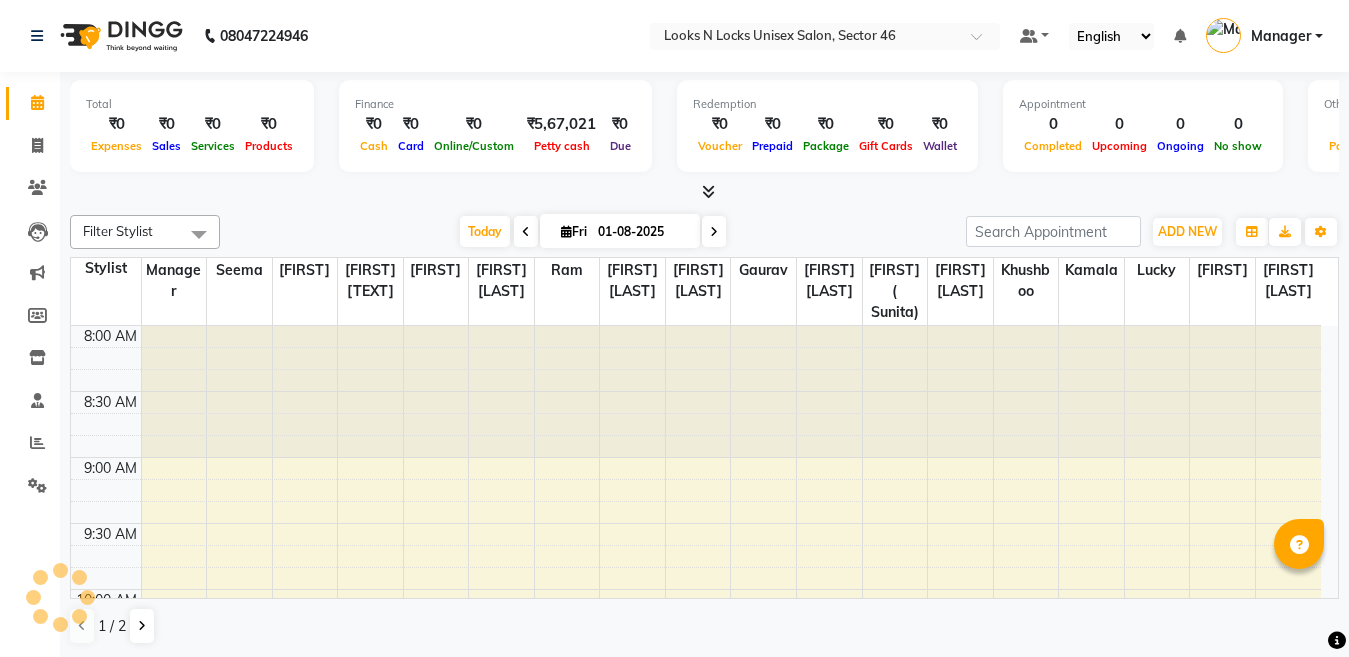 scroll, scrollTop: 0, scrollLeft: 0, axis: both 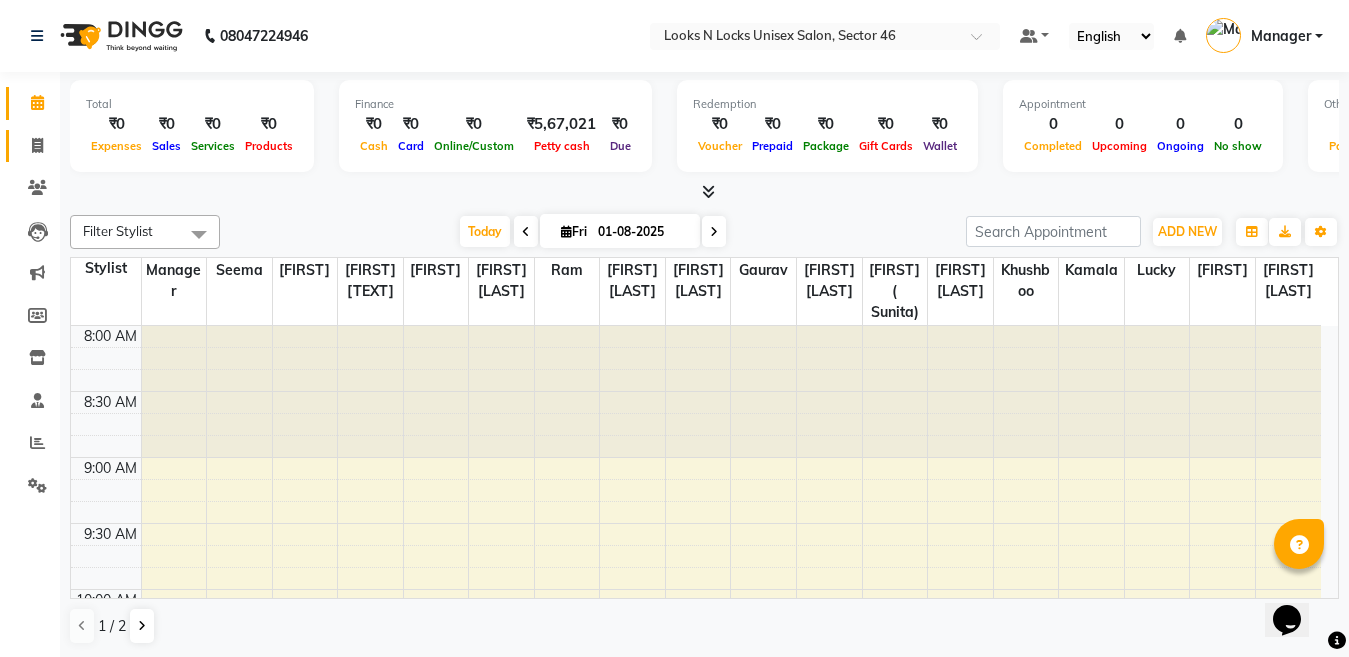 click on "Invoice" 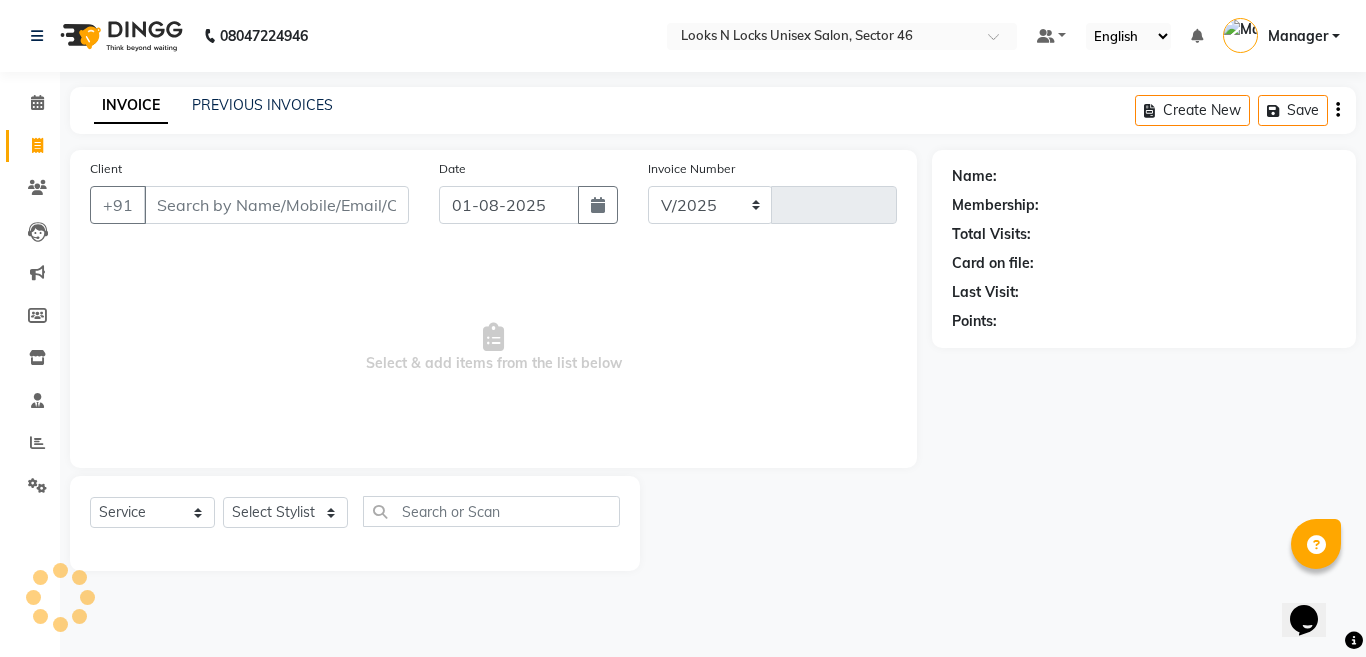 select on "3904" 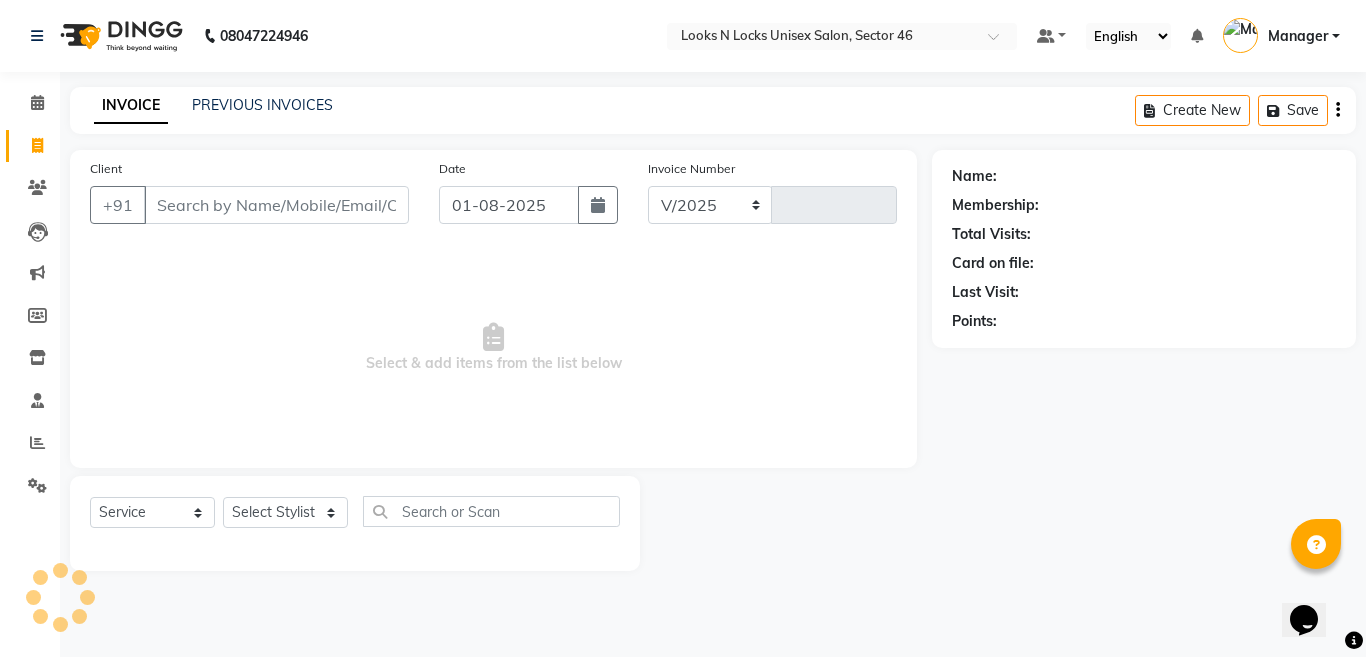 type on "0645" 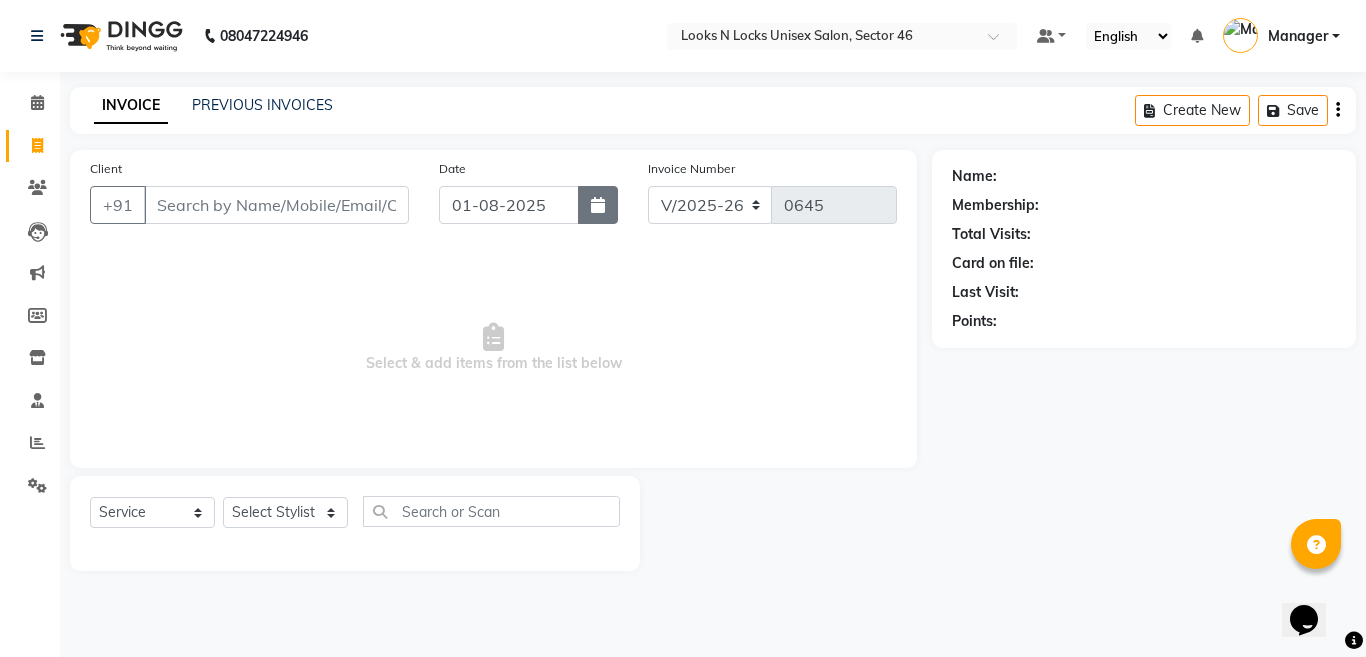 click 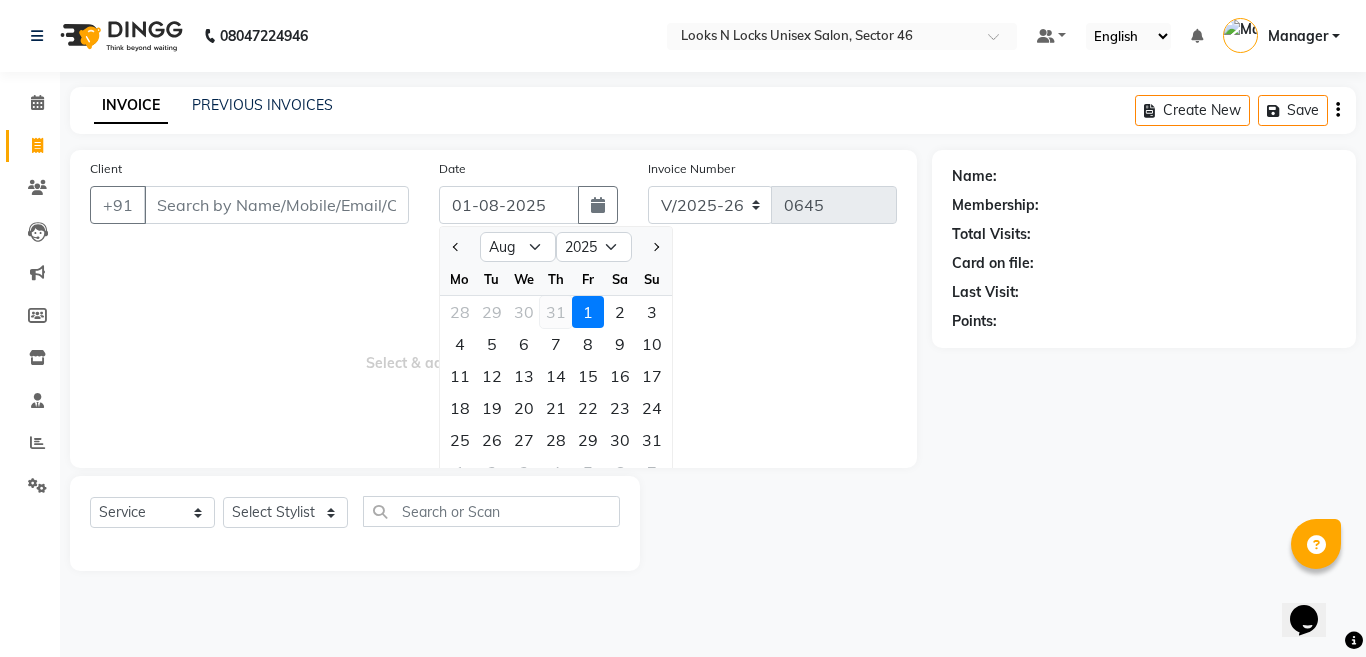 click on "31" 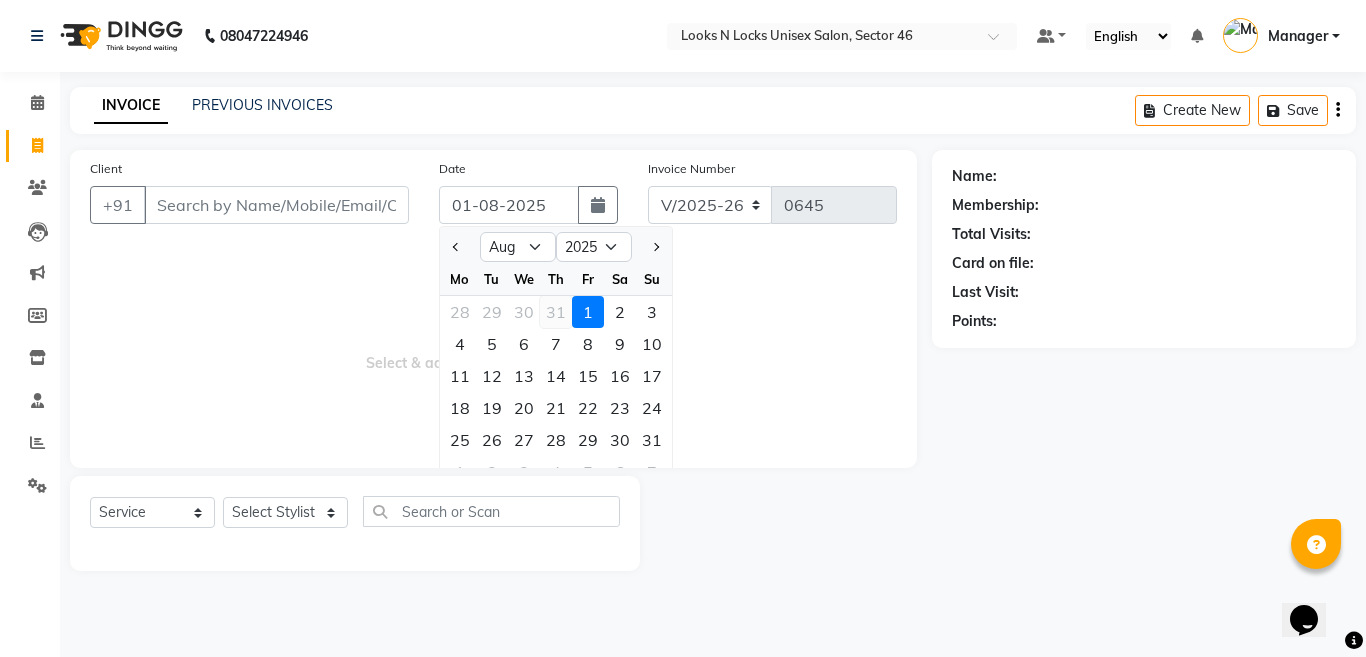 type on "31-07-2025" 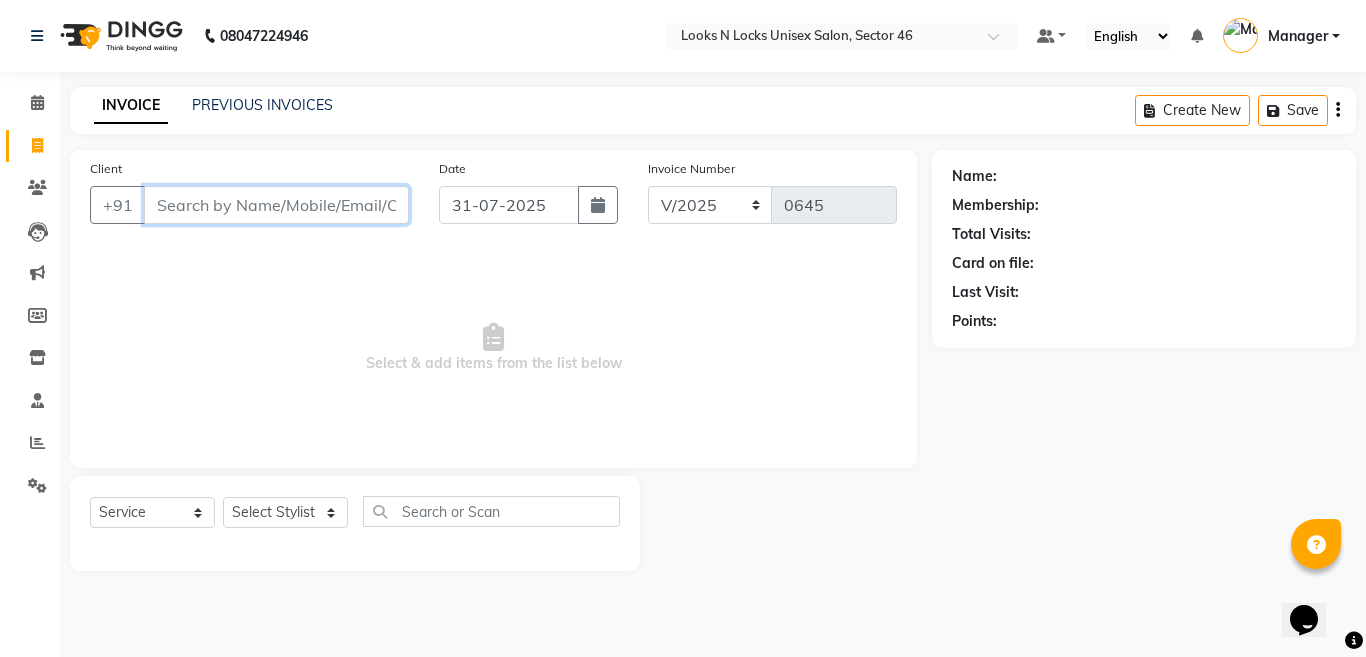 click on "Client" at bounding box center (276, 205) 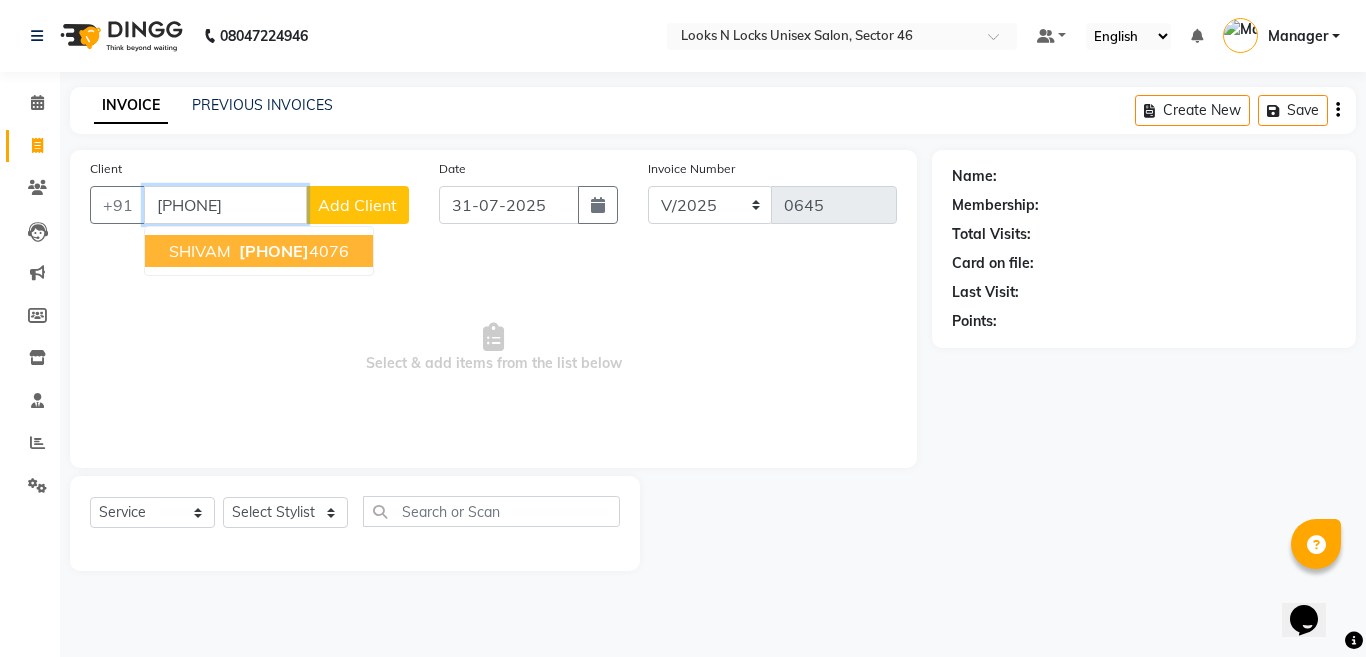 click on "[PHONE]" at bounding box center [274, 251] 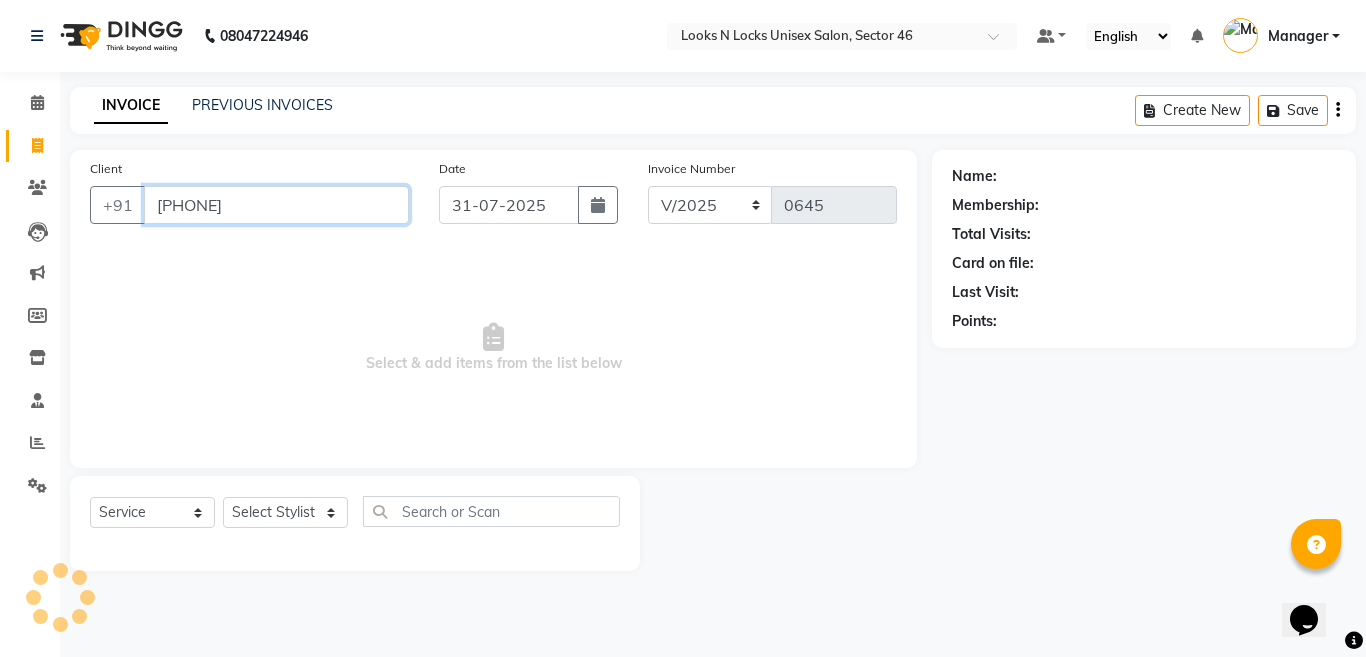 type on "[PHONE]" 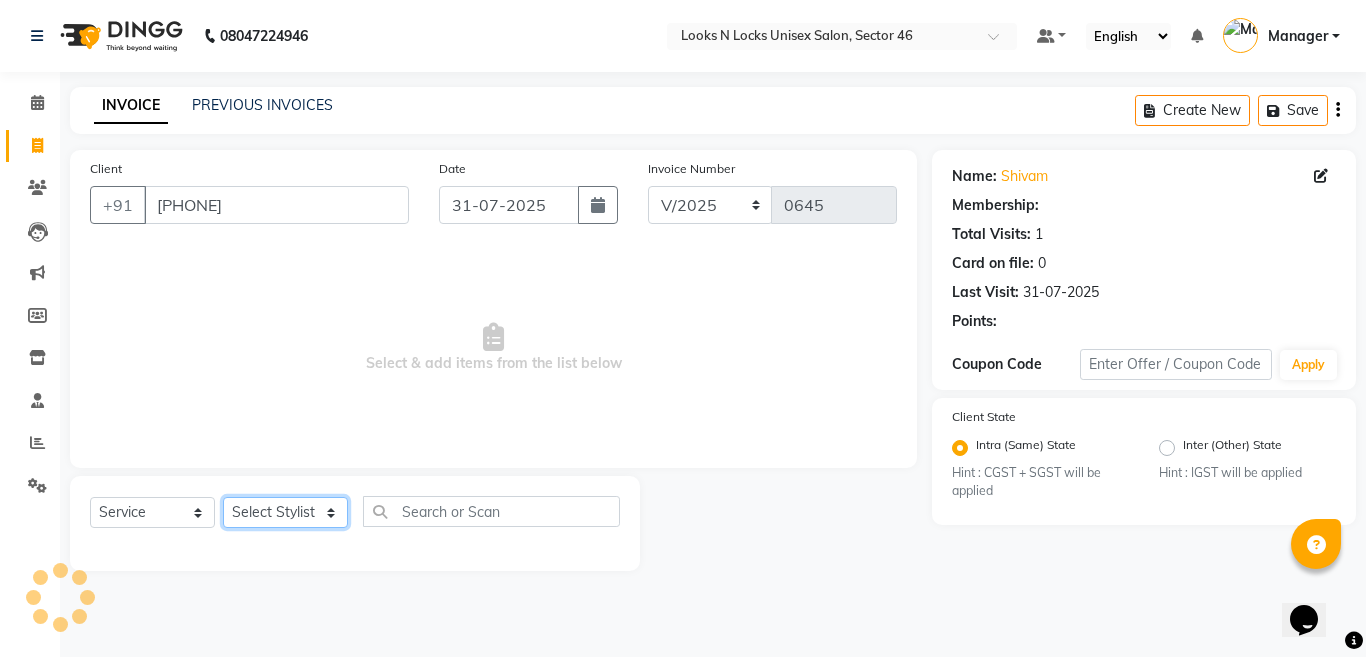 click on "Select Stylist Aakib Ansari Aalam Sheikh Ajay sain Anil  Sahu Gaurav Gulzar  Anshari Ibrahim Kamala Khushboo kusum maam Lucky Manager Marry Lepcha Priya Rao Ram Saurabha Seema Shilpa ( sunita) Sonia Sunita Chauhan Vanshika Varun Zafar" 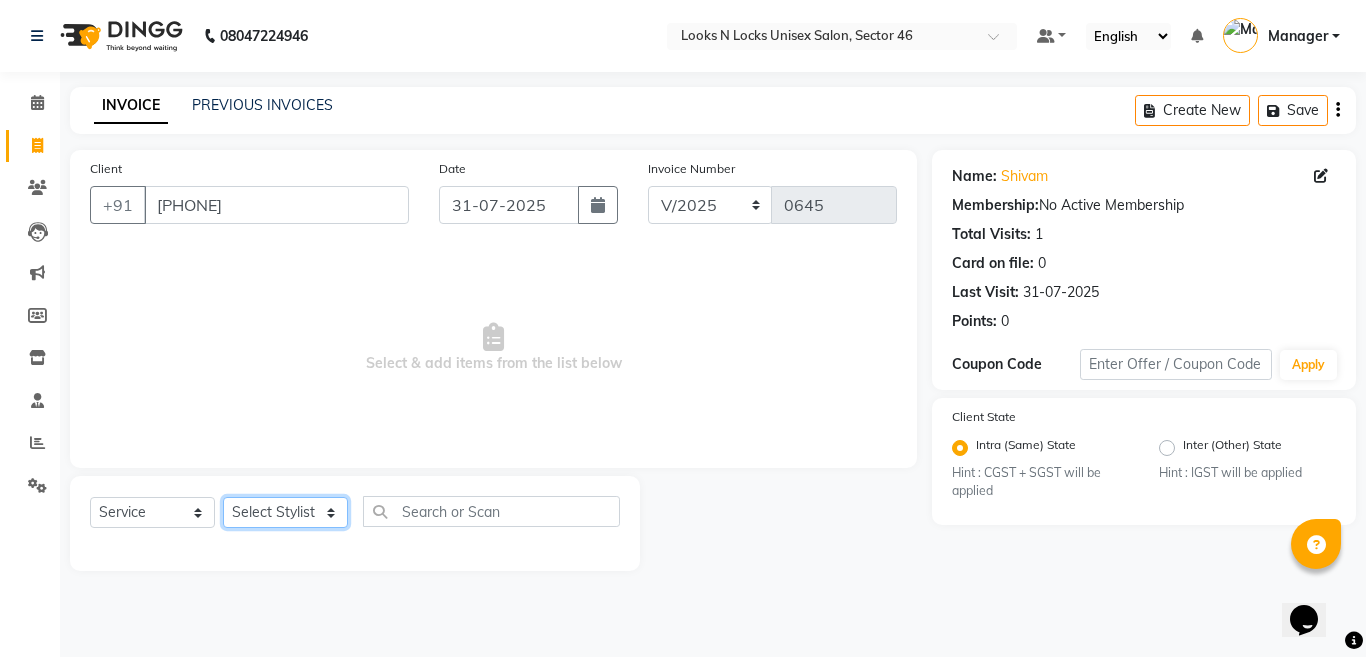 select on "85595" 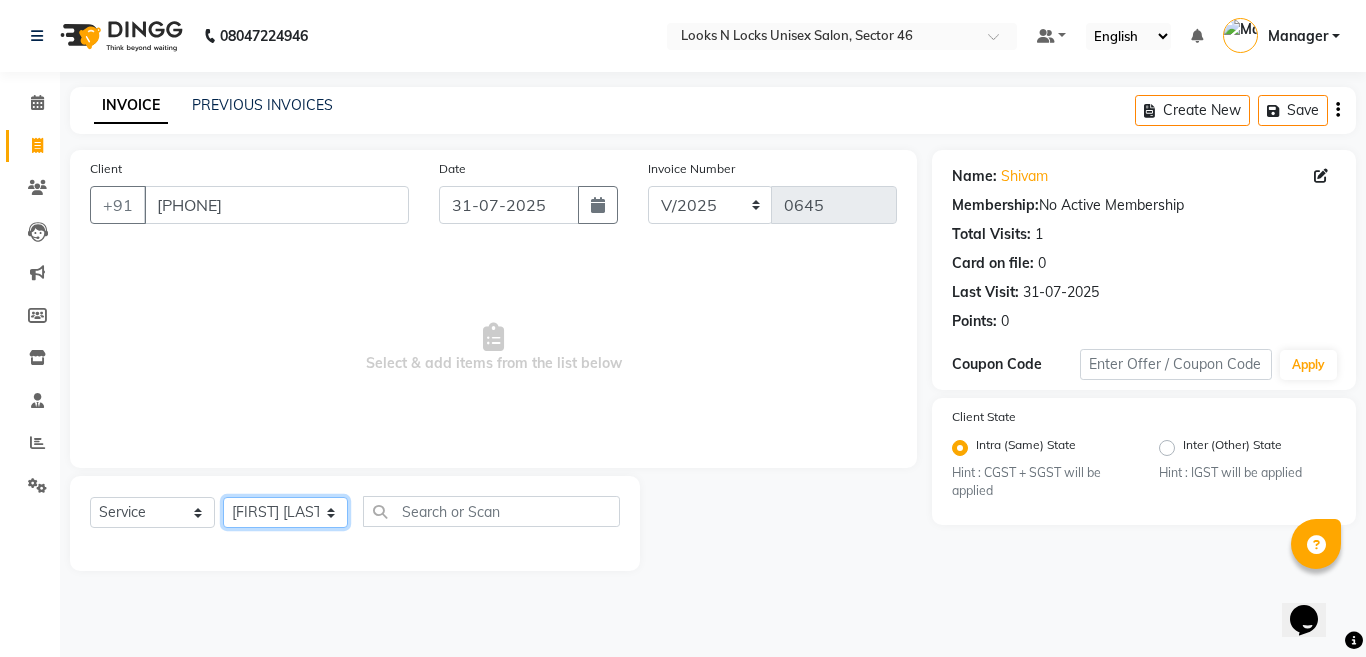 click on "Select Stylist Aakib Ansari Aalam Sheikh Ajay sain Anil  Sahu Gaurav Gulzar  Anshari Ibrahim Kamala Khushboo kusum maam Lucky Manager Marry Lepcha Priya Rao Ram Saurabha Seema Shilpa ( sunita) Sonia Sunita Chauhan Vanshika Varun Zafar" 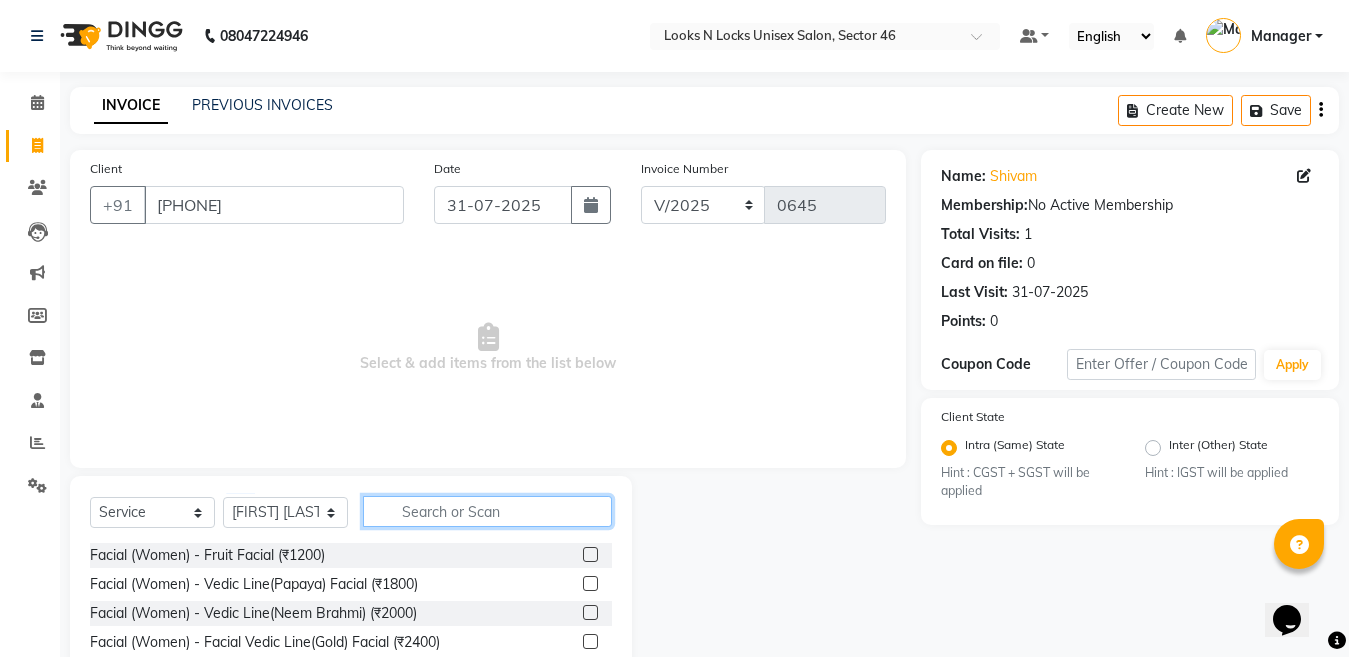 click 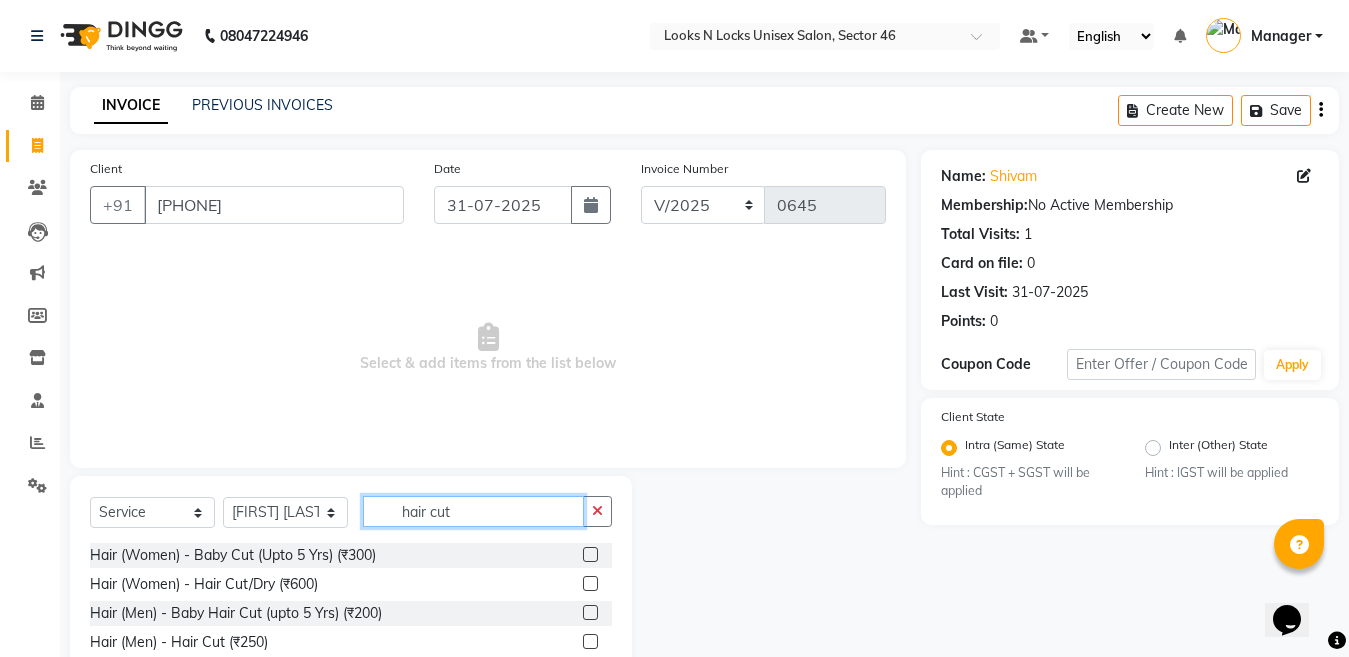 type on "hair cut" 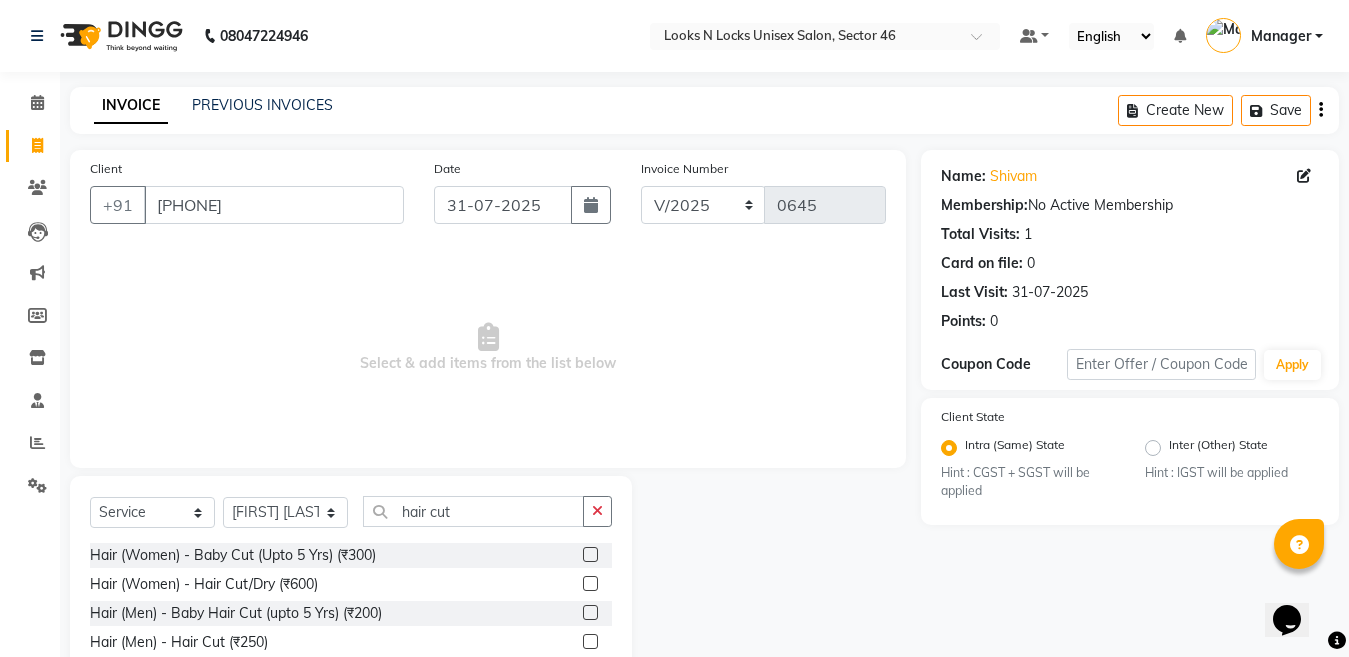 click 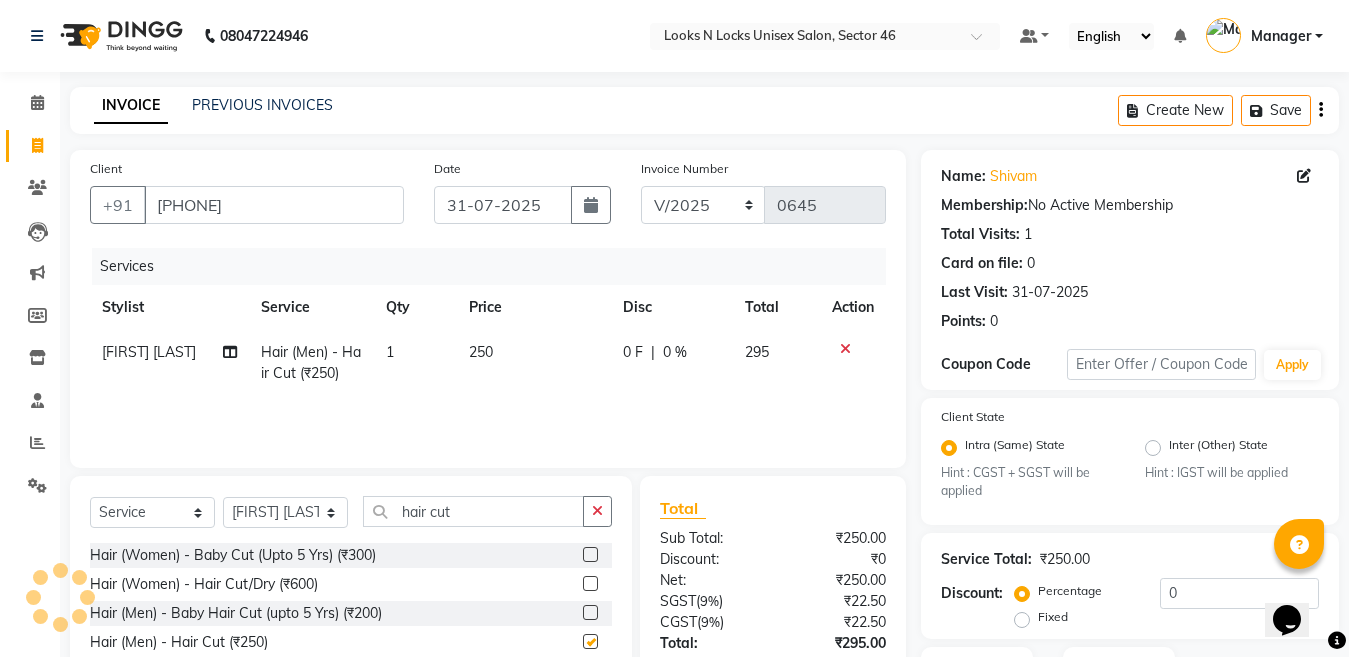 checkbox on "false" 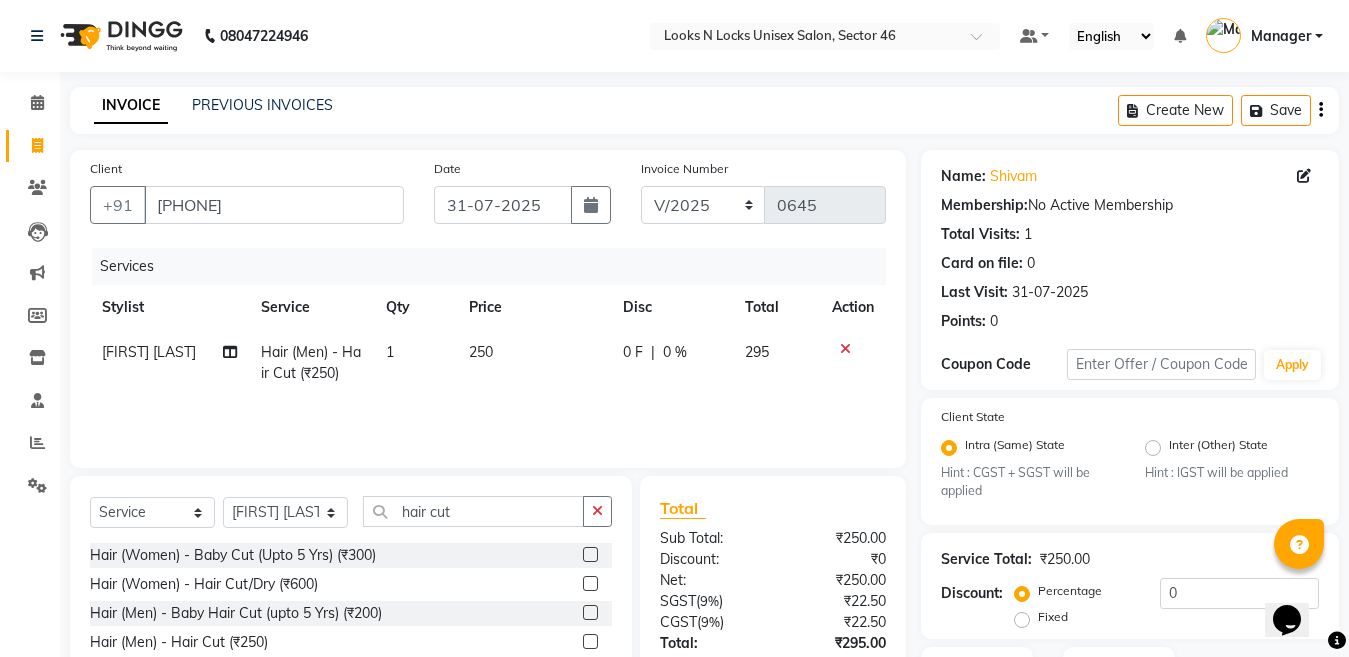 click on "250" 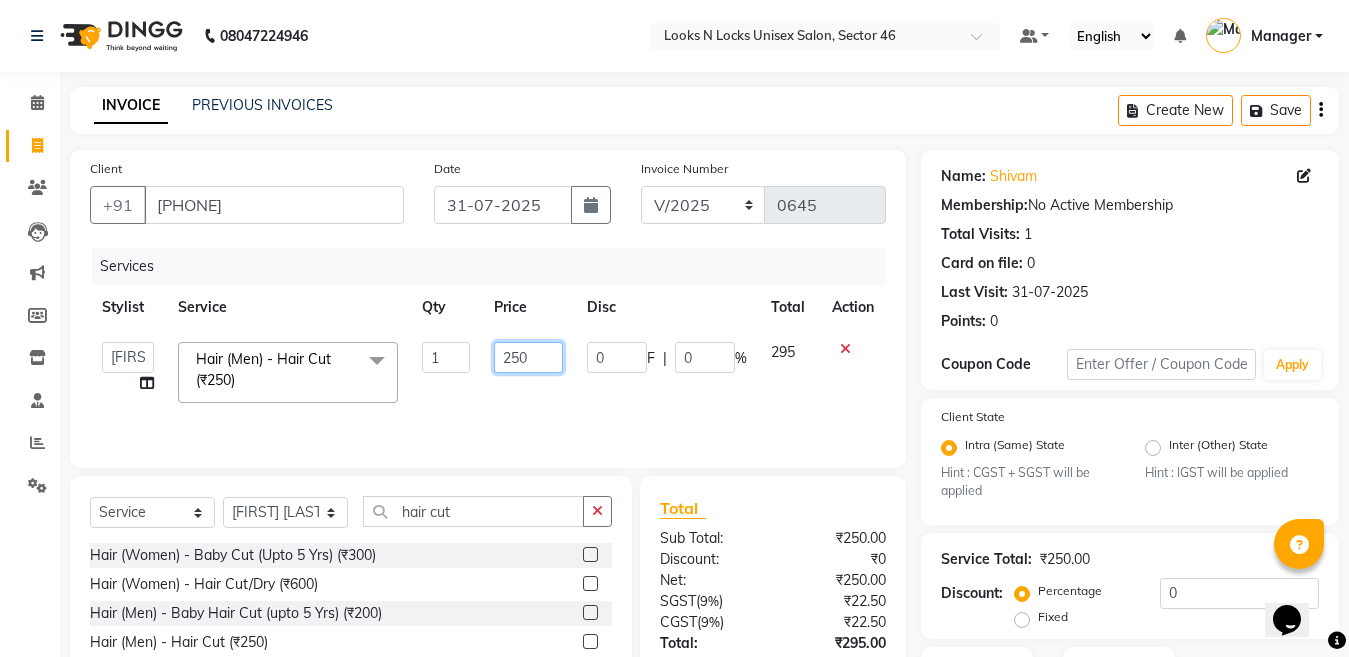 click on "250" 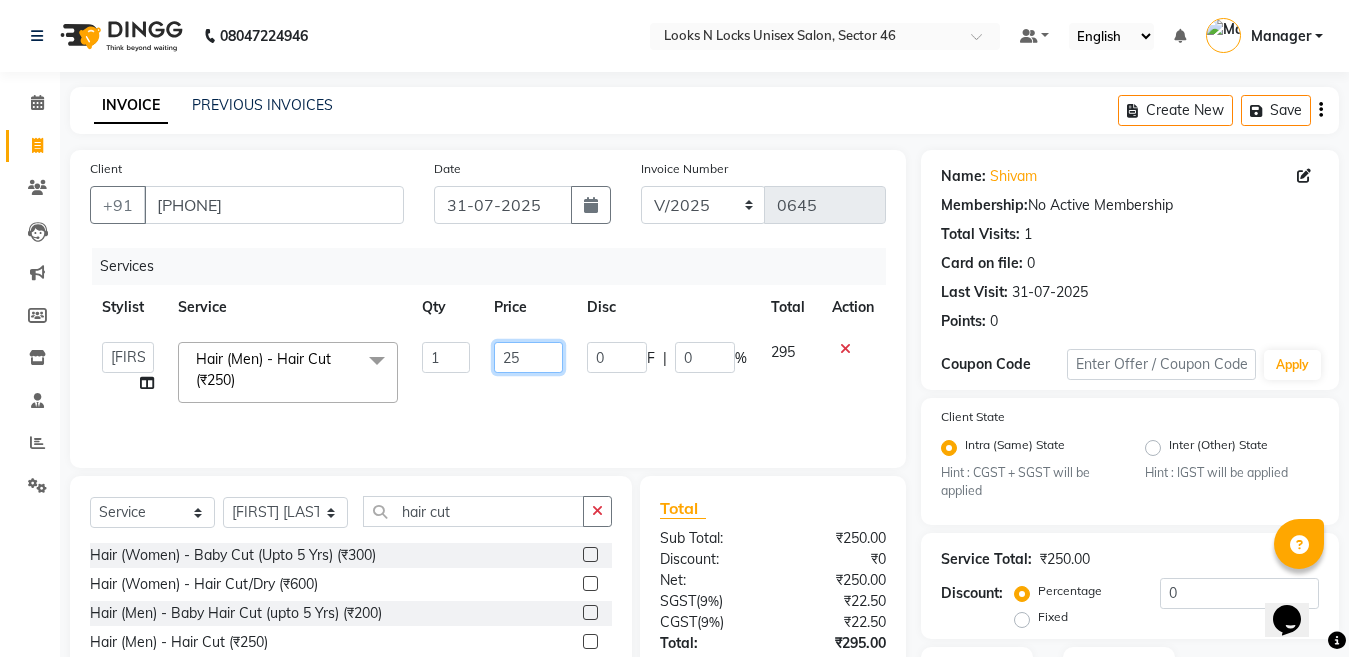 type on "2" 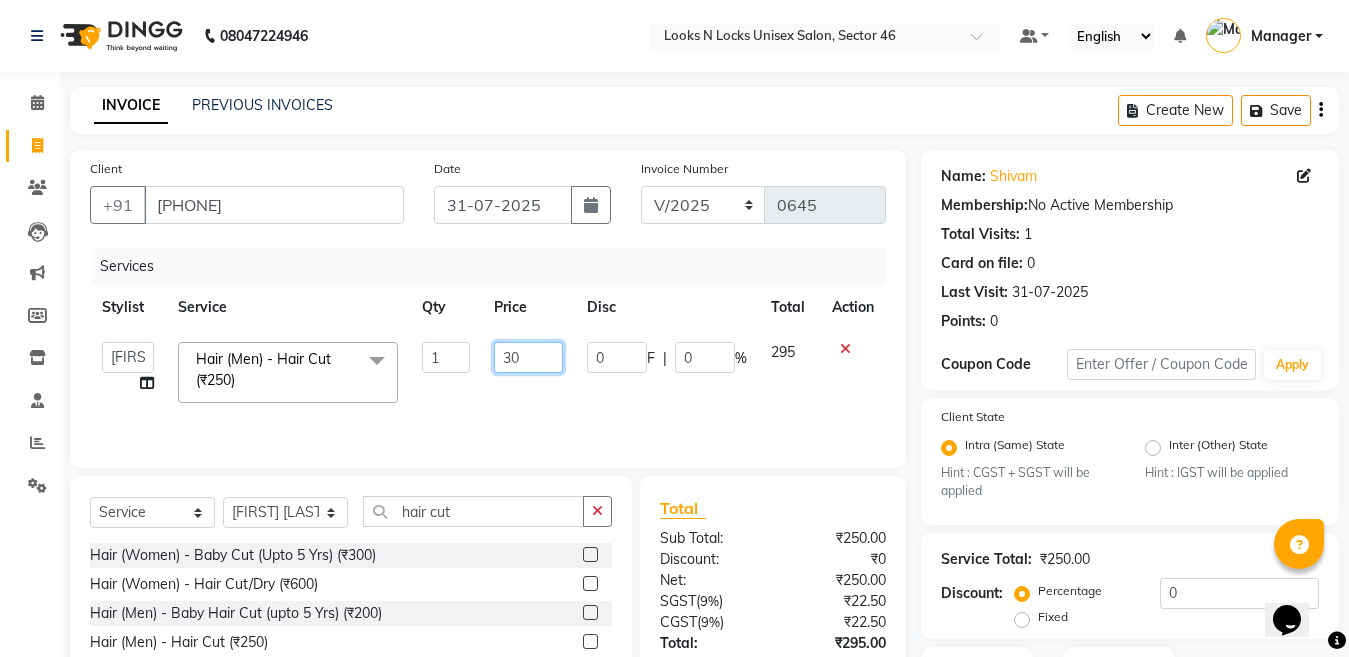 type on "300" 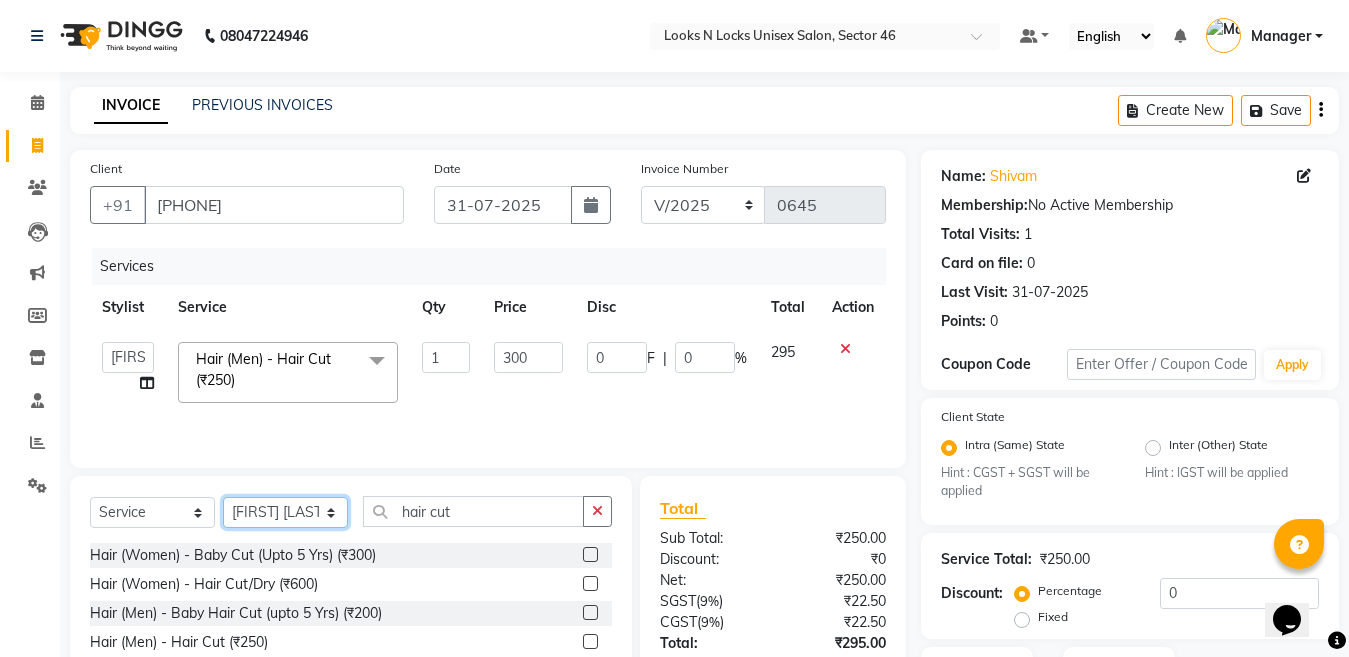 click on "Select Stylist Aakib Ansari Aalam Sheikh Ajay sain Anil  Sahu Gaurav Gulzar  Anshari Ibrahim Kamala Khushboo kusum maam Lucky Manager Marry Lepcha Priya Rao Ram Saurabha Seema Shilpa ( sunita) Sonia Sunita Chauhan Vanshika Varun Zafar" 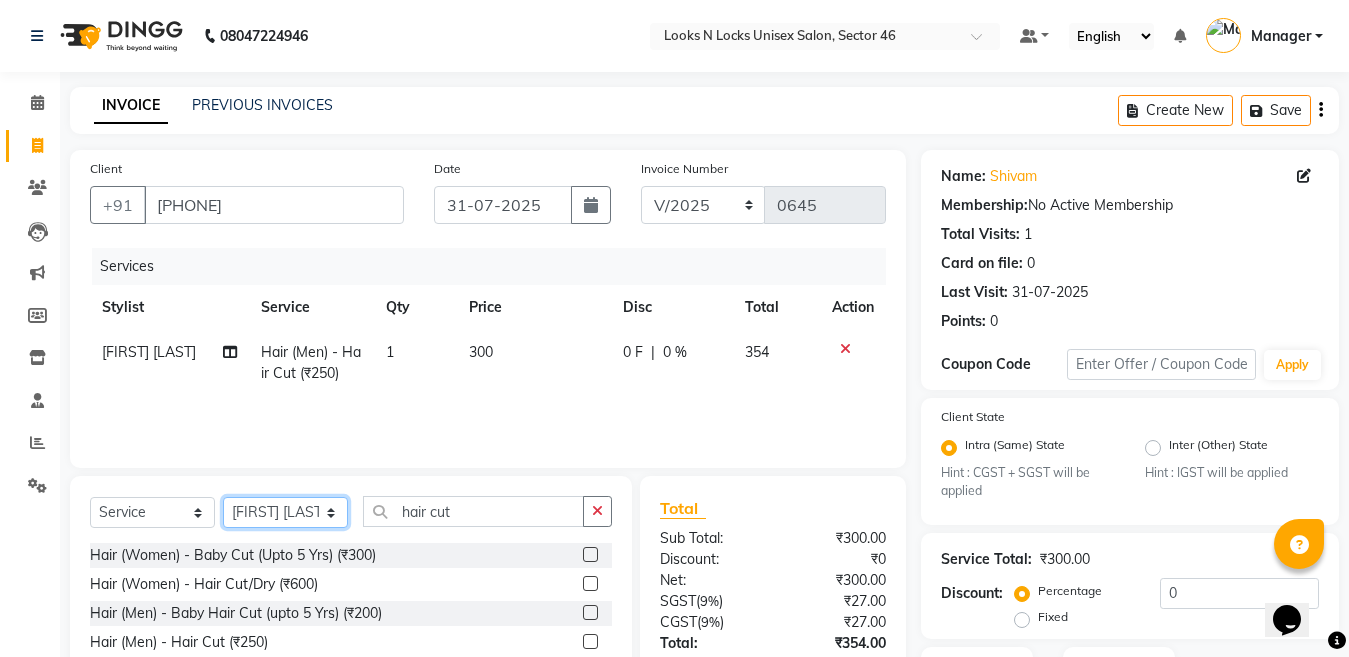 select on "59684" 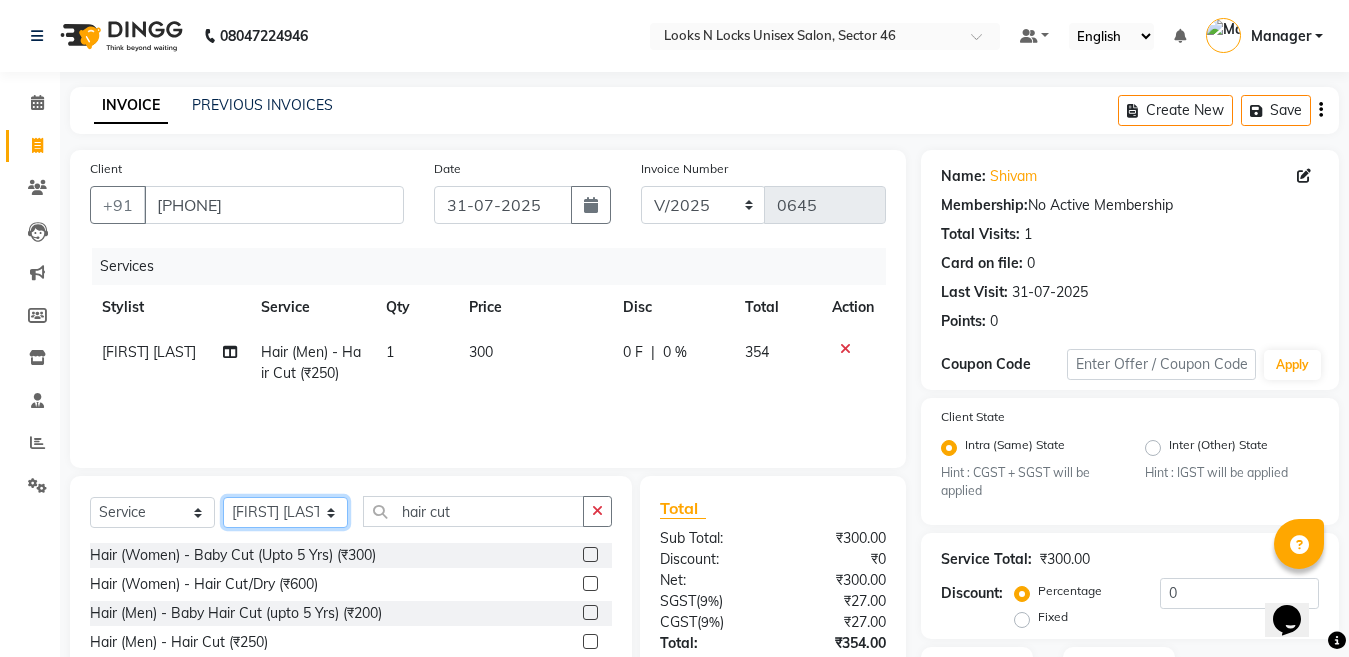 click on "Select Stylist Aakib Ansari Aalam Sheikh Ajay sain Anil  Sahu Gaurav Gulzar  Anshari Ibrahim Kamala Khushboo kusum maam Lucky Manager Marry Lepcha Priya Rao Ram Saurabha Seema Shilpa ( sunita) Sonia Sunita Chauhan Vanshika Varun Zafar" 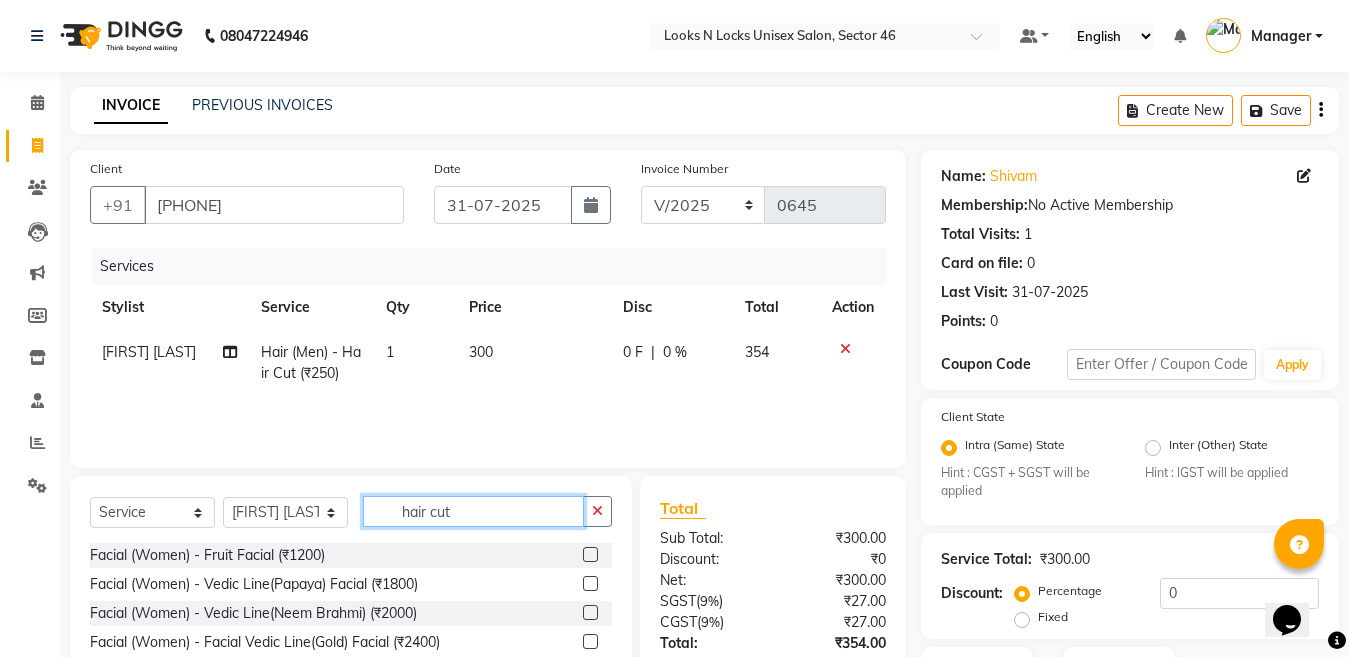 click on "hair cut" 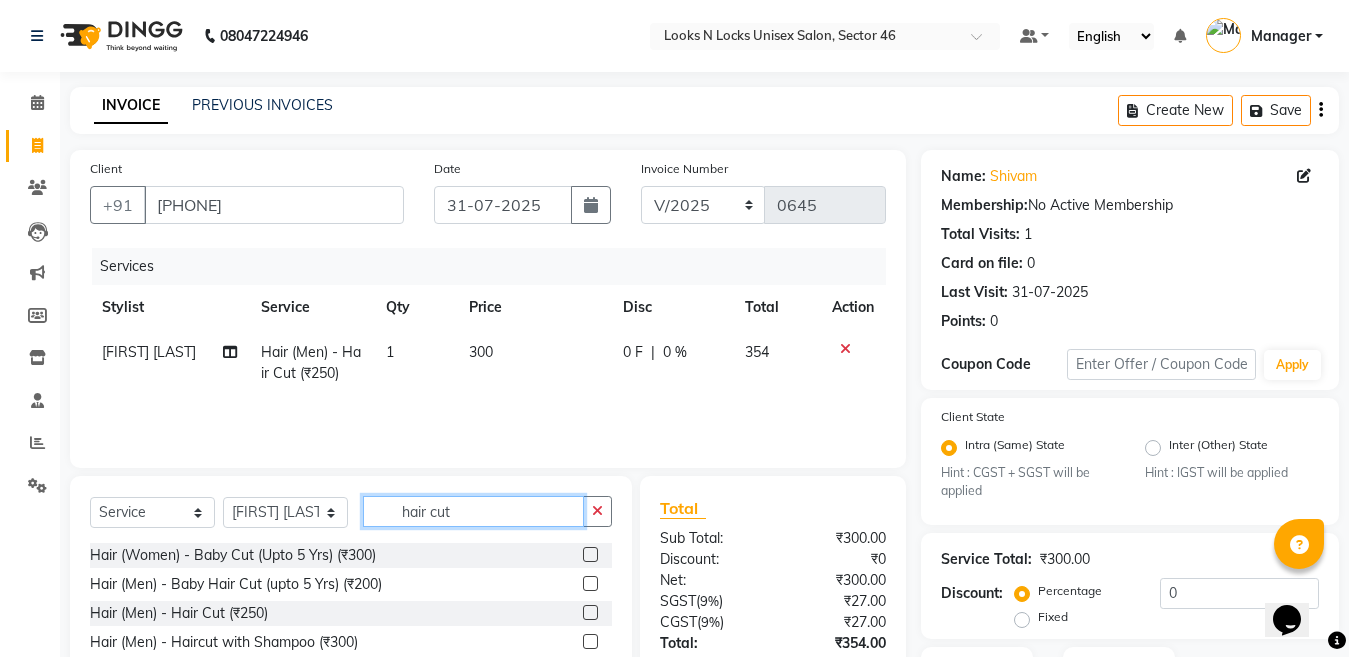 scroll, scrollTop: 153, scrollLeft: 0, axis: vertical 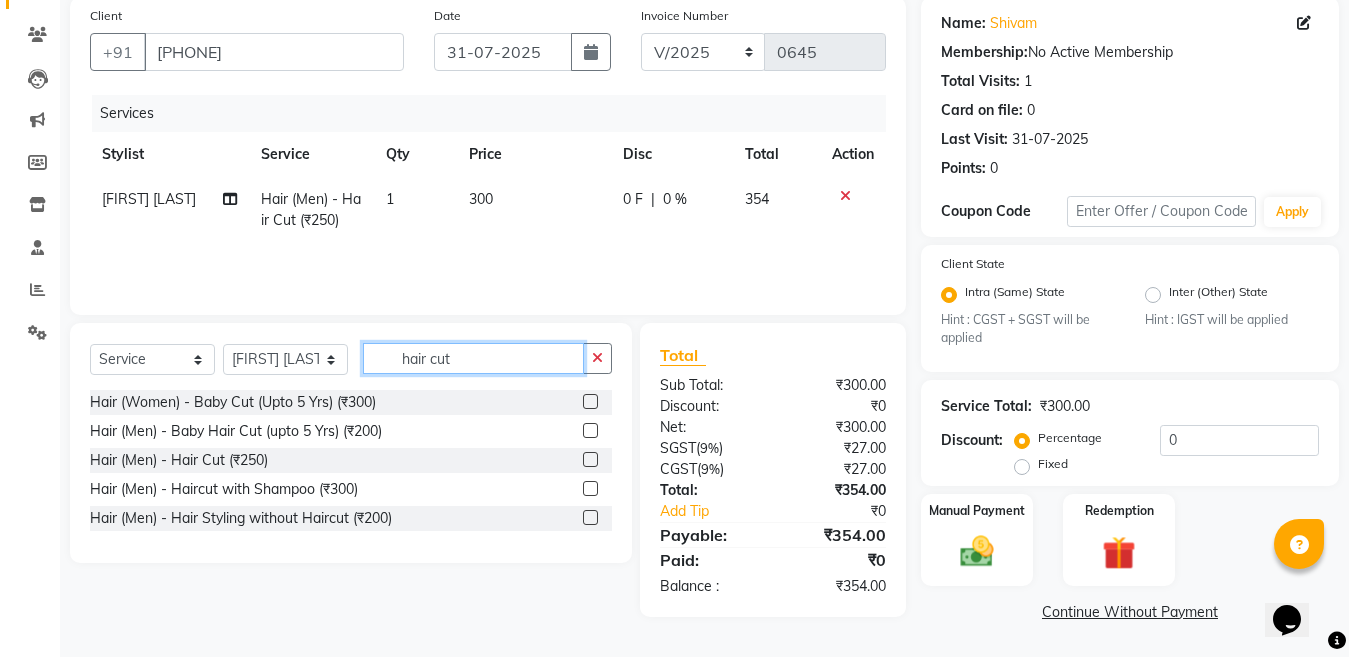 type on "hair cut" 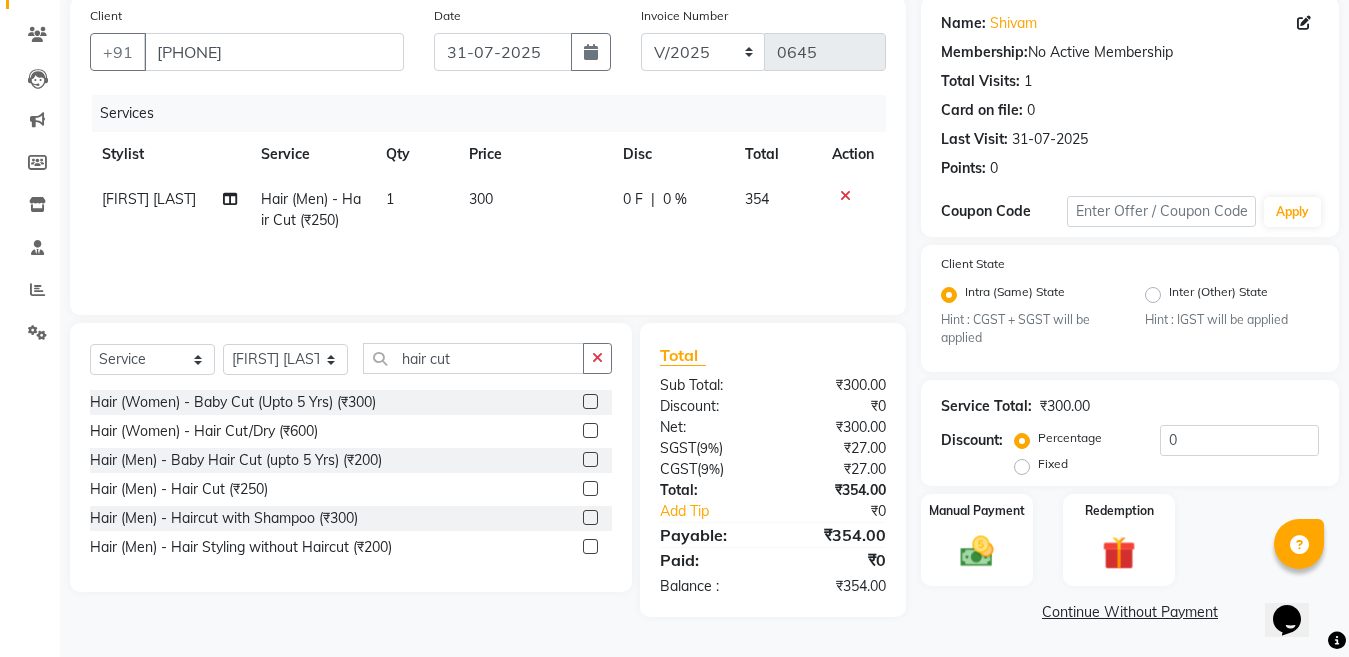 click 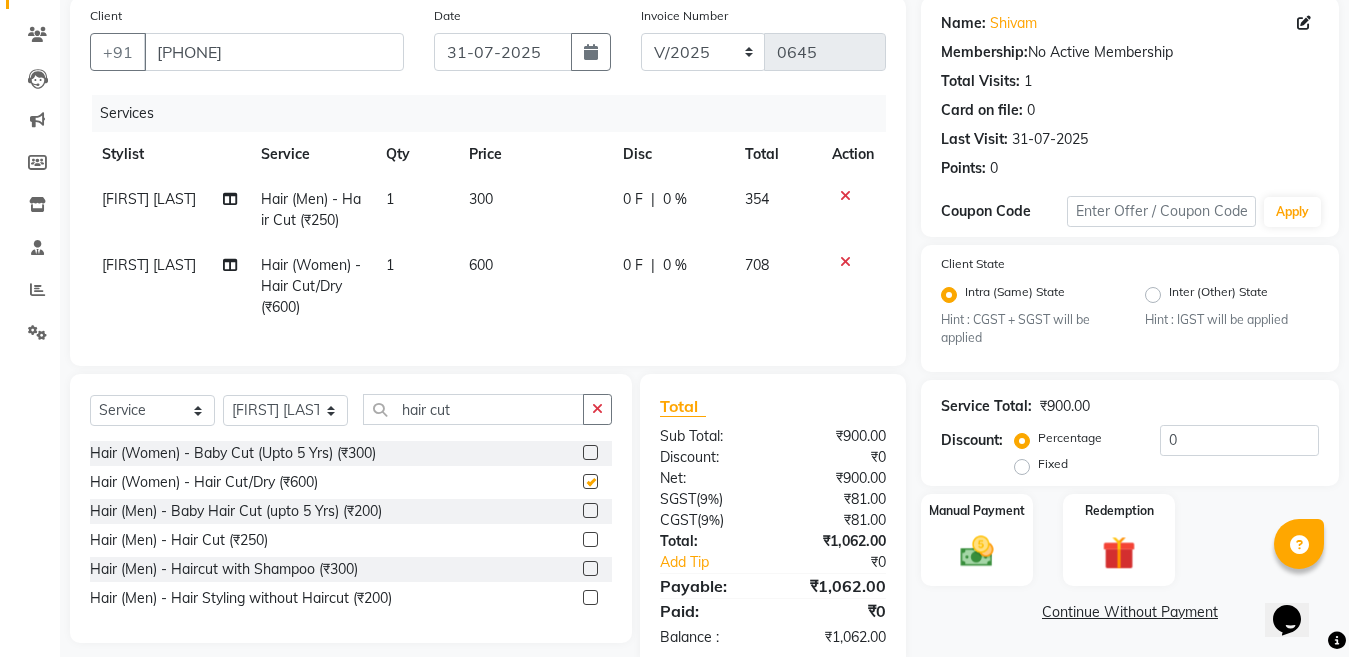 checkbox on "false" 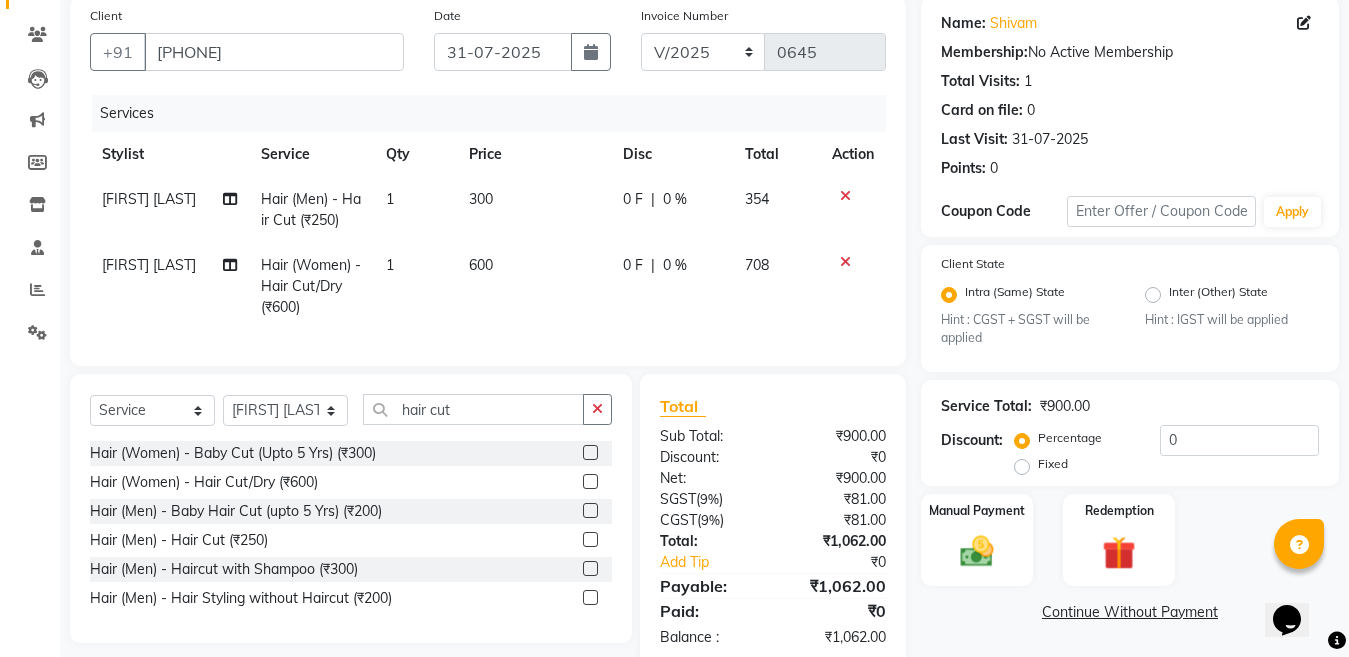 click on "600" 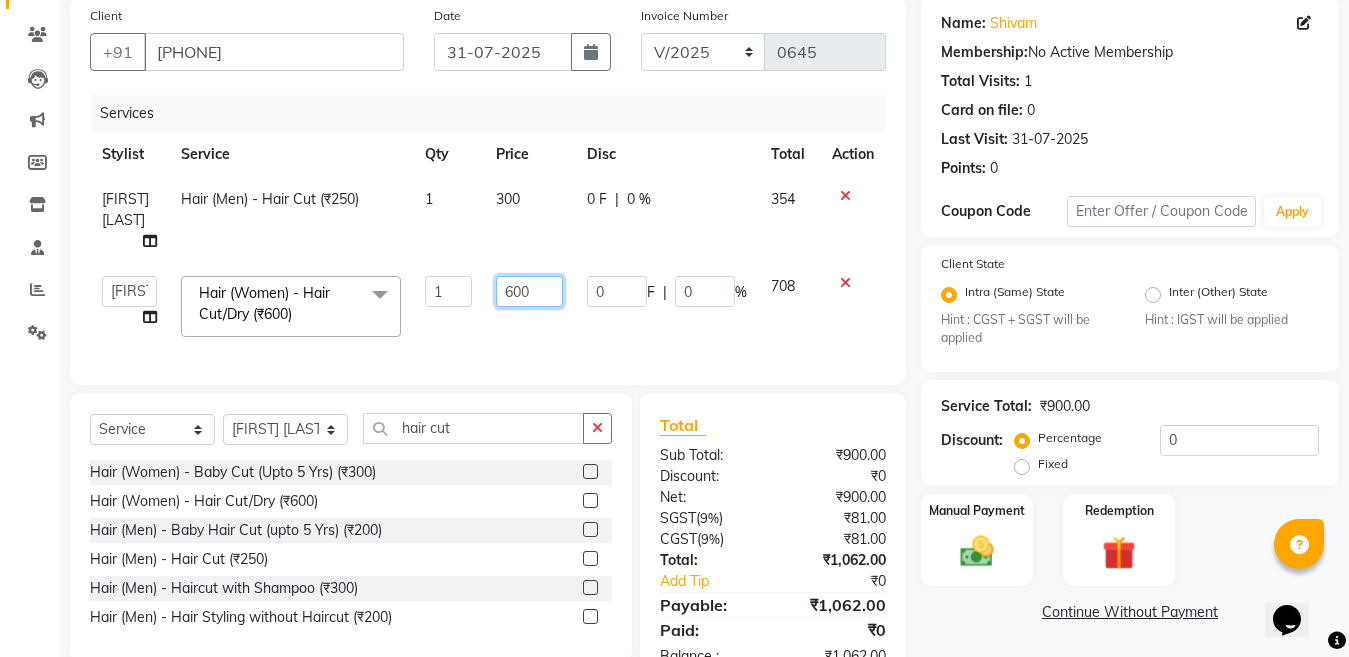 click on "600" 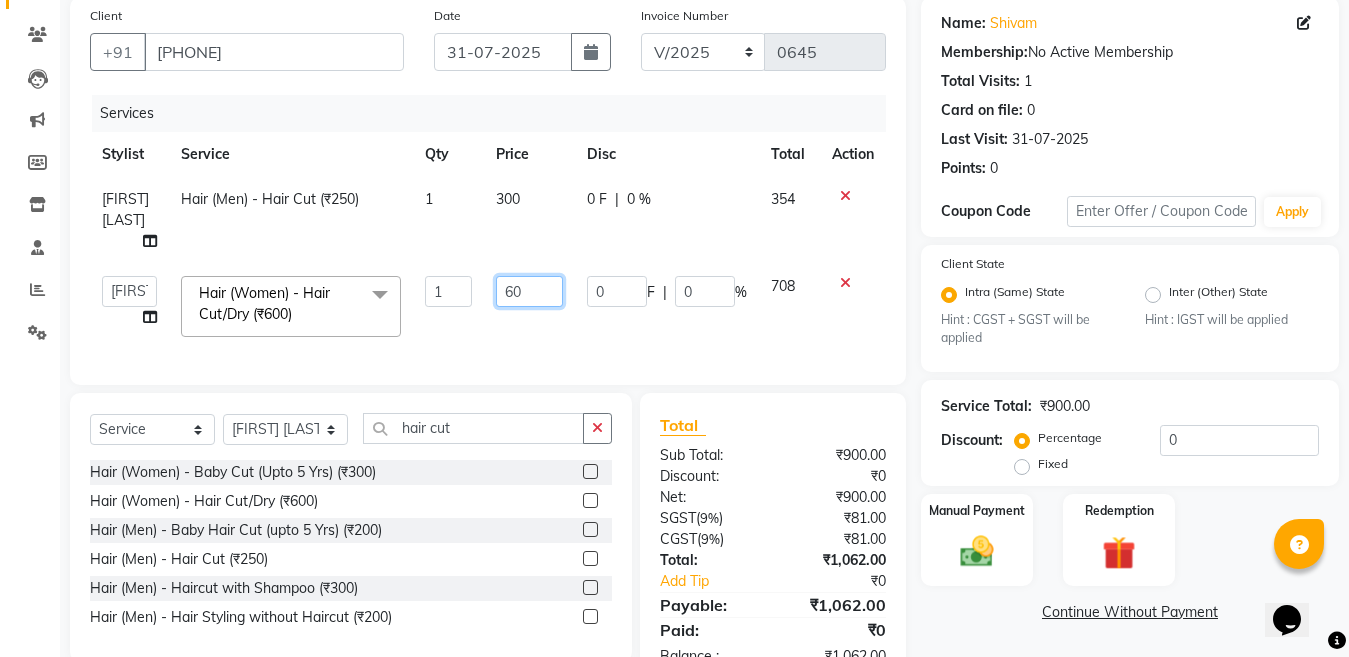 type on "6" 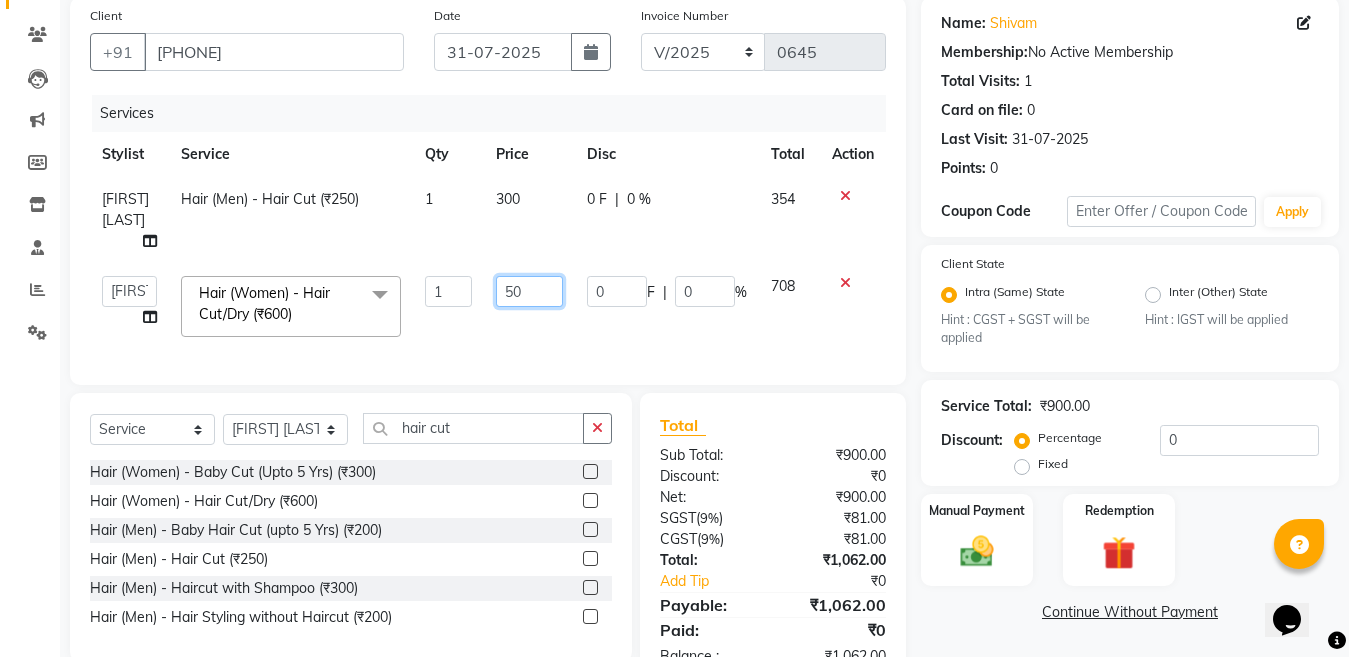 type on "500" 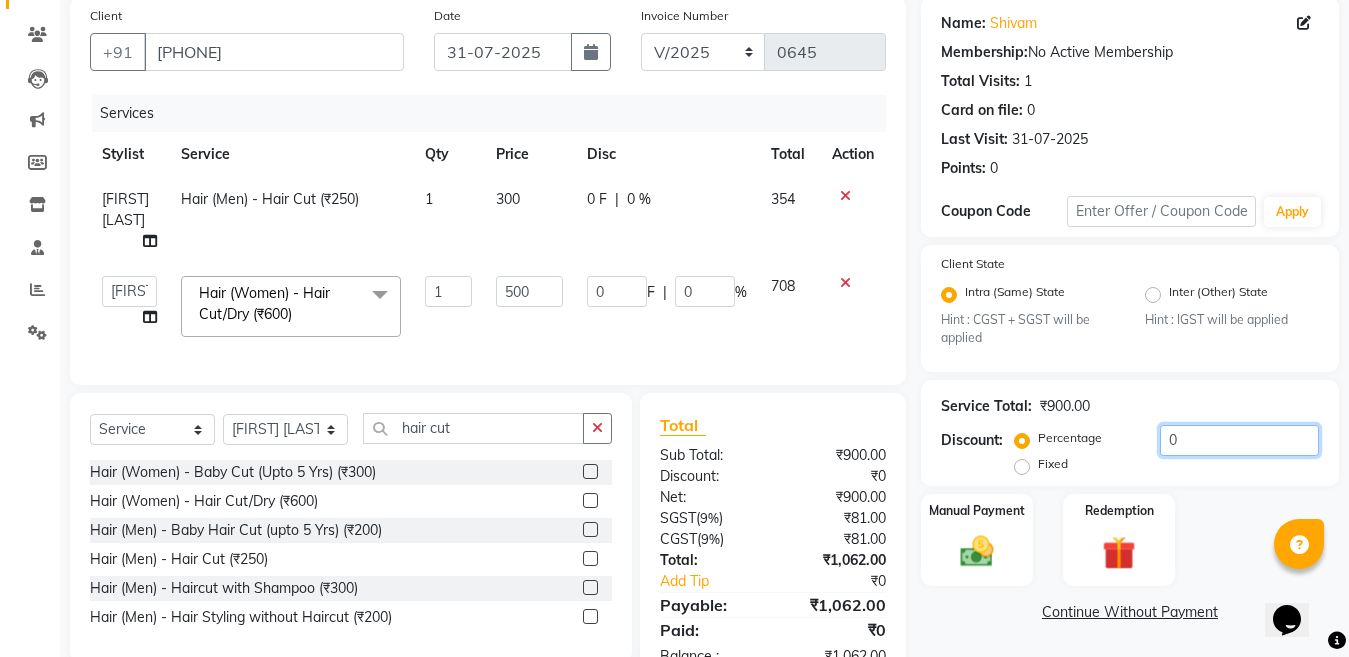 click on "0" 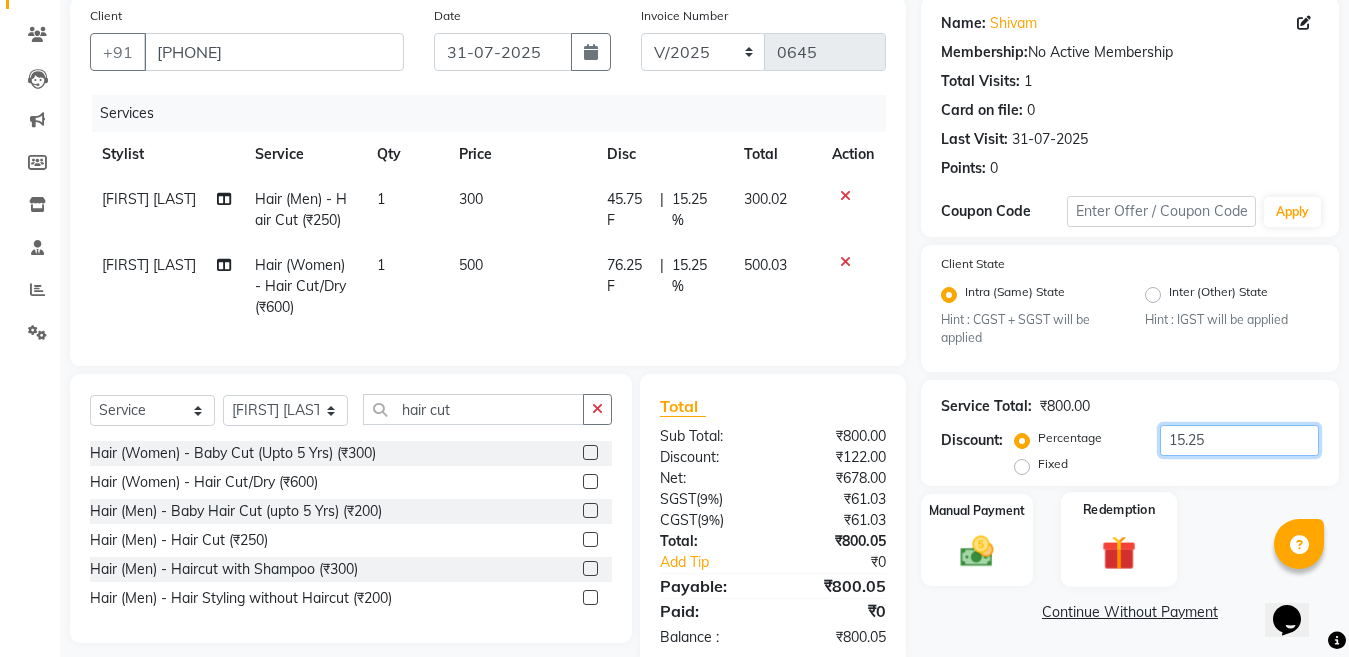 scroll, scrollTop: 211, scrollLeft: 0, axis: vertical 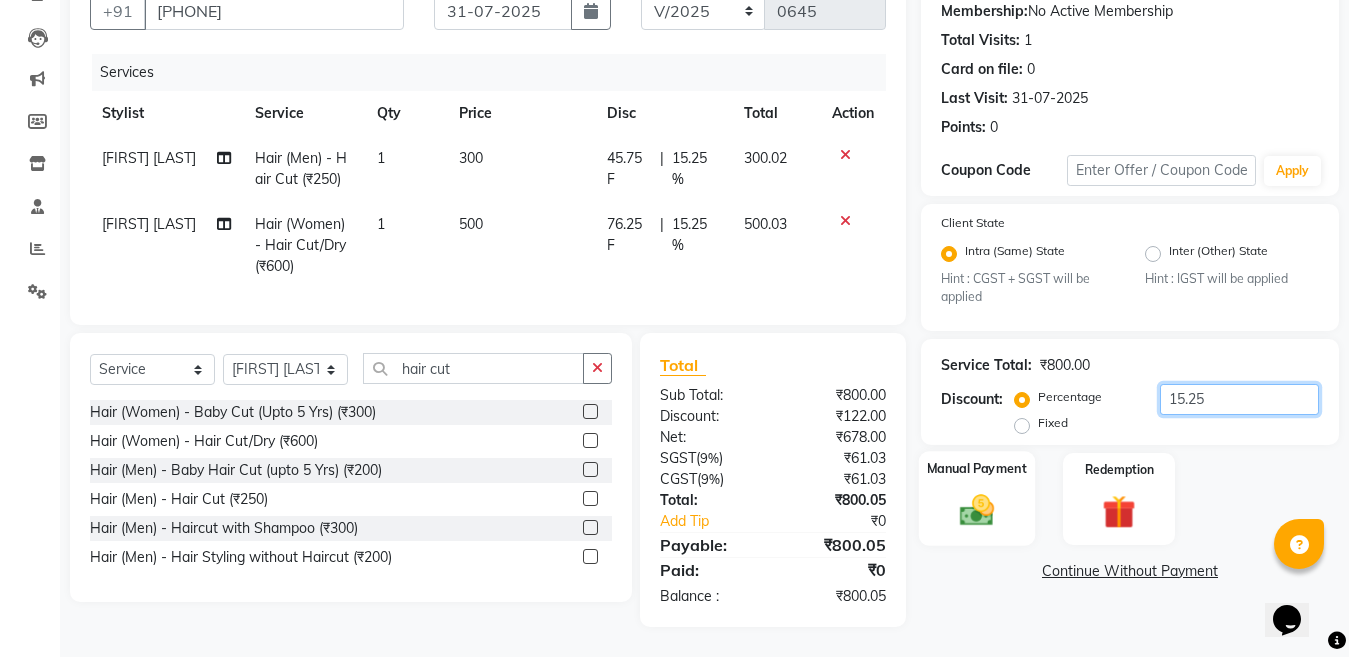 type on "15.25" 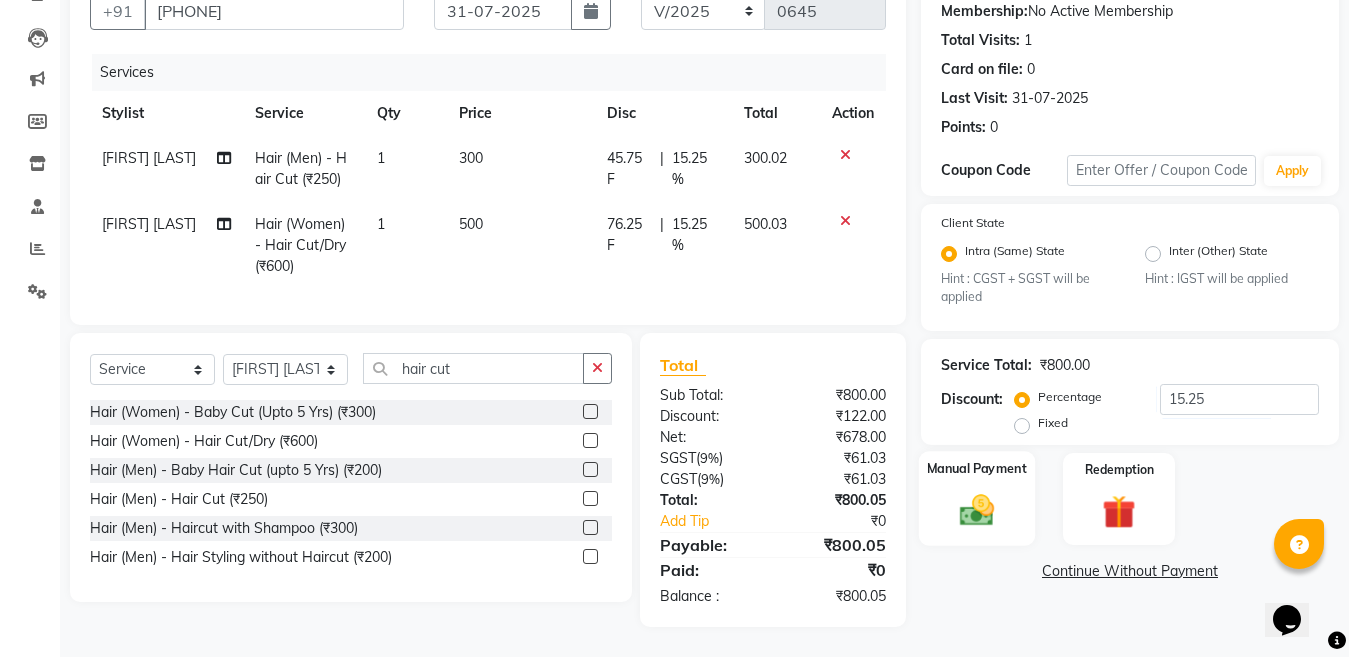 click 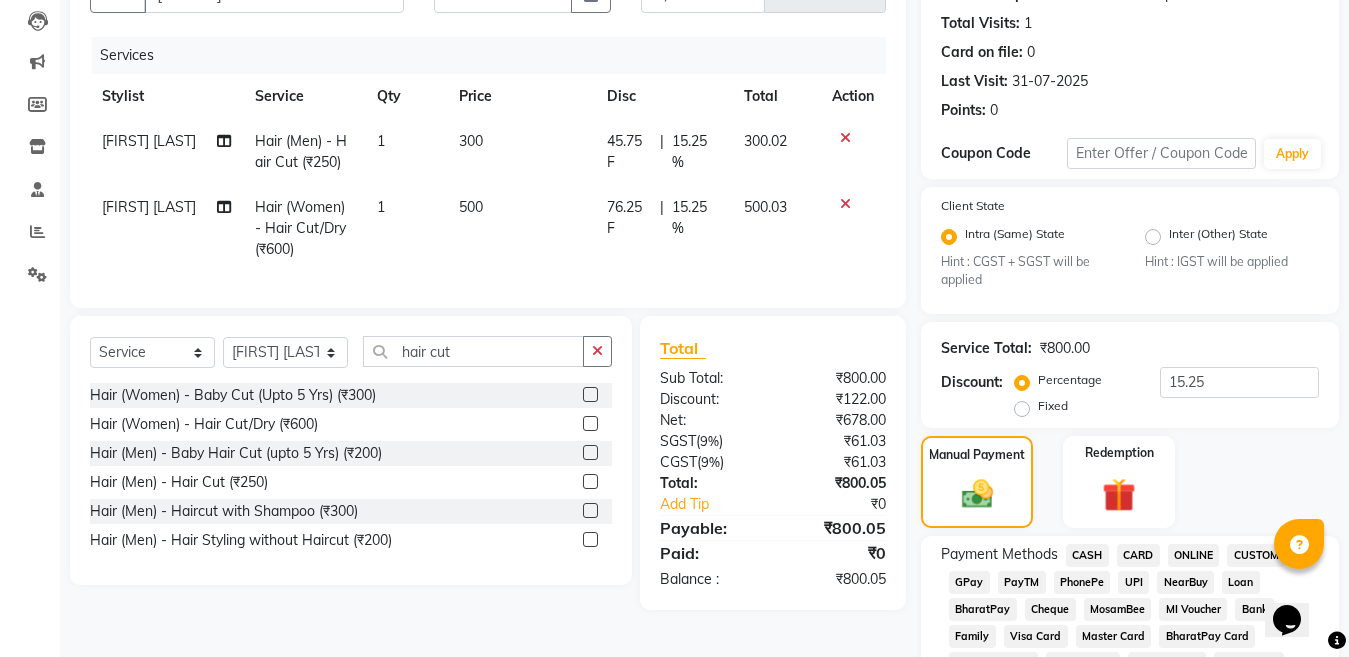 scroll, scrollTop: 411, scrollLeft: 0, axis: vertical 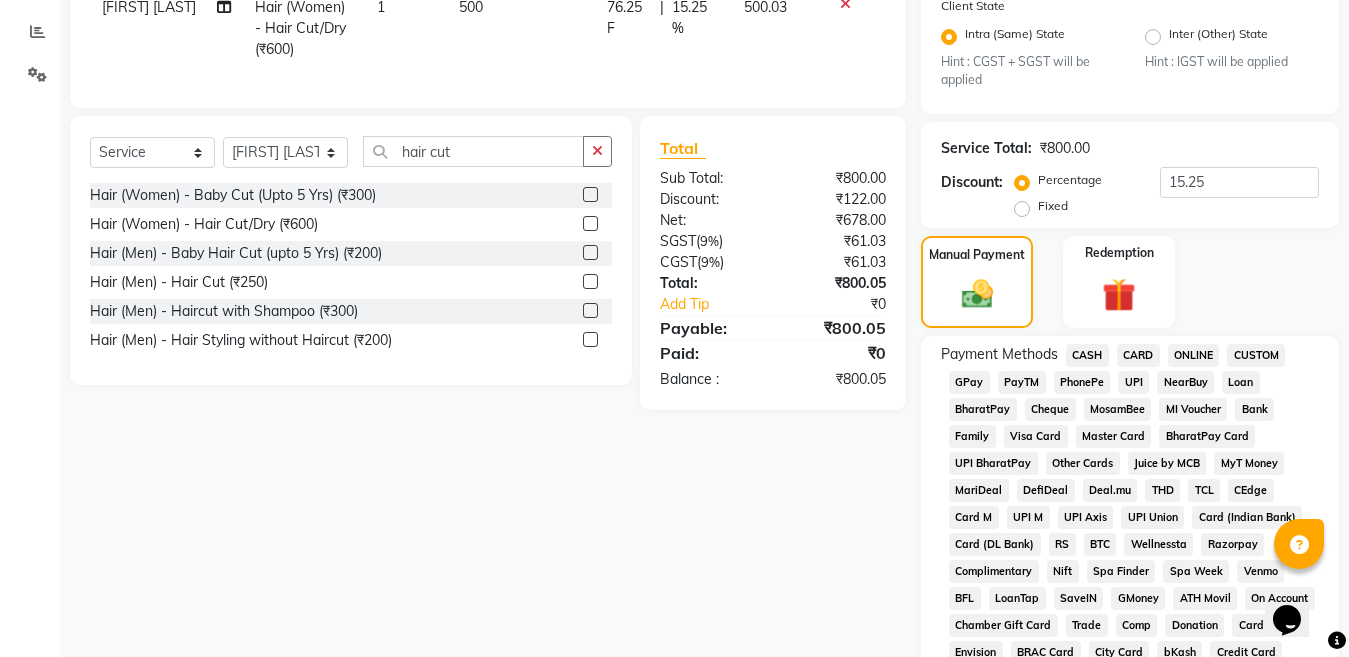 click on "ONLINE" 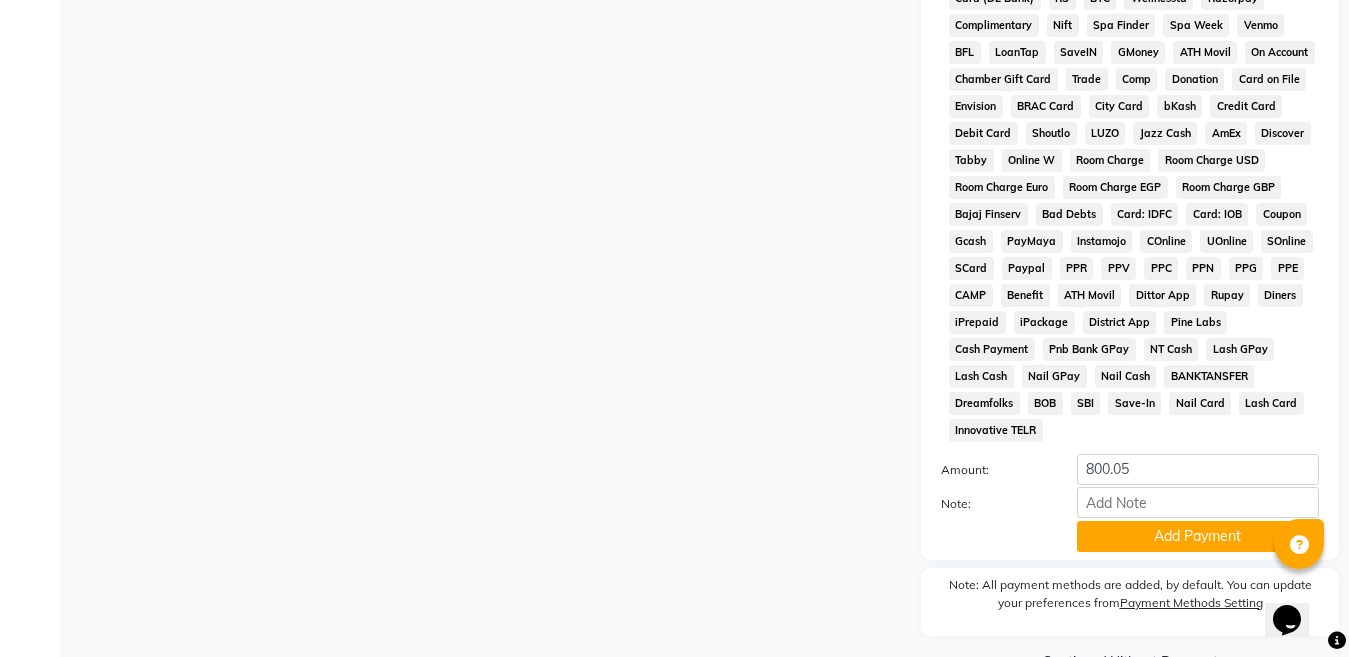 scroll, scrollTop: 1007, scrollLeft: 0, axis: vertical 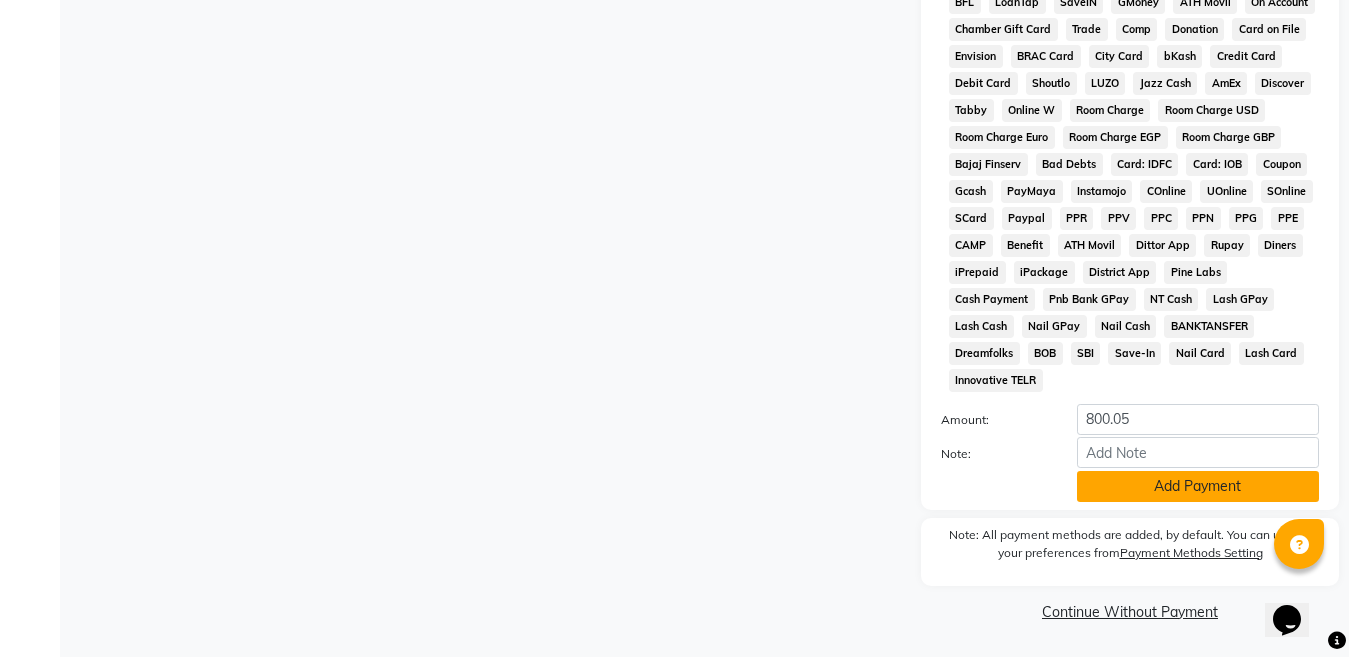 click on "Add Payment" 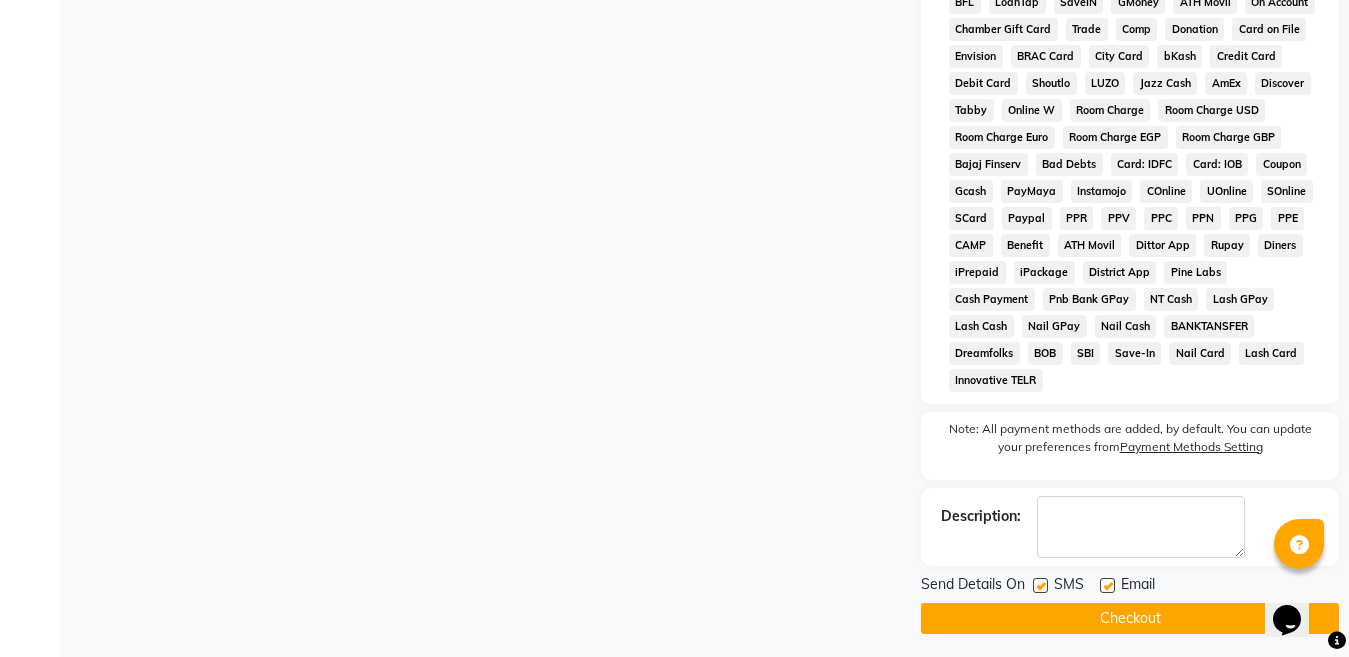 scroll, scrollTop: 1014, scrollLeft: 0, axis: vertical 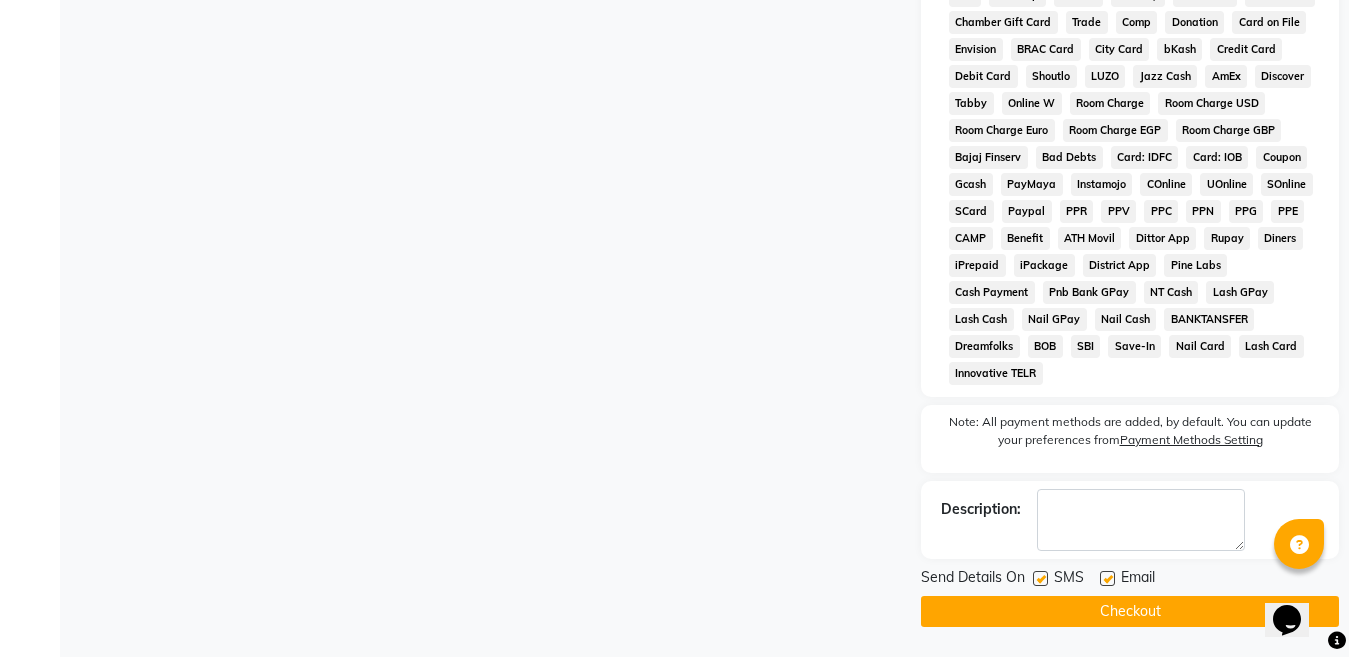 click on "Checkout" 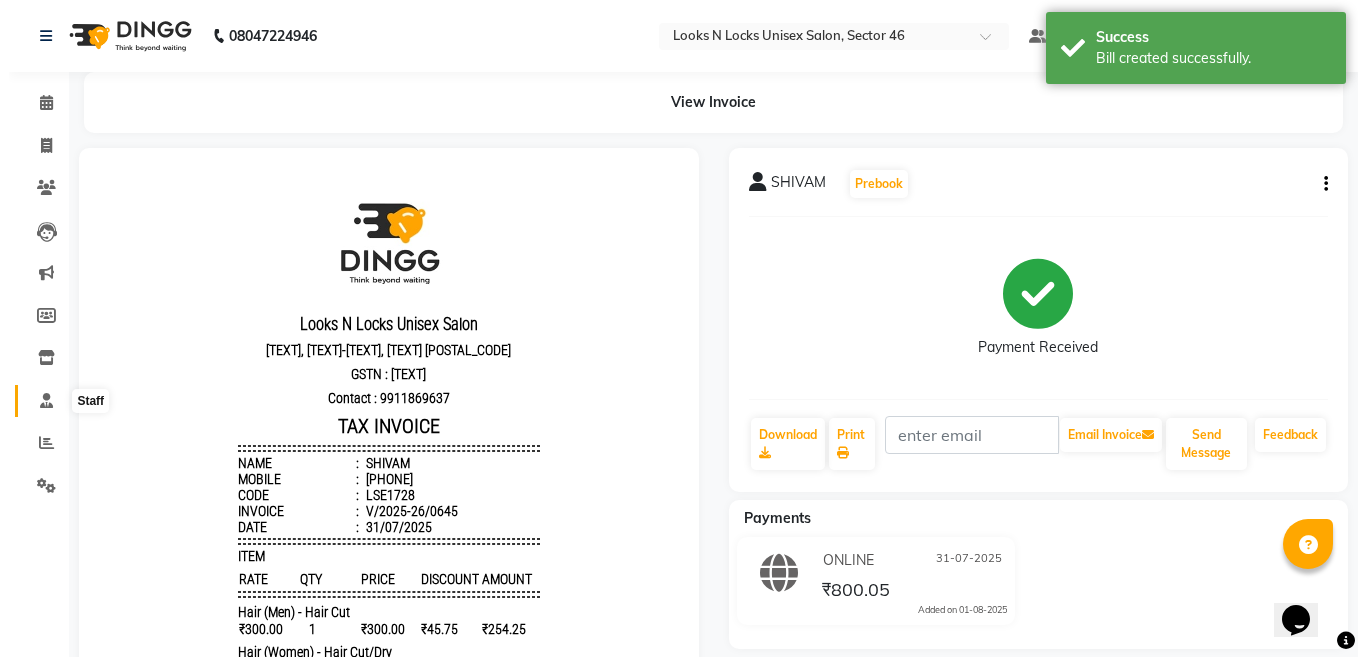 scroll, scrollTop: 0, scrollLeft: 0, axis: both 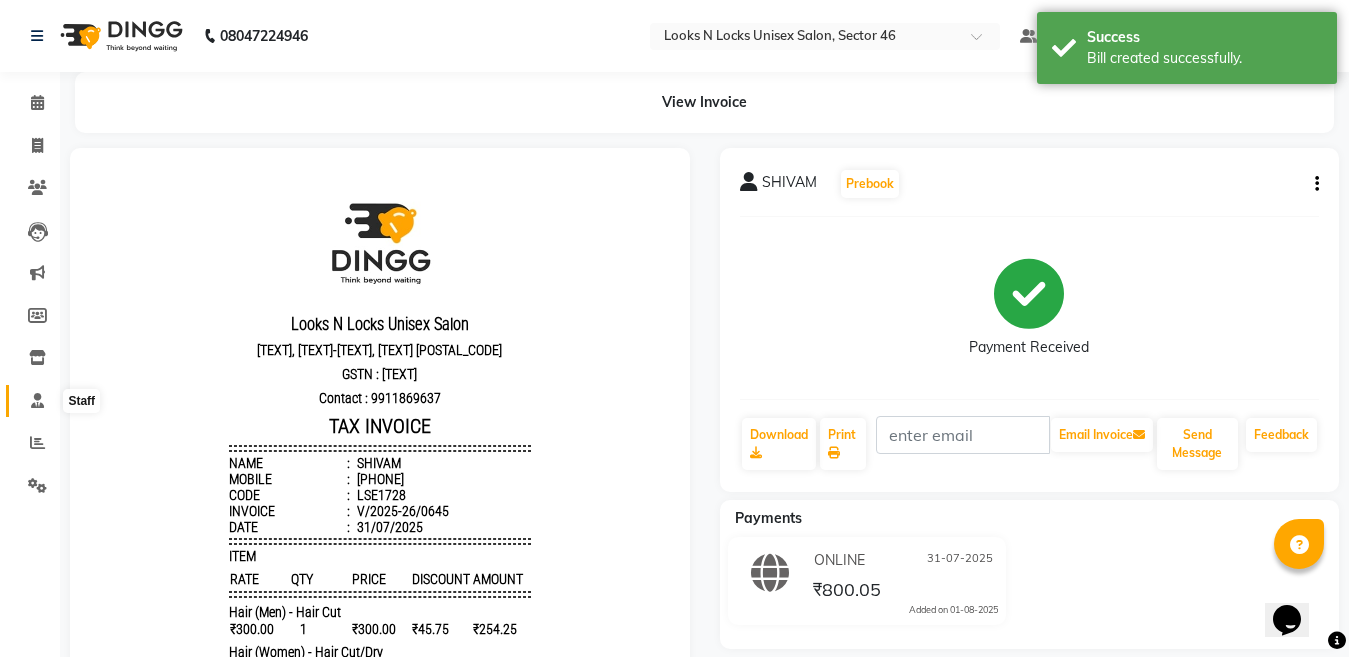click 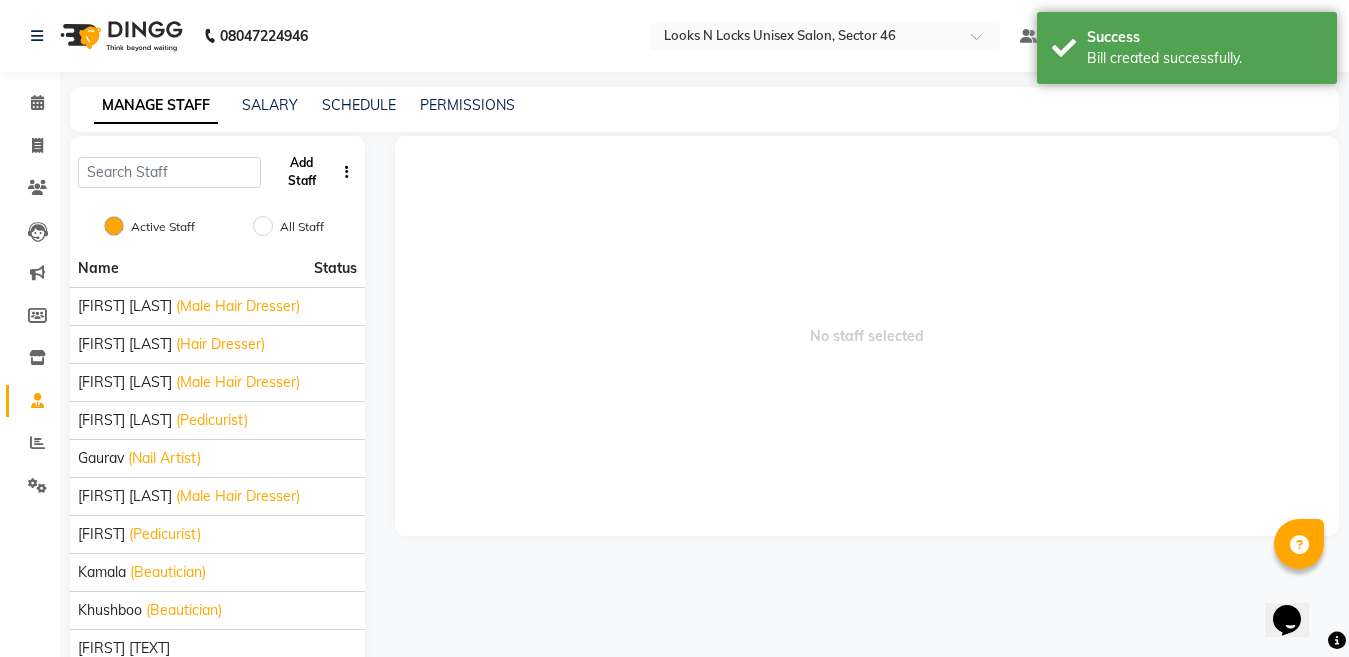 click on "Add Staff" 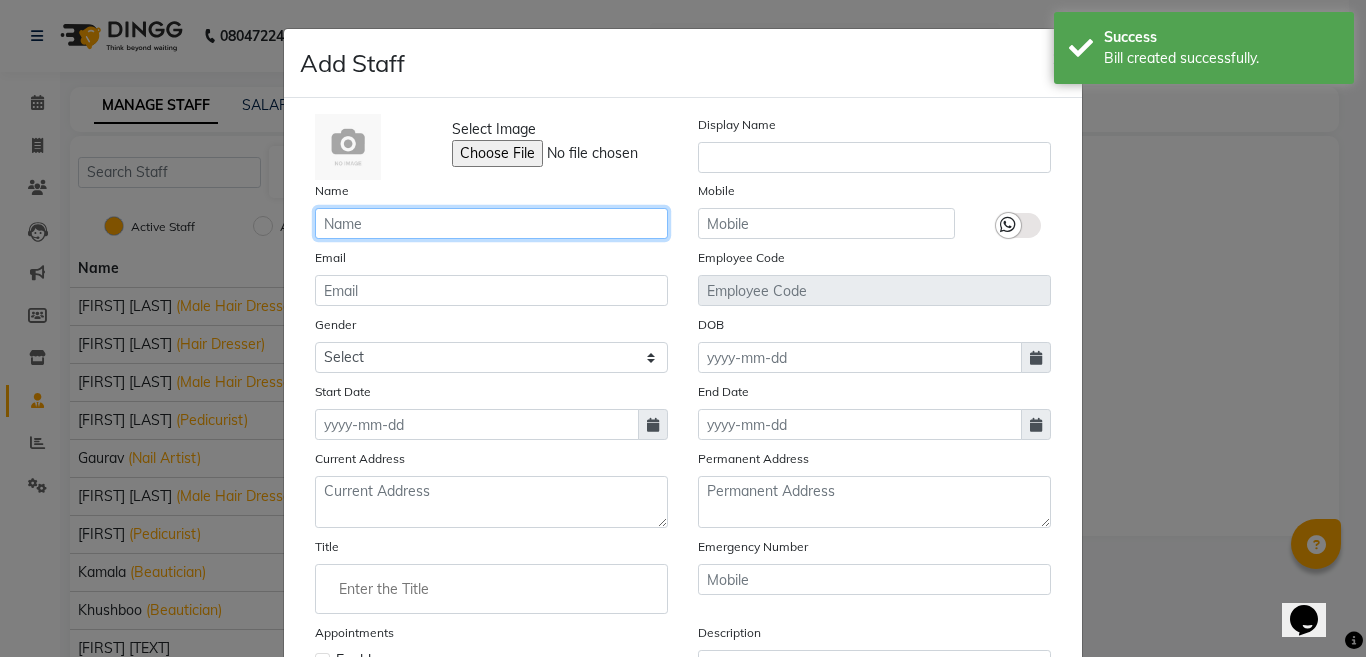 click 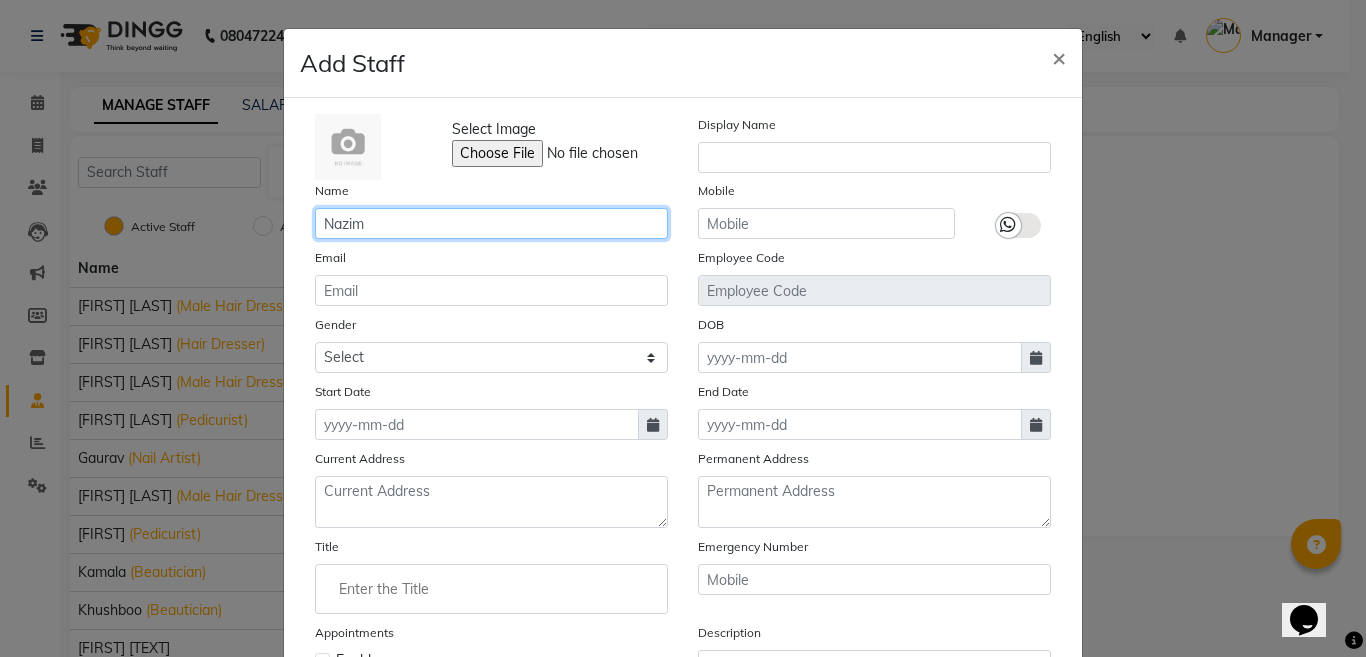 type on "Nazim" 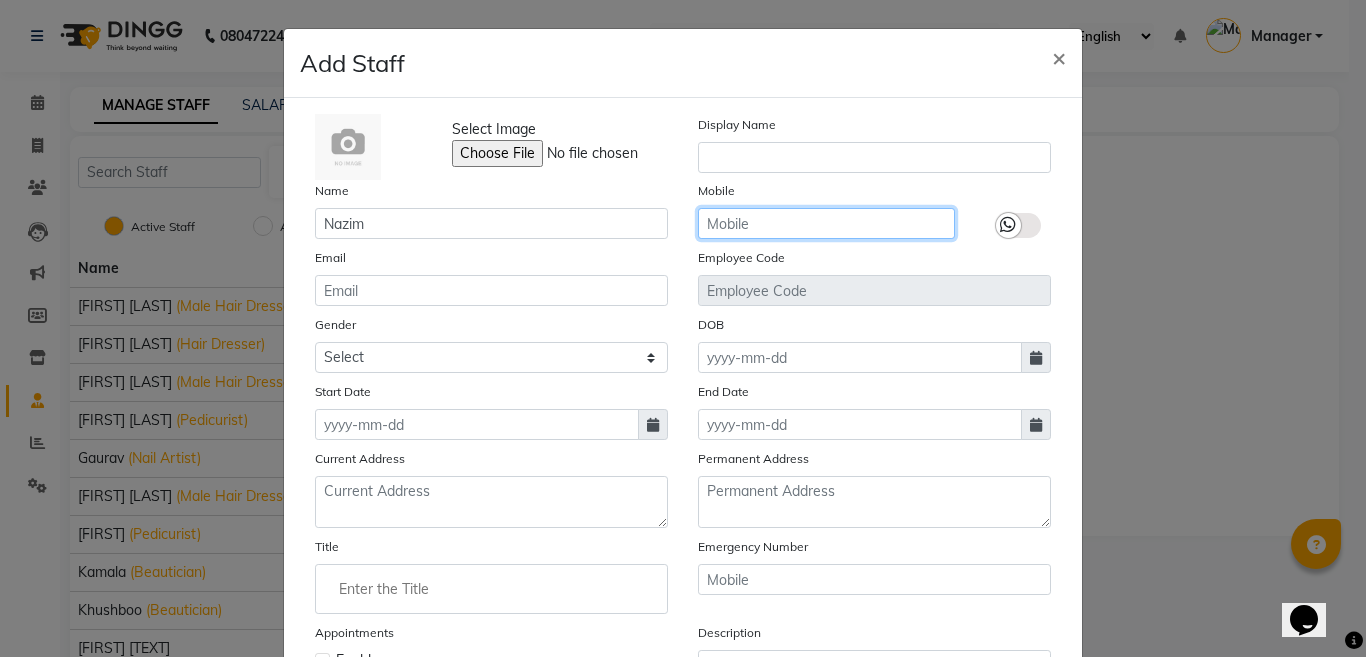click 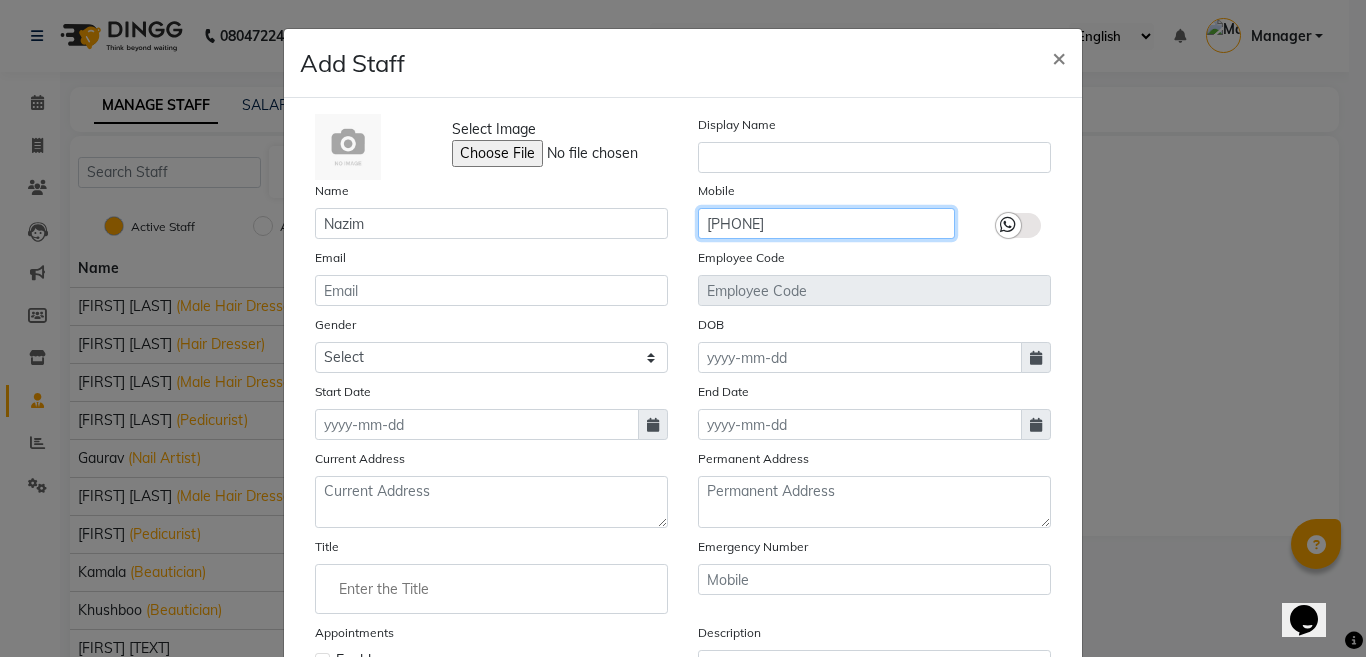 type on "[PHONE]" 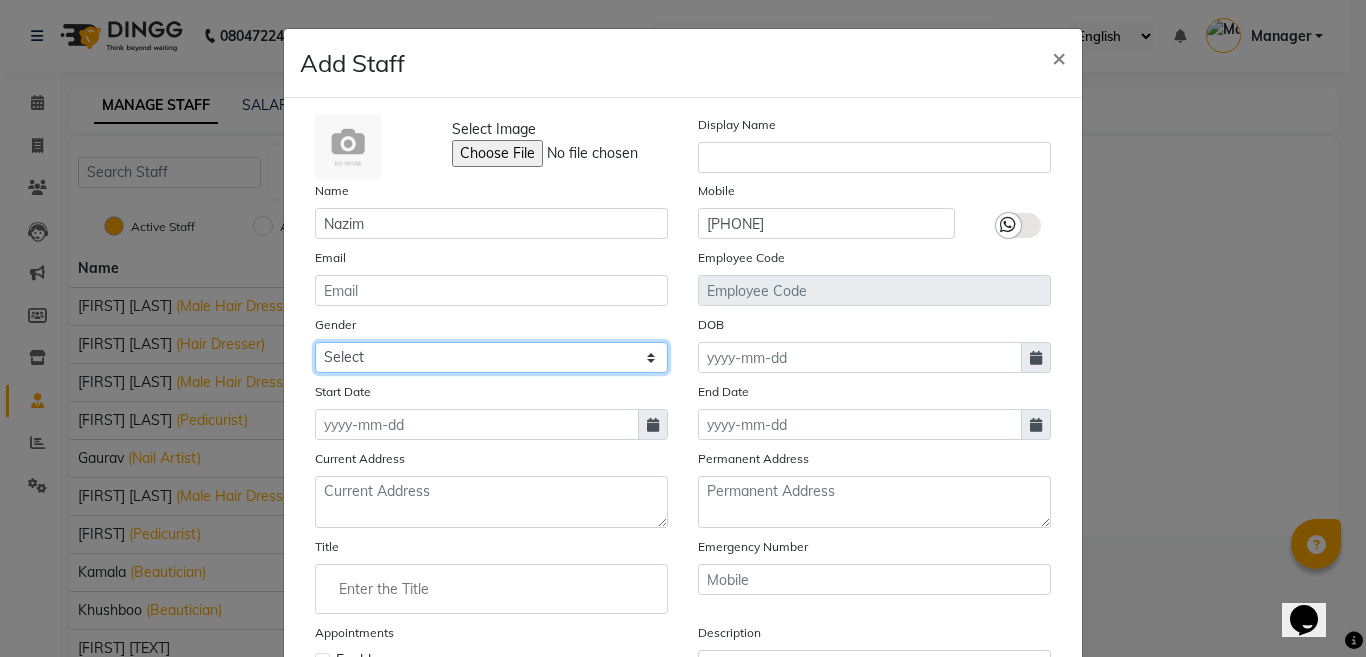 click on "Select Male Female Other Prefer Not To Say" 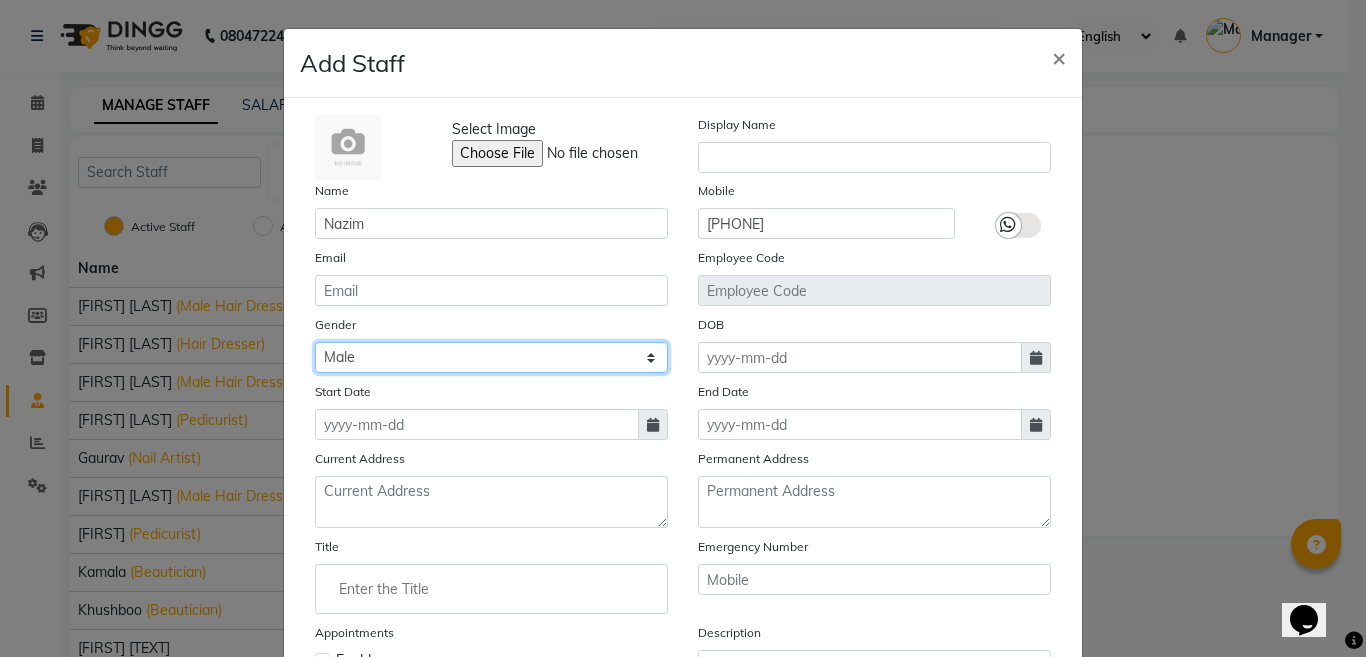 click on "Select Male Female Other Prefer Not To Say" 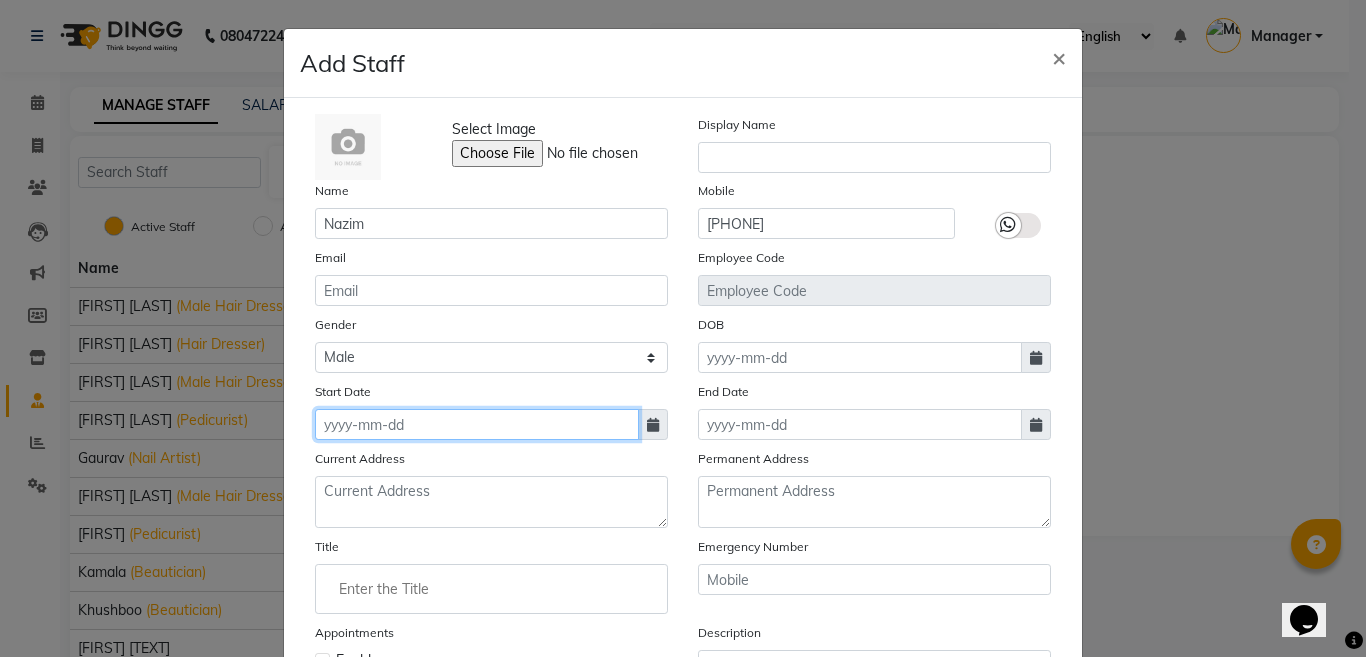 click 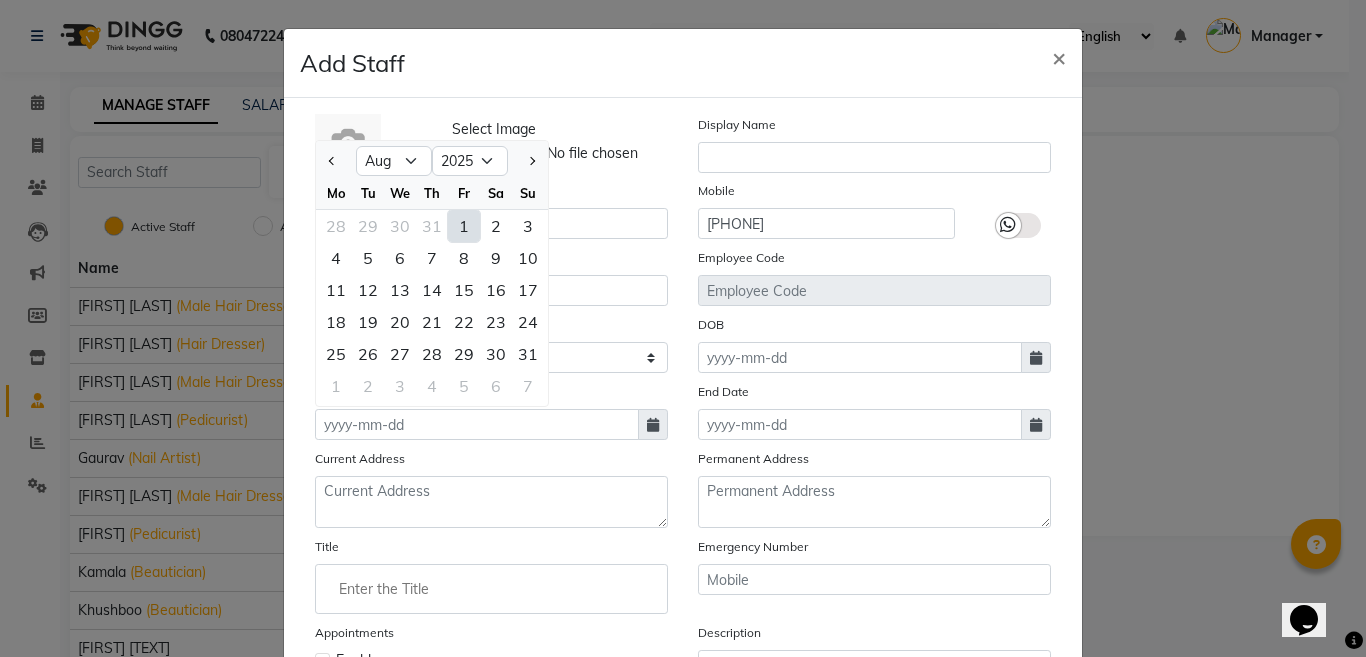 scroll, scrollTop: 100, scrollLeft: 0, axis: vertical 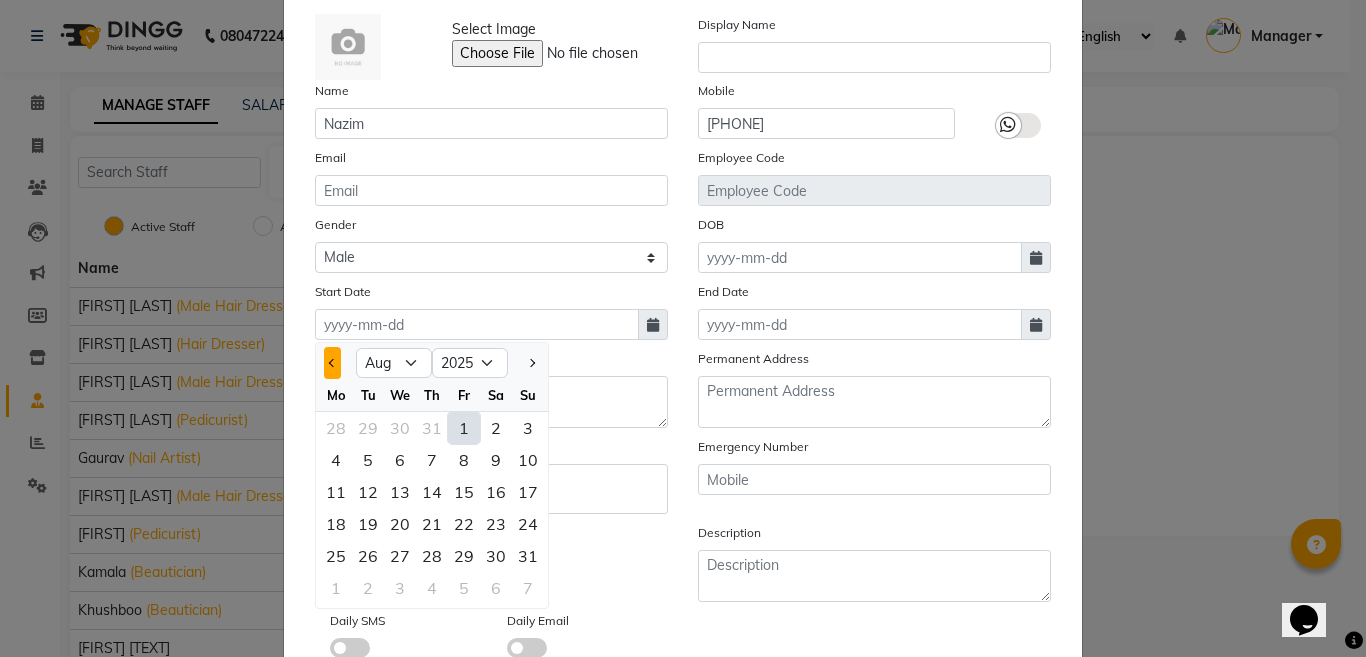 click 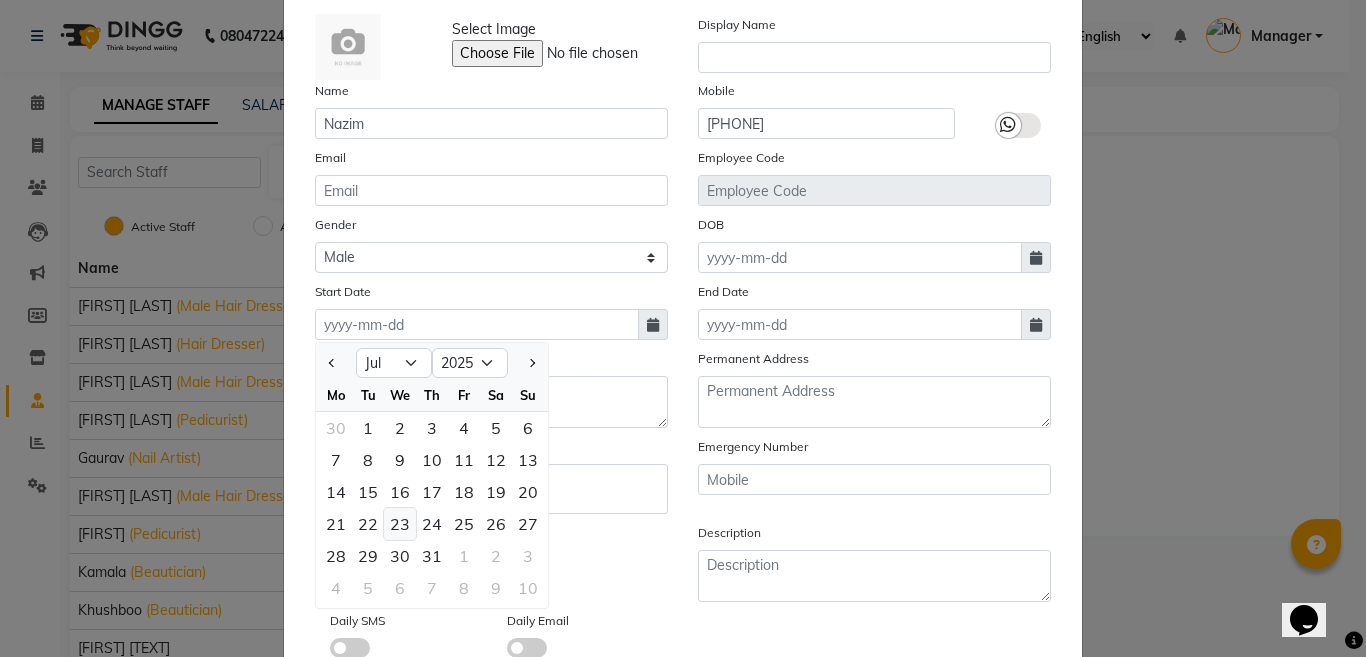 click on "23" 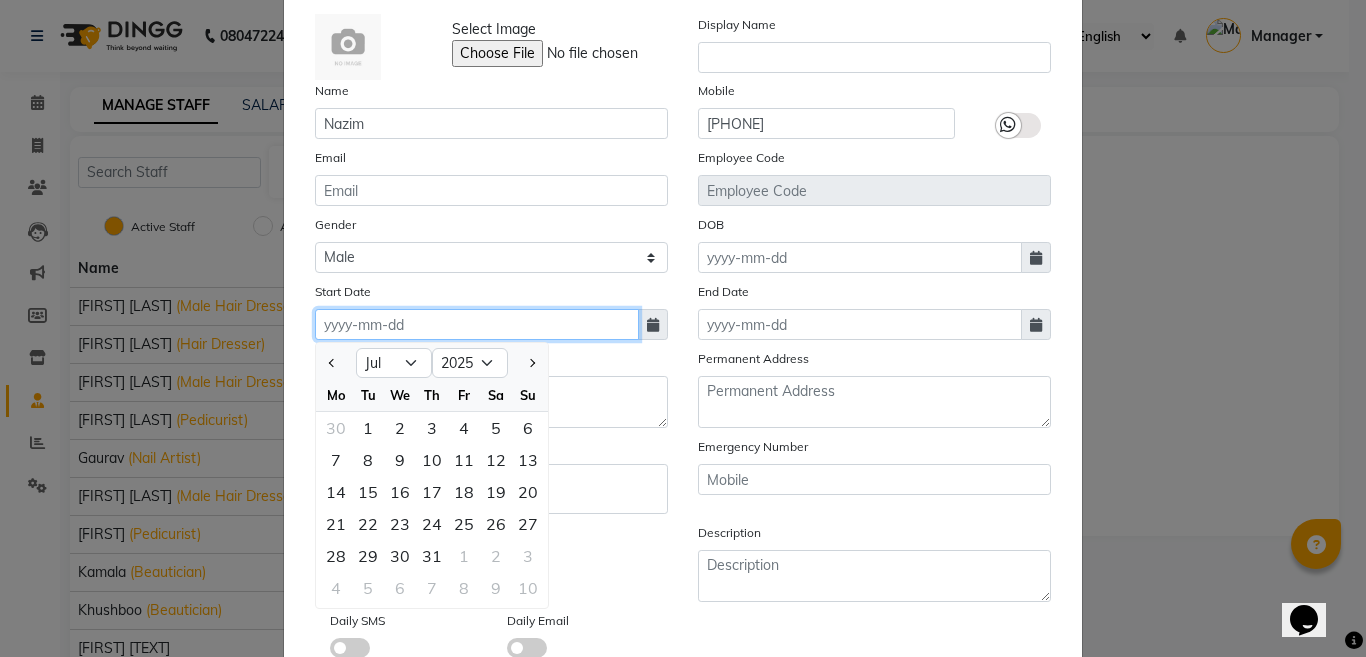 type on "23-07-2025" 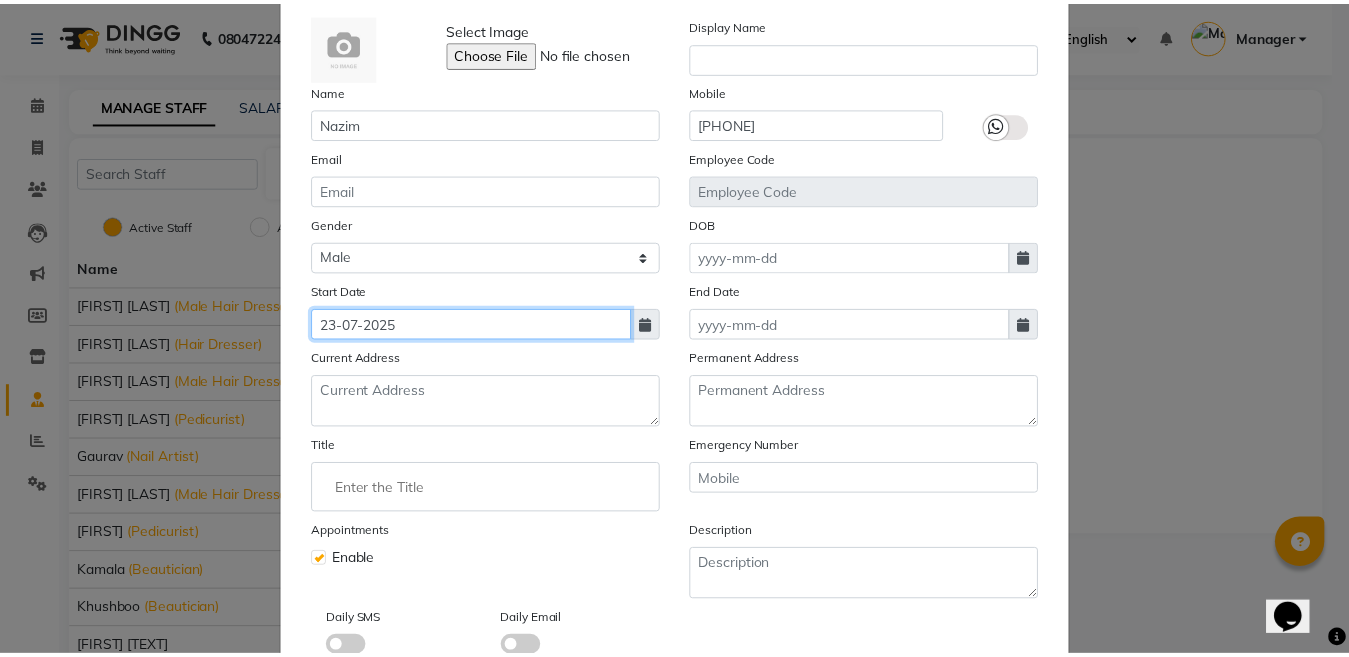 scroll, scrollTop: 225, scrollLeft: 0, axis: vertical 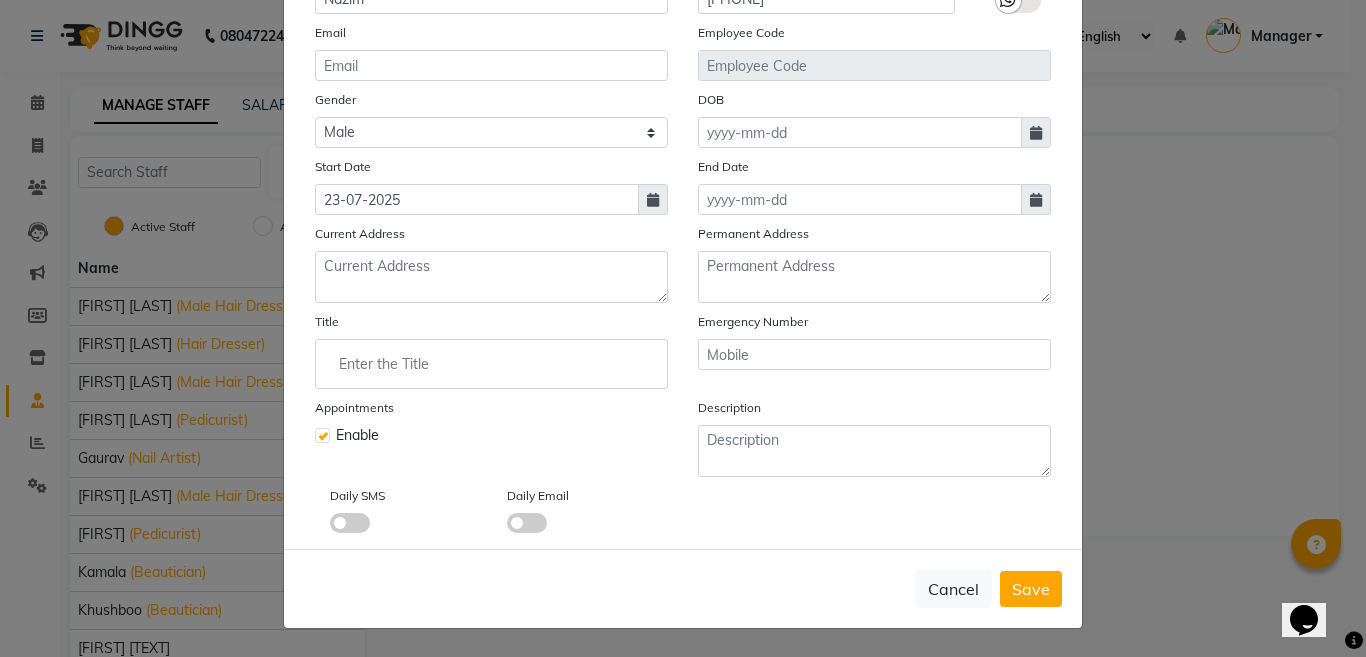 click 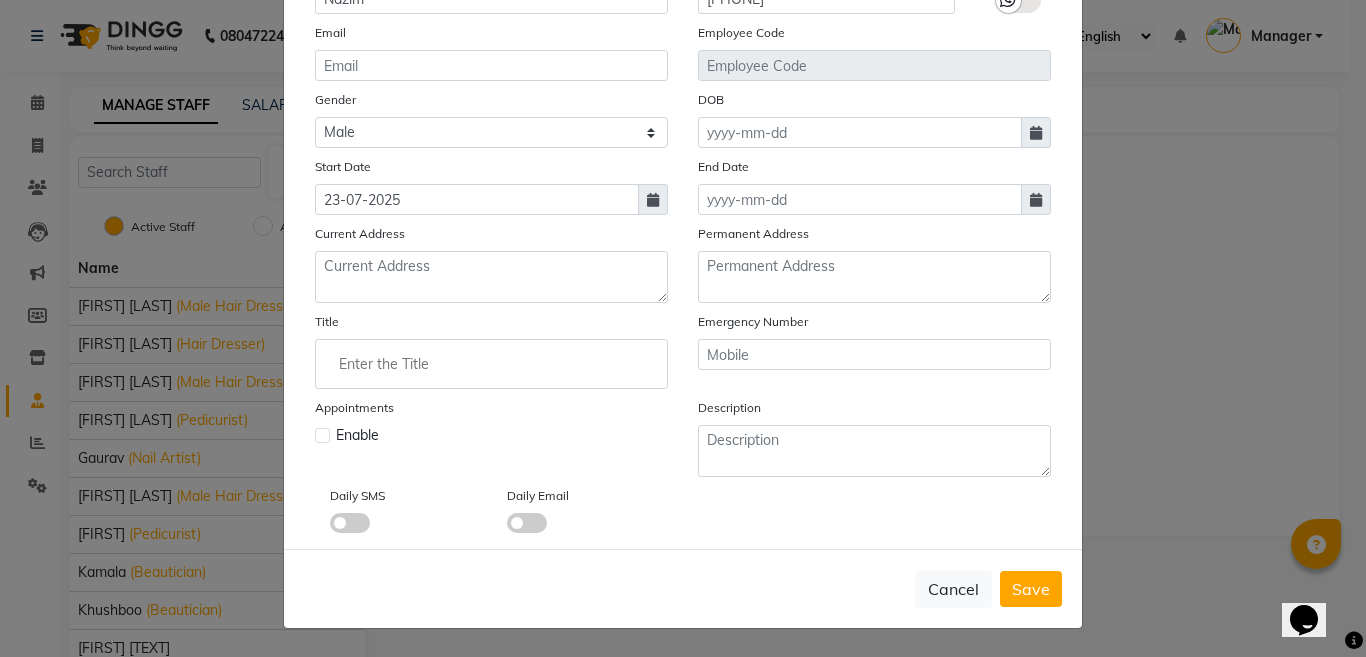 click on "Enable" 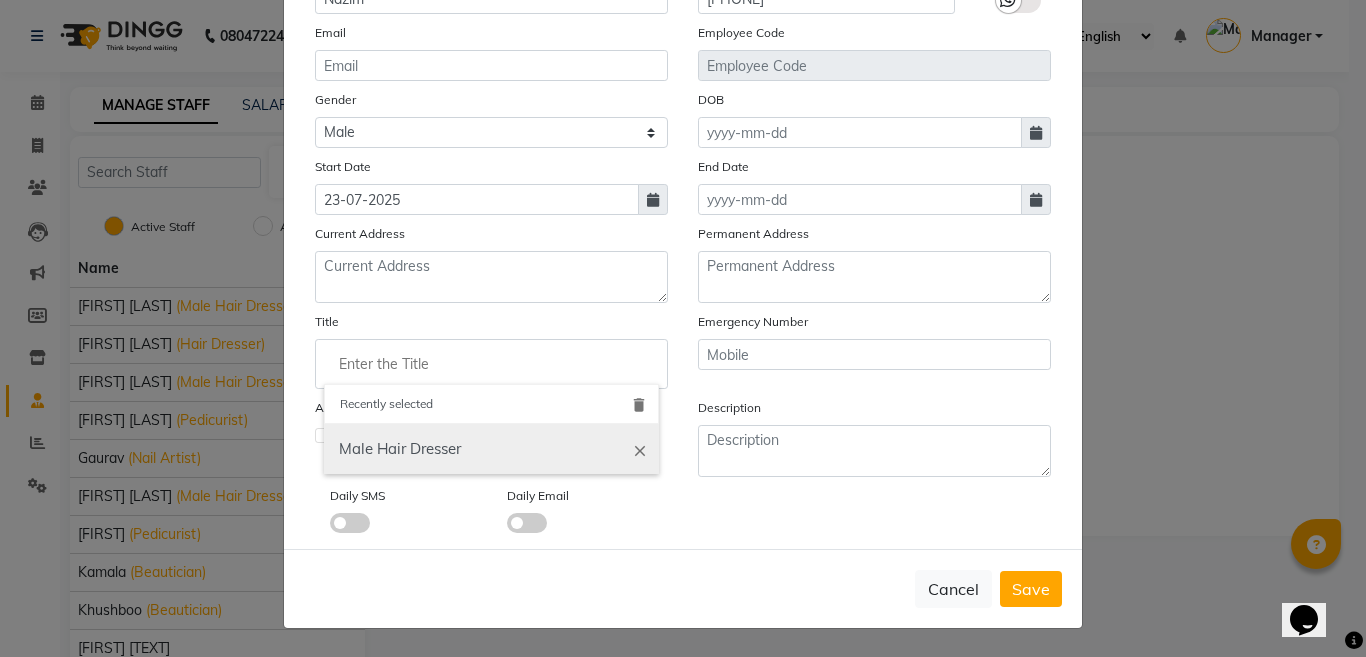 click on "Male Hair Dresser" at bounding box center [491, 449] 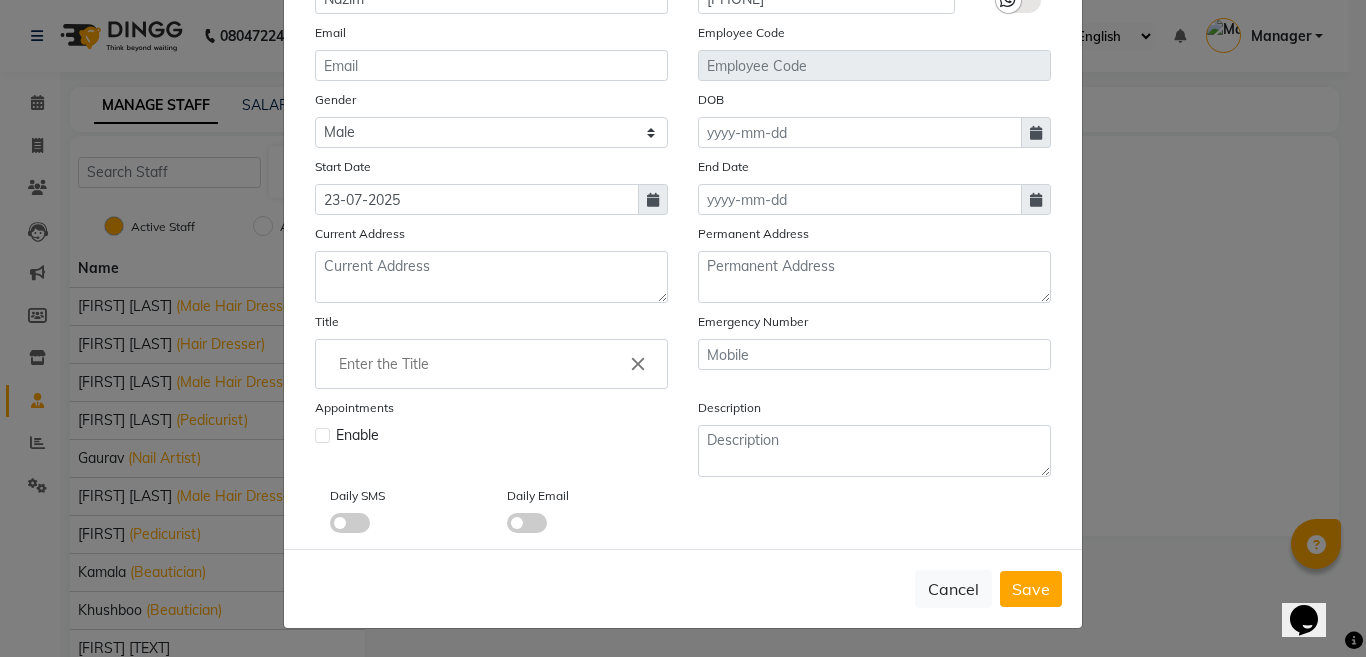 type on "Male Hair Dresser" 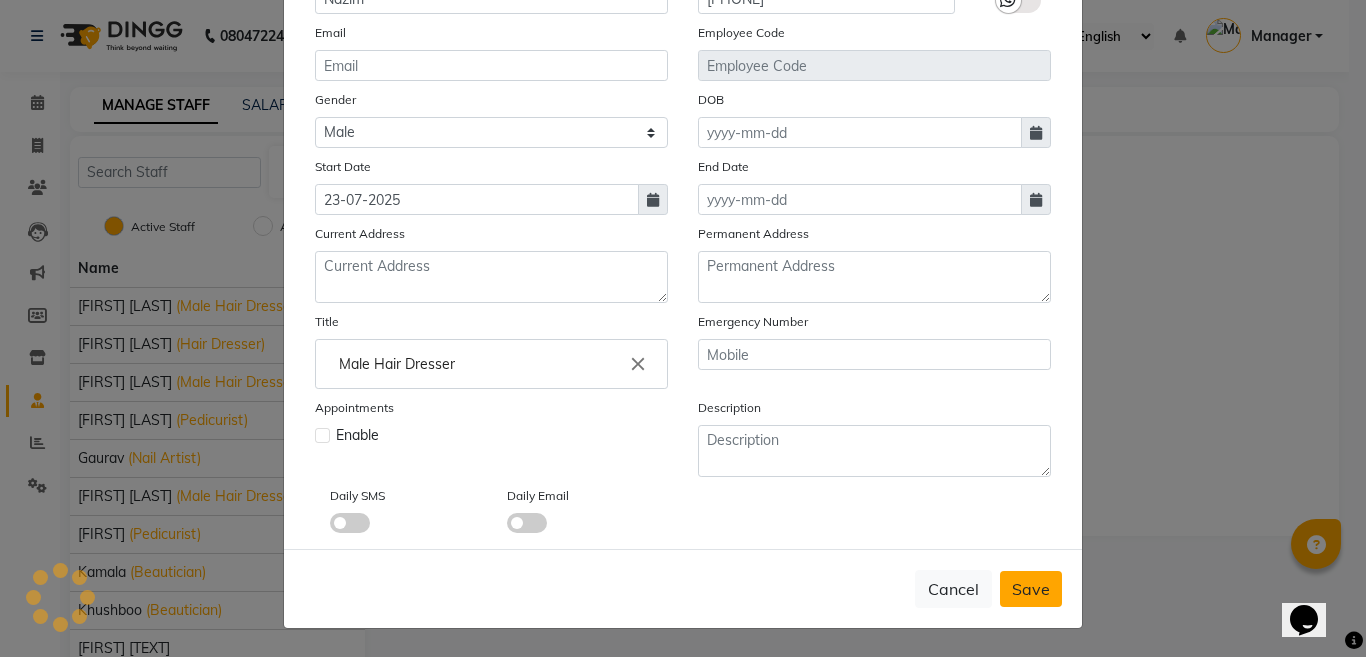 click on "Save" at bounding box center (1031, 589) 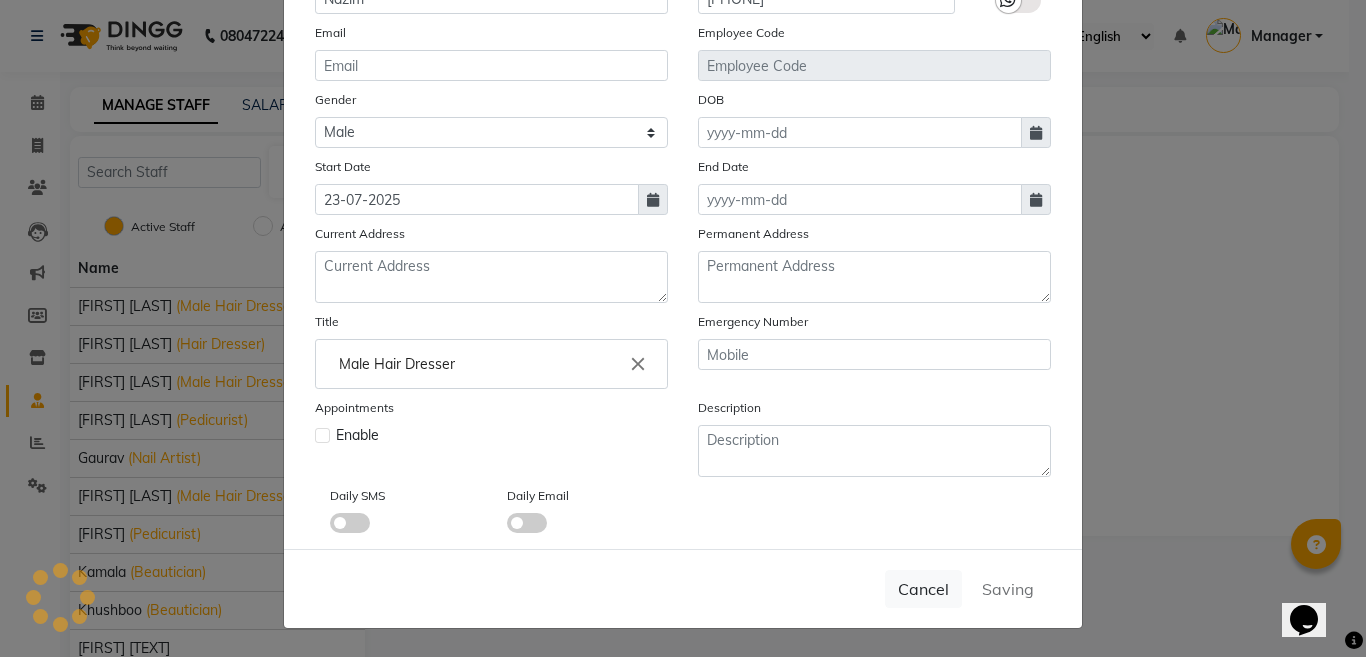 type 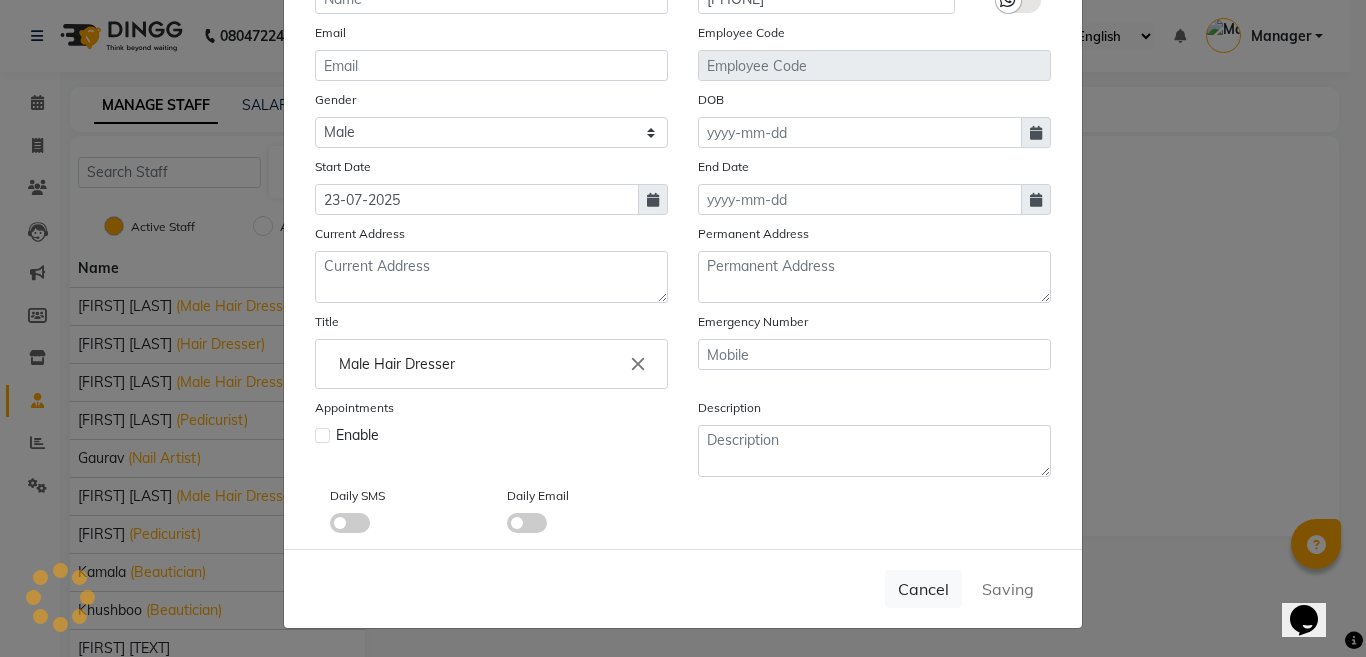 type 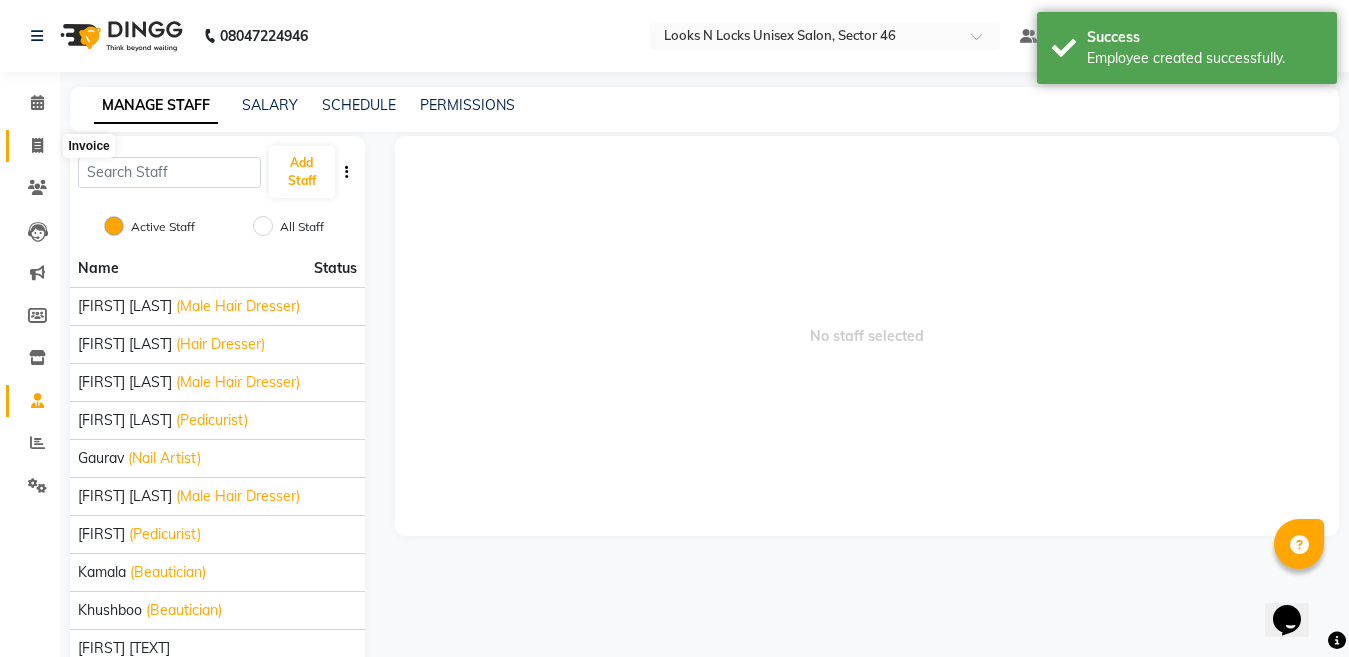 click 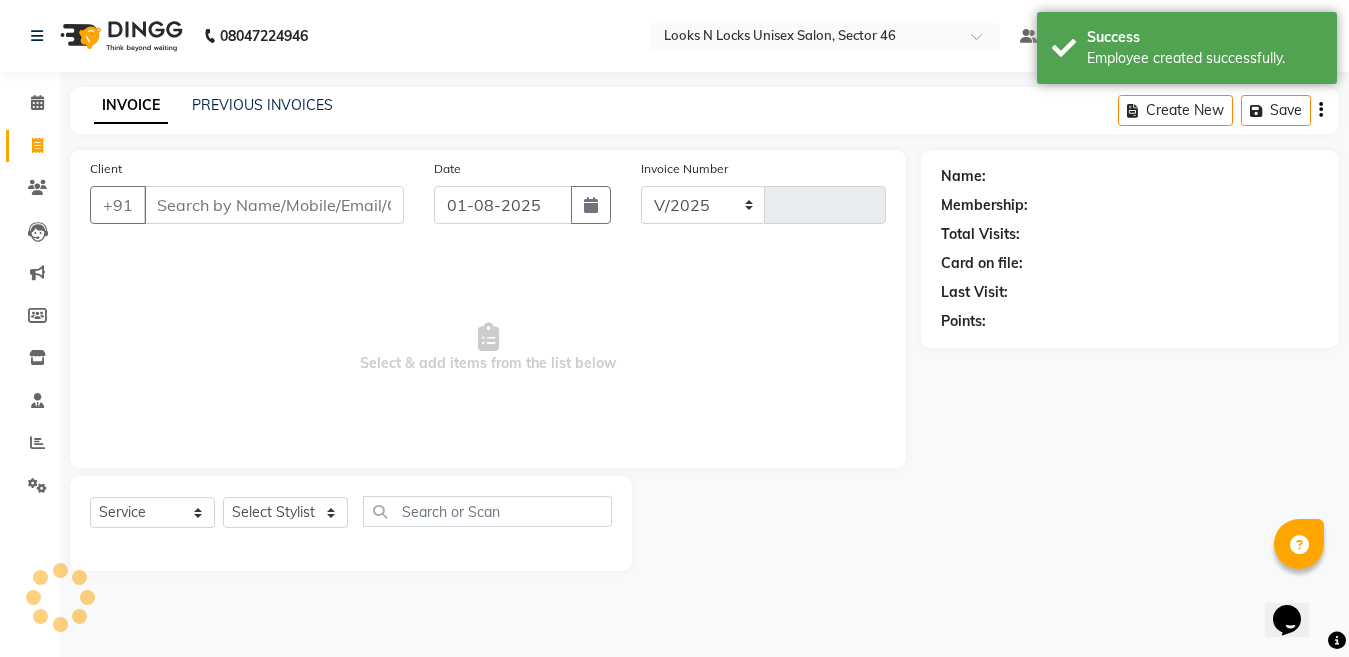 select on "3904" 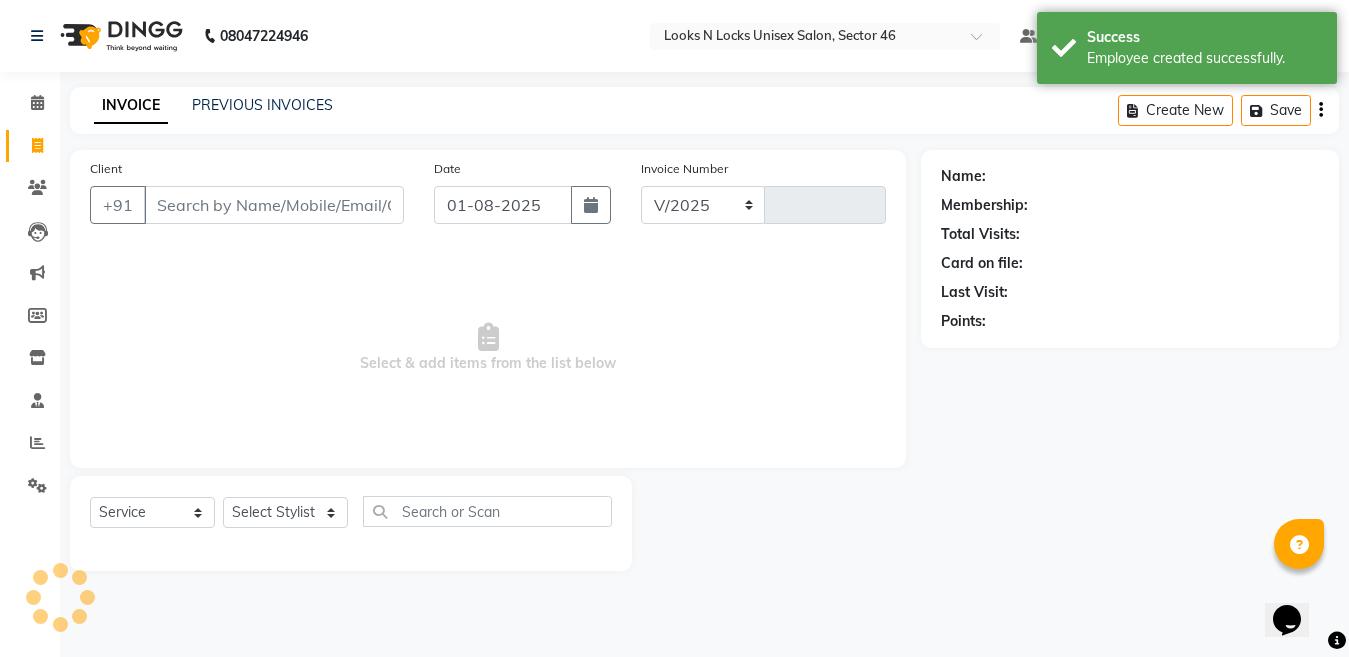 type on "0646" 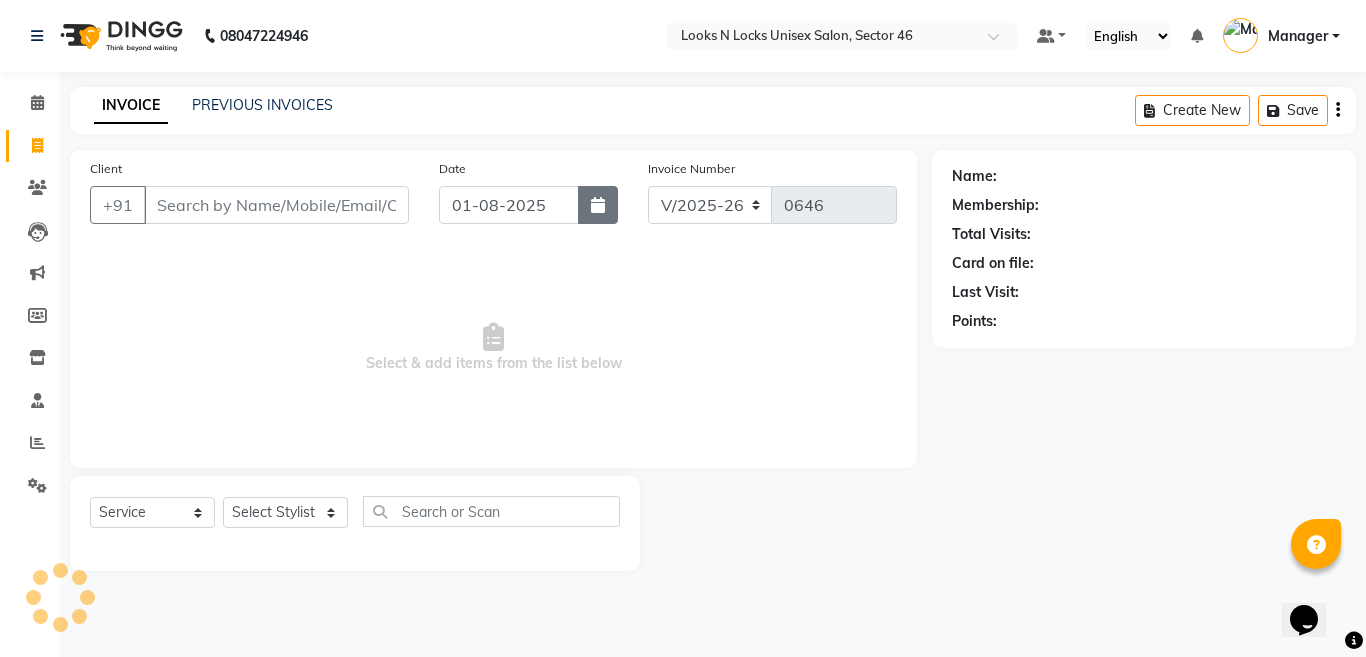 click 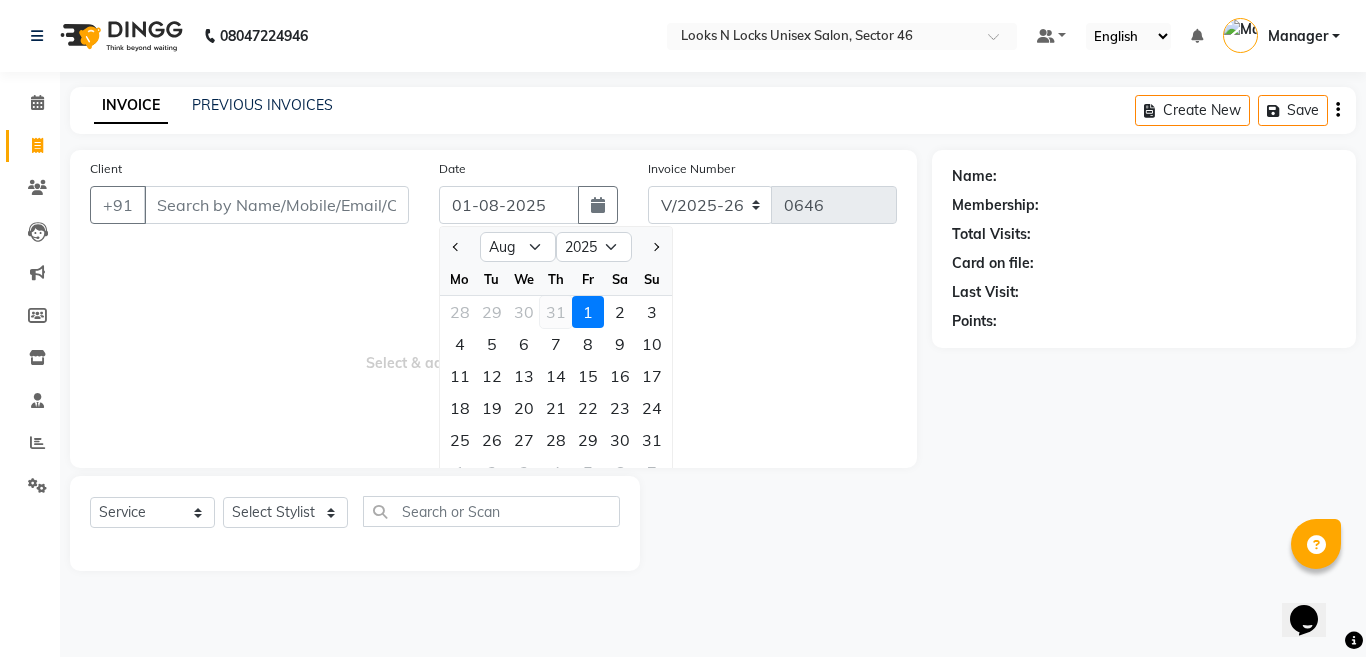 click on "31" 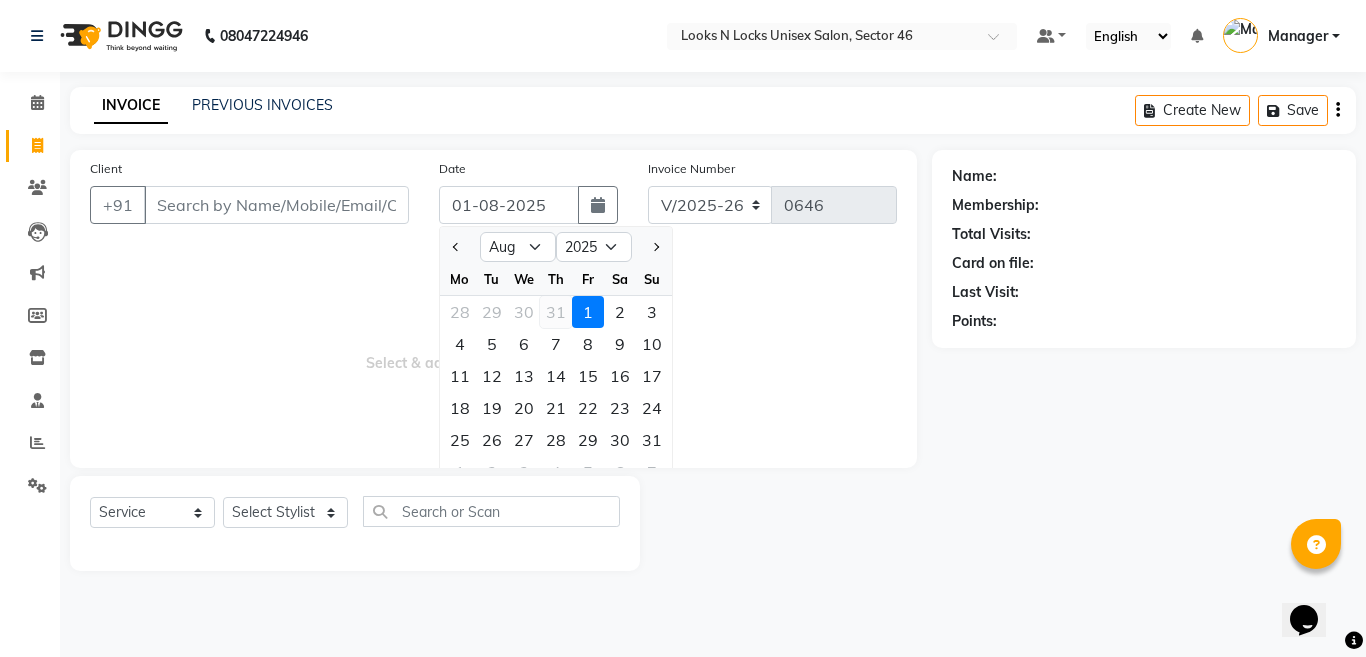 type on "31-07-2025" 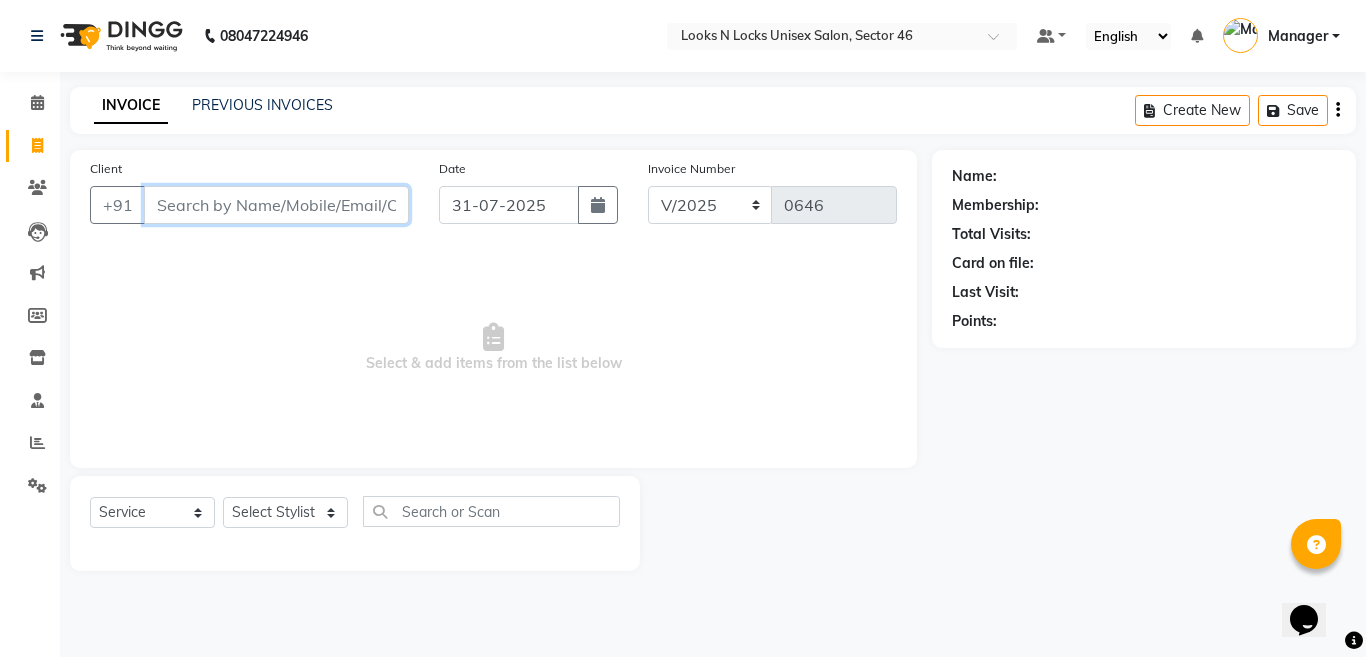 click on "Client" at bounding box center (276, 205) 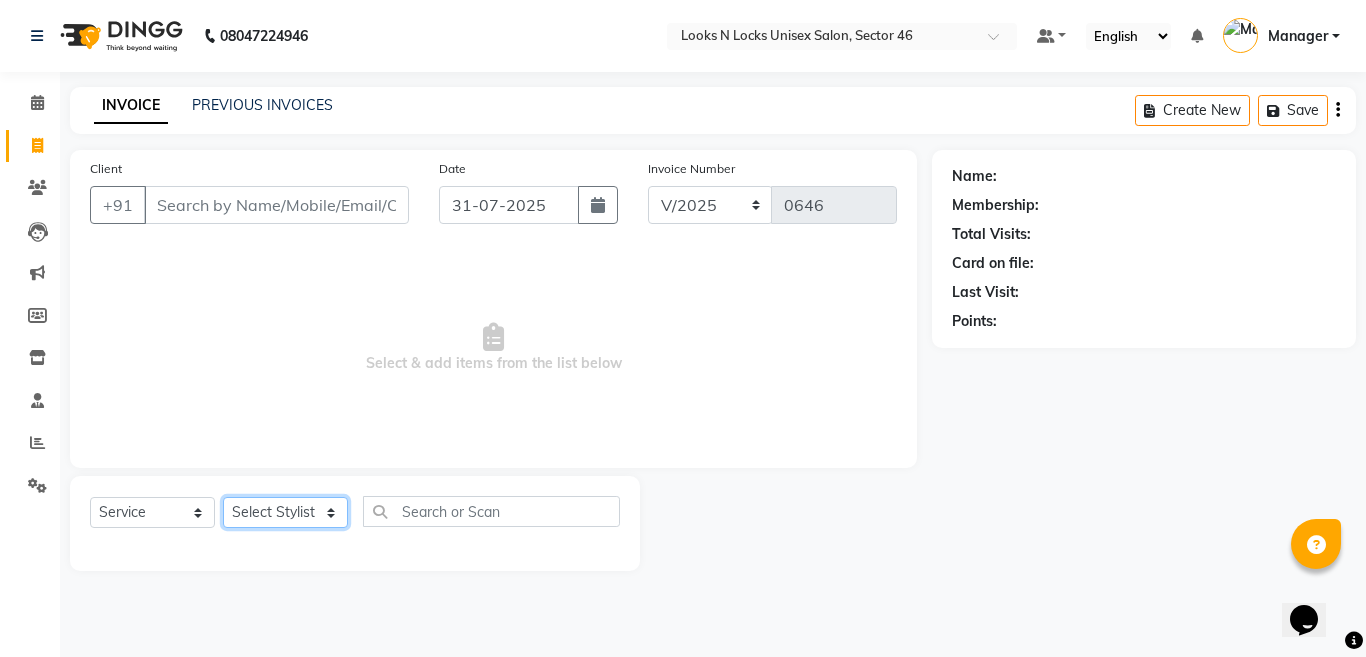 click on "Select Stylist Aakib Ansari Aalam Sheikh Ajay sain Anil  Sahu Gaurav Gulzar  Anshari Ibrahim Kamala Khushboo kusum maam Lucky Manager Marry Lepcha Nazim  Priya Rao Ram Saurabha Seema Shilpa ( sunita) Sonia Sunita Chauhan Vanshika Varun Zafar" 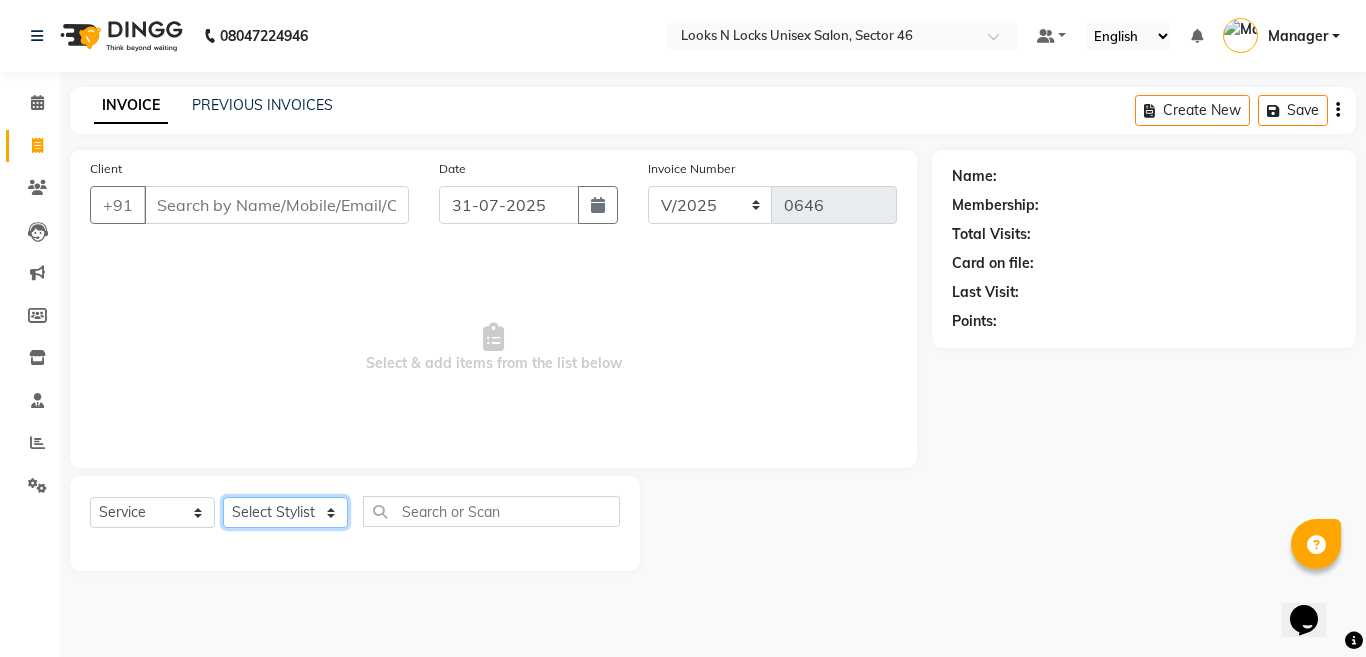 select on "87798" 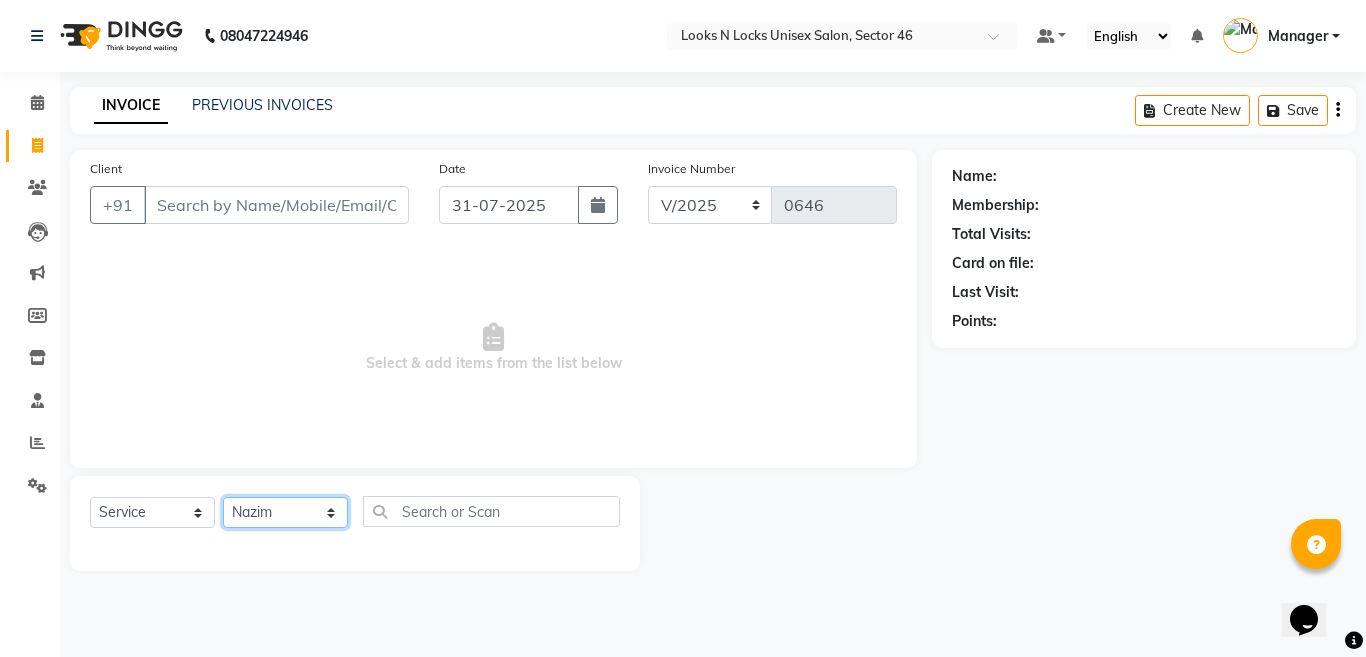 click on "Select Stylist Aakib Ansari Aalam Sheikh Ajay sain Anil  Sahu Gaurav Gulzar  Anshari Ibrahim Kamala Khushboo kusum maam Lucky Manager Marry Lepcha Nazim  Priya Rao Ram Saurabha Seema Shilpa ( sunita) Sonia Sunita Chauhan Vanshika Varun Zafar" 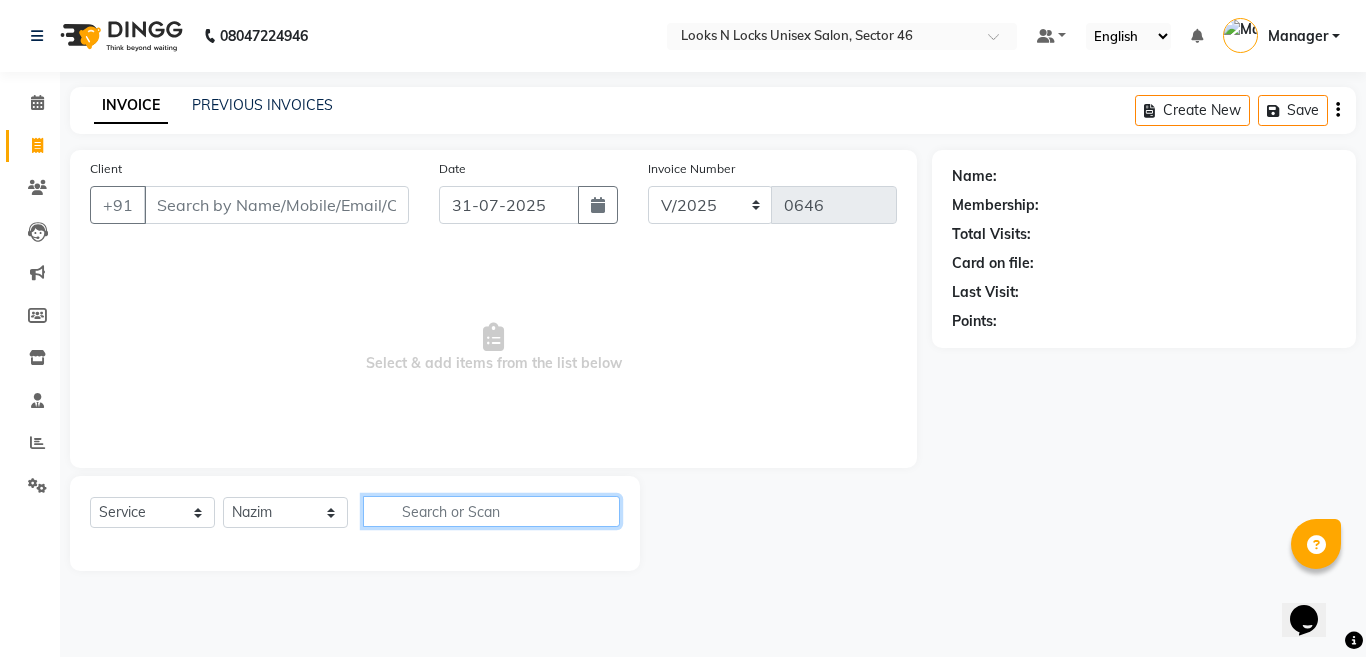 click 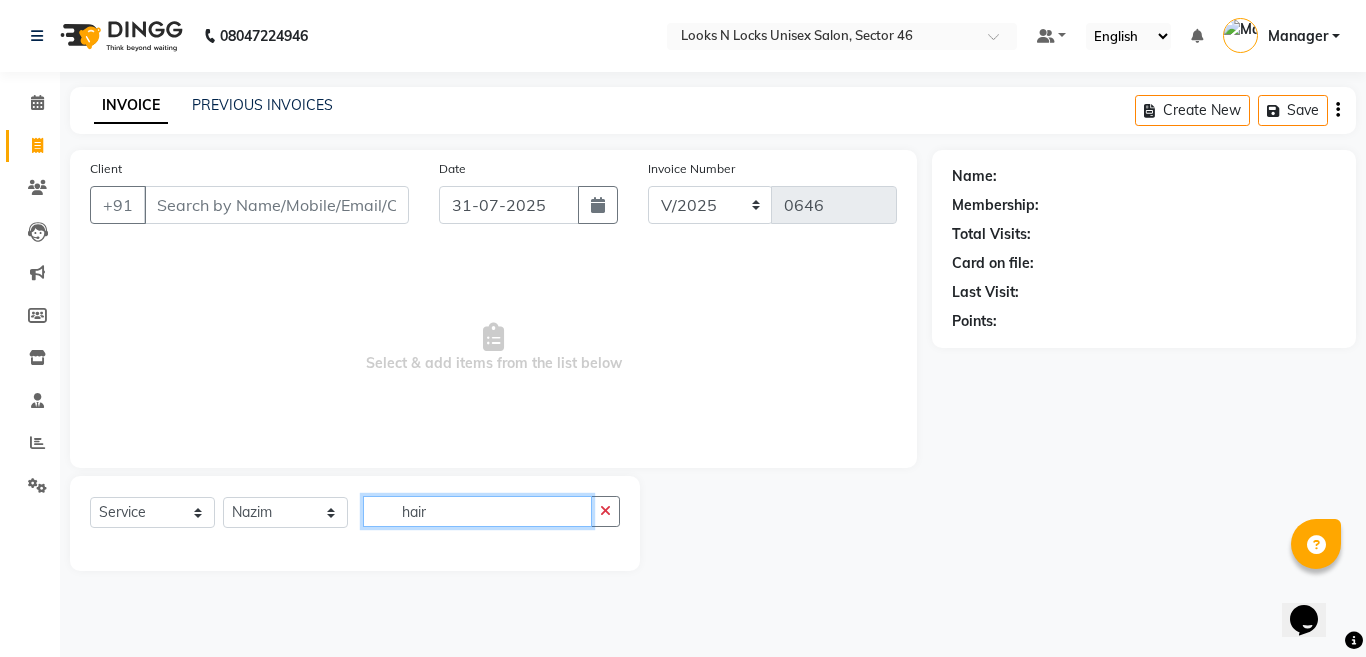 type on "hair" 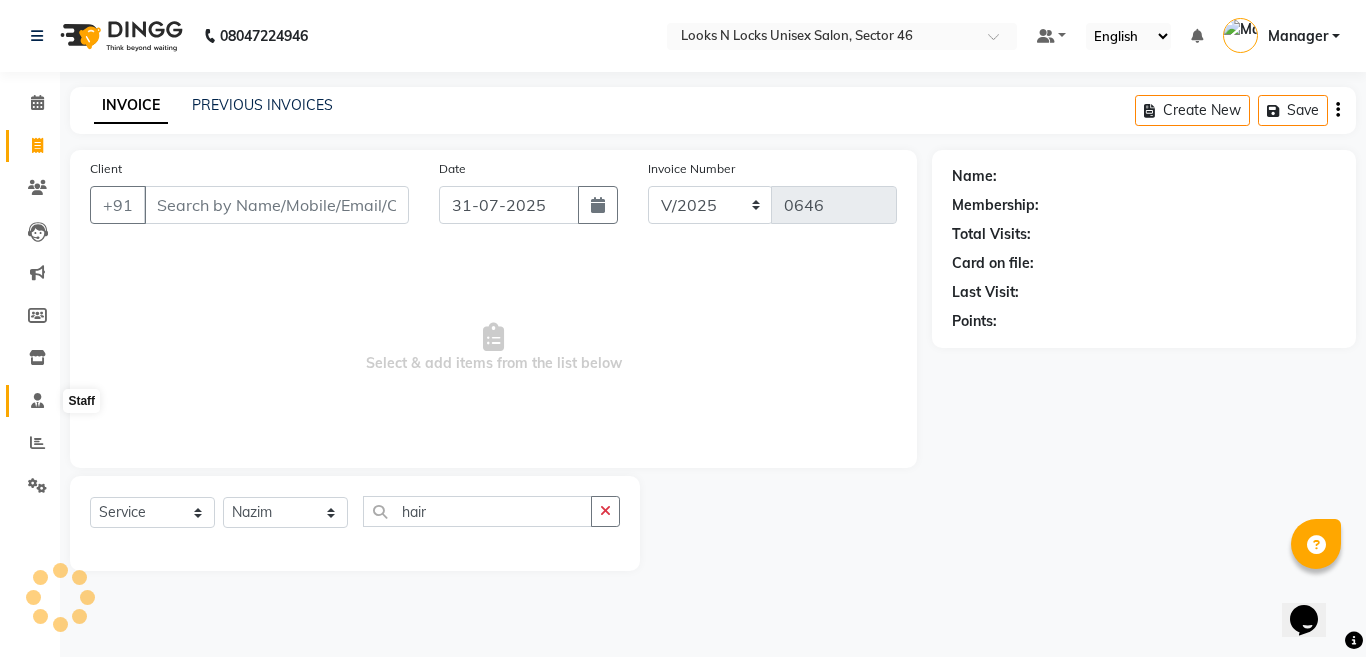 click 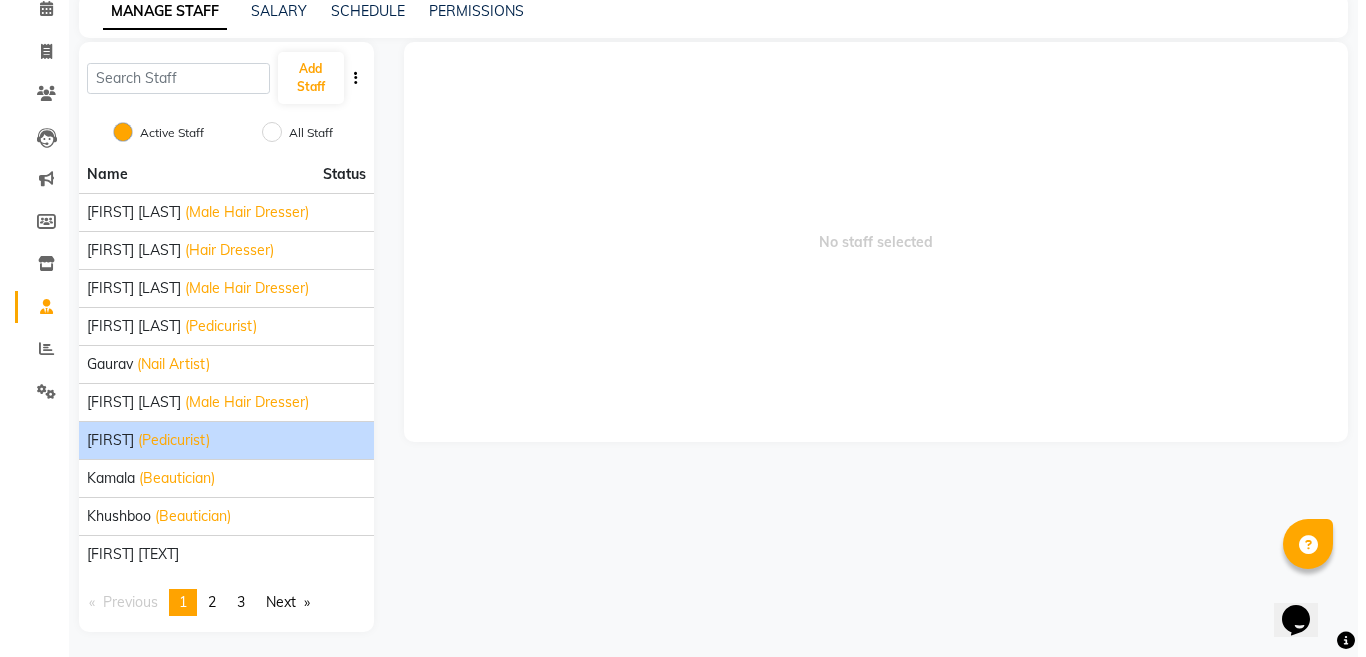 scroll, scrollTop: 99, scrollLeft: 0, axis: vertical 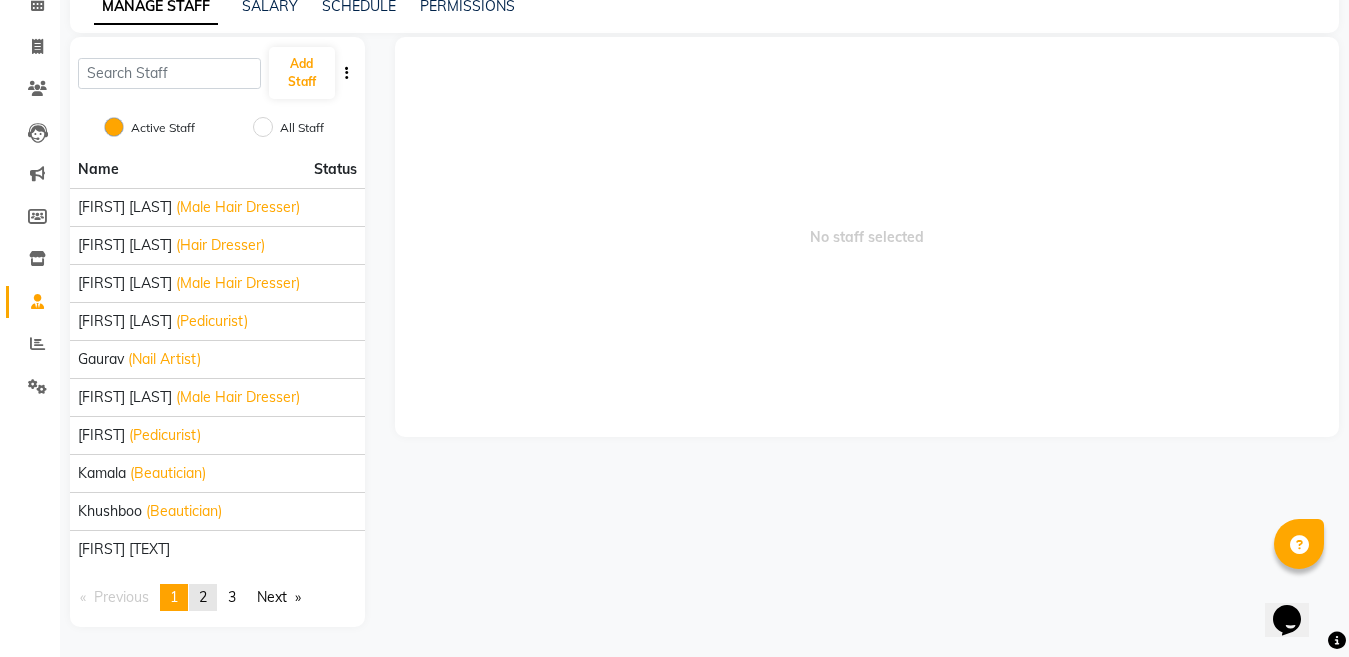 click on "2" at bounding box center [203, 597] 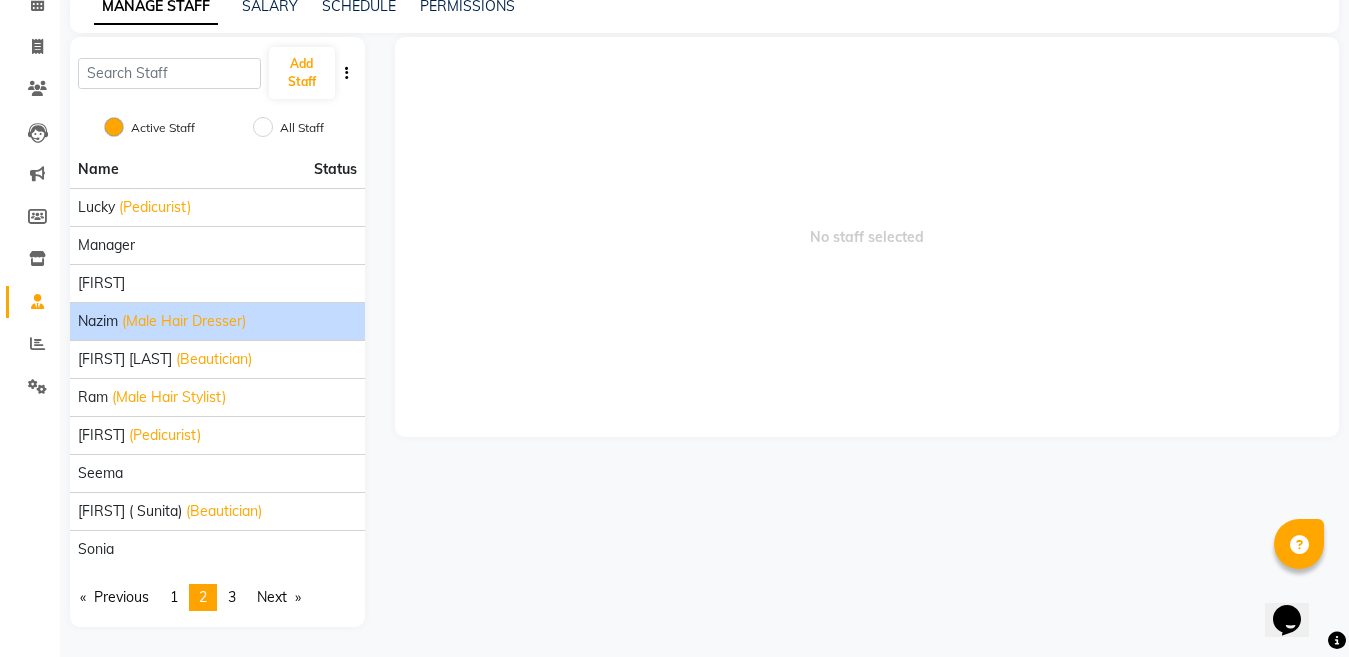 click on "(Male Hair Dresser)" 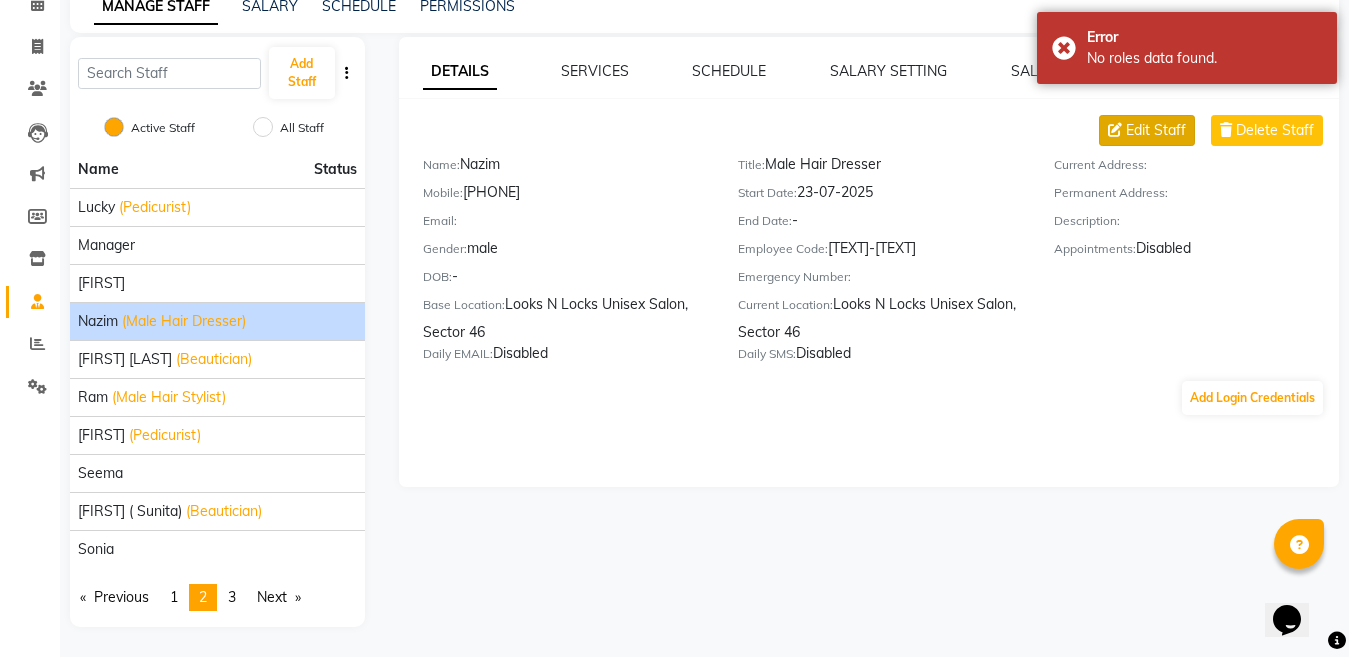 click on "Edit Staff" 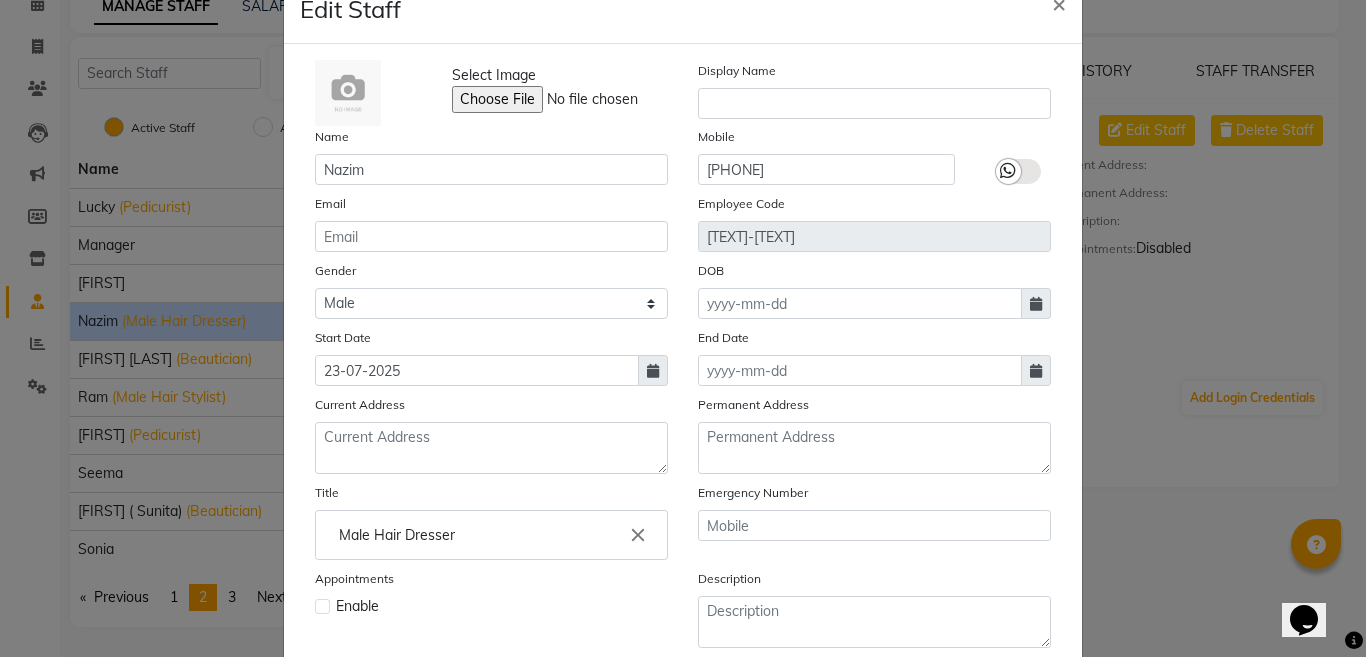 scroll, scrollTop: 25, scrollLeft: 0, axis: vertical 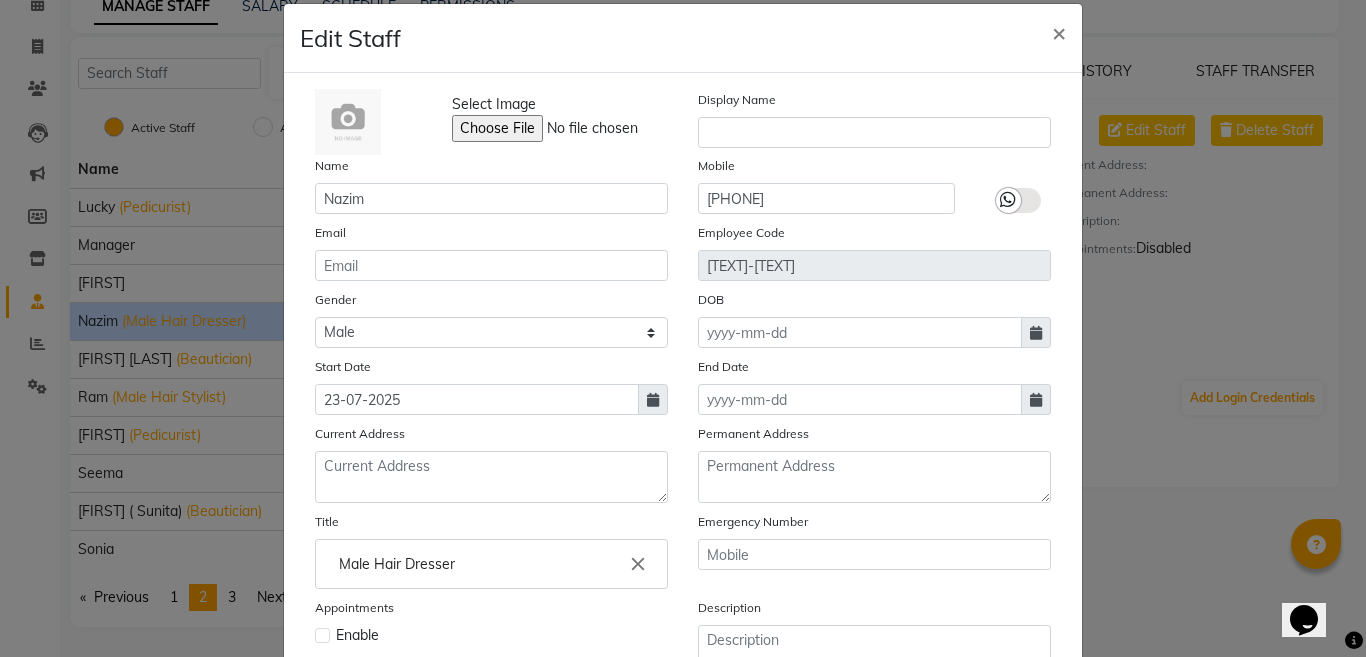 type 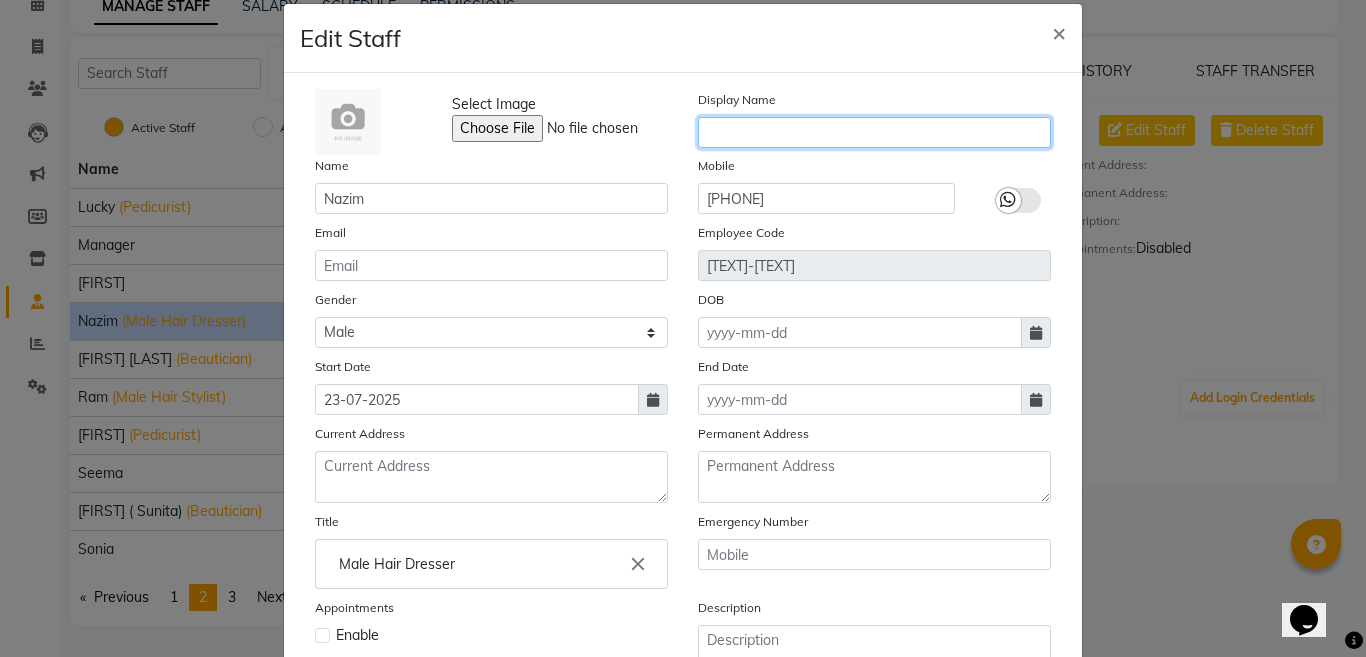 click 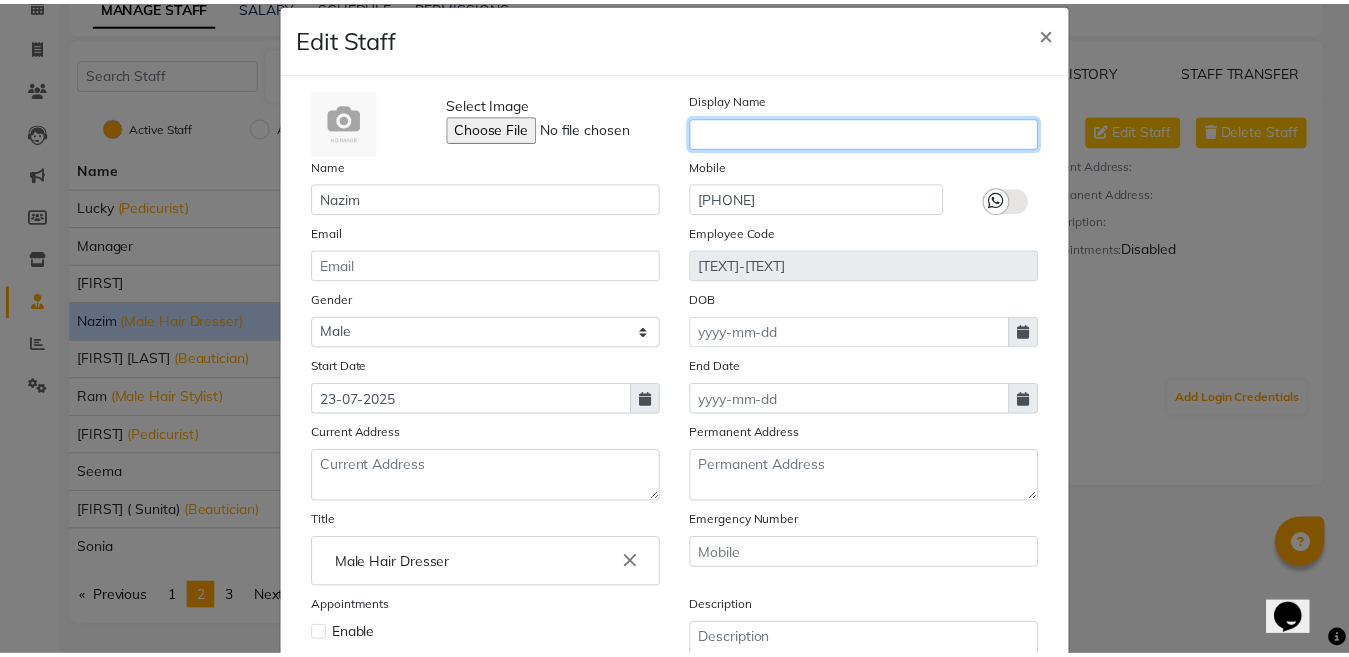 scroll, scrollTop: 225, scrollLeft: 0, axis: vertical 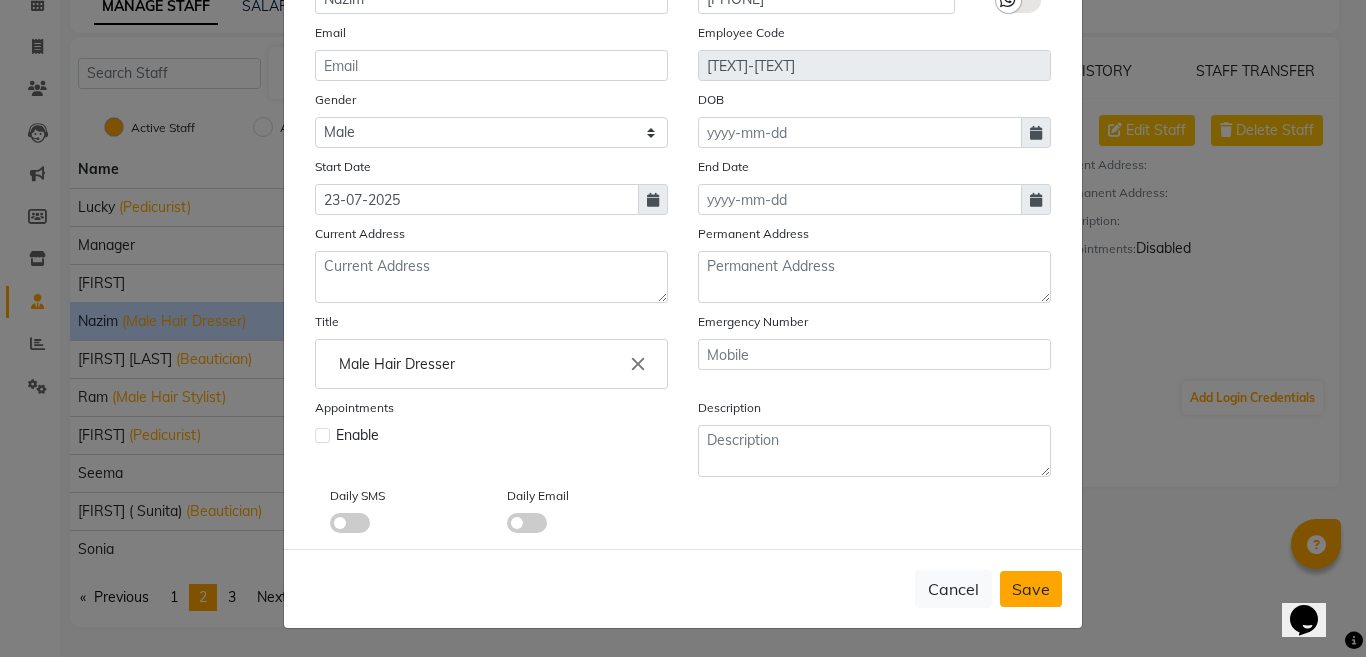 click on "Save" at bounding box center [1031, 589] 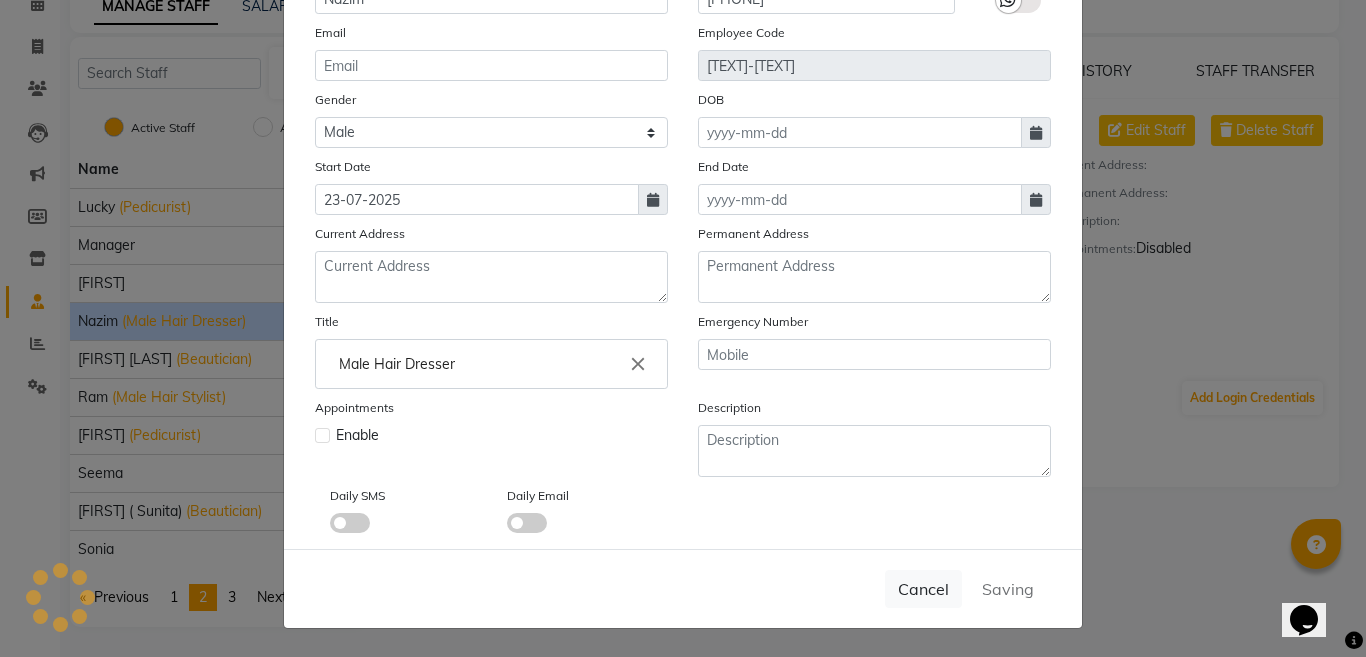 type 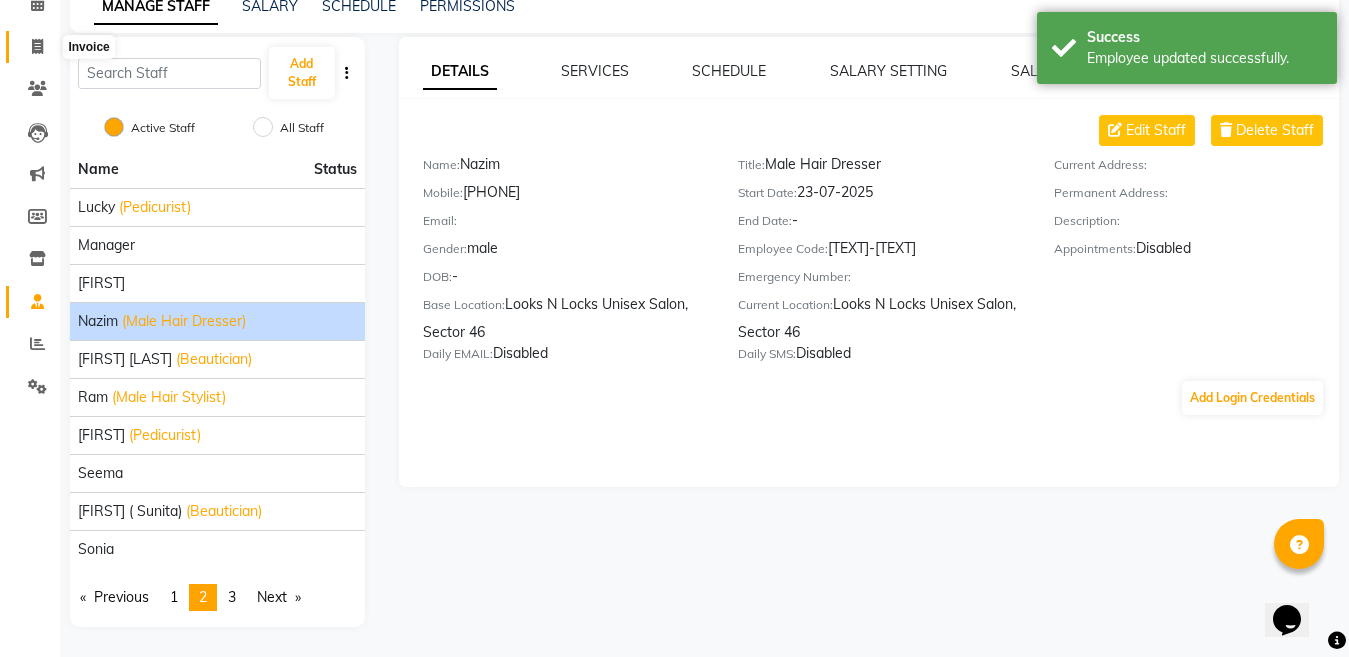 click 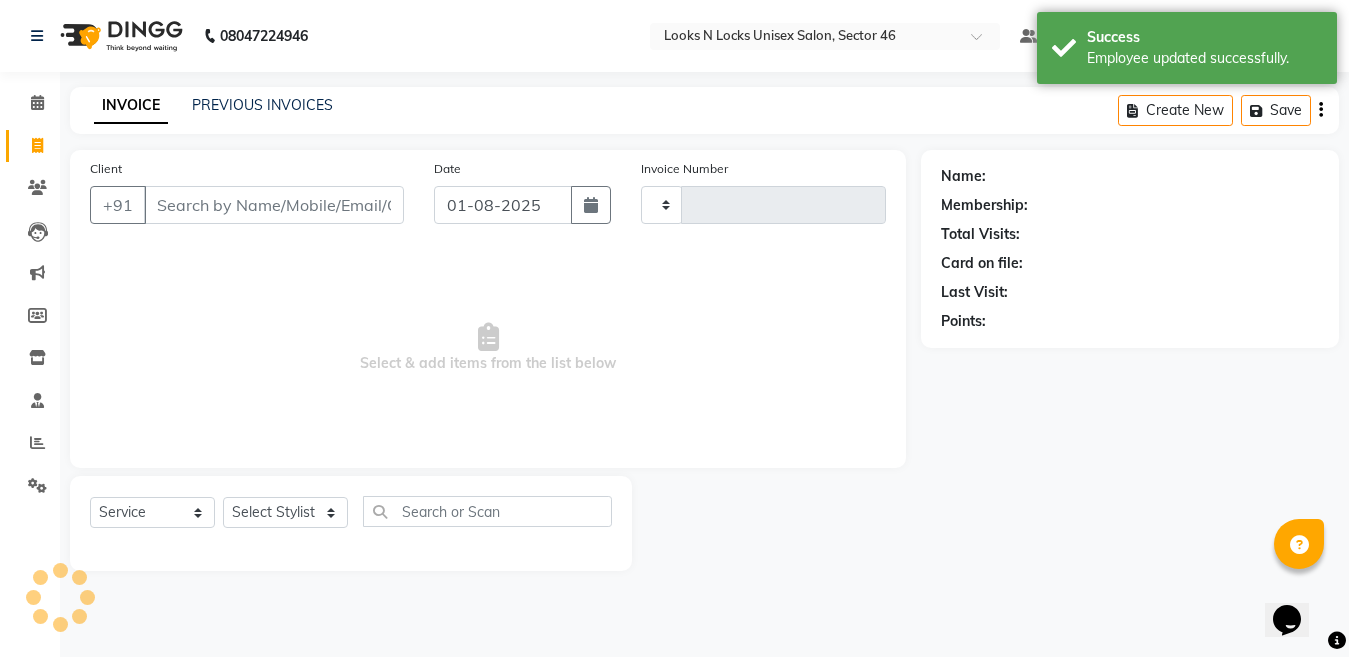 type on "0646" 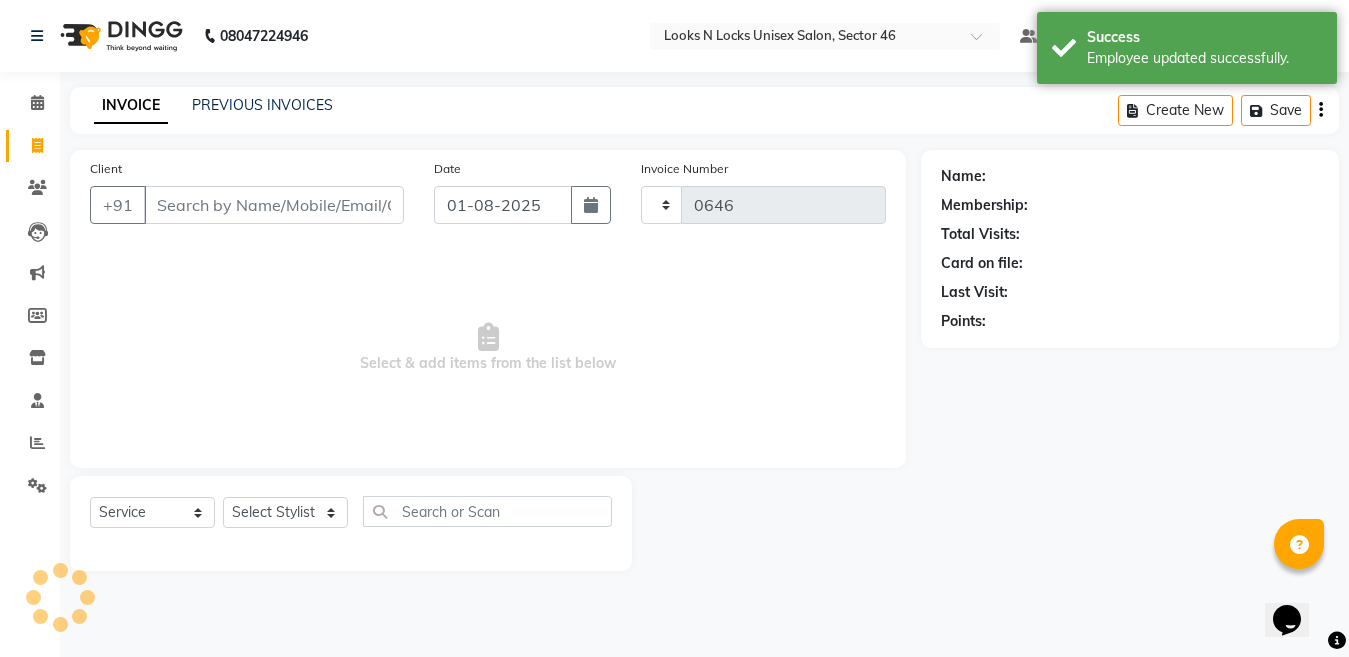 select on "3904" 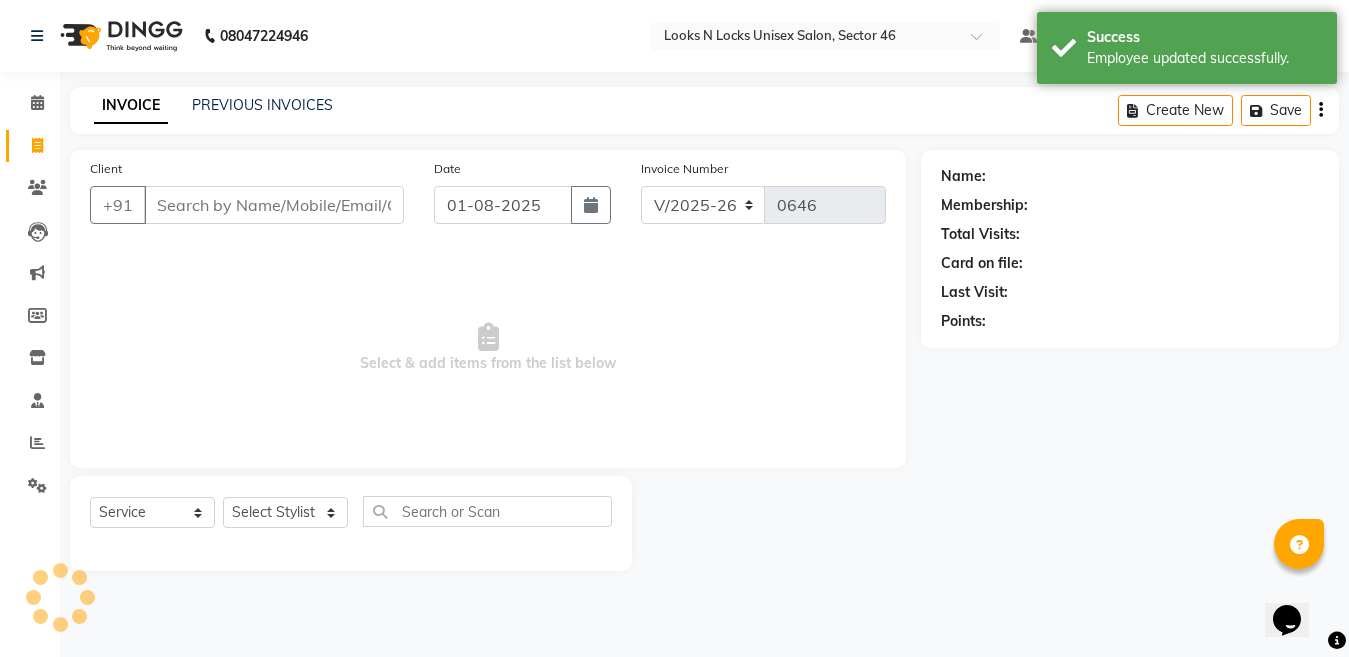 scroll, scrollTop: 0, scrollLeft: 0, axis: both 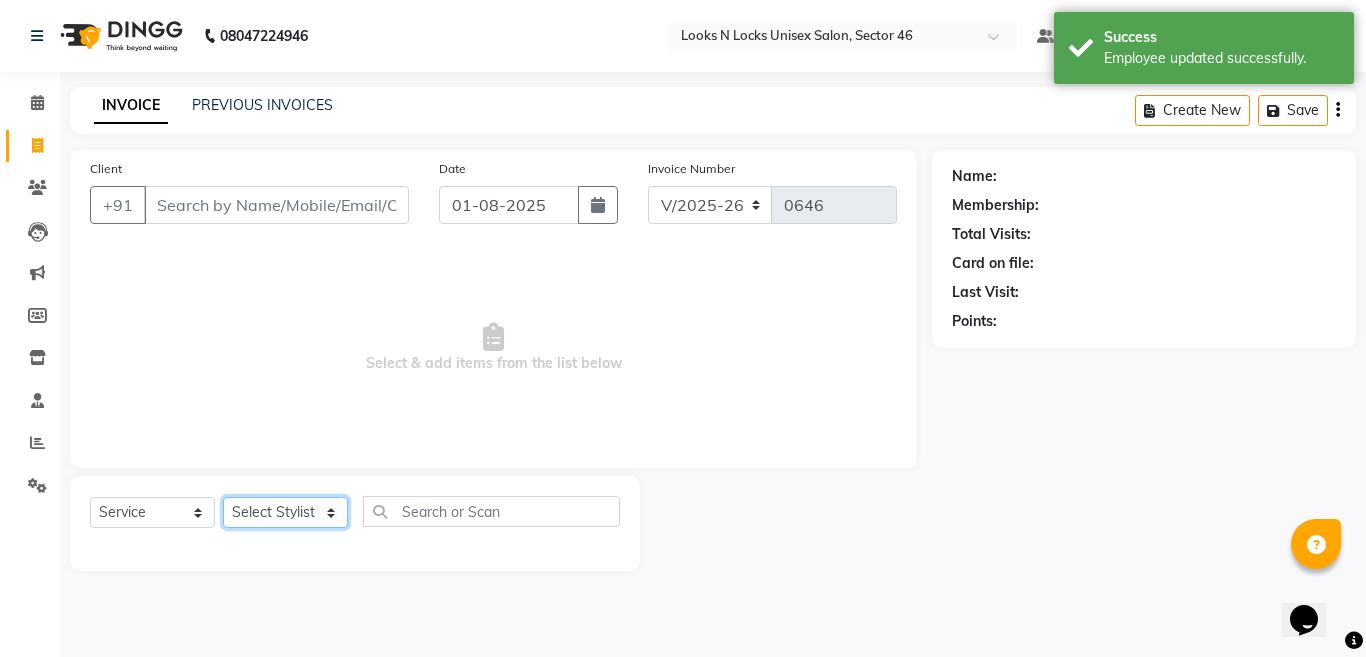 drag, startPoint x: 283, startPoint y: 516, endPoint x: 278, endPoint y: 490, distance: 26.476404 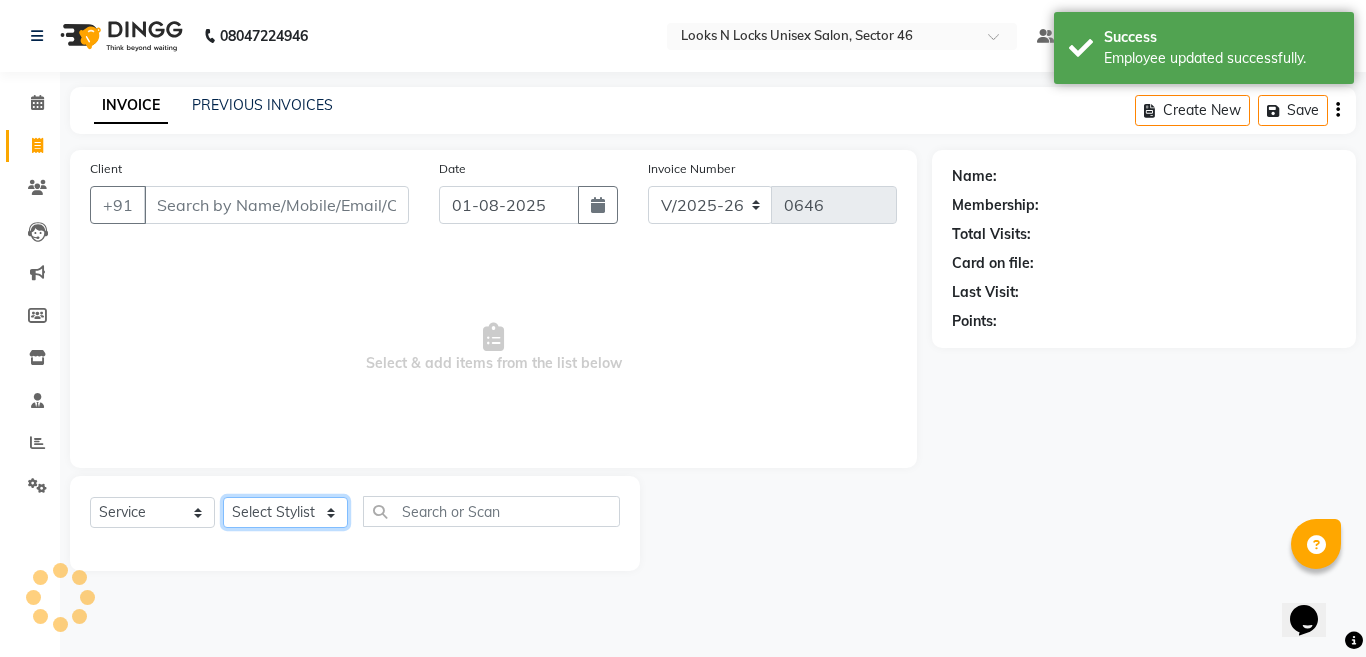 click on "Select Stylist" 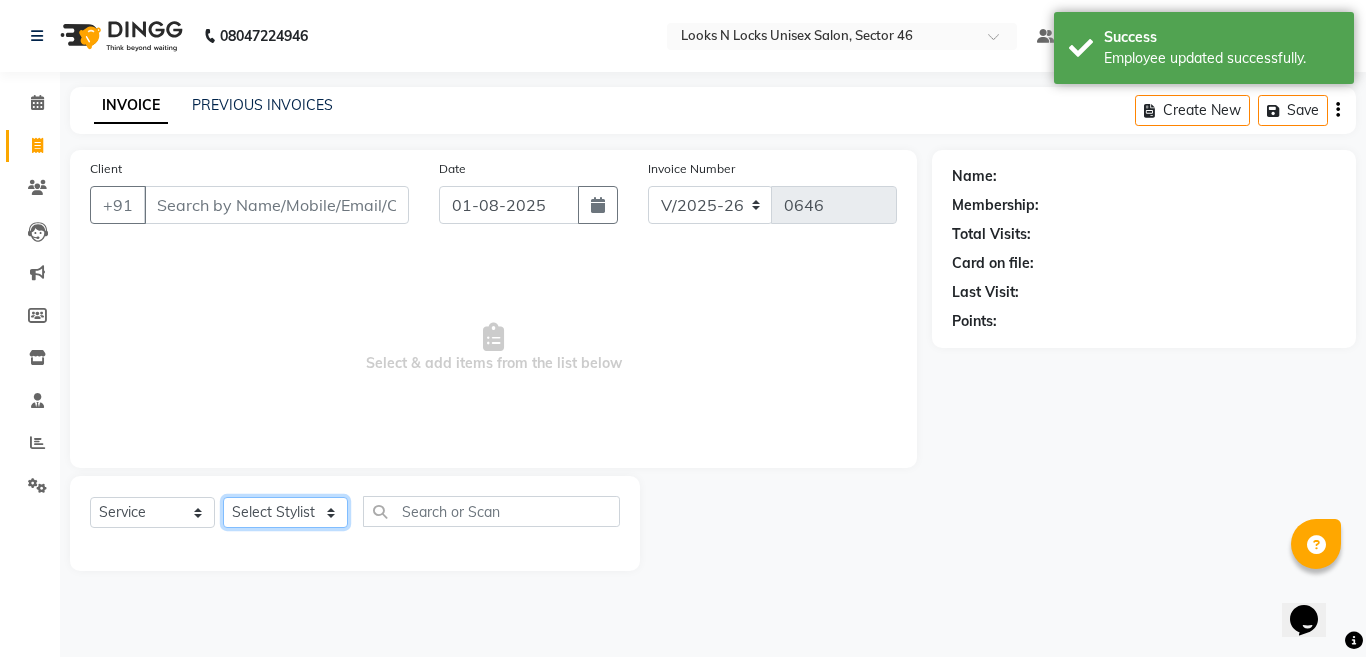 click on "Select Stylist" 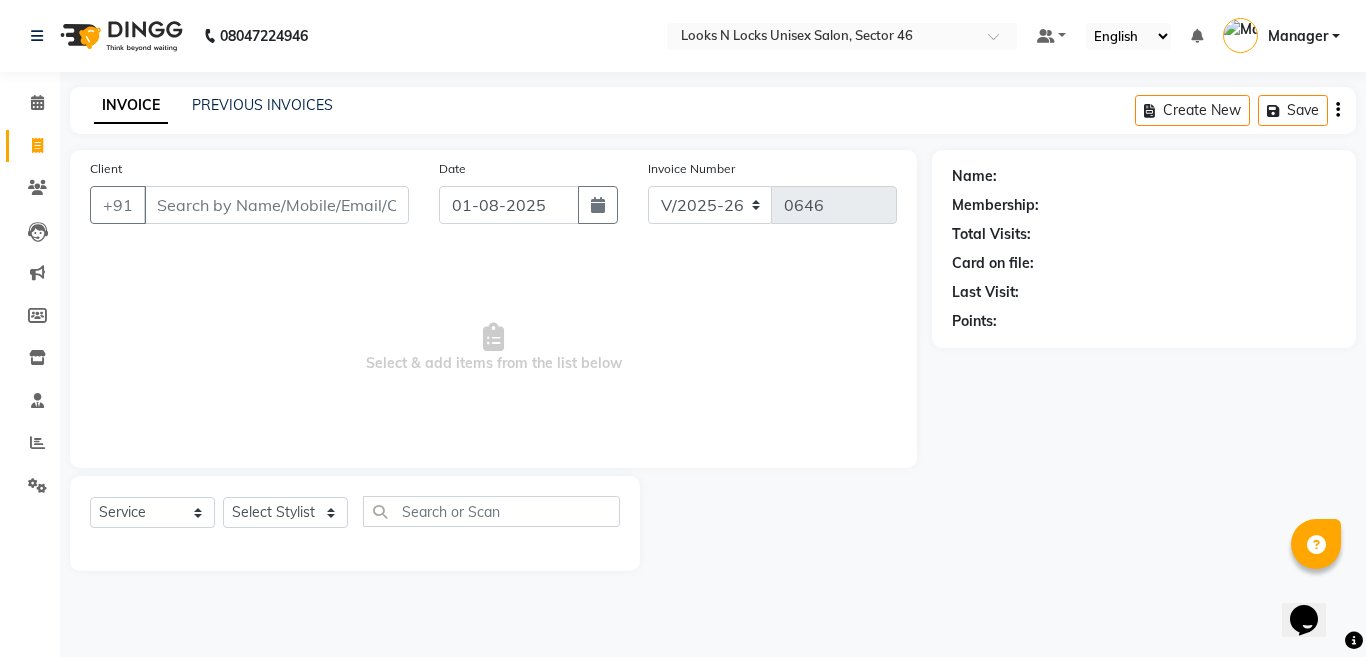 click on "Select  Service  Product  Membership  Package Voucher Prepaid Gift Card  Select Stylist Aakib Ansari Aalam Sheikh Ajay sain Anil  Sahu Gaurav Gulzar  Anshari Ibrahim Kamala Khushboo kusum maam Lucky Manager Marry Lepcha Nazim  Priya Rao Ram Saurabha Seema Shilpa ( sunita) Sonia Sunita Chauhan Vanshika Varun Zafar" 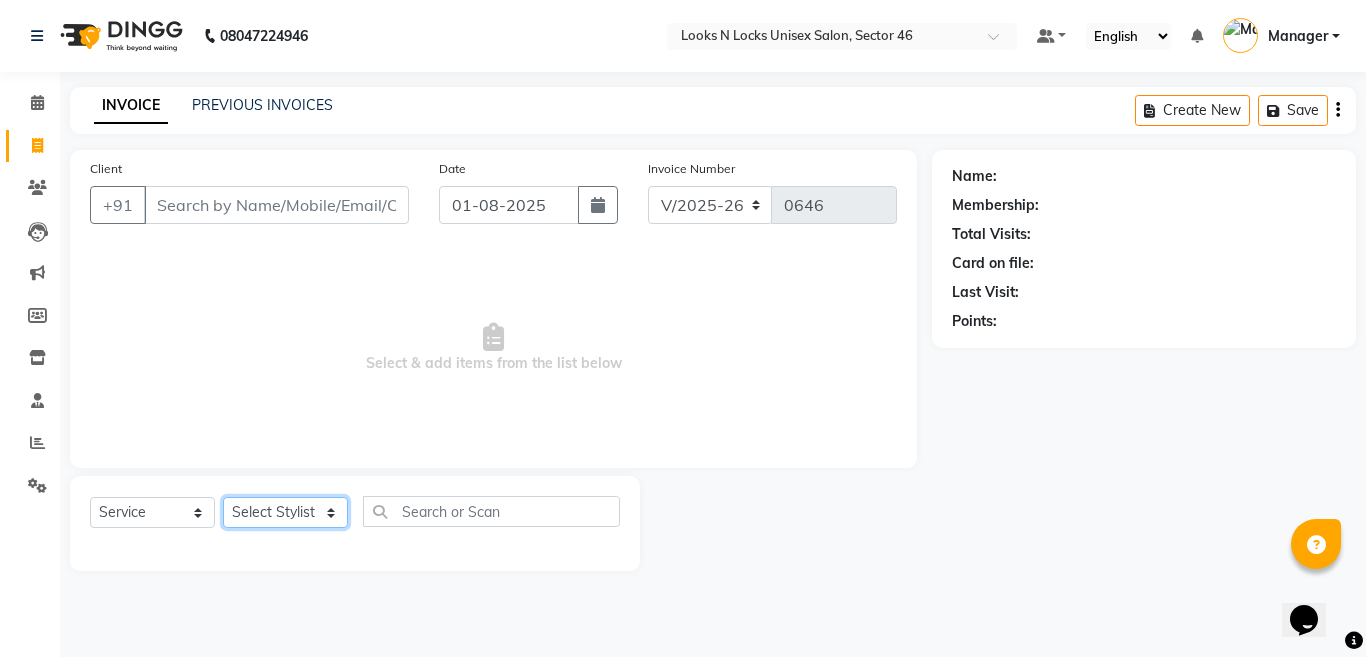 click on "Select Stylist Aakib Ansari Aalam Sheikh Ajay sain Anil  Sahu Gaurav Gulzar  Anshari Ibrahim Kamala Khushboo kusum maam Lucky Manager Marry Lepcha Nazim  Priya Rao Ram Saurabha Seema Shilpa ( sunita) Sonia Sunita Chauhan Vanshika Varun Zafar" 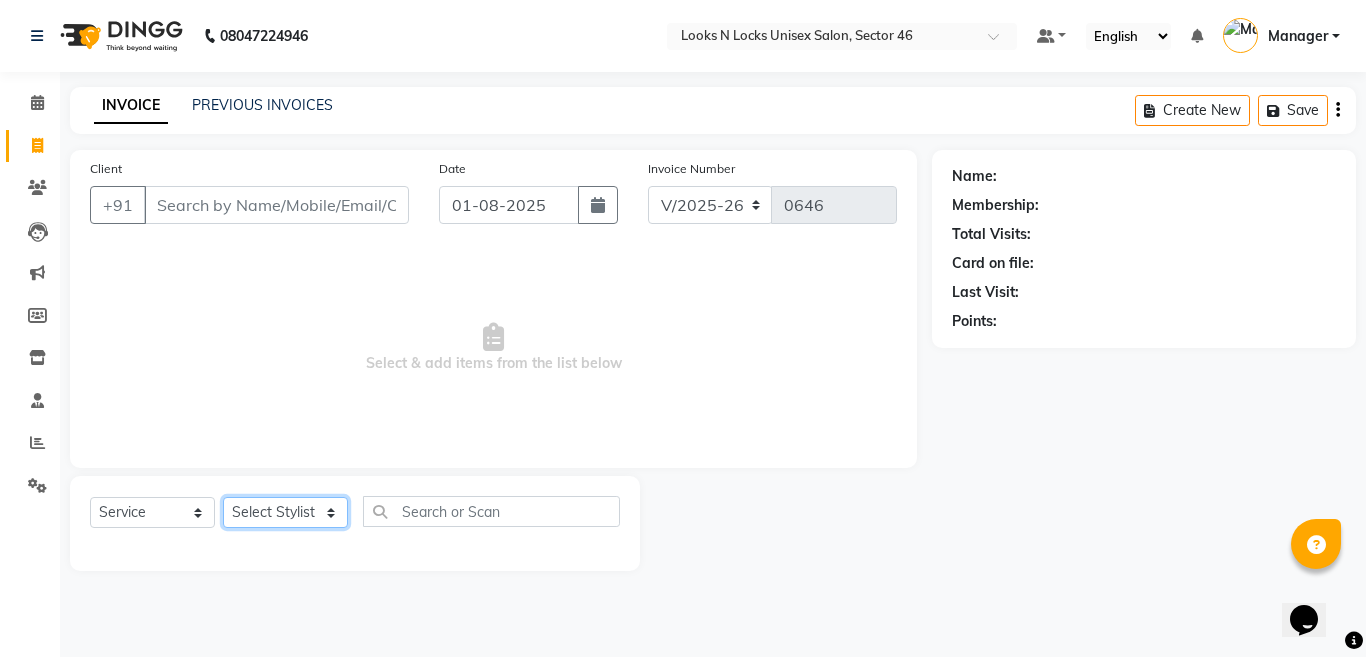 select on "87798" 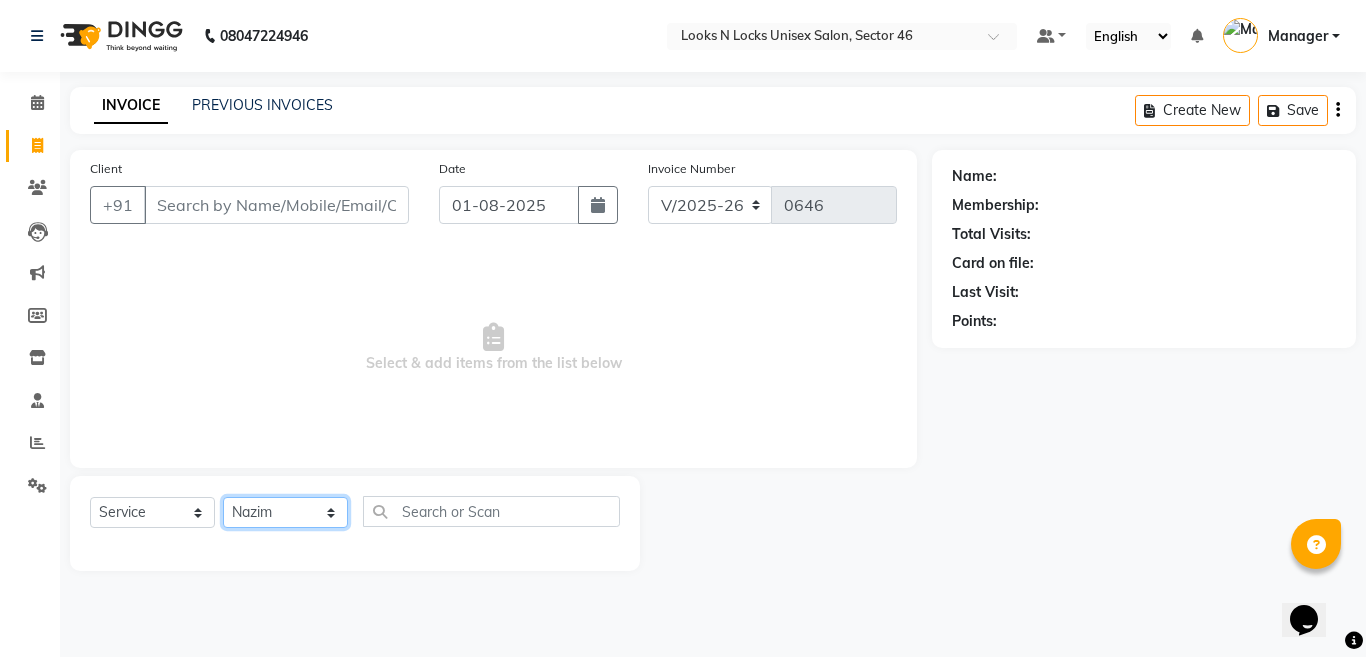 click on "Select Stylist Aakib Ansari Aalam Sheikh Ajay sain Anil  Sahu Gaurav Gulzar  Anshari Ibrahim Kamala Khushboo kusum maam Lucky Manager Marry Lepcha Nazim  Priya Rao Ram Saurabha Seema Shilpa ( sunita) Sonia Sunita Chauhan Vanshika Varun Zafar" 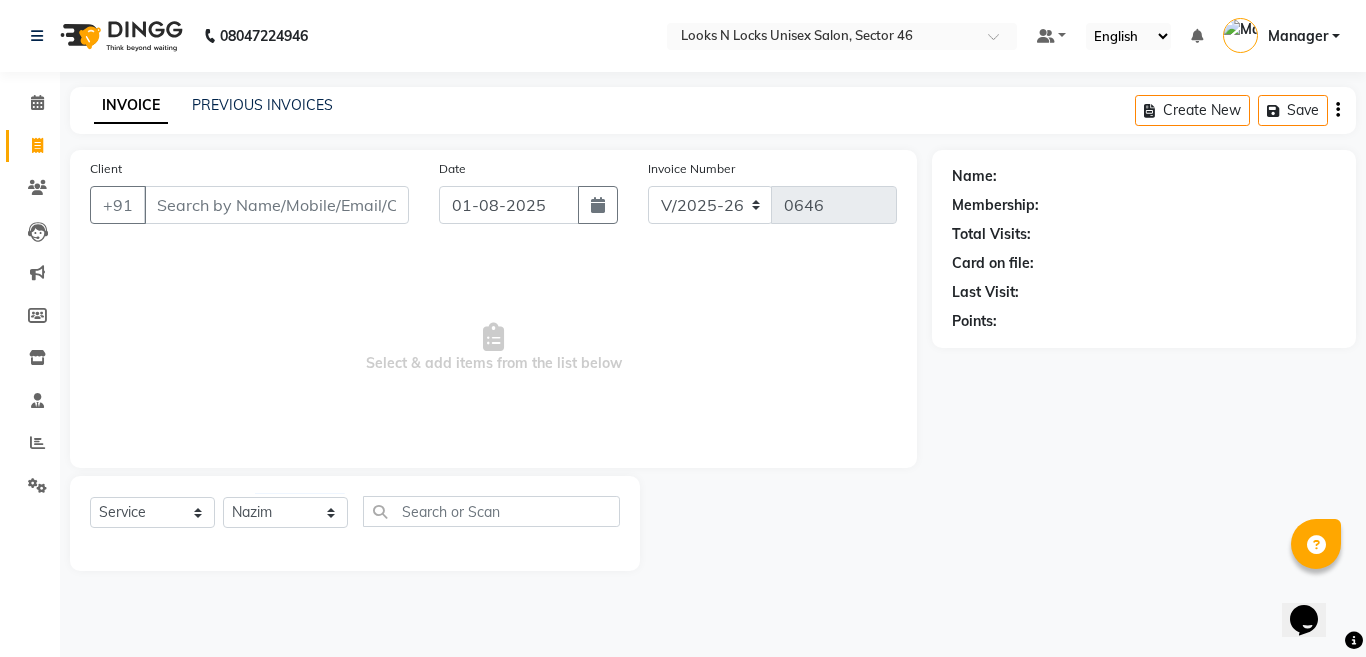 click on "Select & add items from the list below" at bounding box center [493, 348] 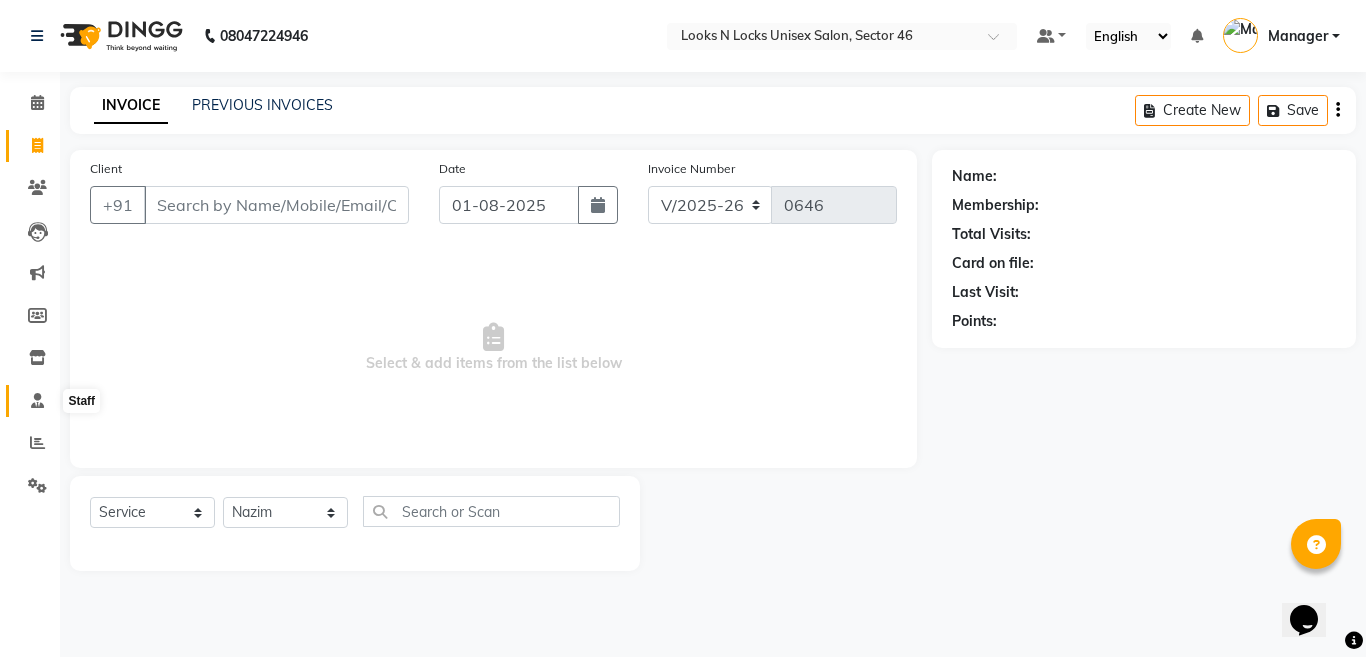 click 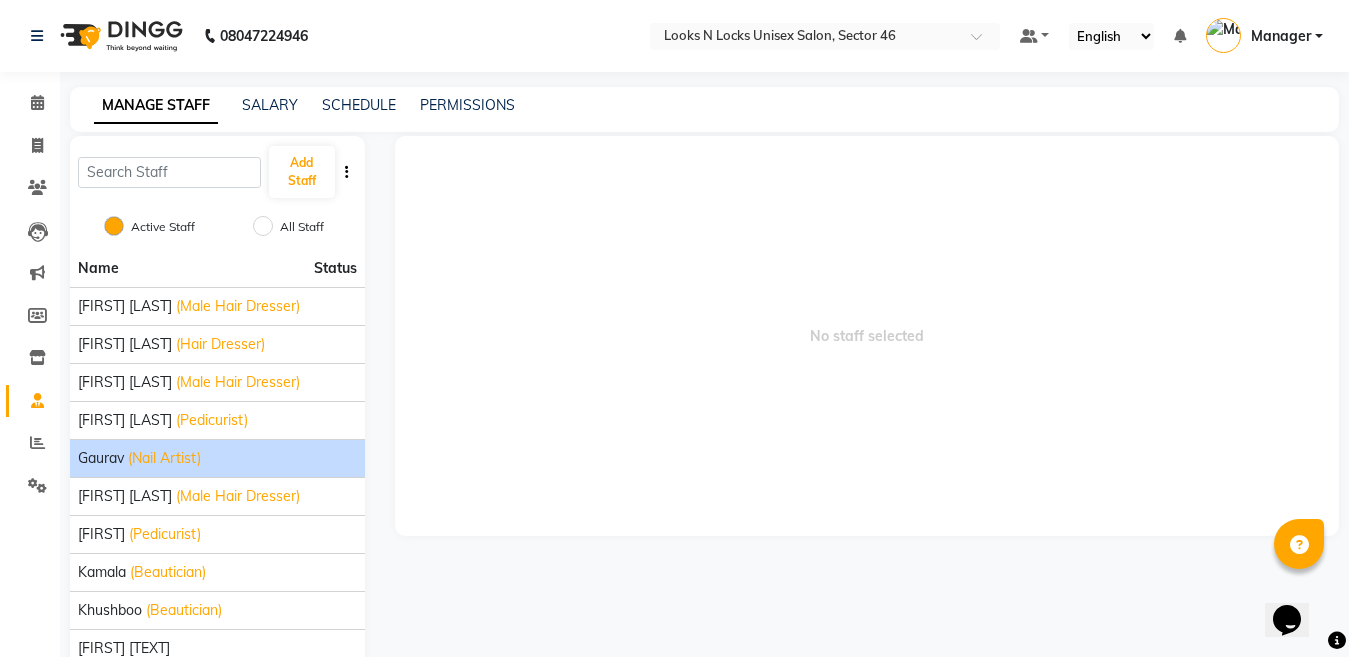 scroll, scrollTop: 99, scrollLeft: 0, axis: vertical 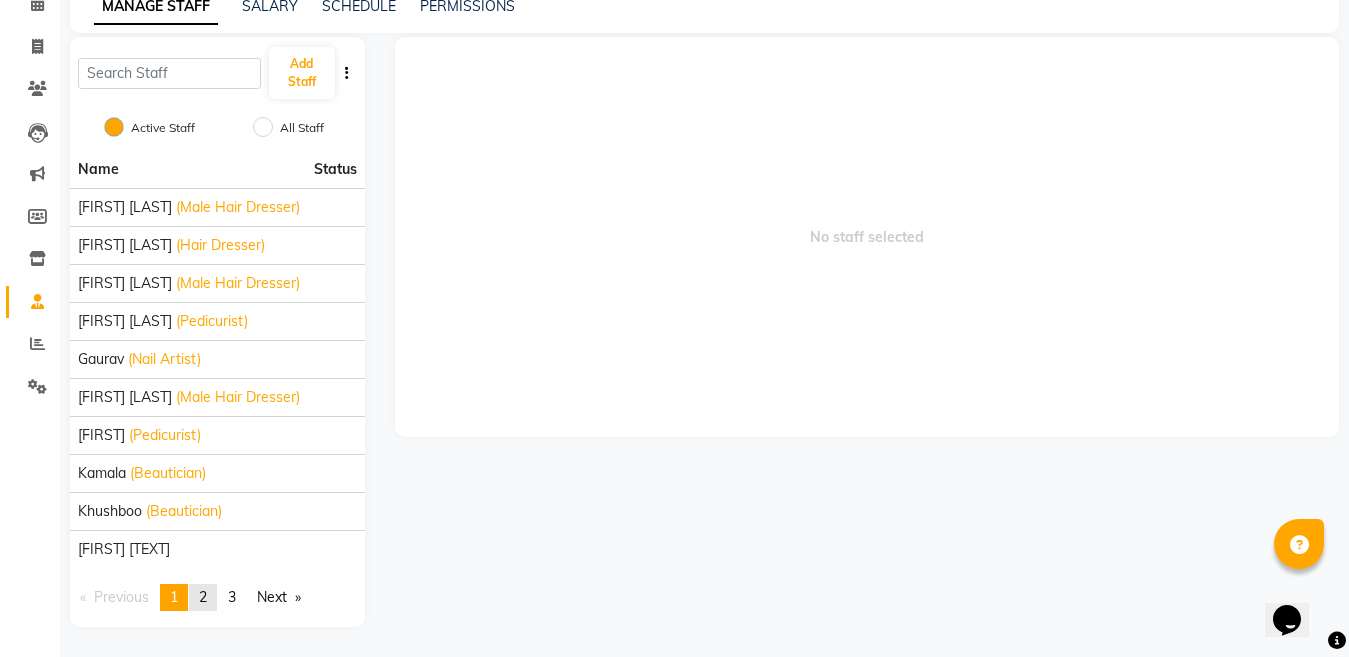 click on "2" at bounding box center [203, 597] 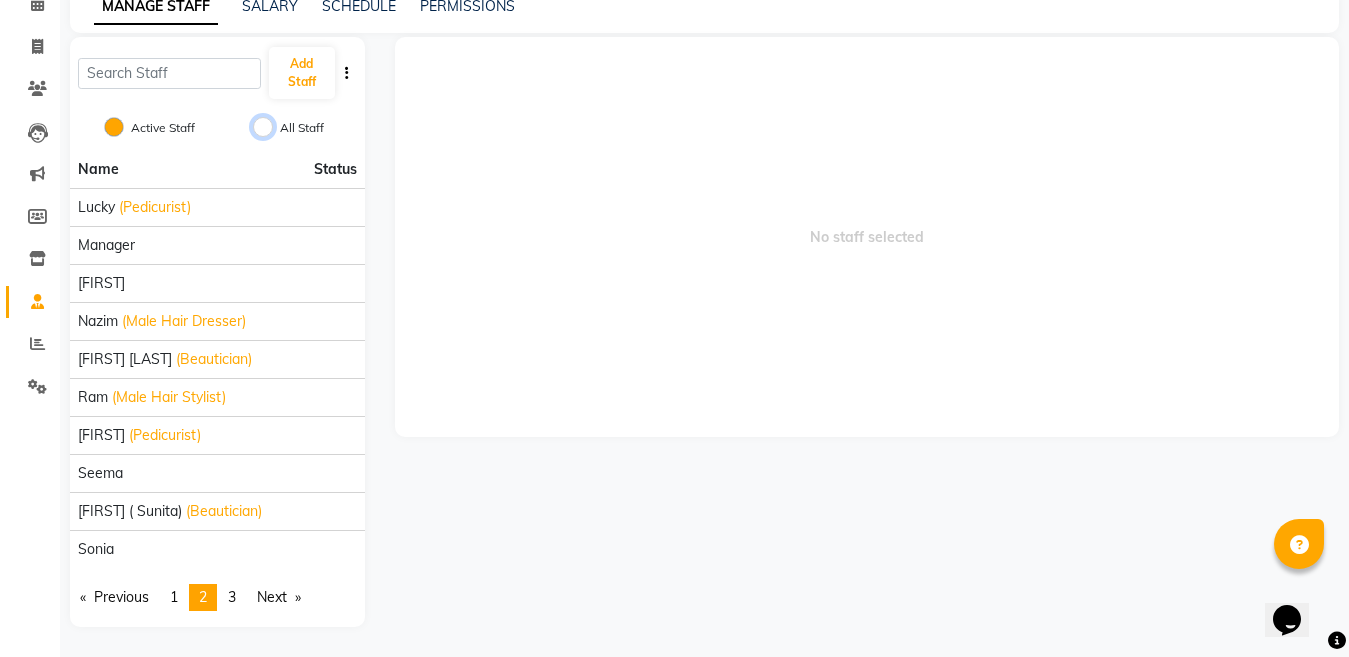 click on "All Staff" at bounding box center (263, 127) 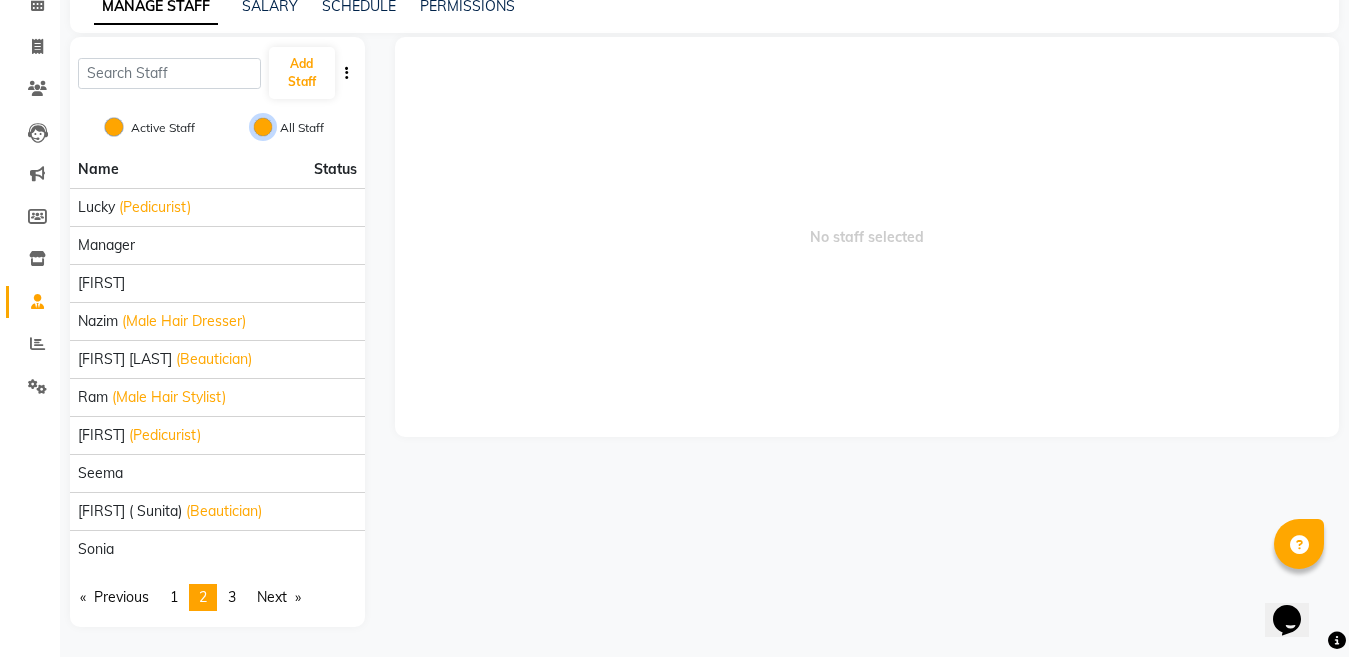 radio on "false" 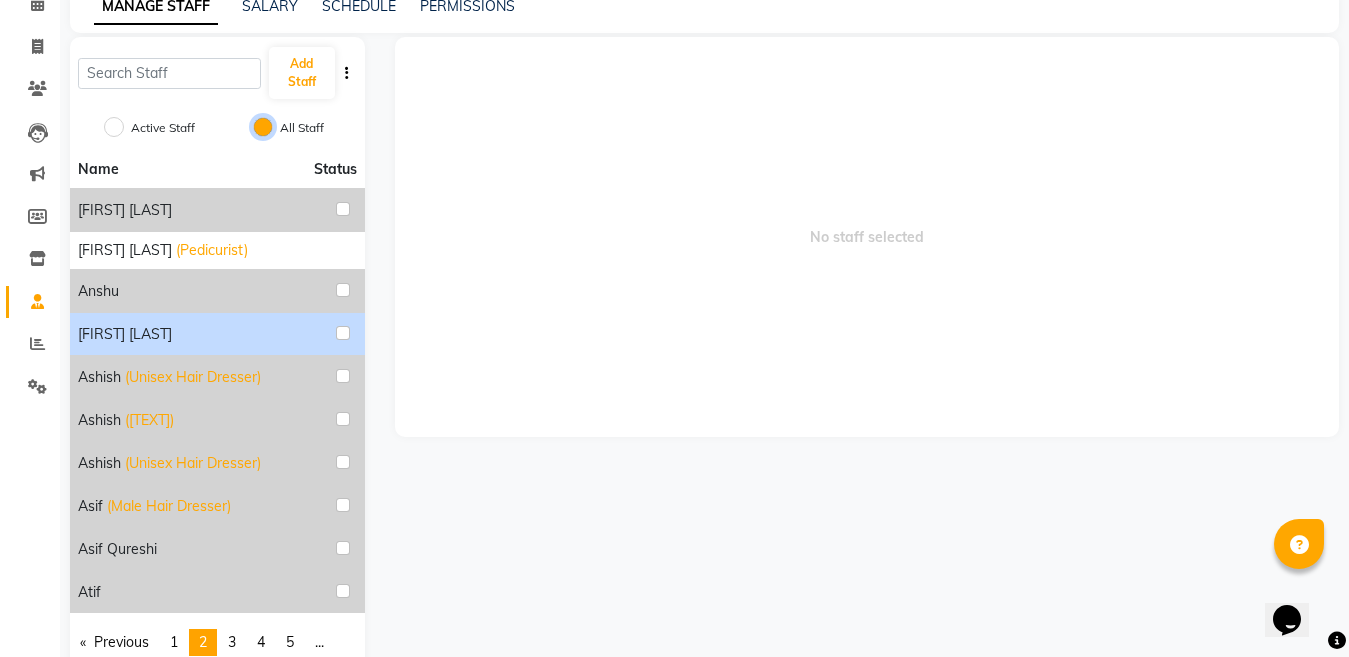 scroll, scrollTop: 171, scrollLeft: 0, axis: vertical 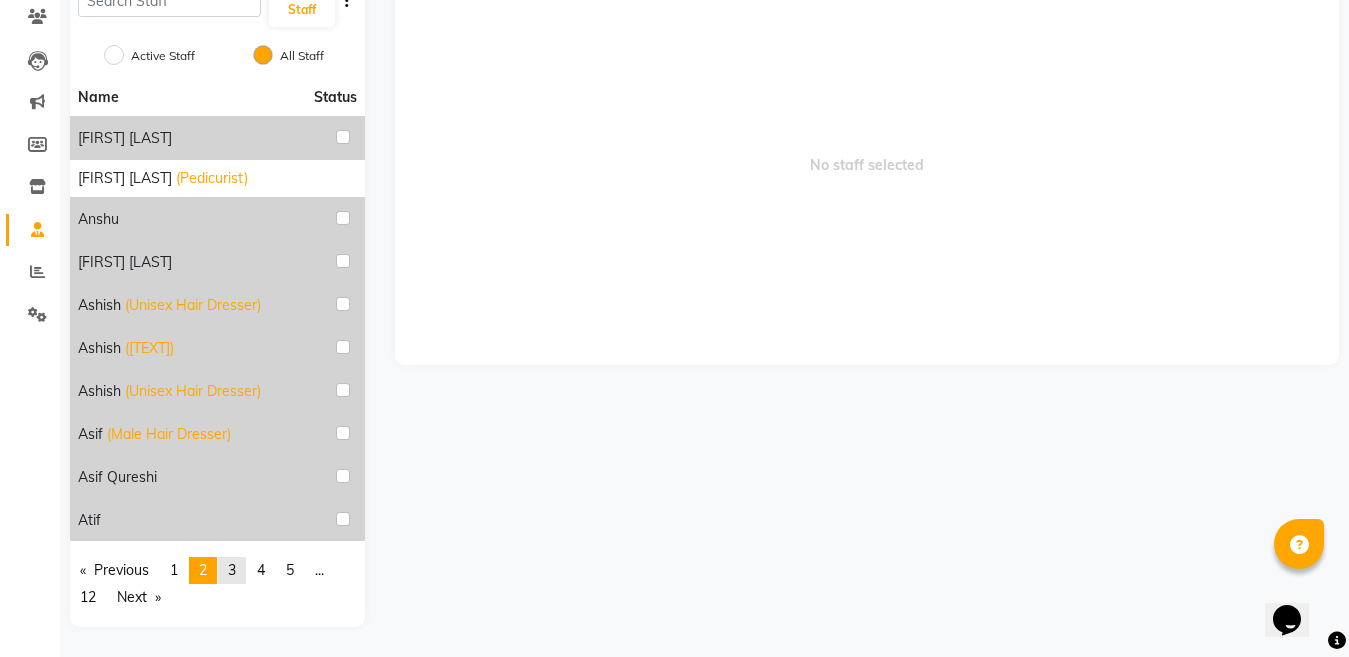 click on "3" at bounding box center (232, 570) 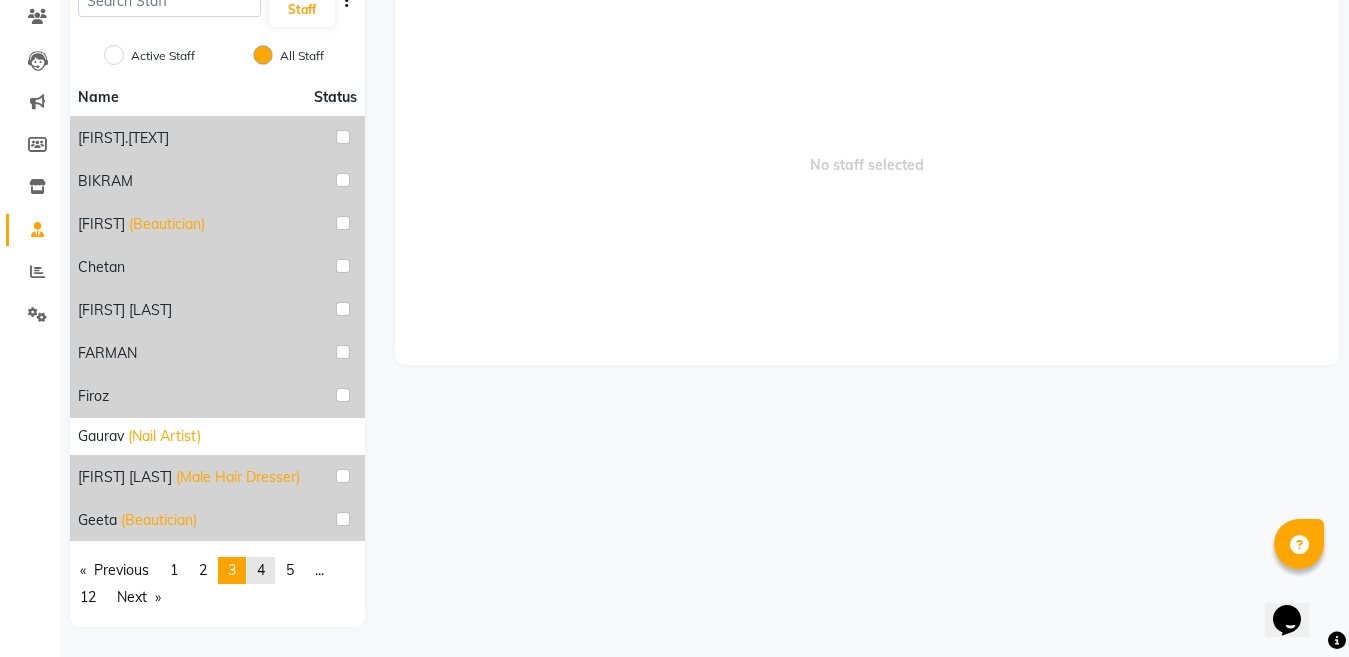 click on "page  4" at bounding box center (261, 570) 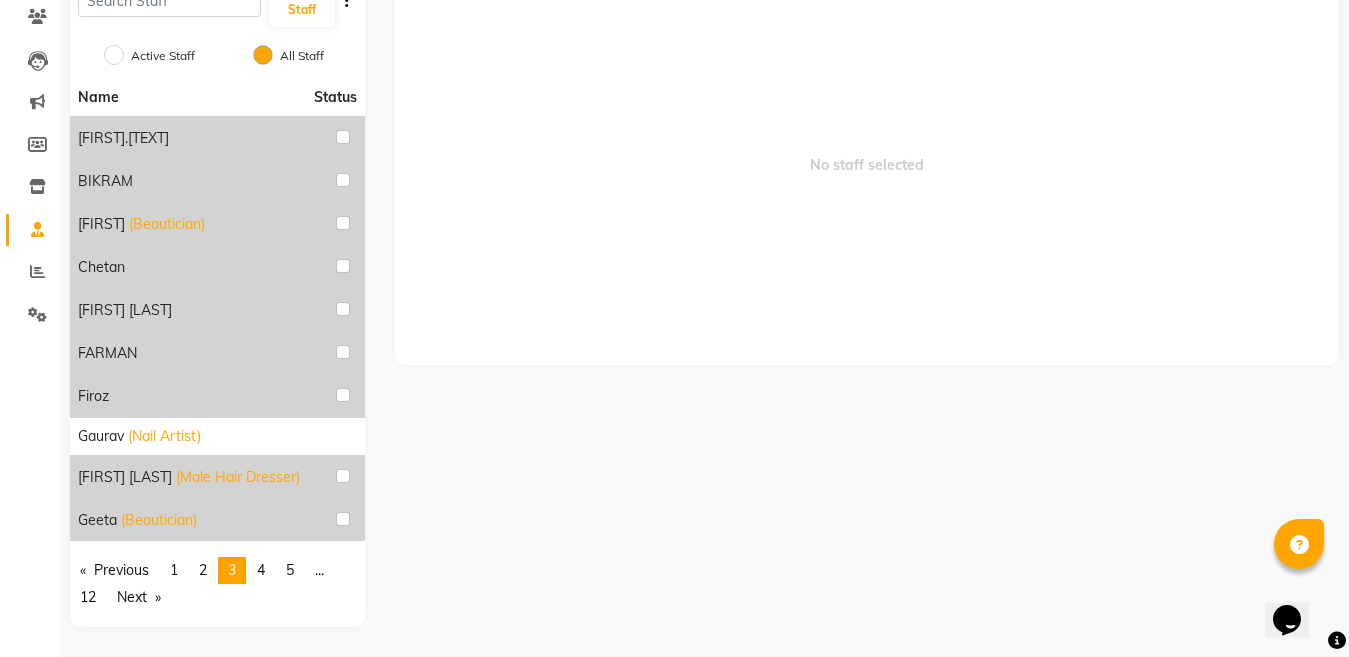 scroll, scrollTop: 161, scrollLeft: 0, axis: vertical 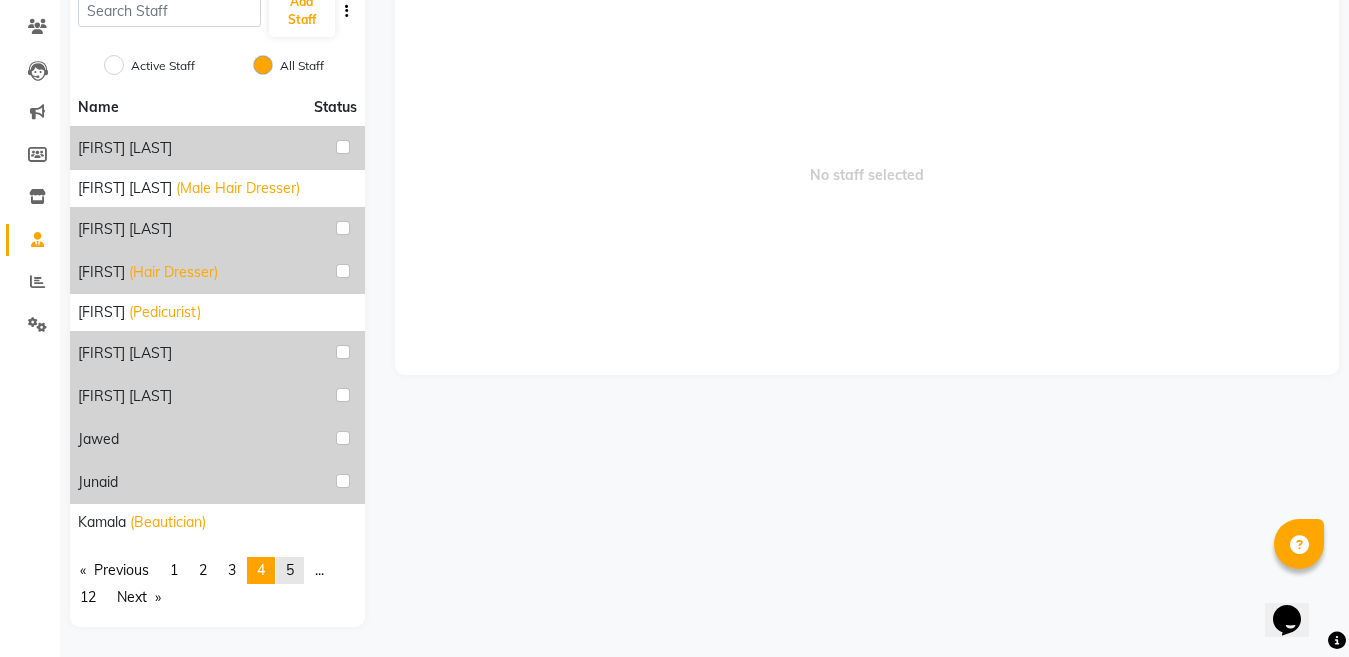 click on "5" at bounding box center [290, 570] 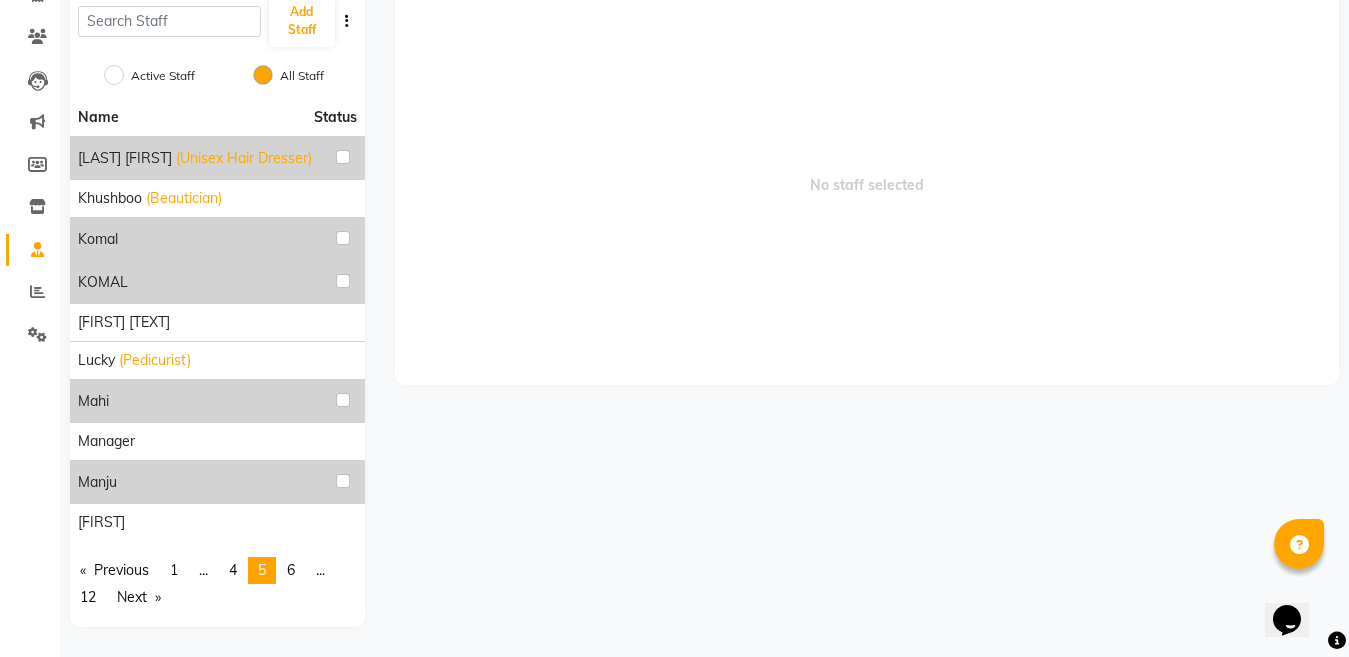 scroll, scrollTop: 151, scrollLeft: 0, axis: vertical 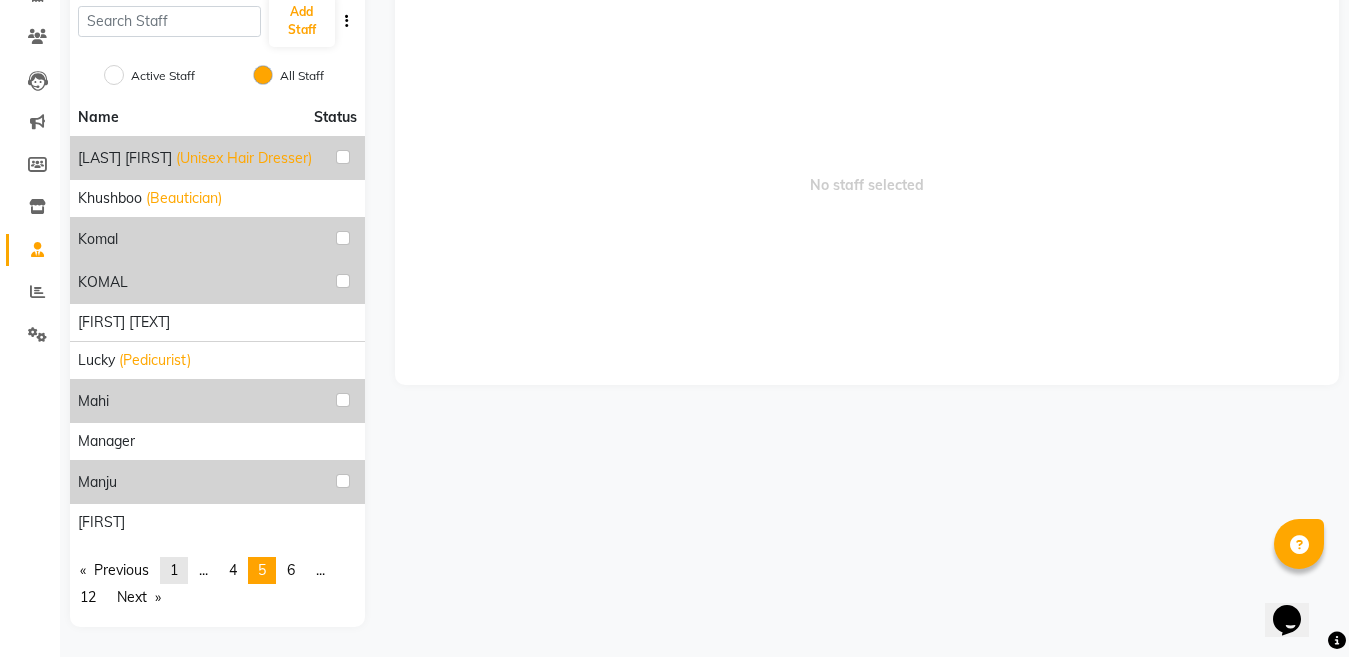 click on "1" at bounding box center (174, 570) 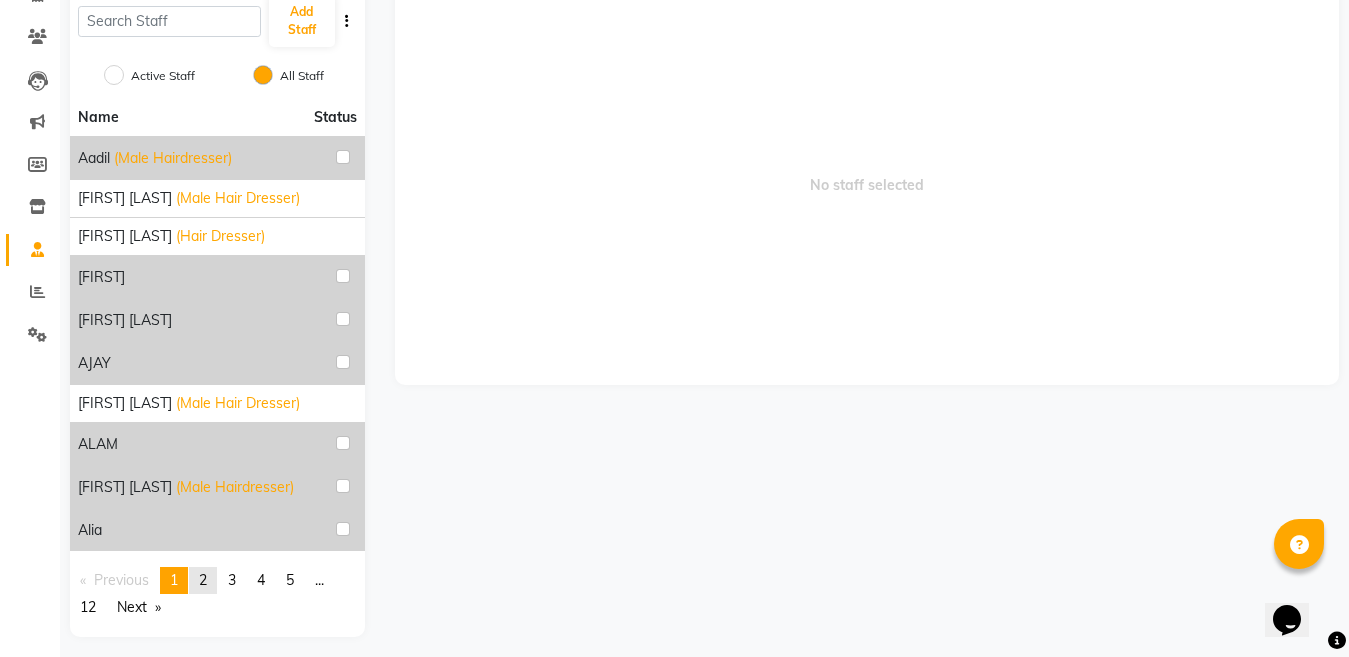 click on "2" at bounding box center [203, 580] 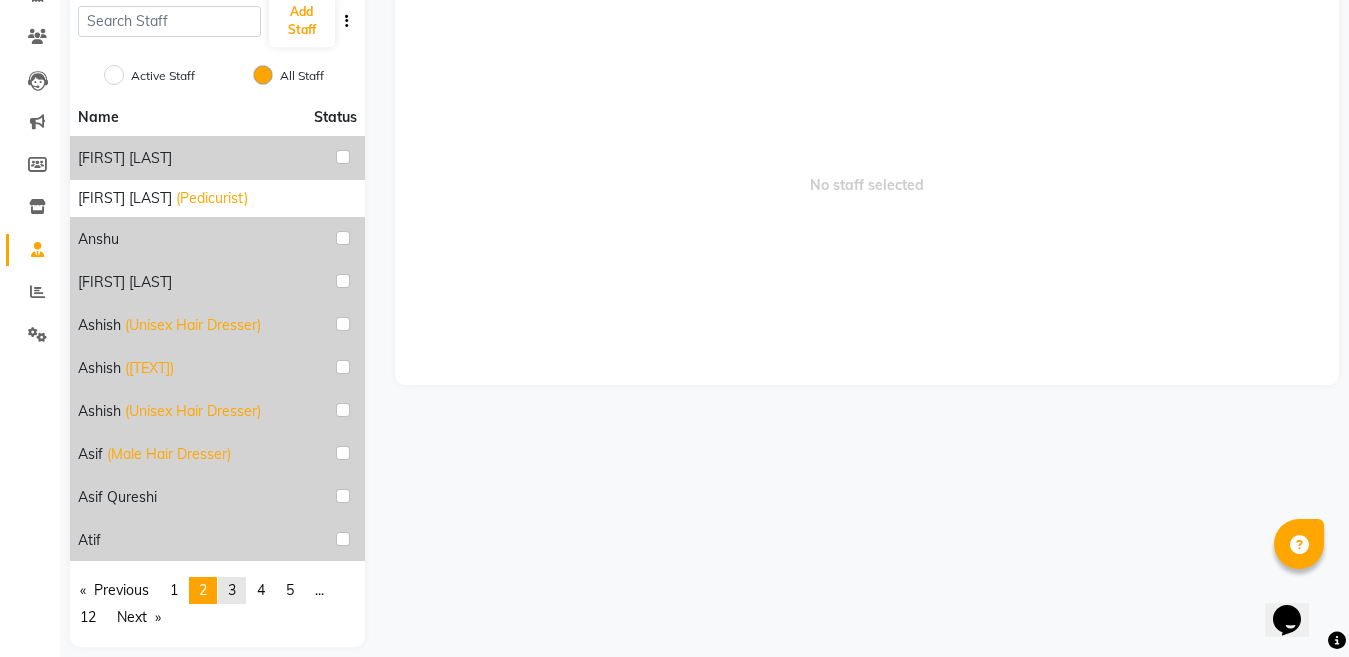click on "page  3" at bounding box center [232, 590] 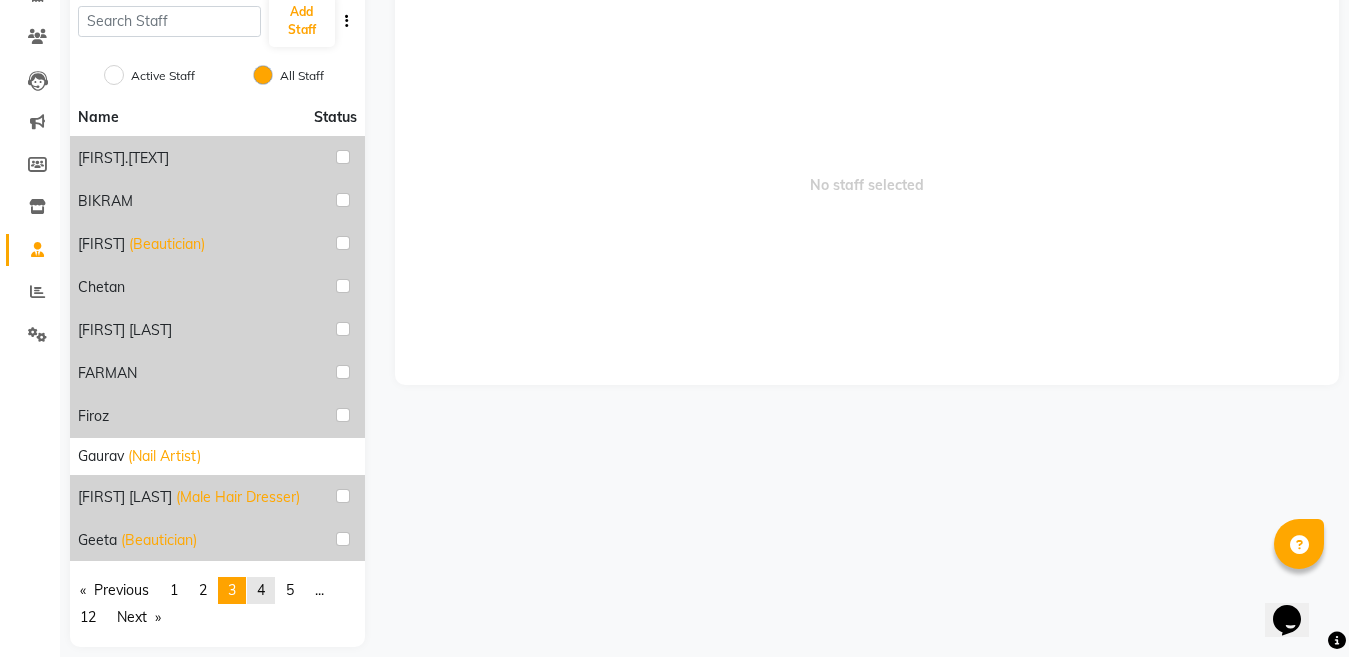 click on "4" at bounding box center [261, 590] 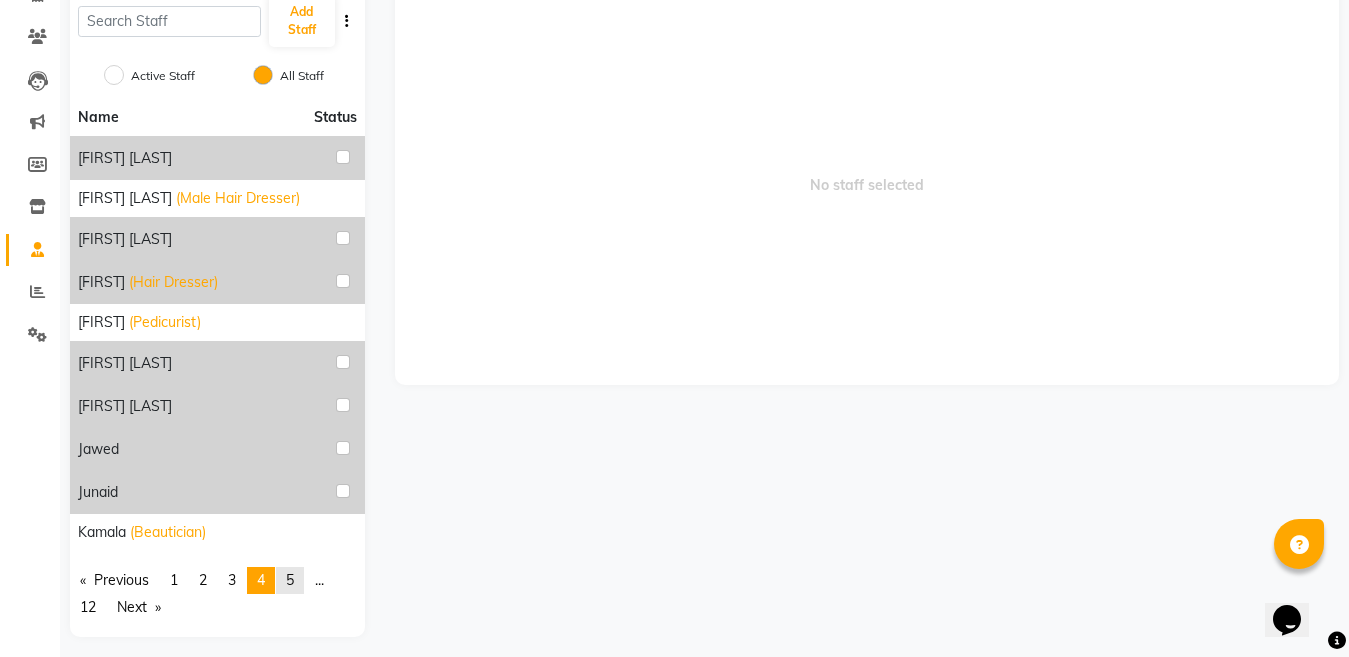 click on "5" at bounding box center (290, 580) 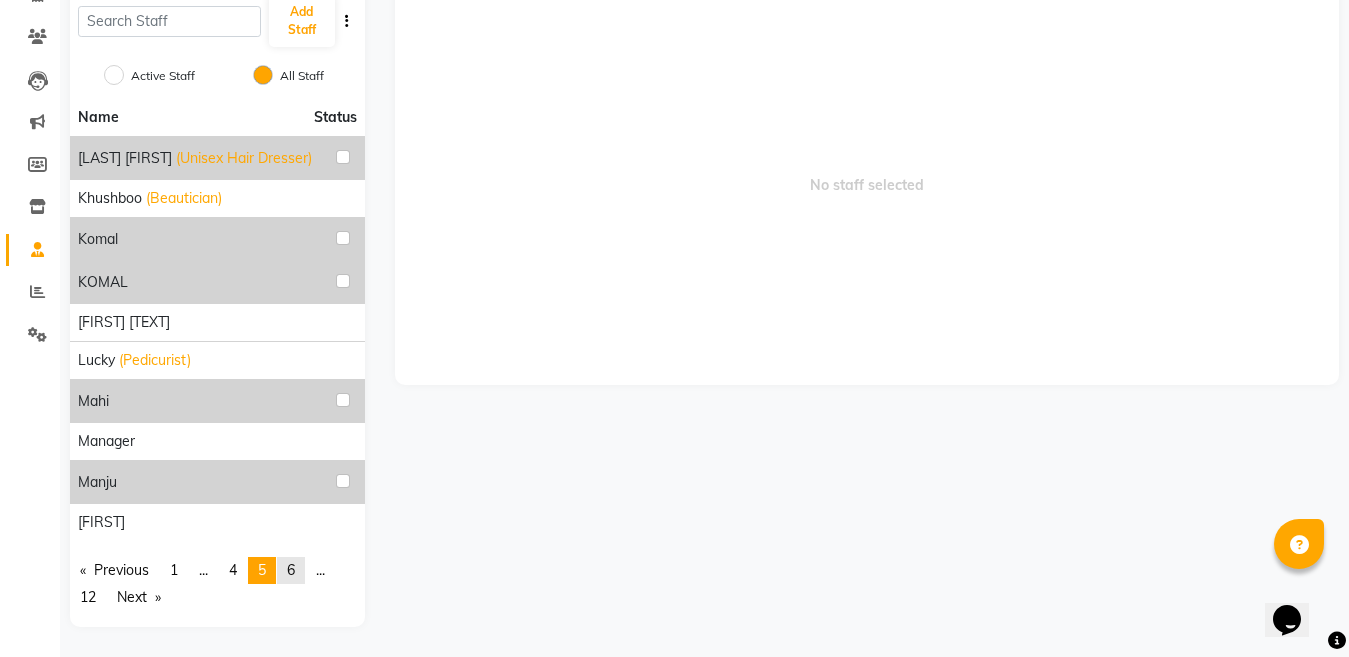 click on "6" at bounding box center [291, 570] 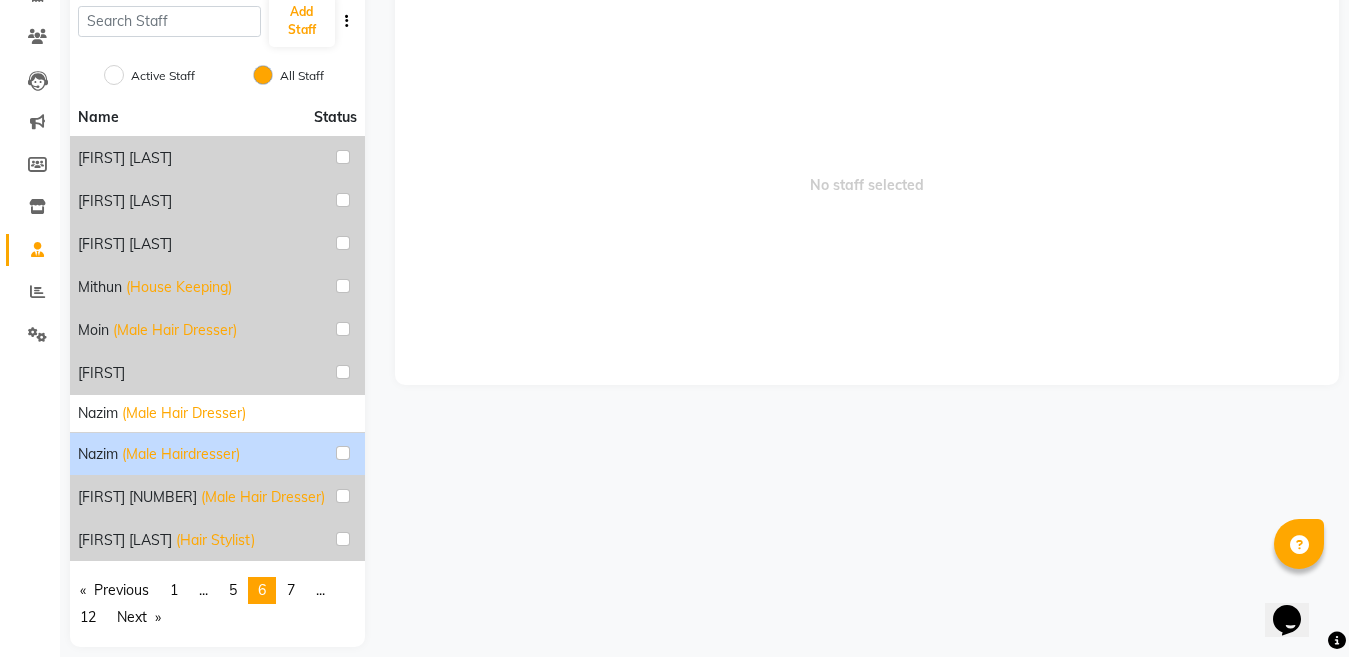 click on "(Male Hairdresser)" 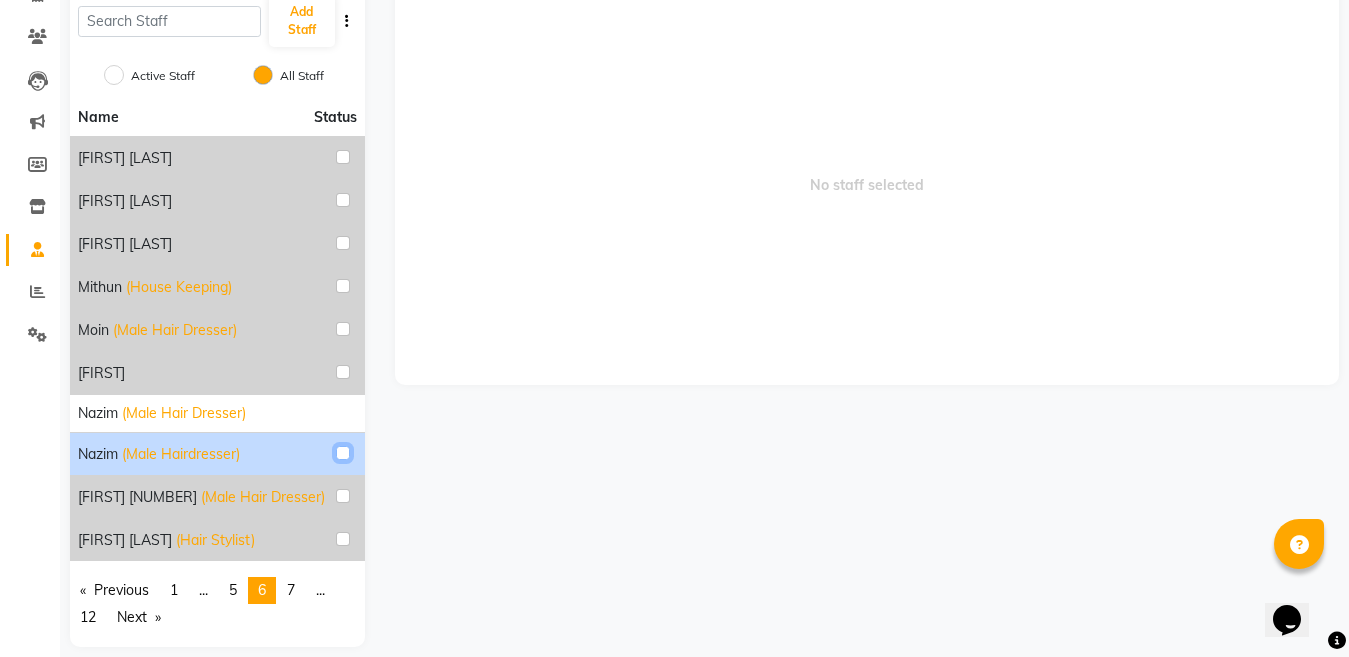 click at bounding box center [343, 453] 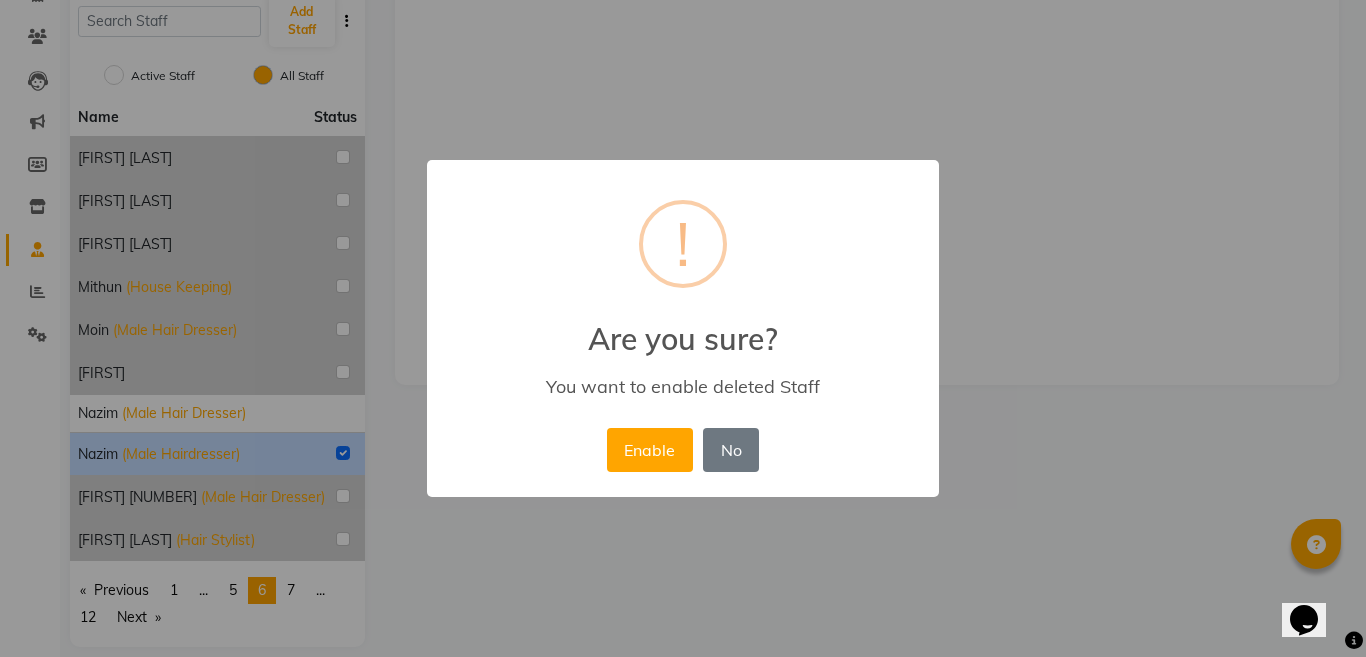 type 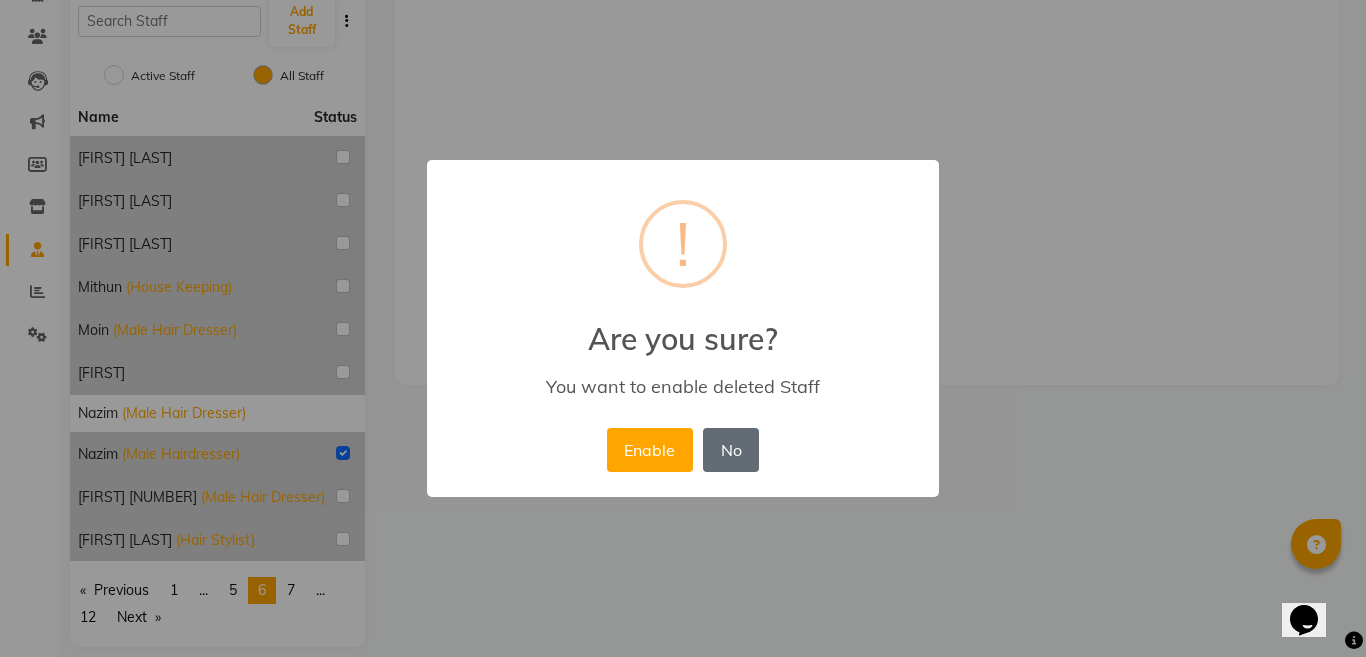 click on "No" at bounding box center (731, 450) 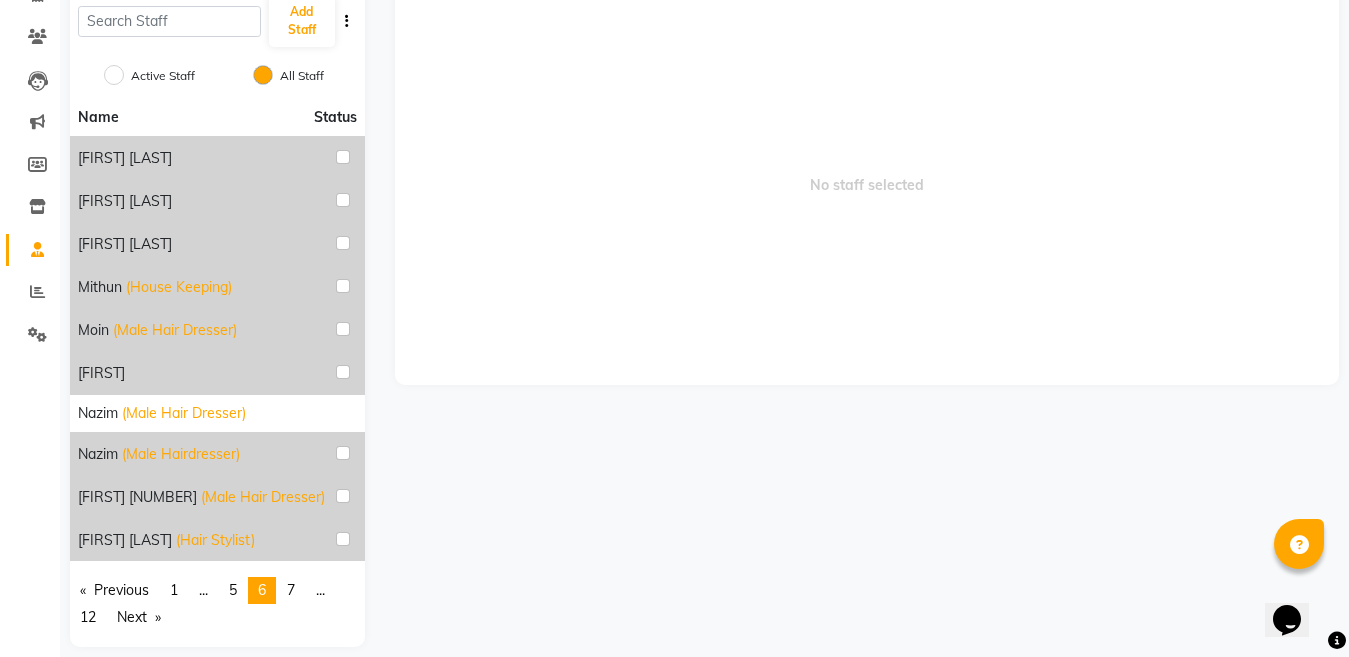 click on "No staff selected" 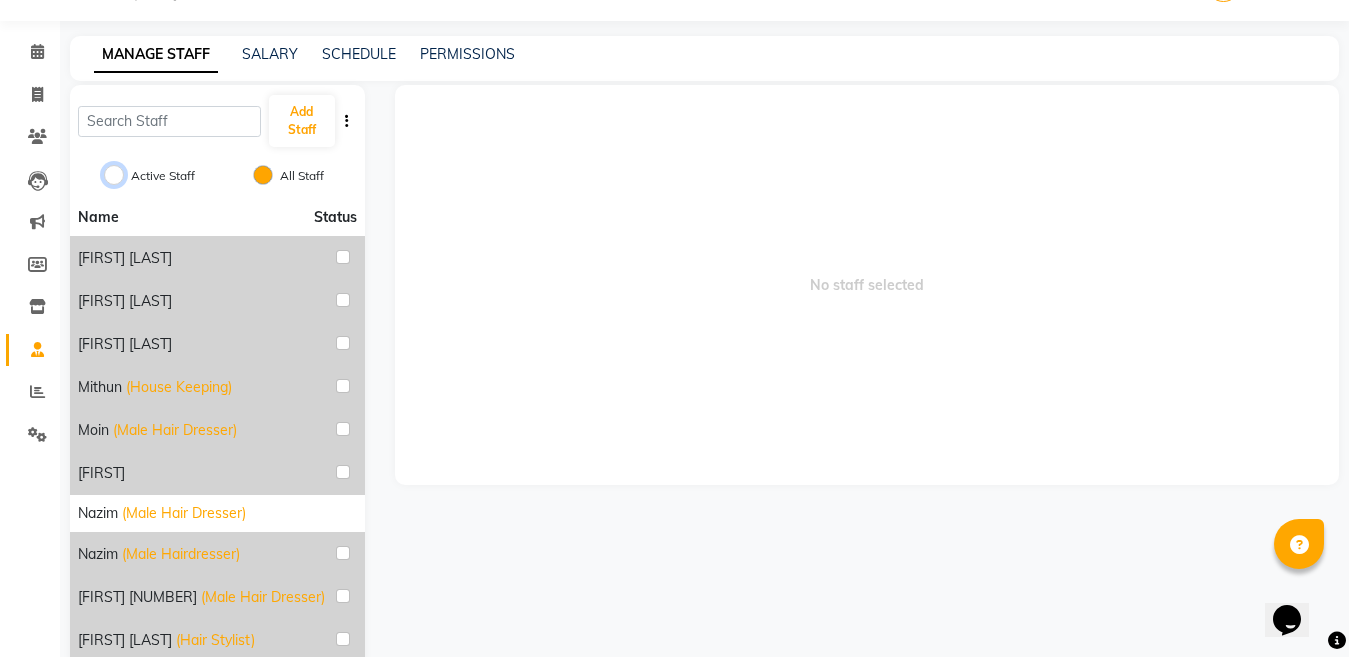 click on "Active Staff" at bounding box center [114, 175] 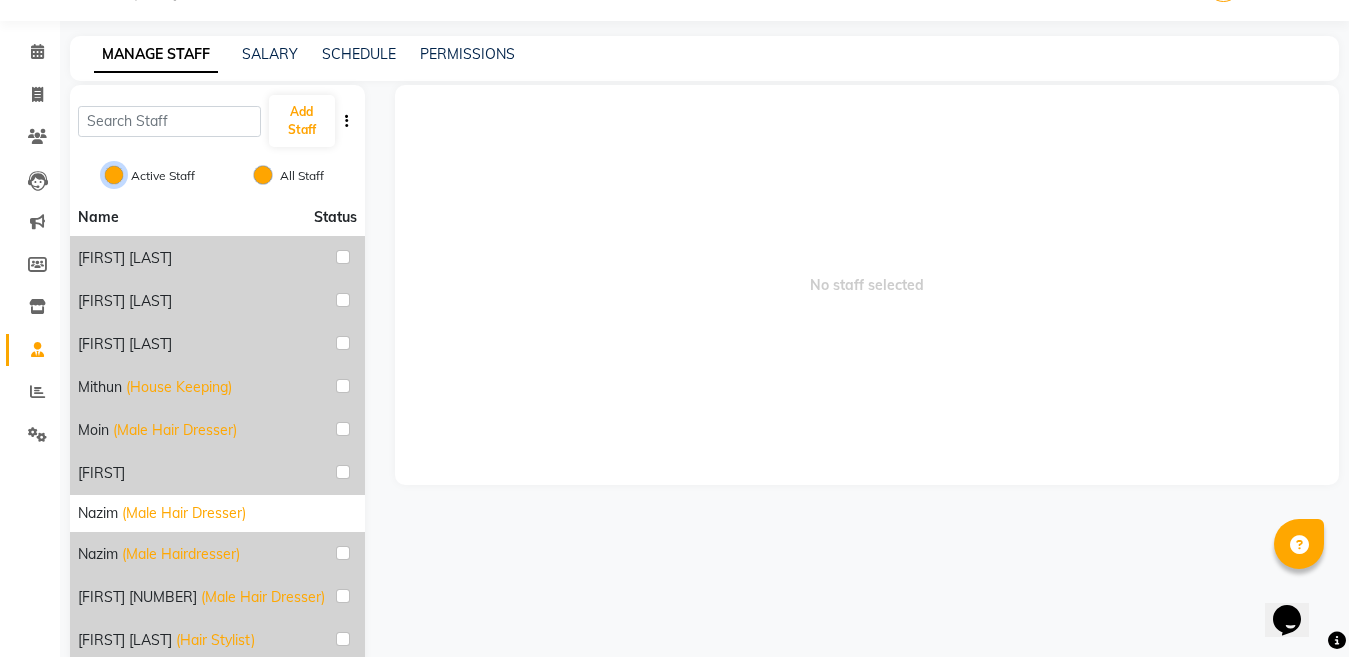radio on "false" 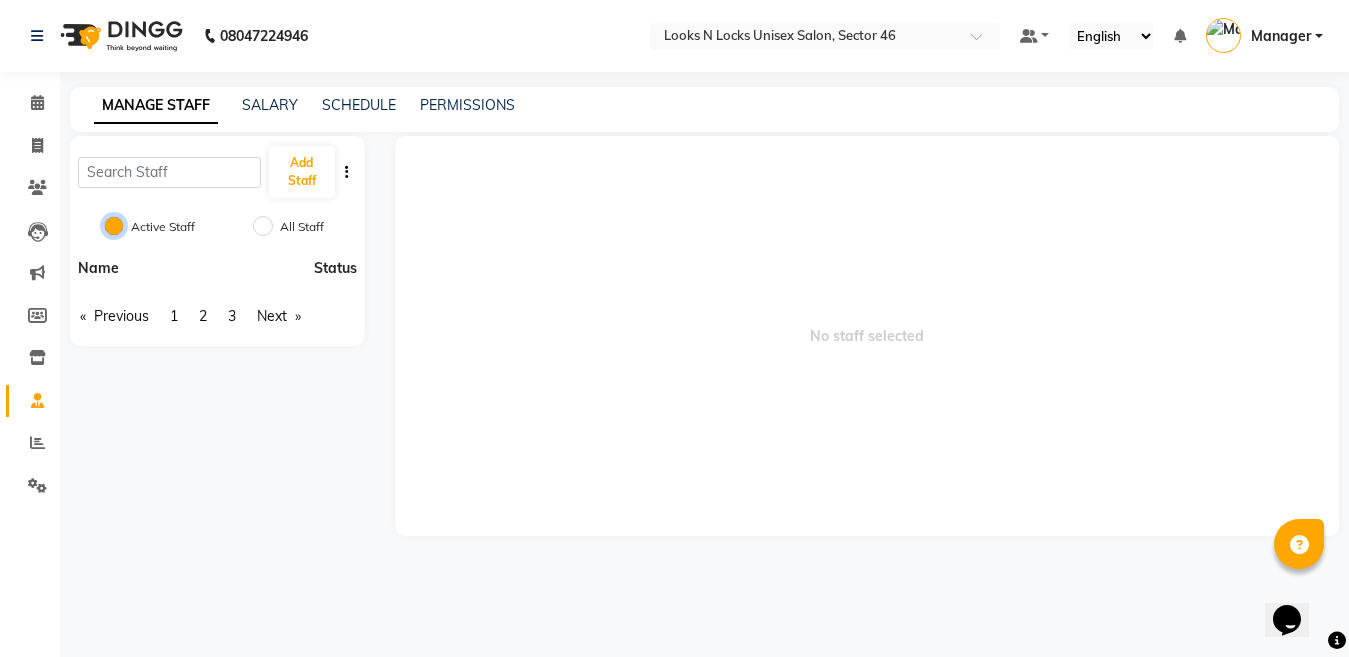 scroll, scrollTop: 0, scrollLeft: 0, axis: both 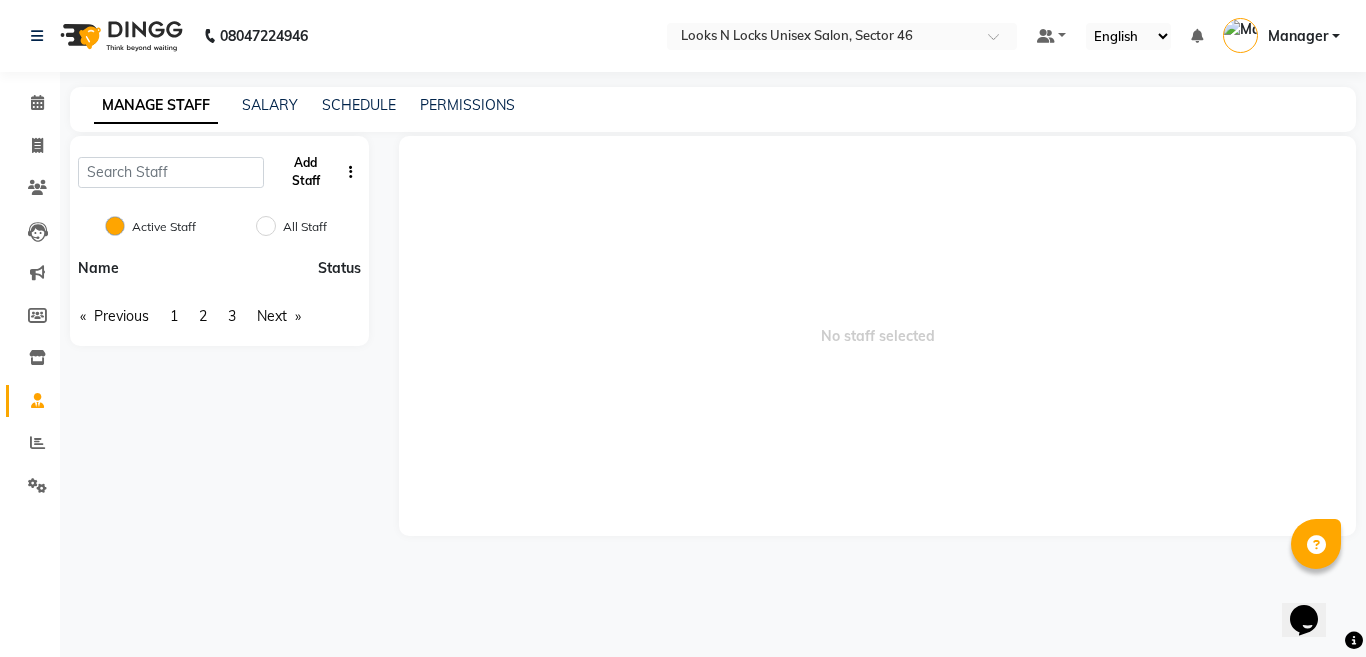 type 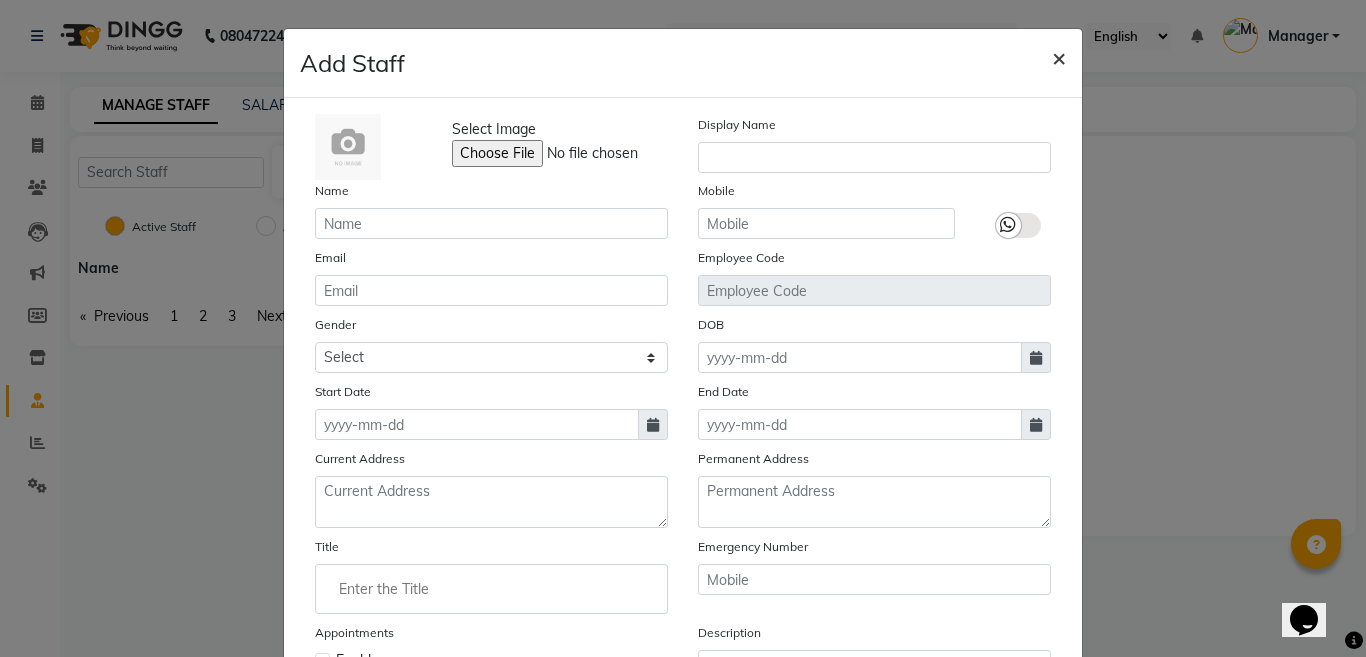 click on "×" 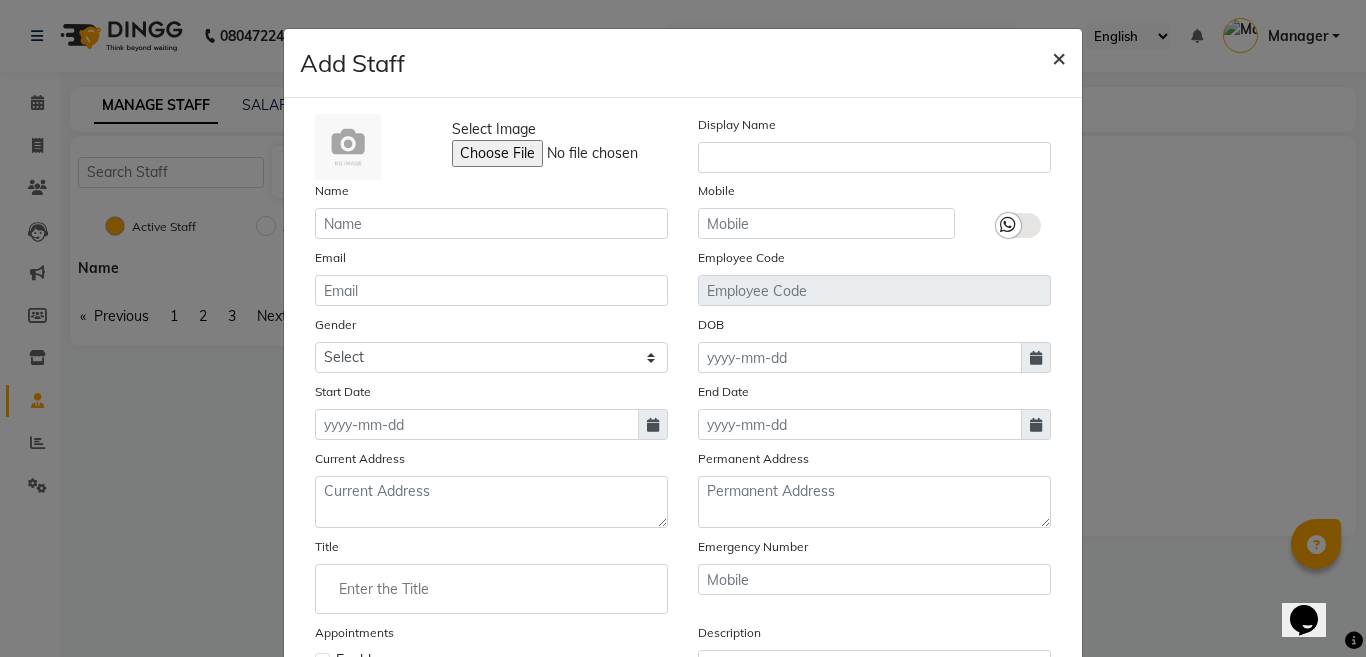 checkbox on "false" 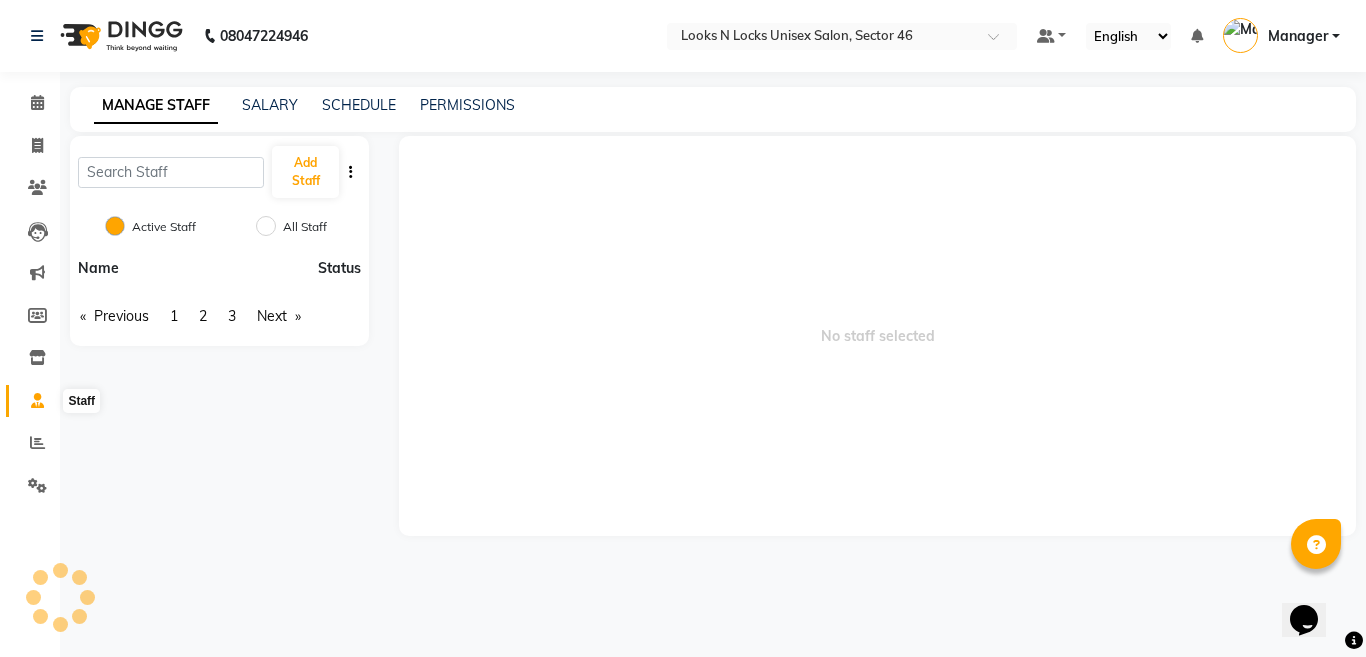 click 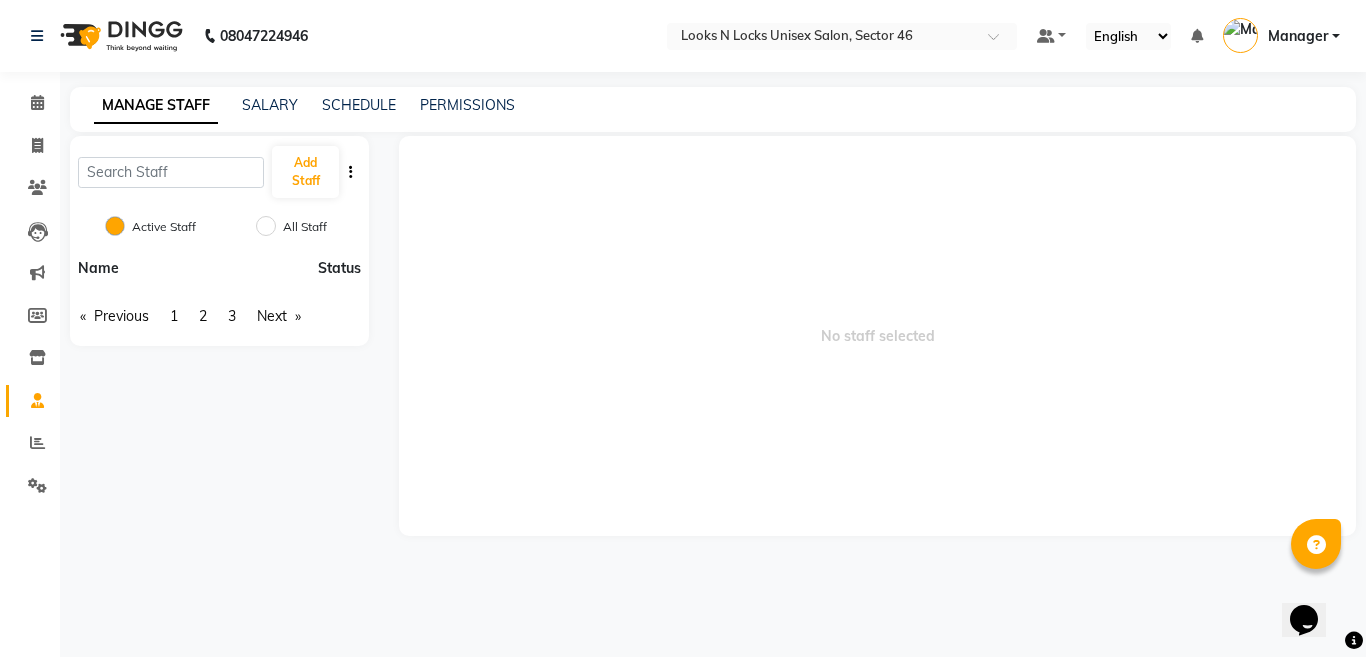 click 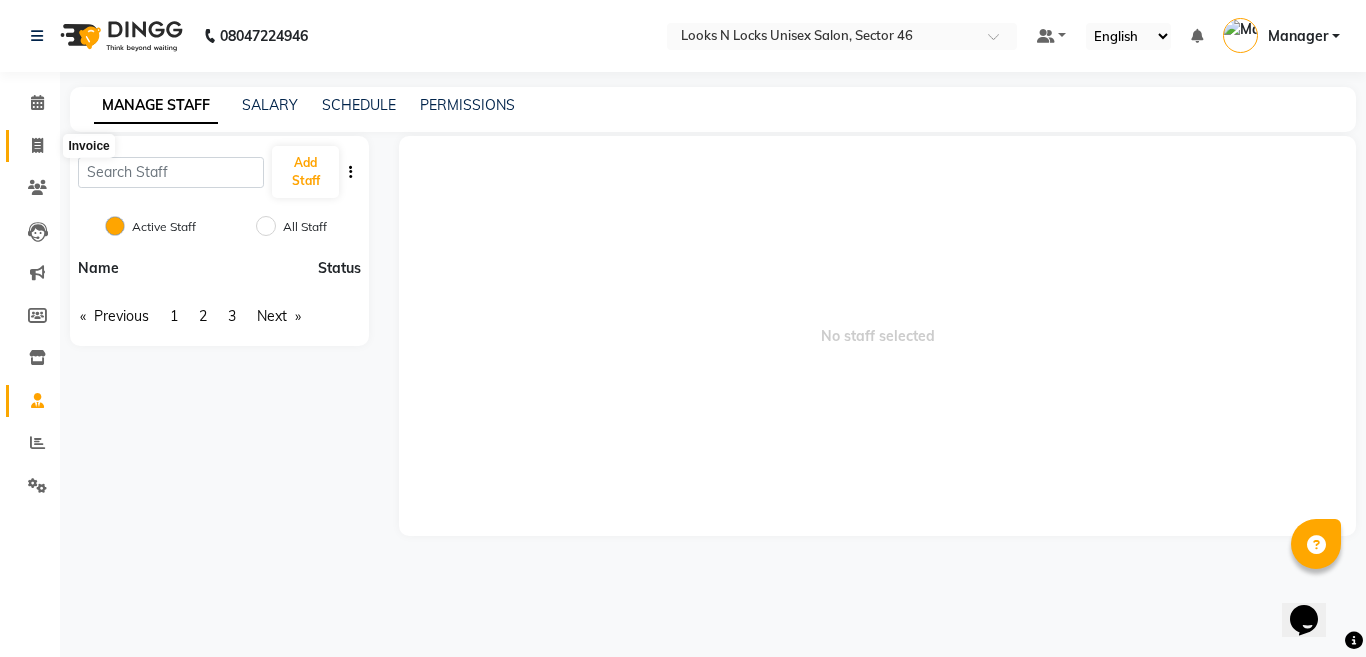 click 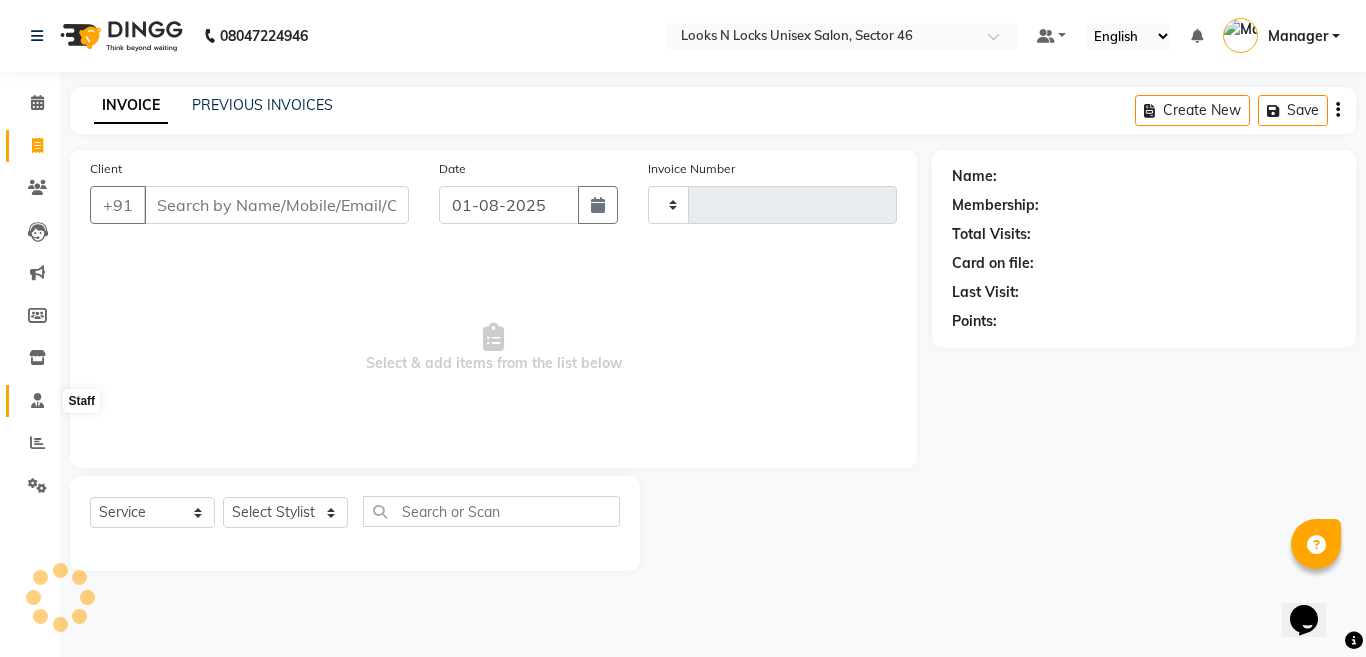 click 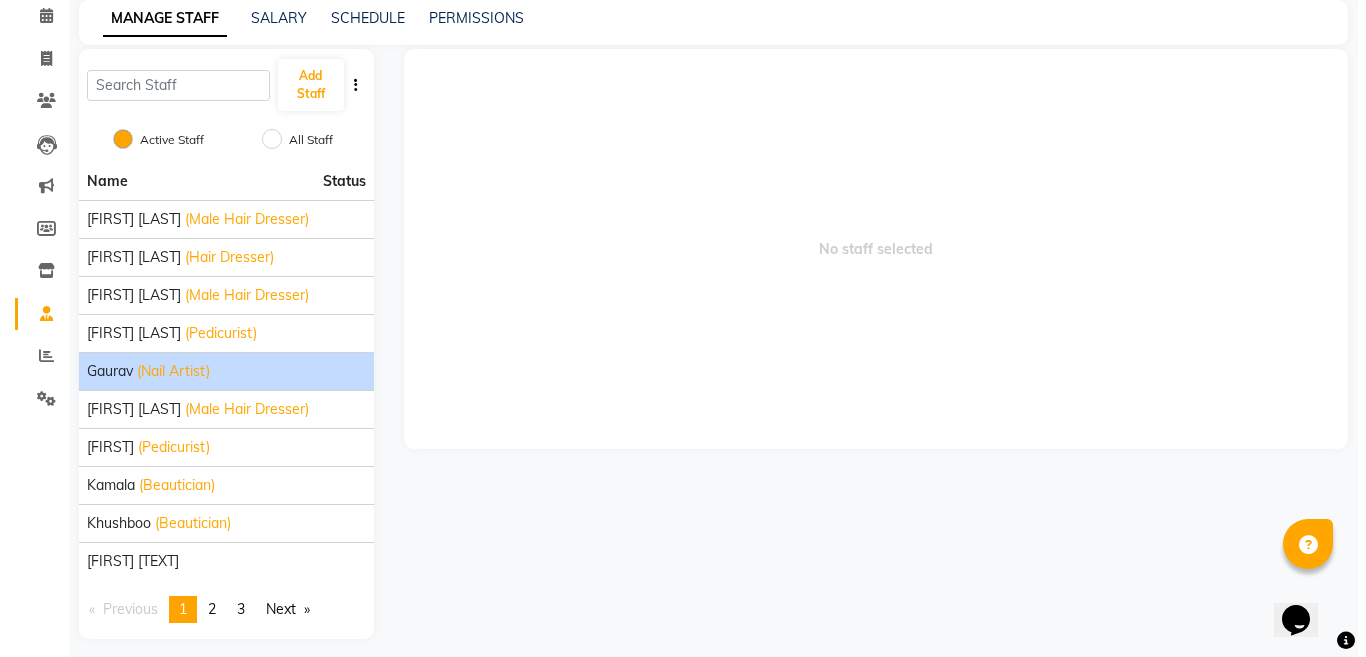 scroll, scrollTop: 99, scrollLeft: 0, axis: vertical 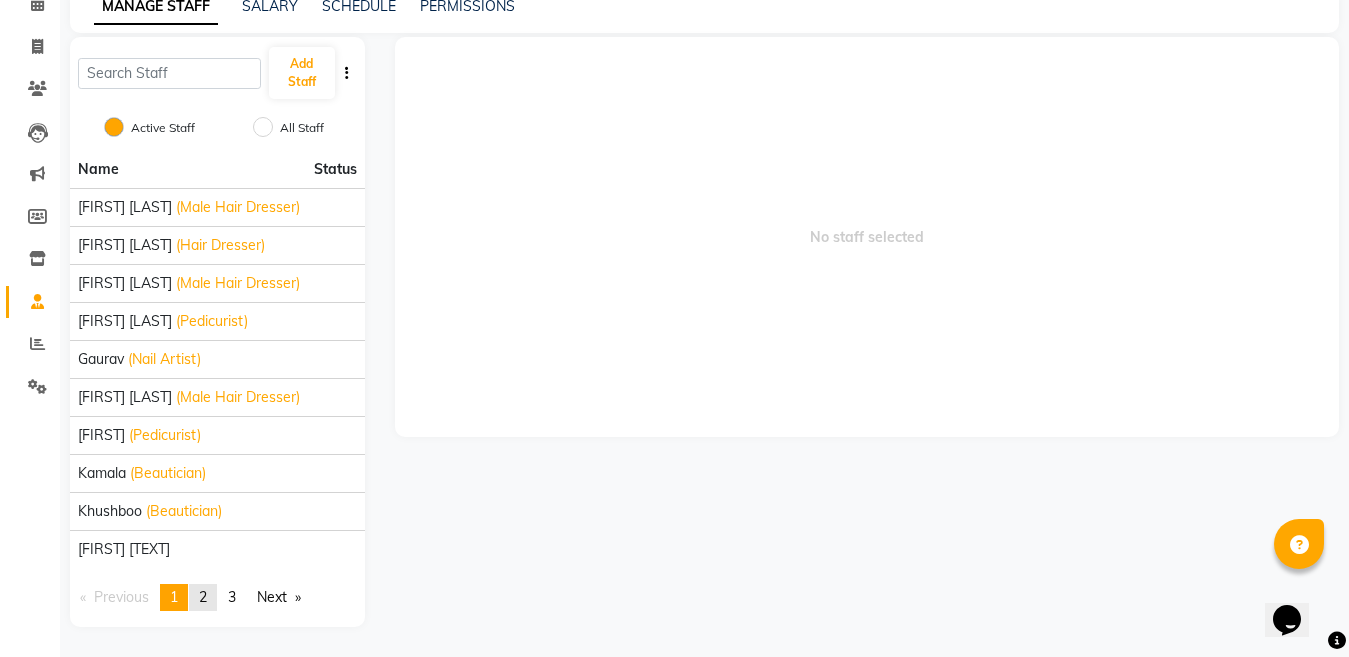 click on "2" at bounding box center (203, 597) 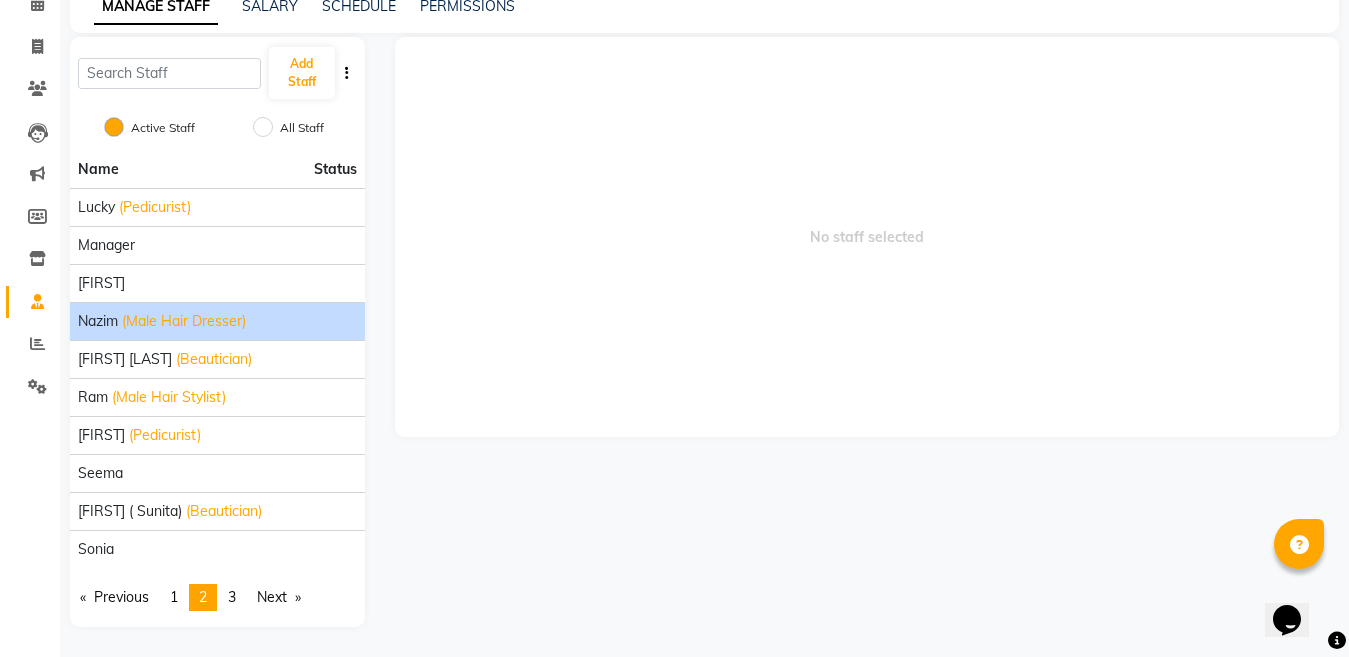 click on "(Male Hair Dresser)" 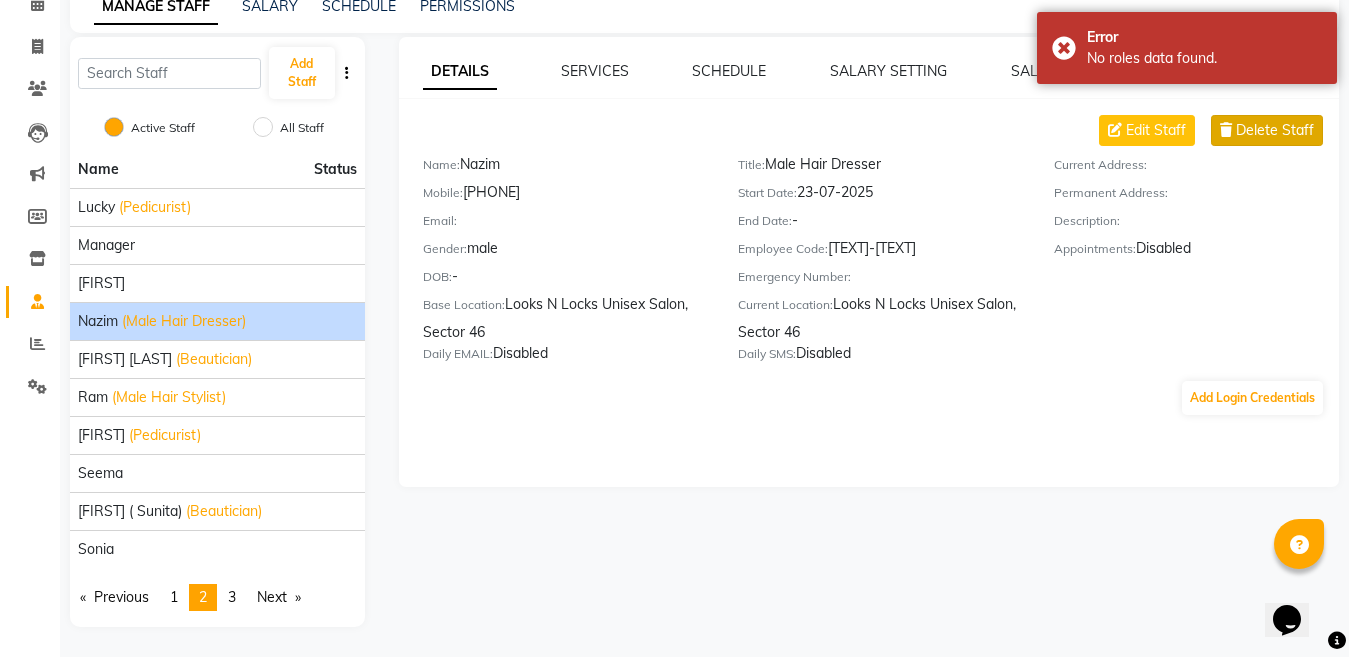 click on "Delete Staff" 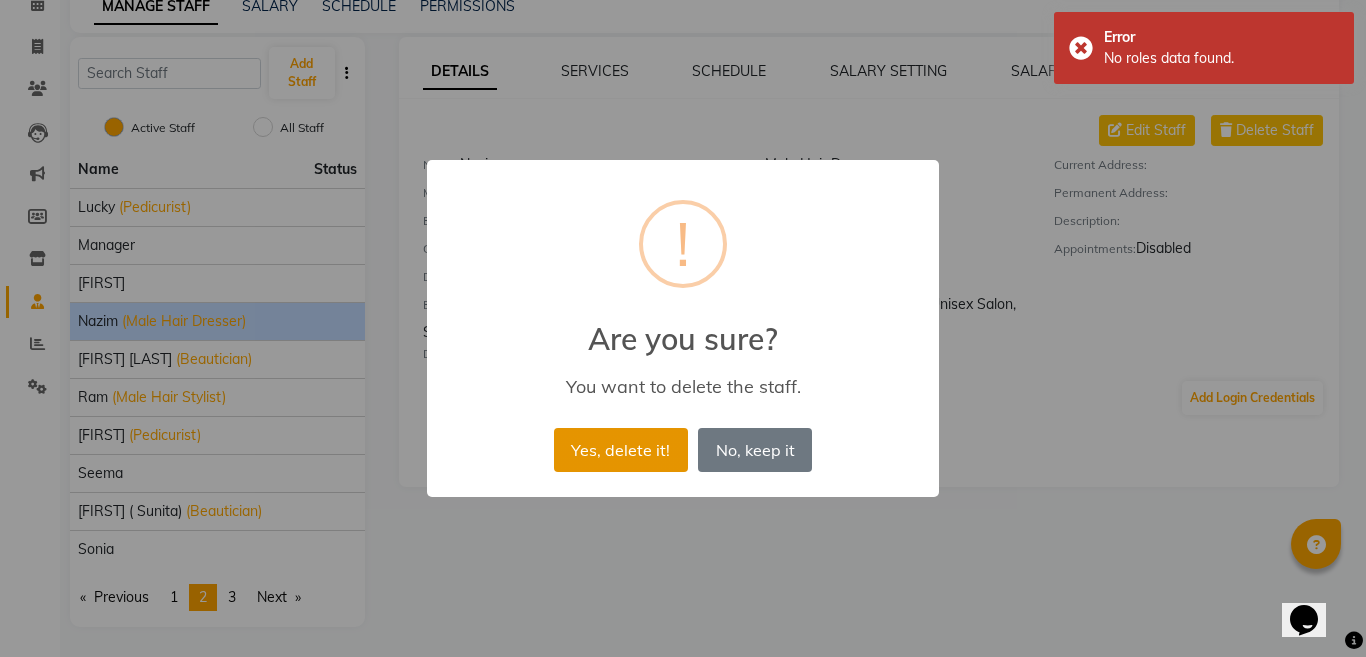 click on "Yes, delete it!" at bounding box center (621, 450) 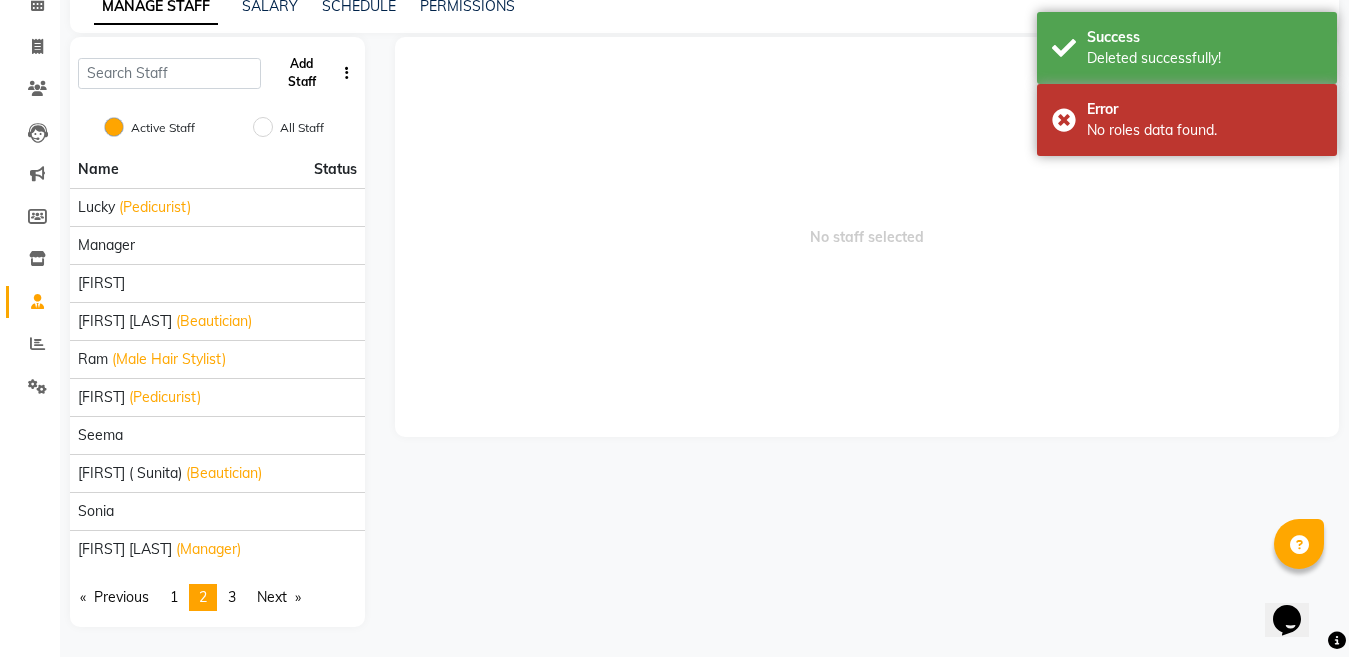 click on "Add Staff" 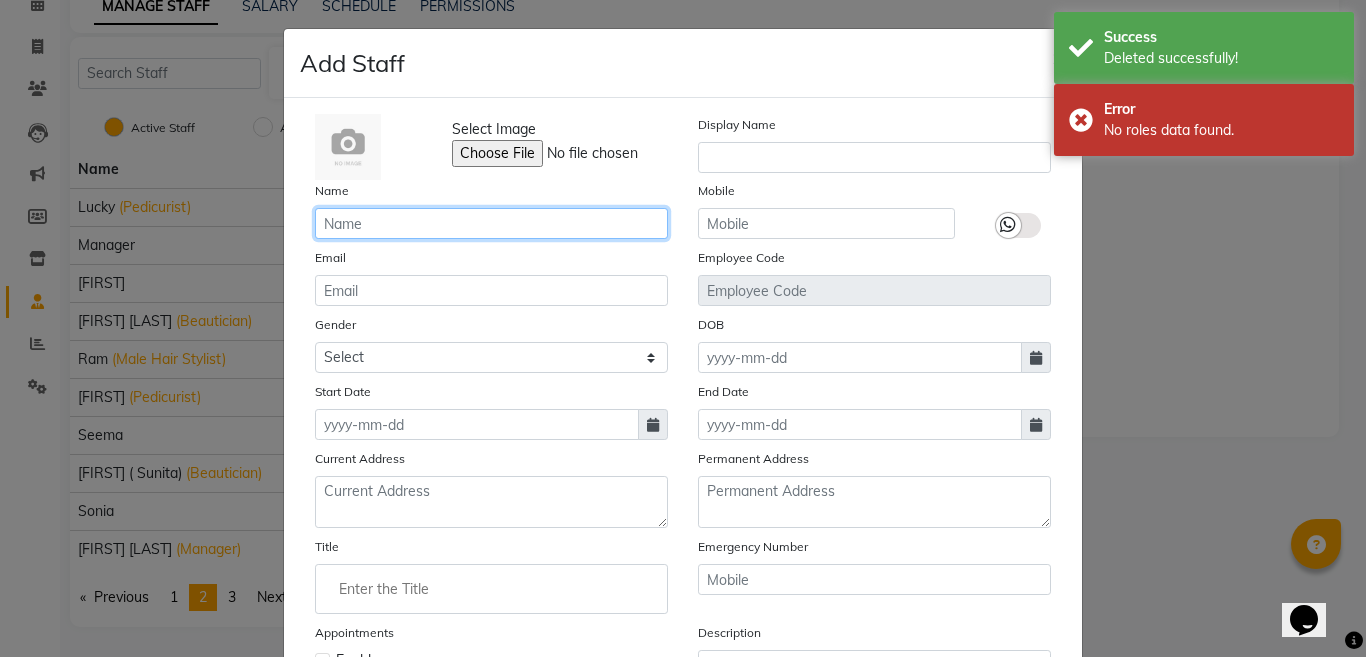 click 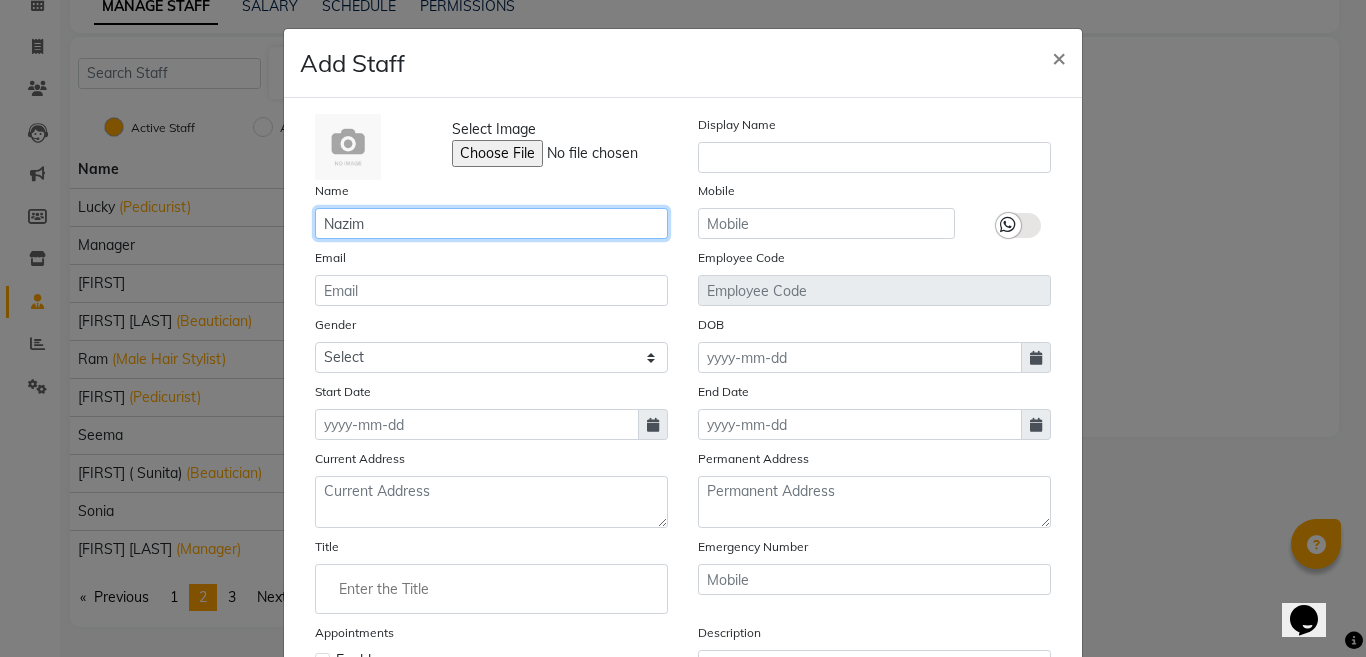 type on "Nazim" 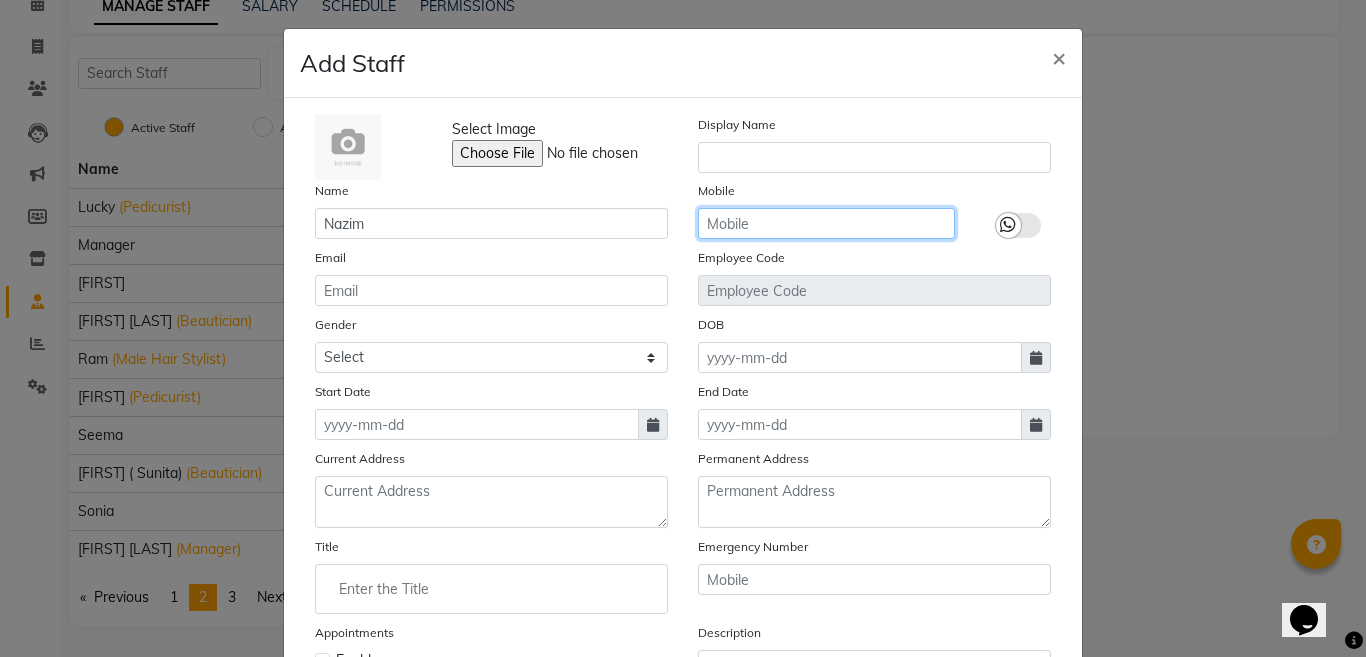 click 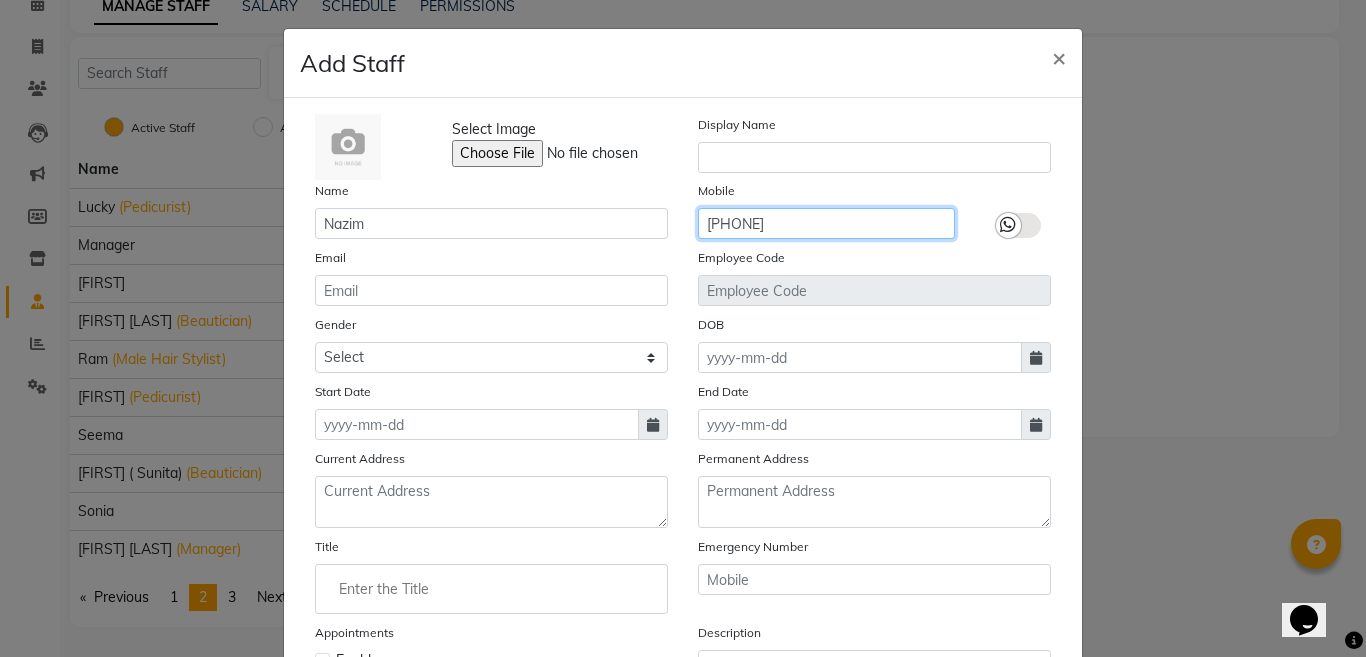 type on "[PHONE]" 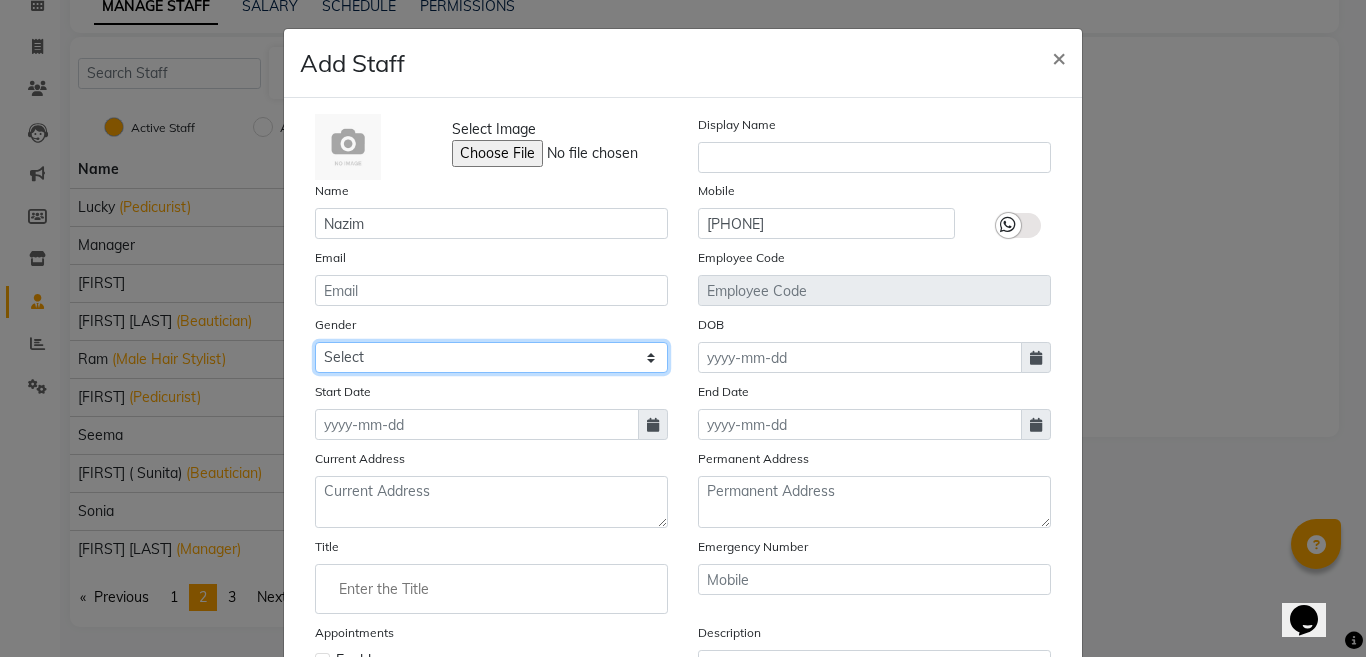 click on "Select Male Female Other Prefer Not To Say" 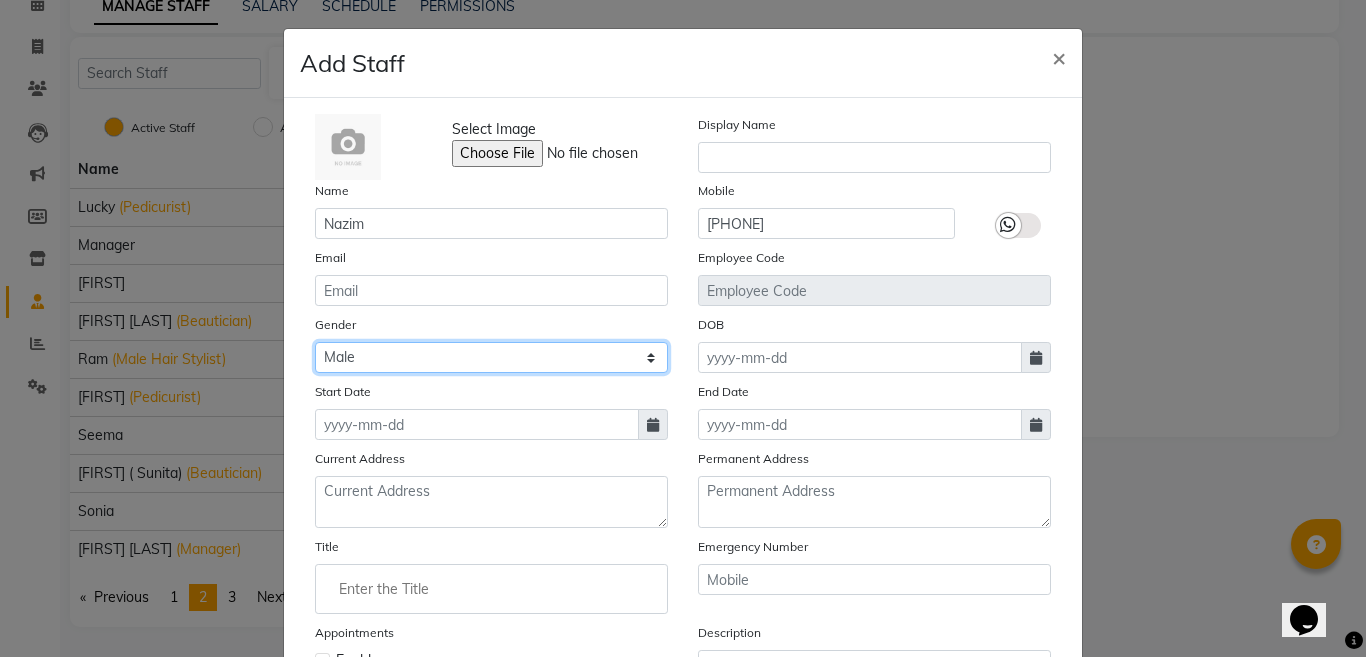 click on "Select Male Female Other Prefer Not To Say" 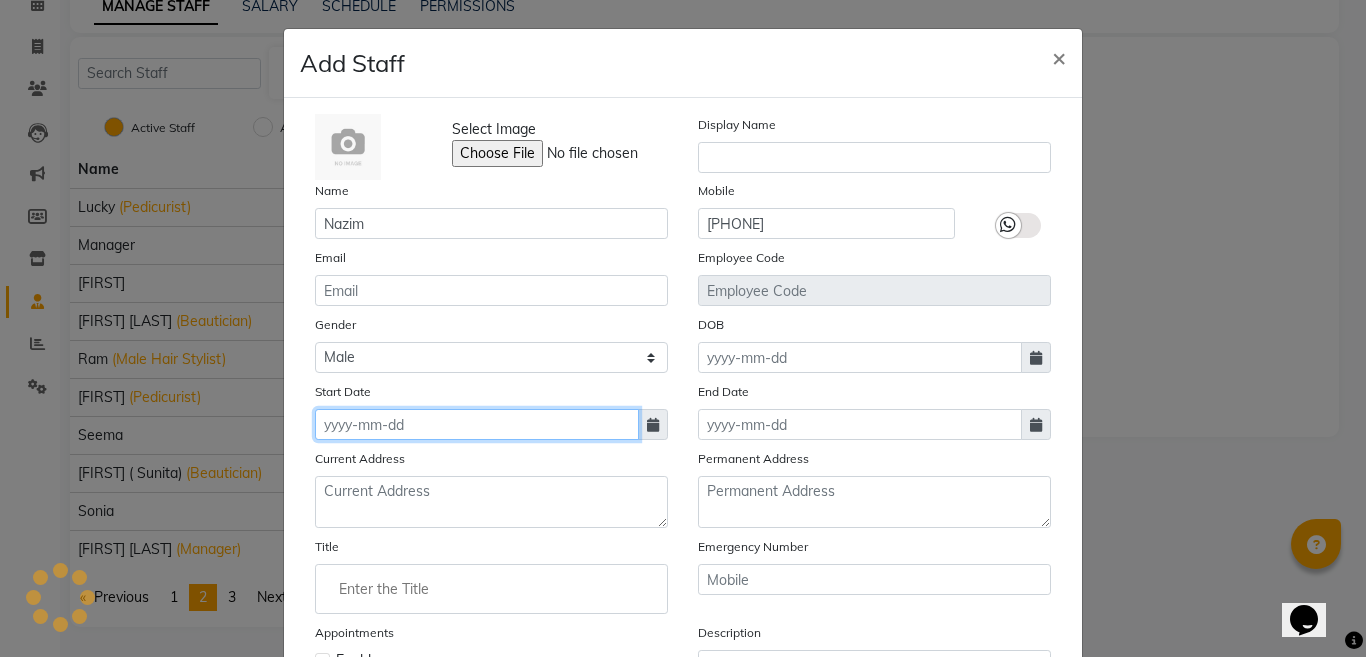 click 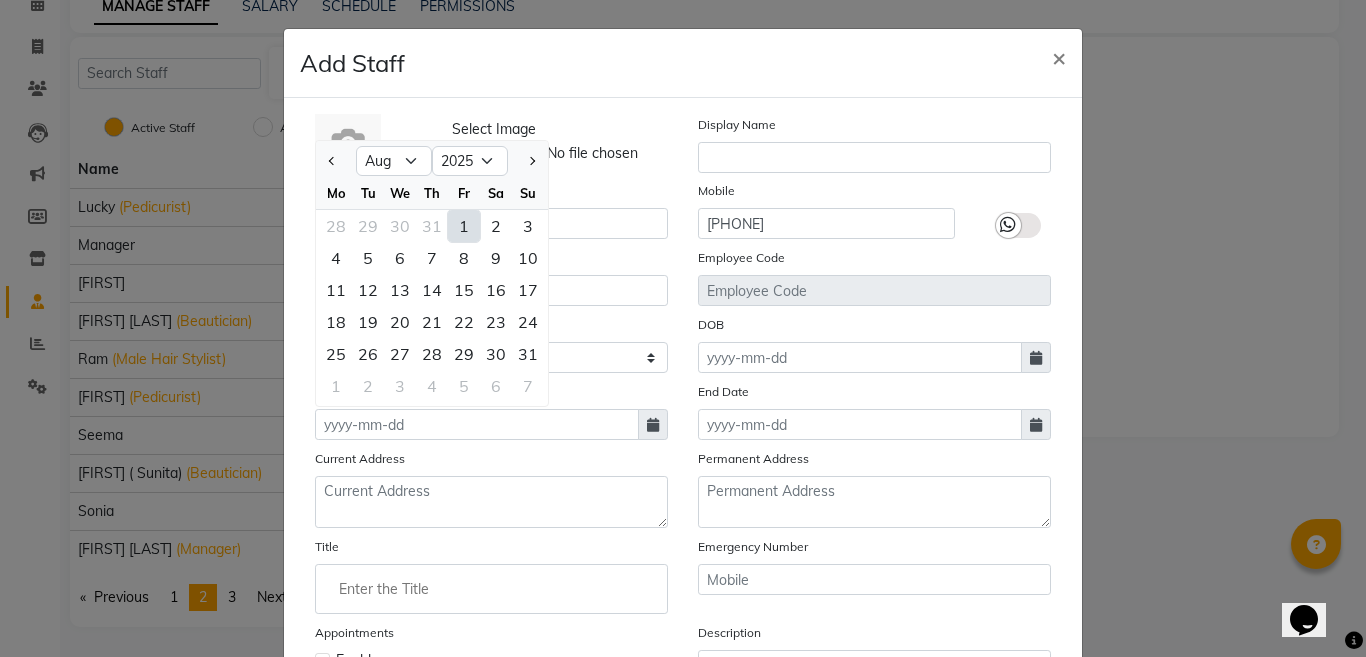 click on "1" 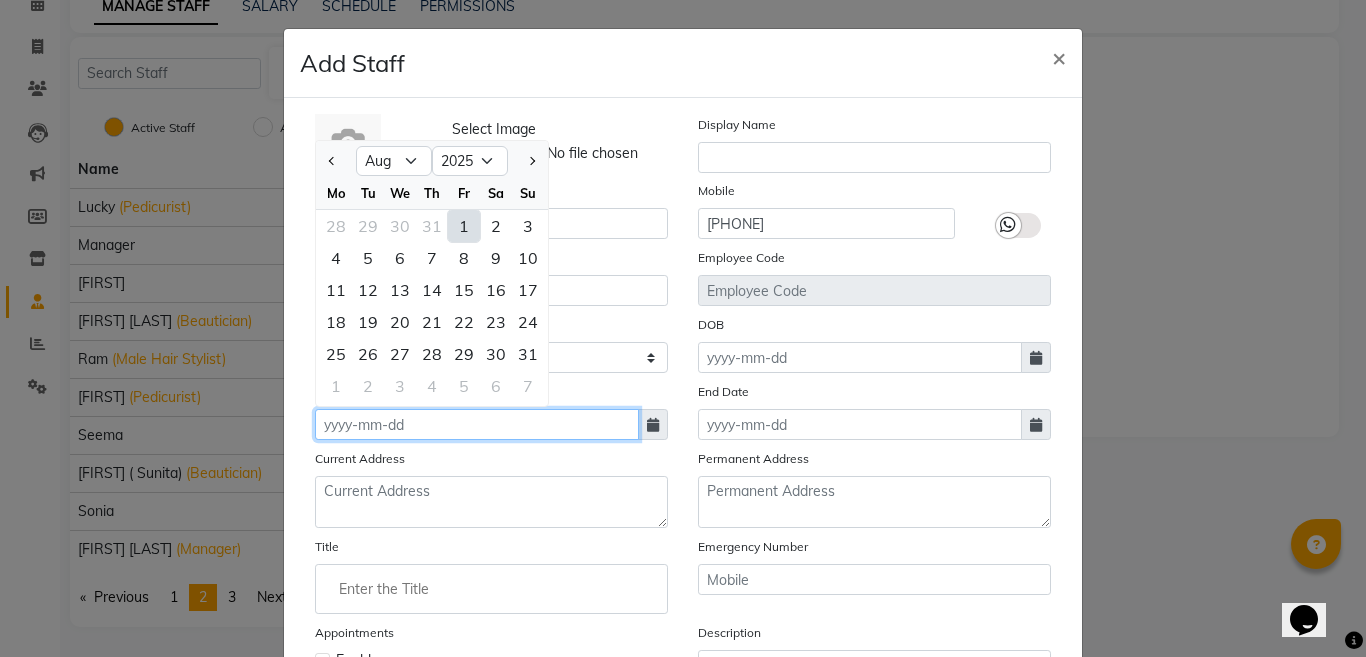 type on "01-08-2025" 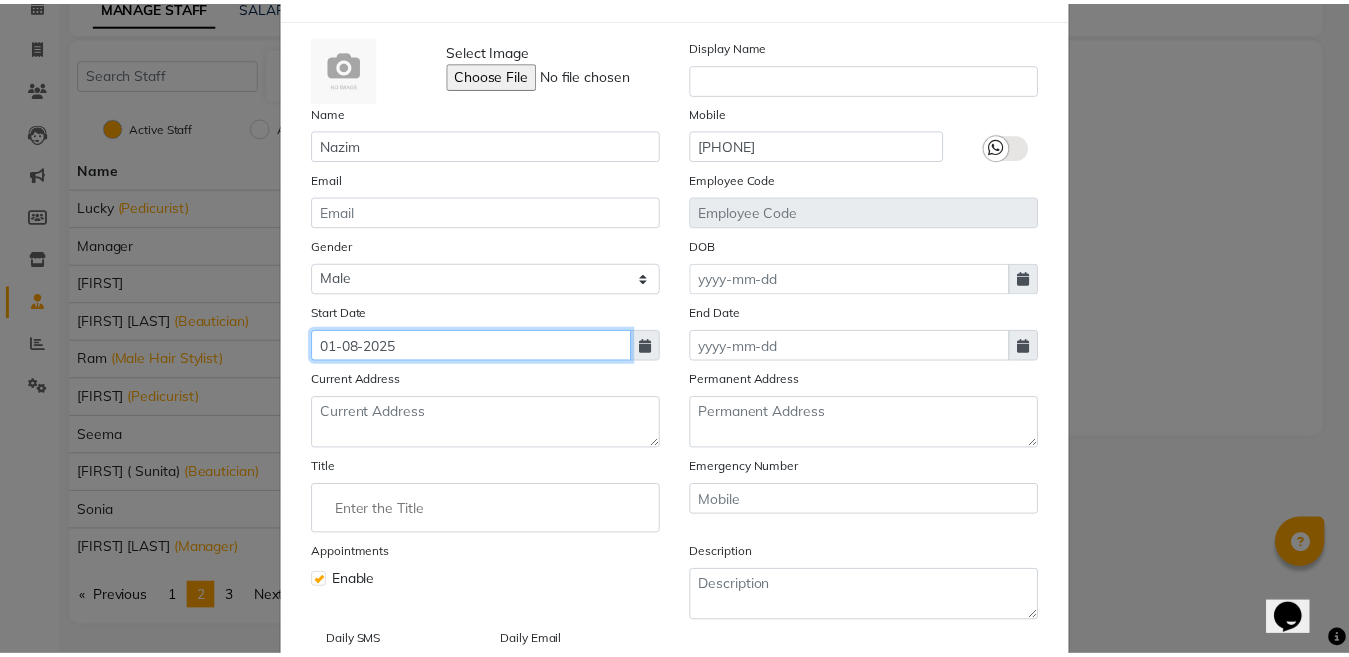 scroll, scrollTop: 200, scrollLeft: 0, axis: vertical 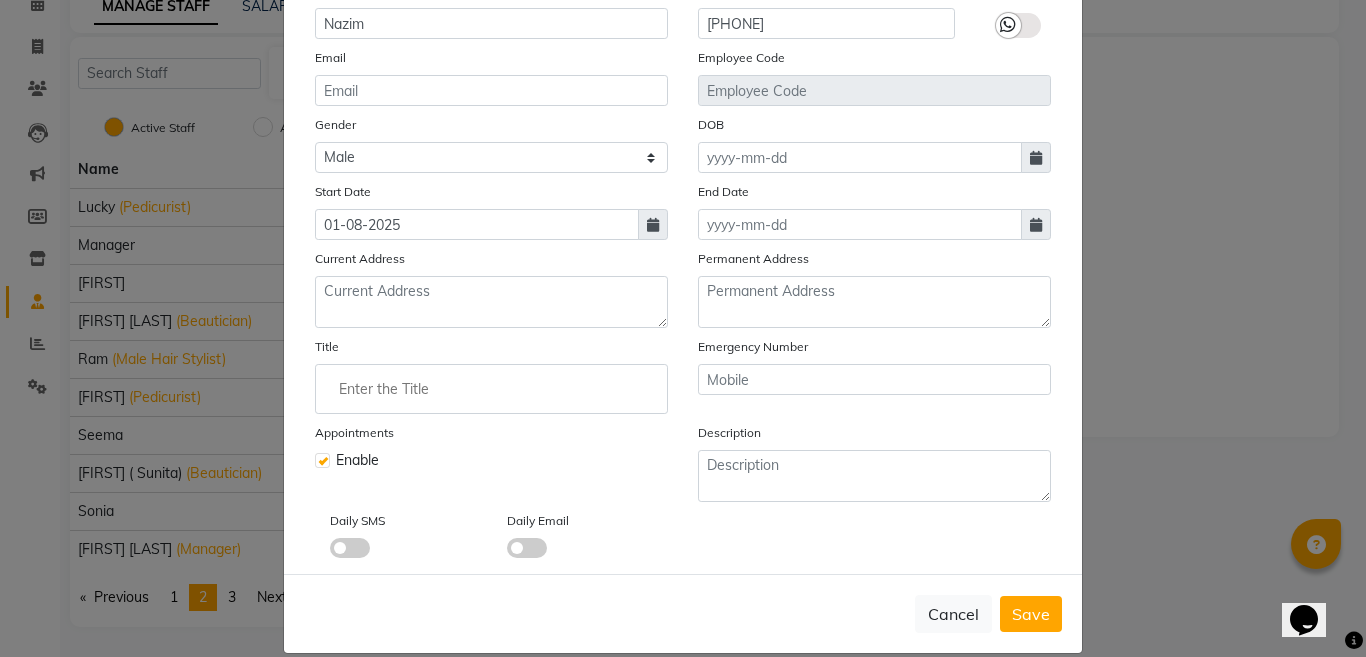 click on "Select Image  Display Name Name Nazim Mobile [PHONE] Email Employee Code Gender Select Male Female Other Prefer Not To Say DOB Start Date 01-08-2025 End Date Current Address Permanent Address Title Emergency Number Appointments Enable Description Daily SMS Daily Email" 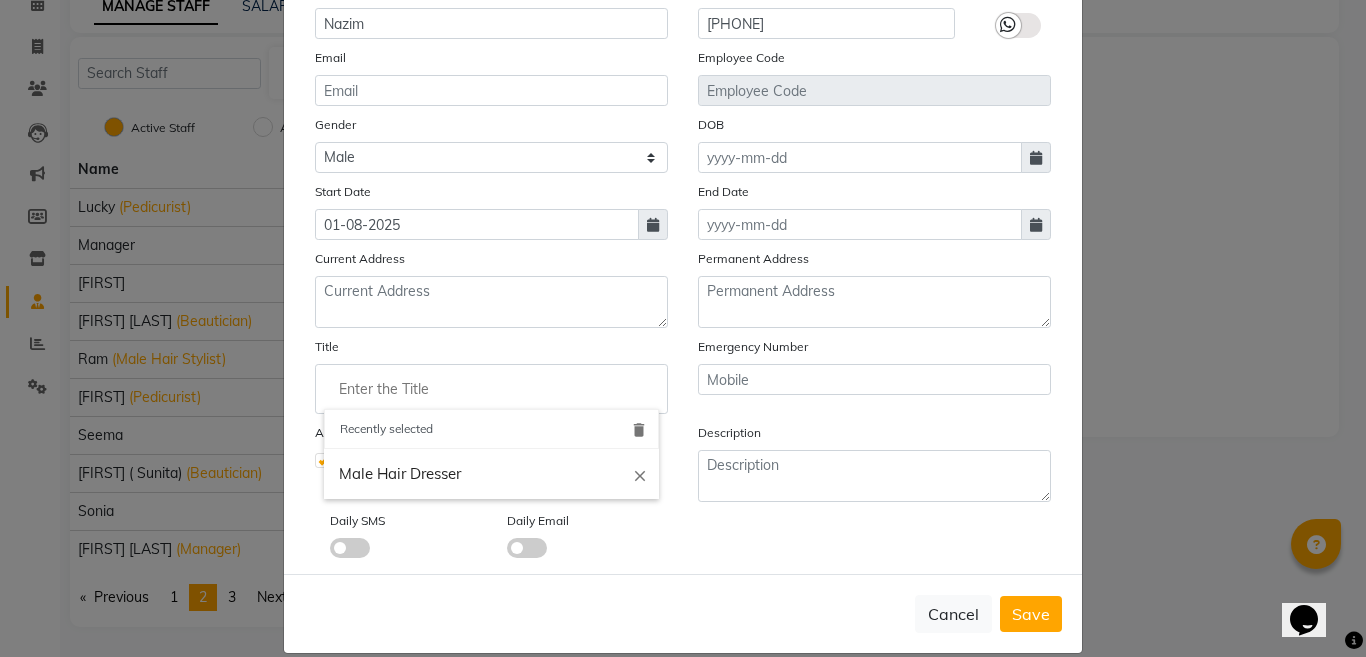 click 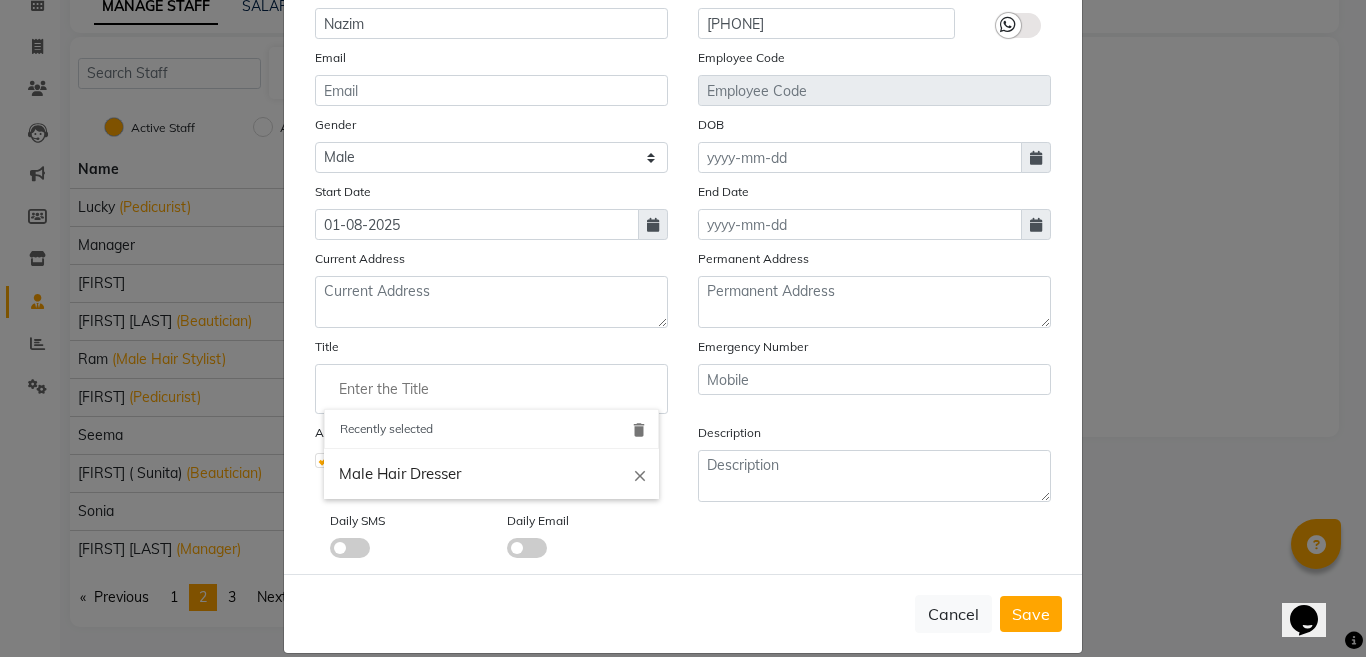 click on "Male Hair Dresser" at bounding box center (491, 474) 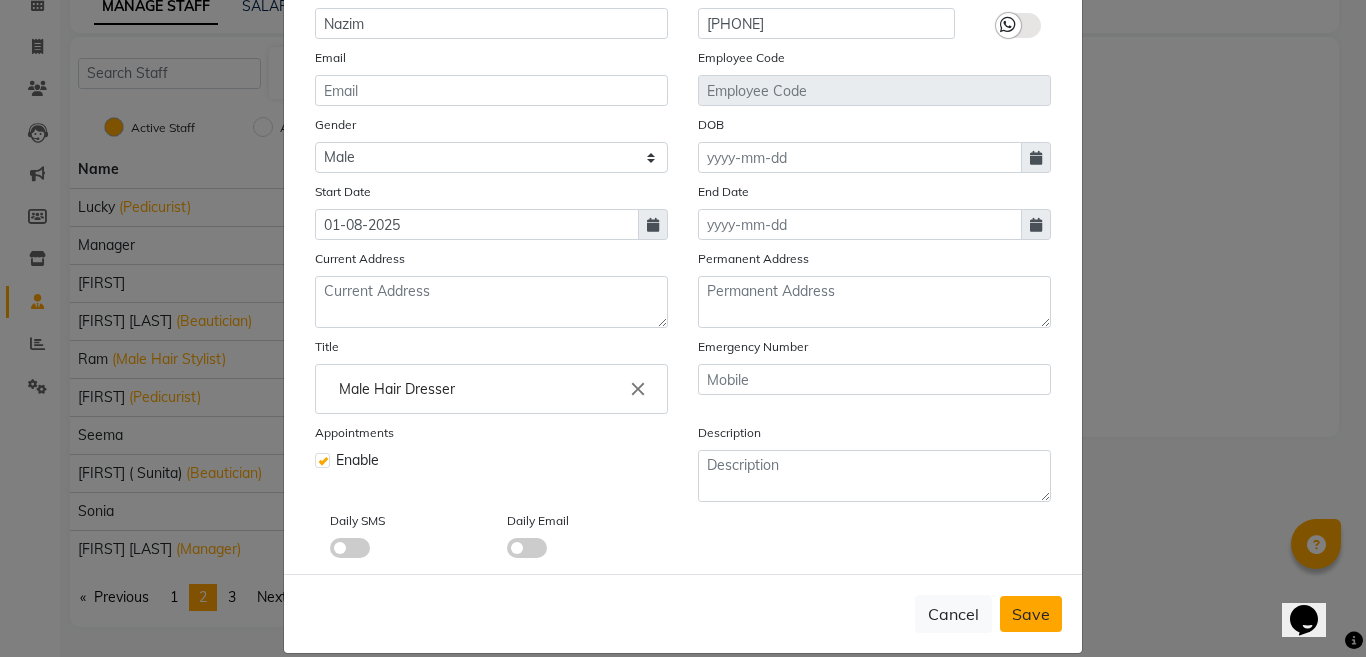 click on "Save" at bounding box center [1031, 614] 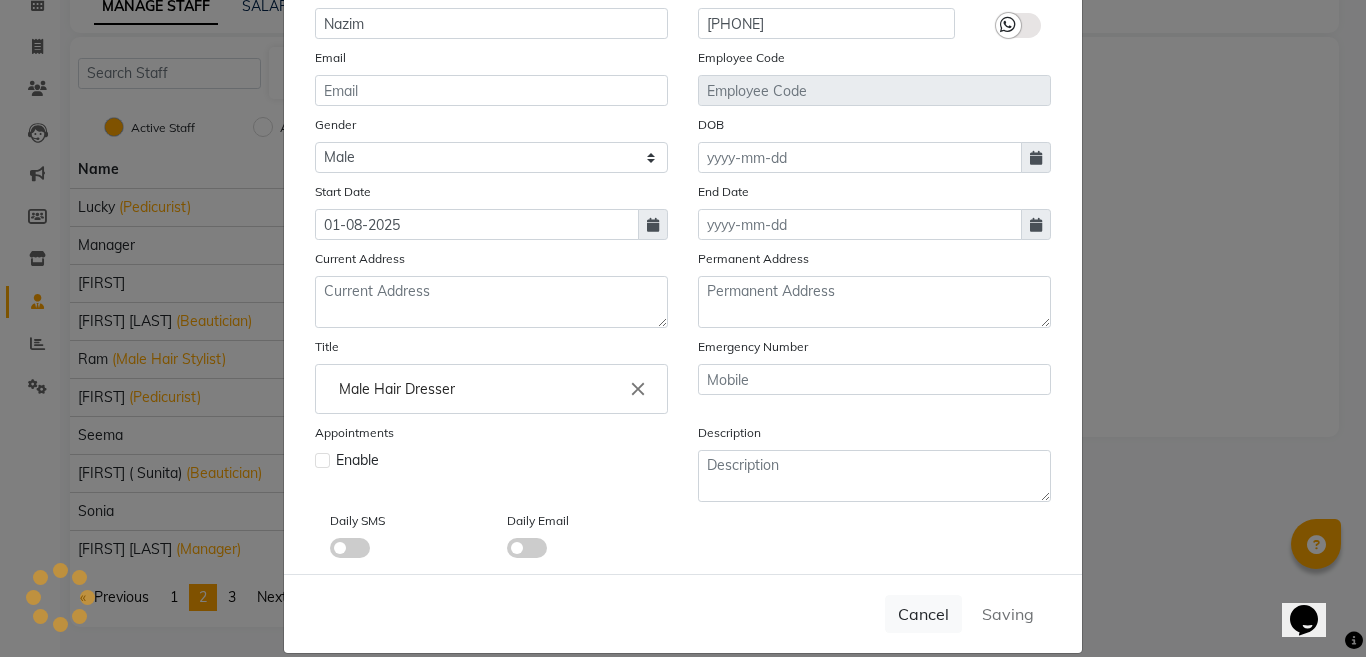 type 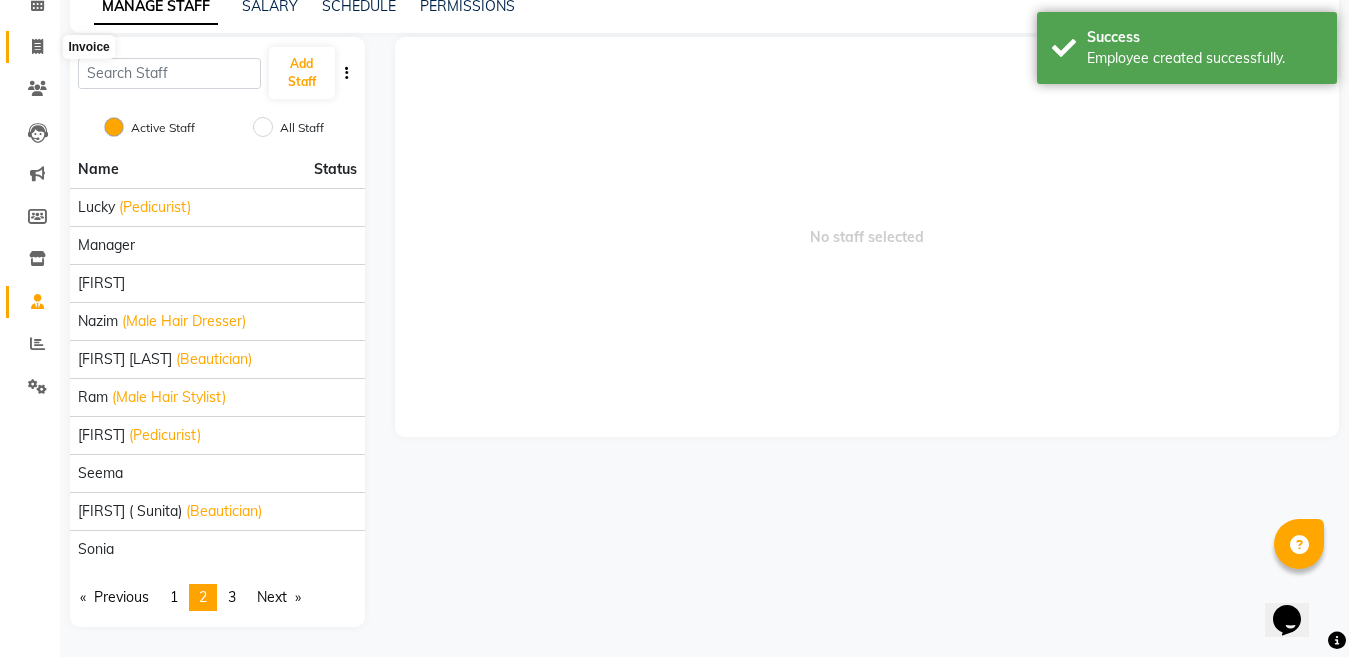 click 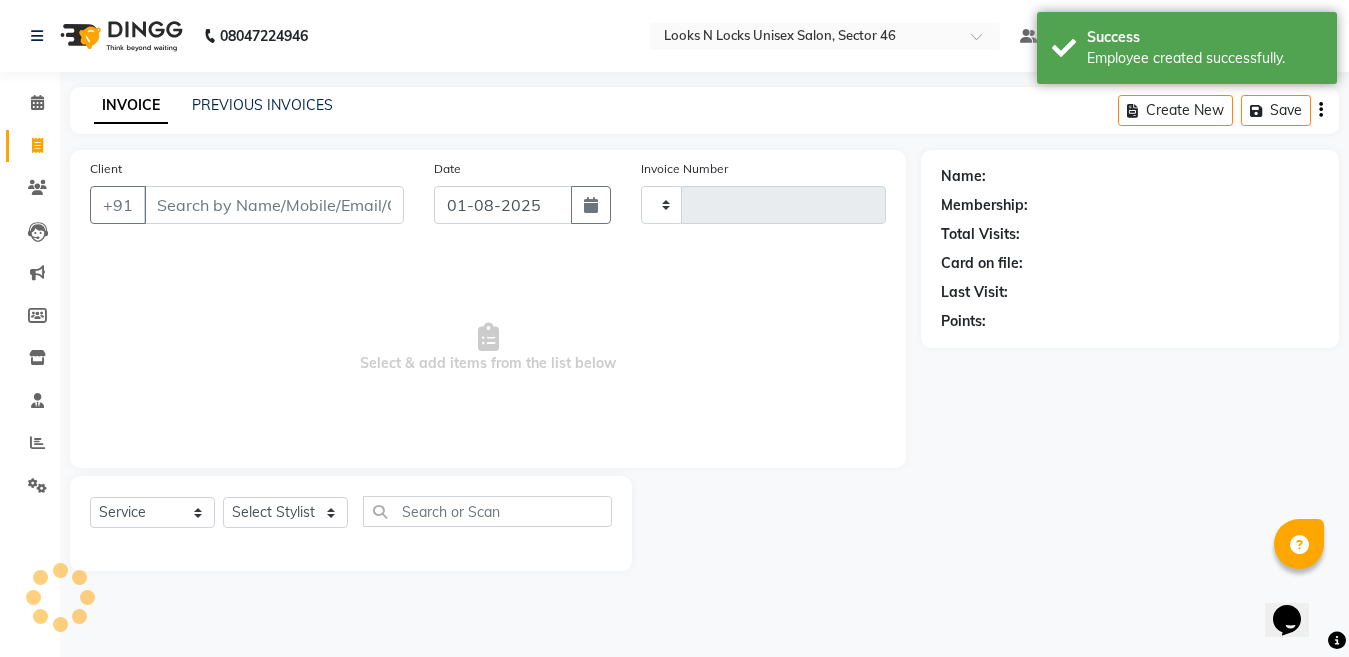 scroll, scrollTop: 0, scrollLeft: 0, axis: both 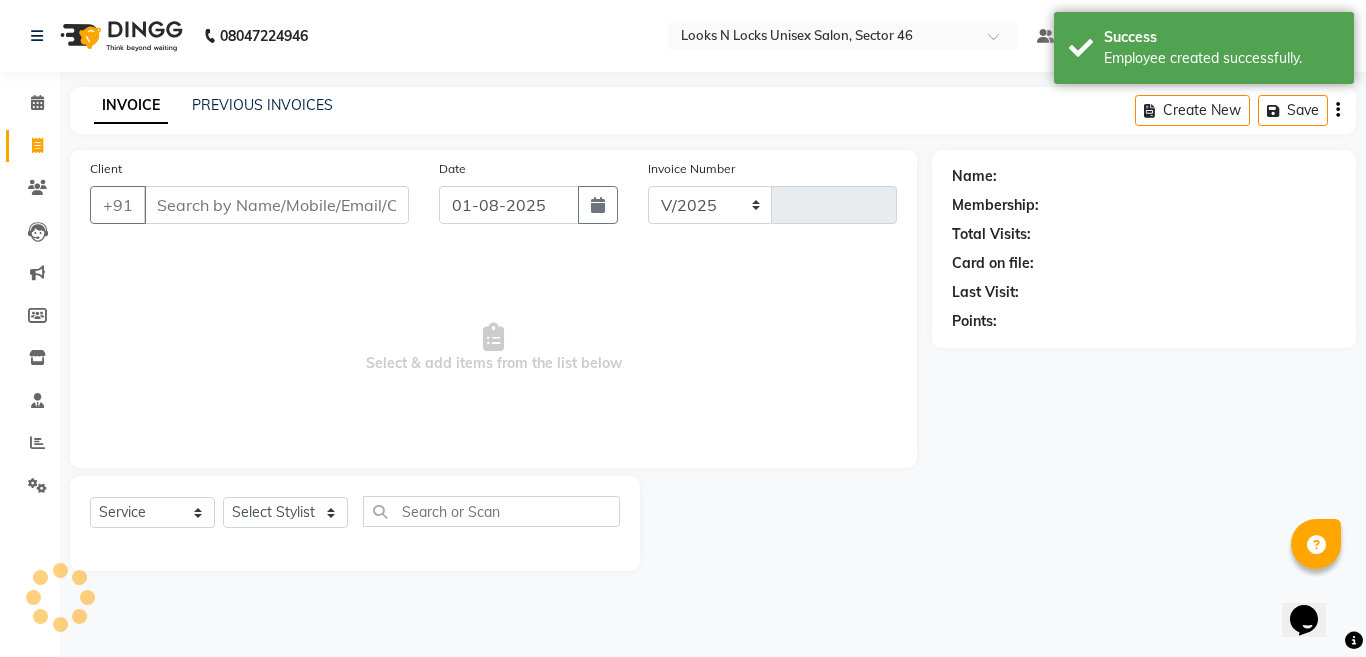 select on "3904" 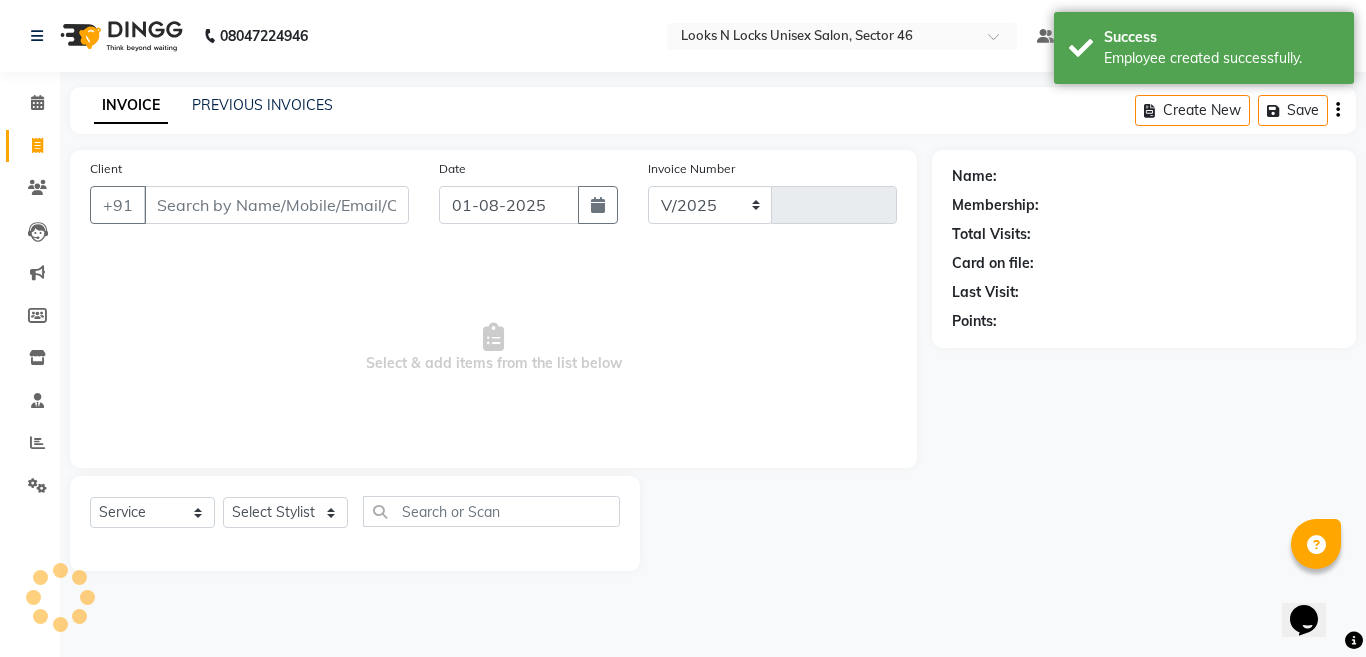 type on "0646" 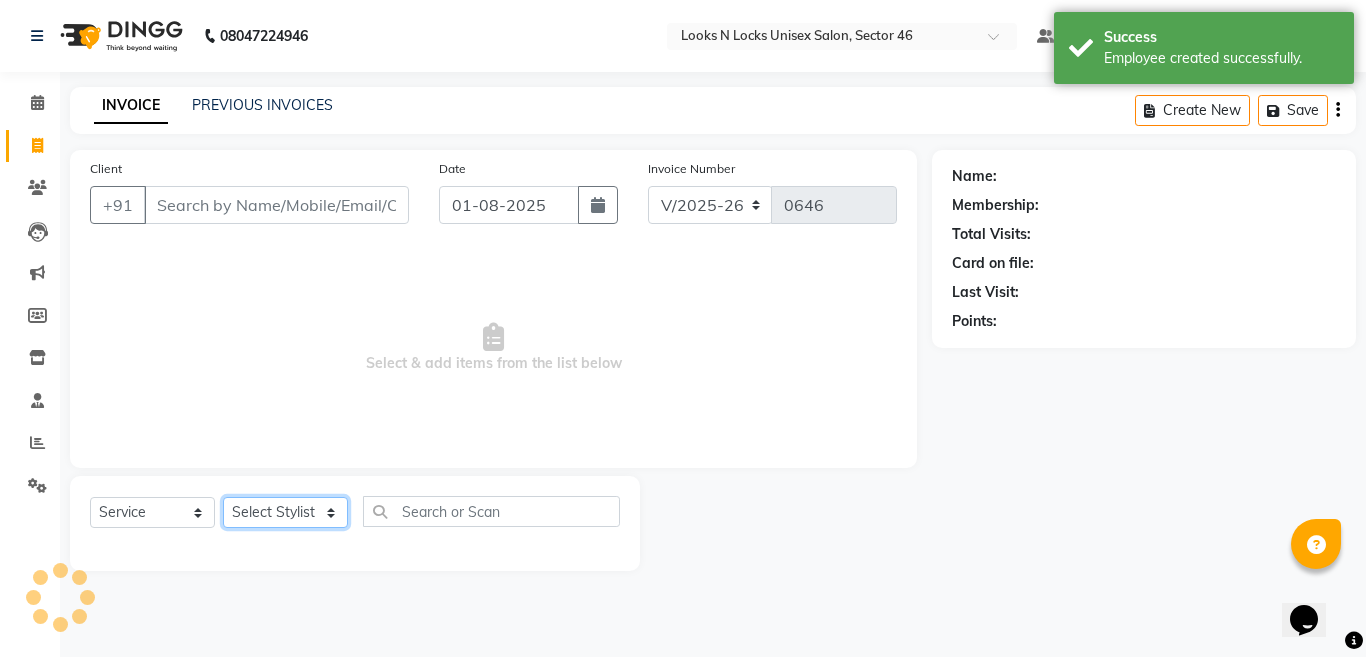 click on "Select Stylist" 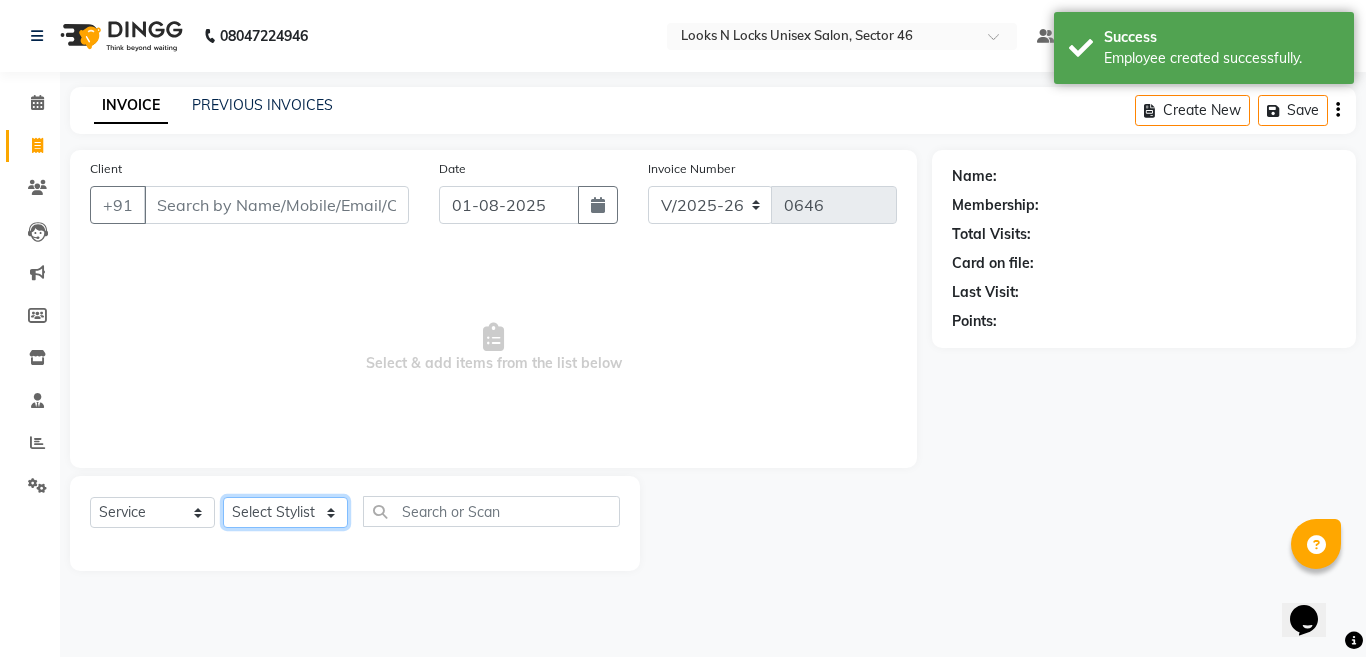 click on "Select Stylist" 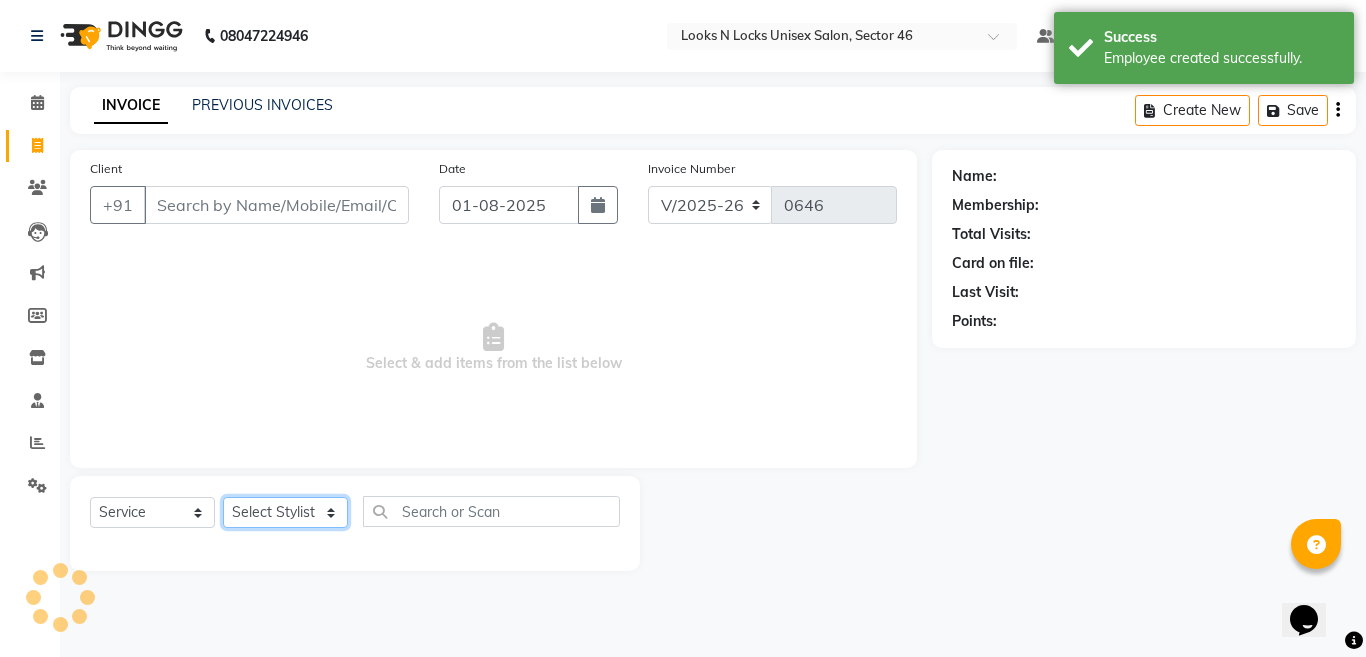 click on "Select Stylist" 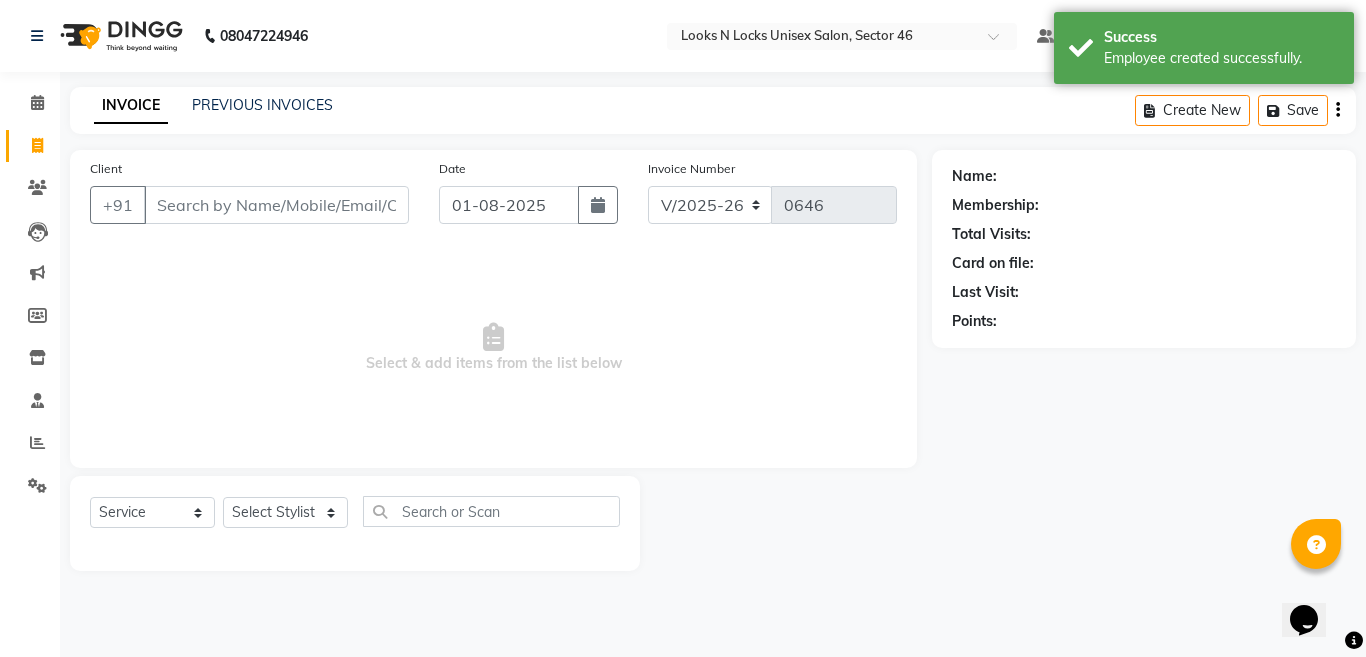 click on "Select  Service  Product  Membership  Package Voucher Prepaid Gift Card  Select Stylist Aakib Ansari Aalam Sheikh Ajay sain Anil  Sahu Gaurav Gulzar  Anshari Ibrahim Kamala Khushboo kusum maam Lucky Manager Marry Lepcha Nazim Priya Rao Ram Saurabha Seema Shilpa ( sunita) Sonia Sunita Chauhan Vanshika Varun Zafar" 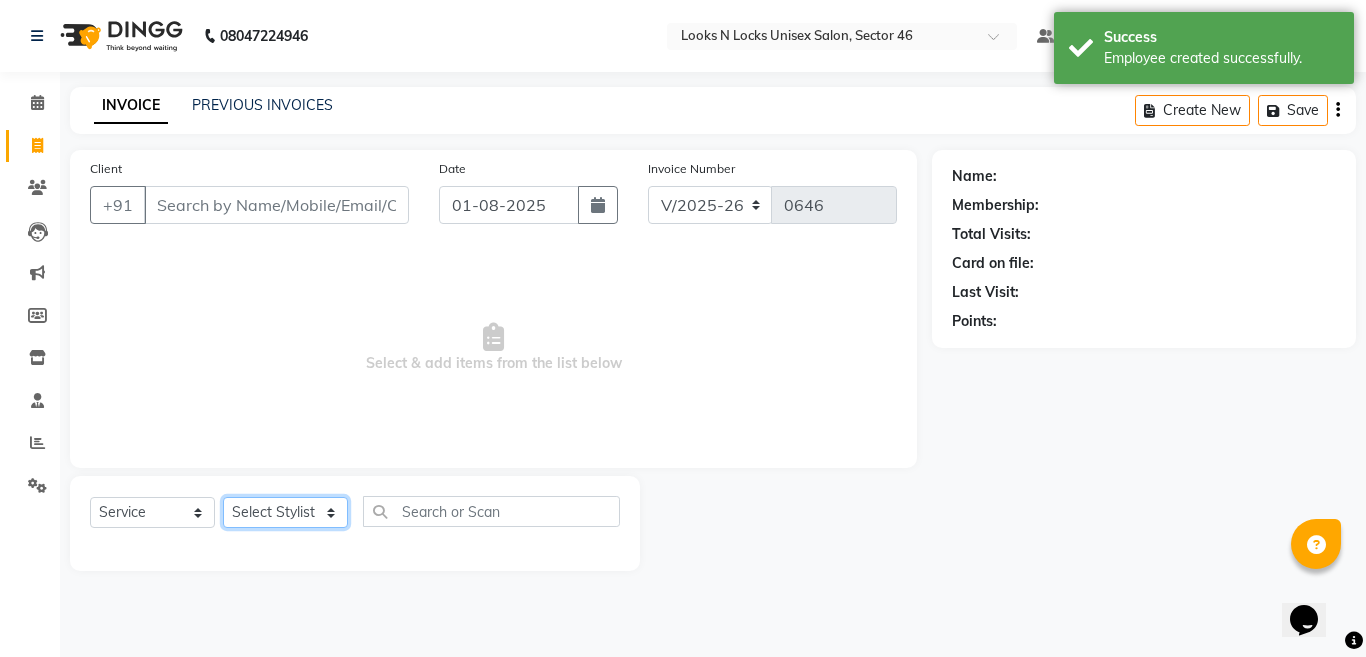 click on "Select Stylist Aakib Ansari Aalam Sheikh Ajay sain Anil  Sahu Gaurav Gulzar  Anshari Ibrahim Kamala Khushboo kusum maam Lucky Manager Marry Lepcha Nazim Priya Rao Ram Saurabha Seema Shilpa ( sunita) Sonia Sunita Chauhan Vanshika Varun Zafar" 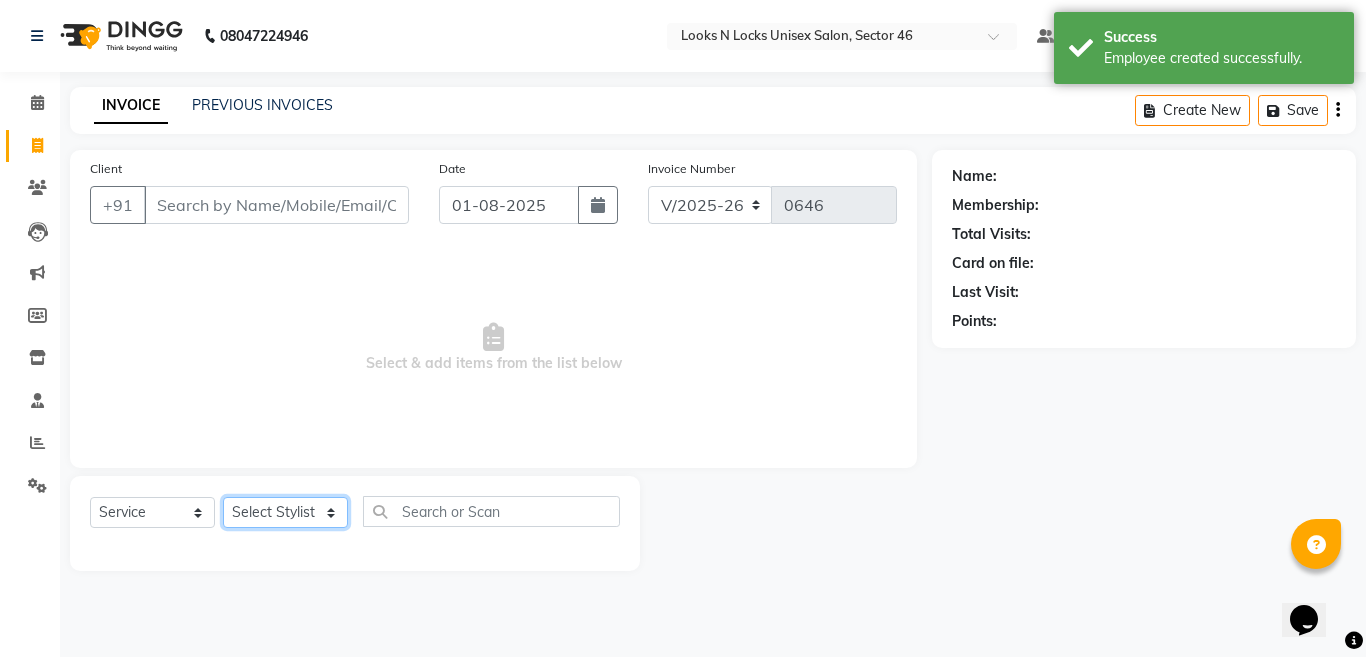 select on "87806" 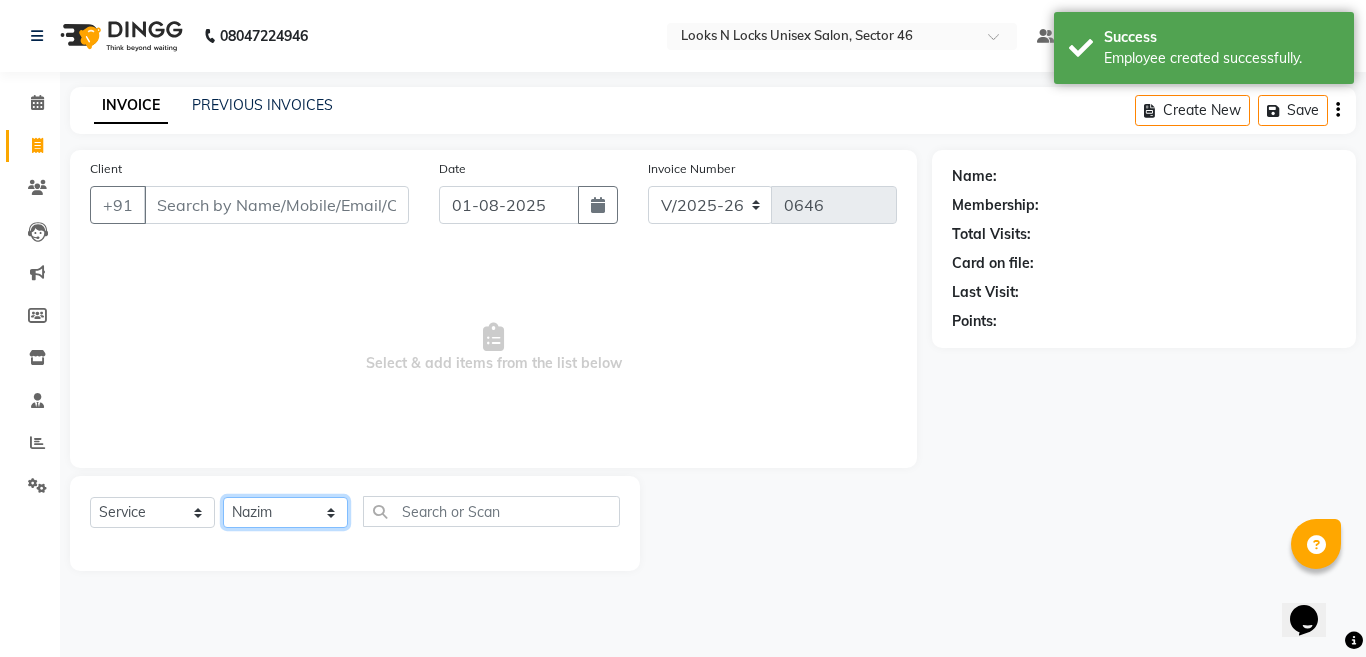 click on "Select Stylist Aakib Ansari Aalam Sheikh Ajay sain Anil  Sahu Gaurav Gulzar  Anshari Ibrahim Kamala Khushboo kusum maam Lucky Manager Marry Lepcha Nazim Priya Rao Ram Saurabha Seema Shilpa ( sunita) Sonia Sunita Chauhan Vanshika Varun Zafar" 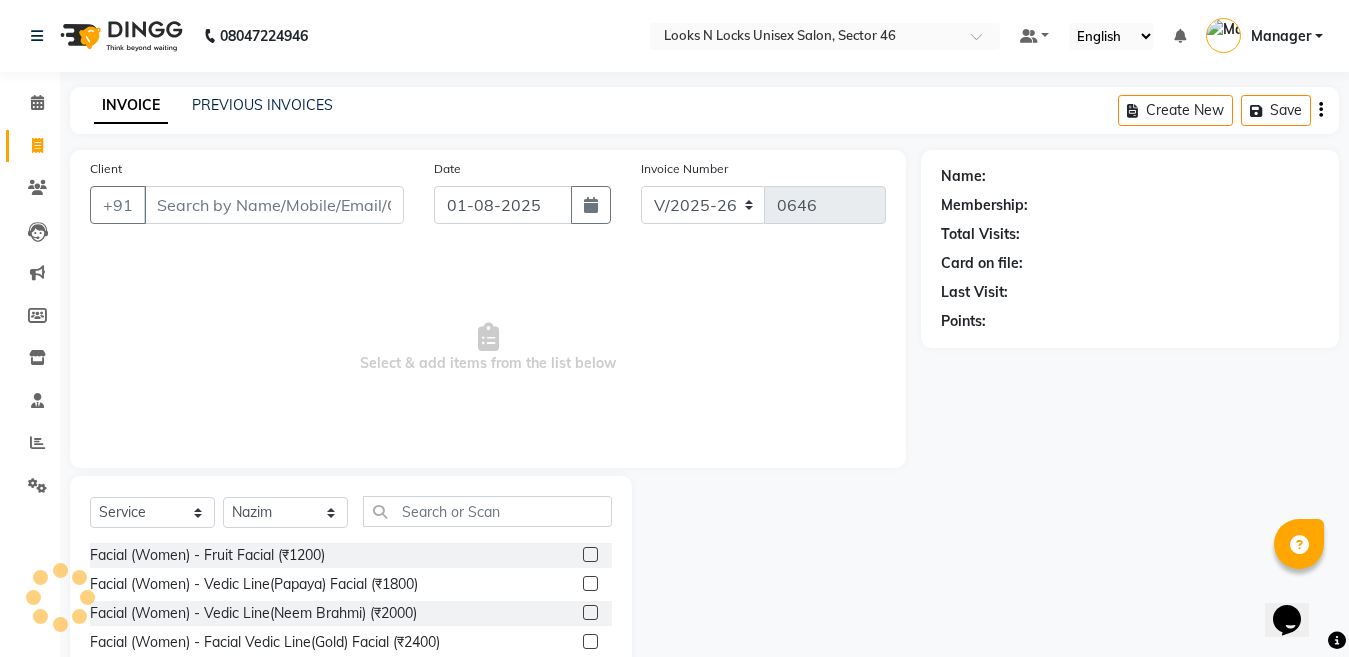 click on "Select & add items from the list below" at bounding box center [488, 348] 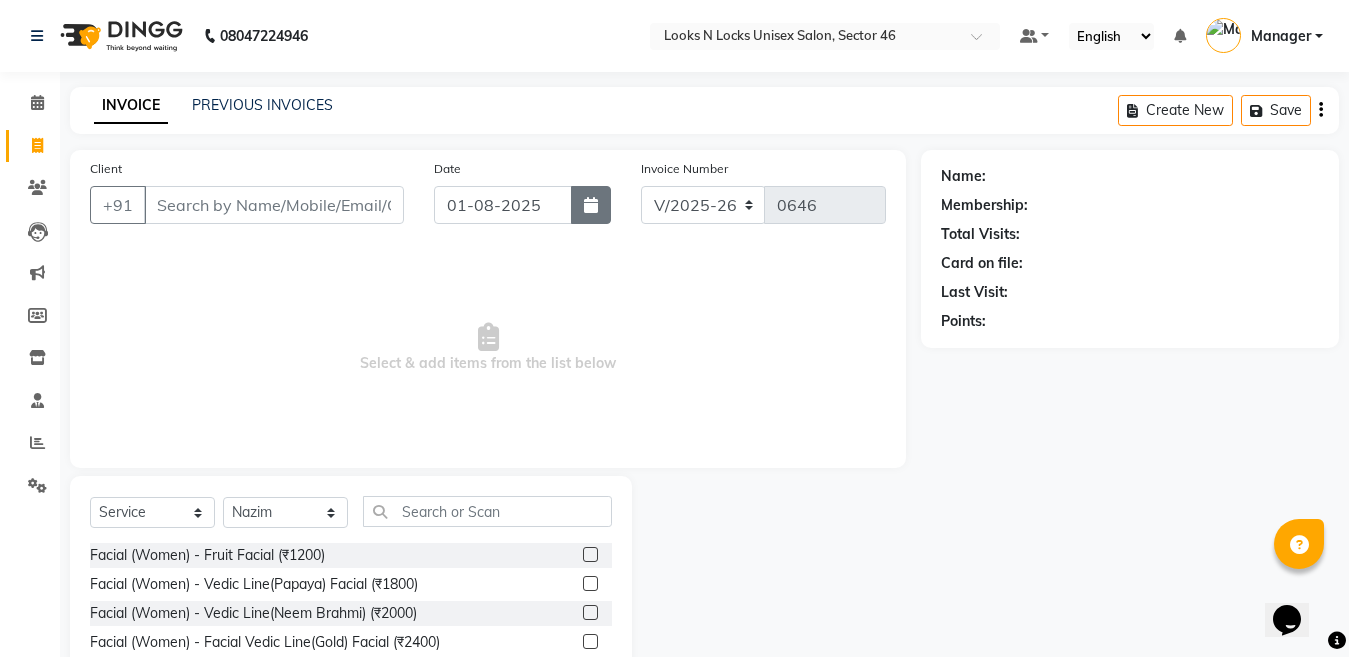click 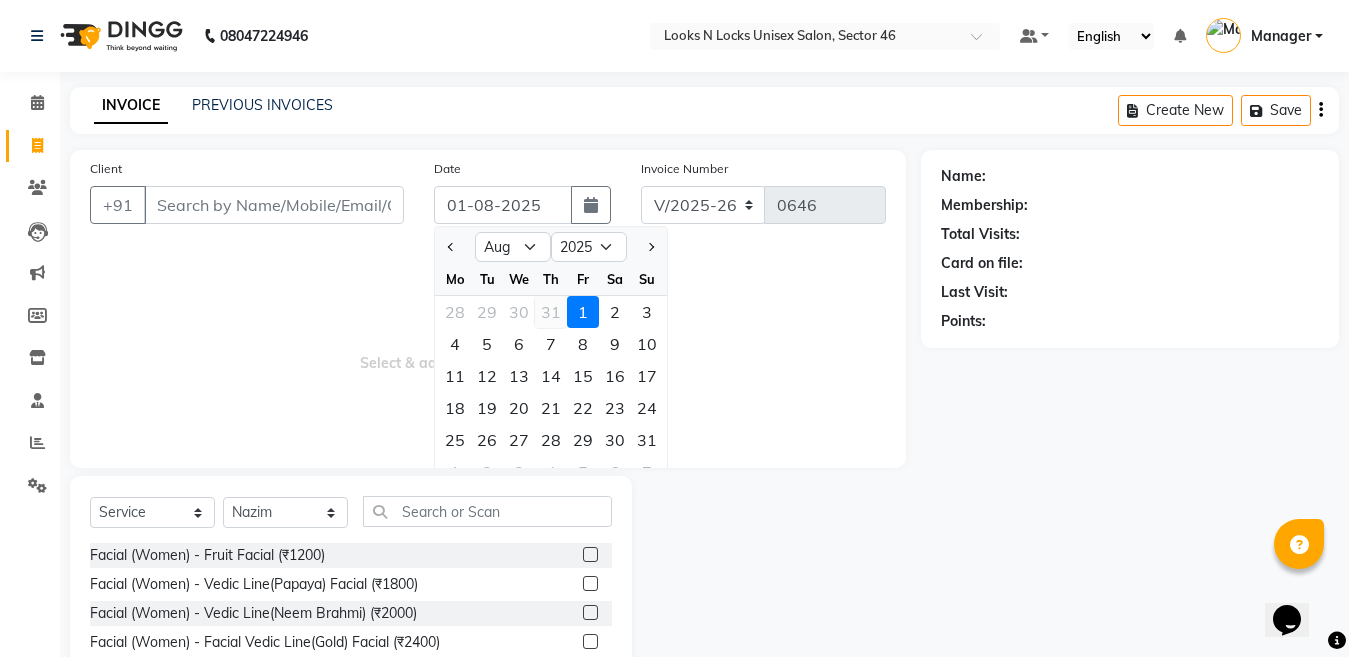 click on "31" 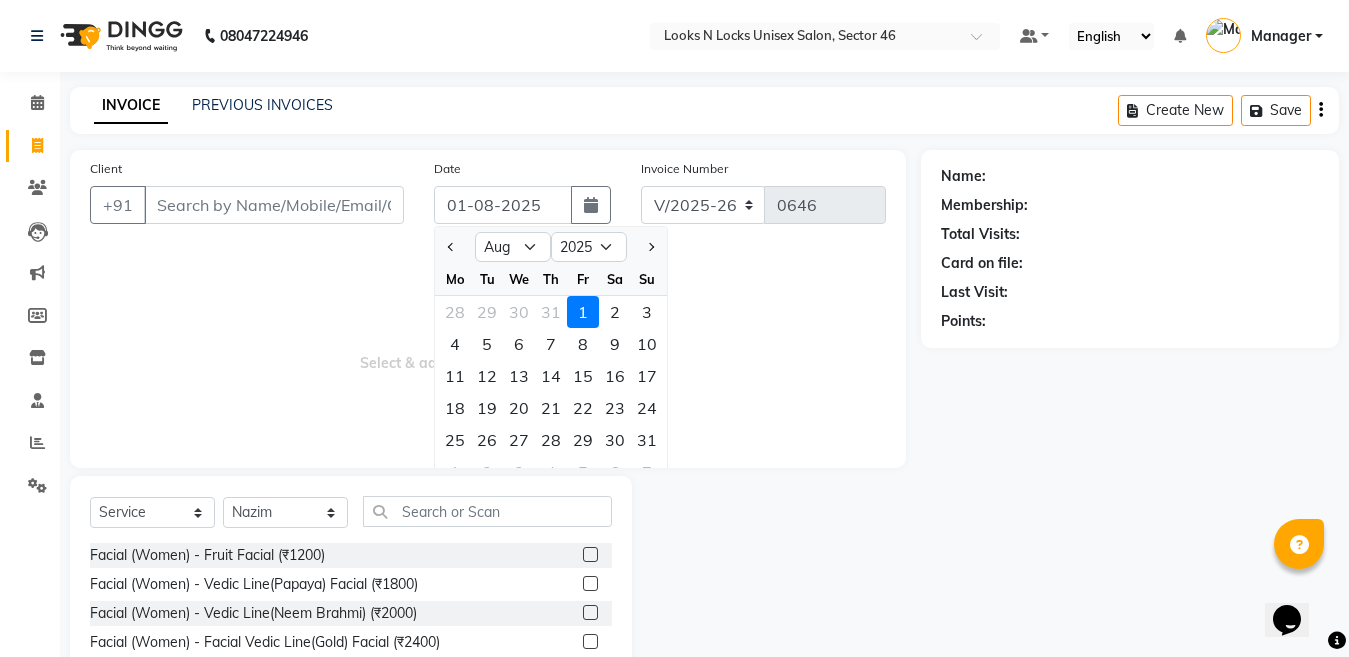 type on "31-07-2025" 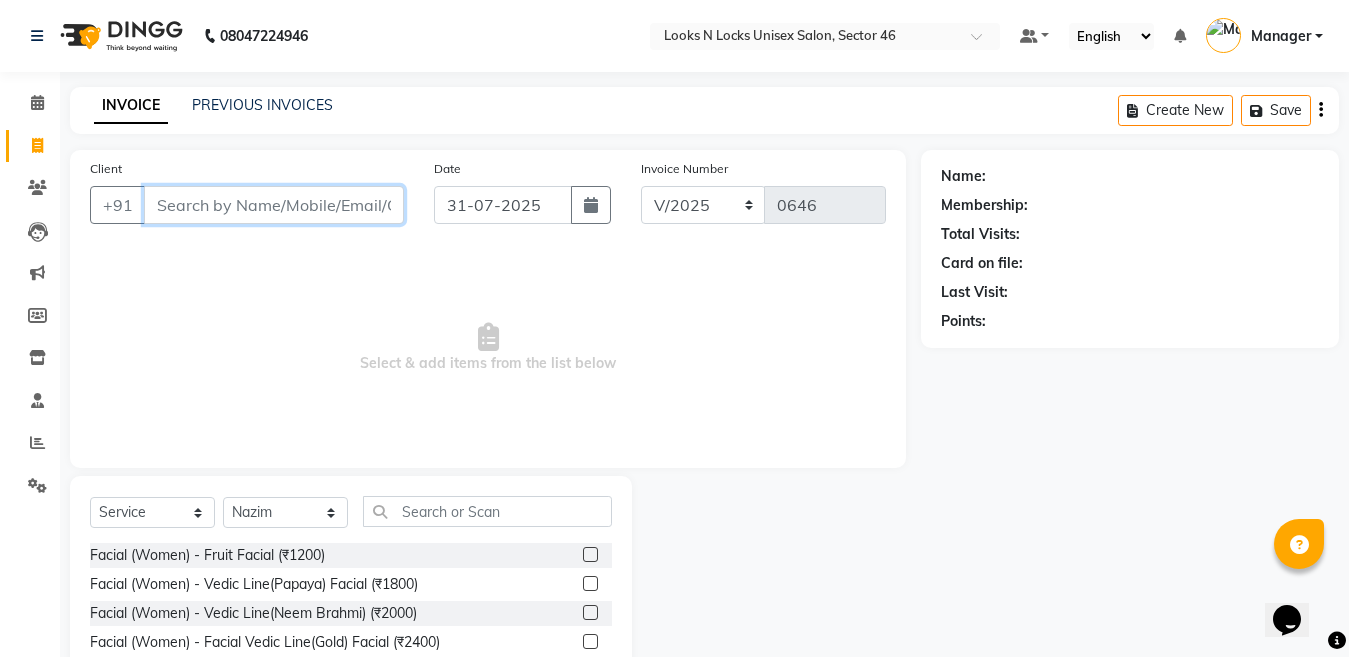 click on "Client" at bounding box center [274, 205] 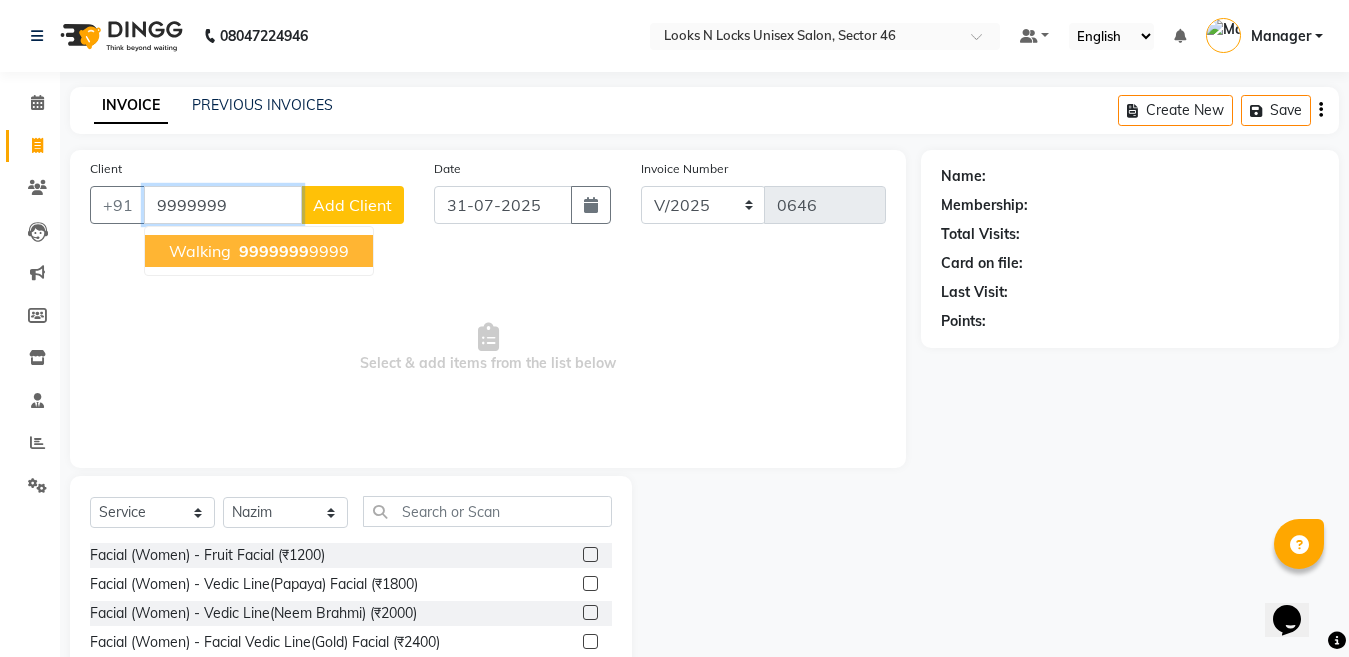 click on "9999999" at bounding box center (274, 251) 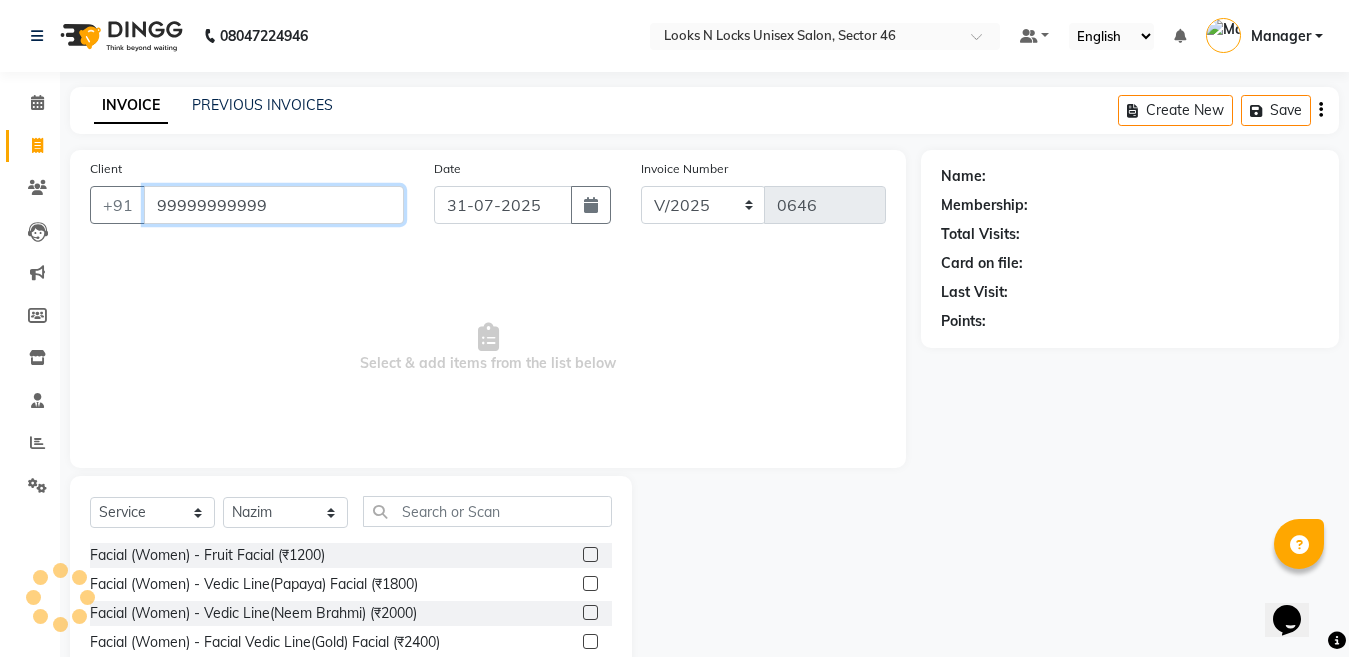 type on "99999999999" 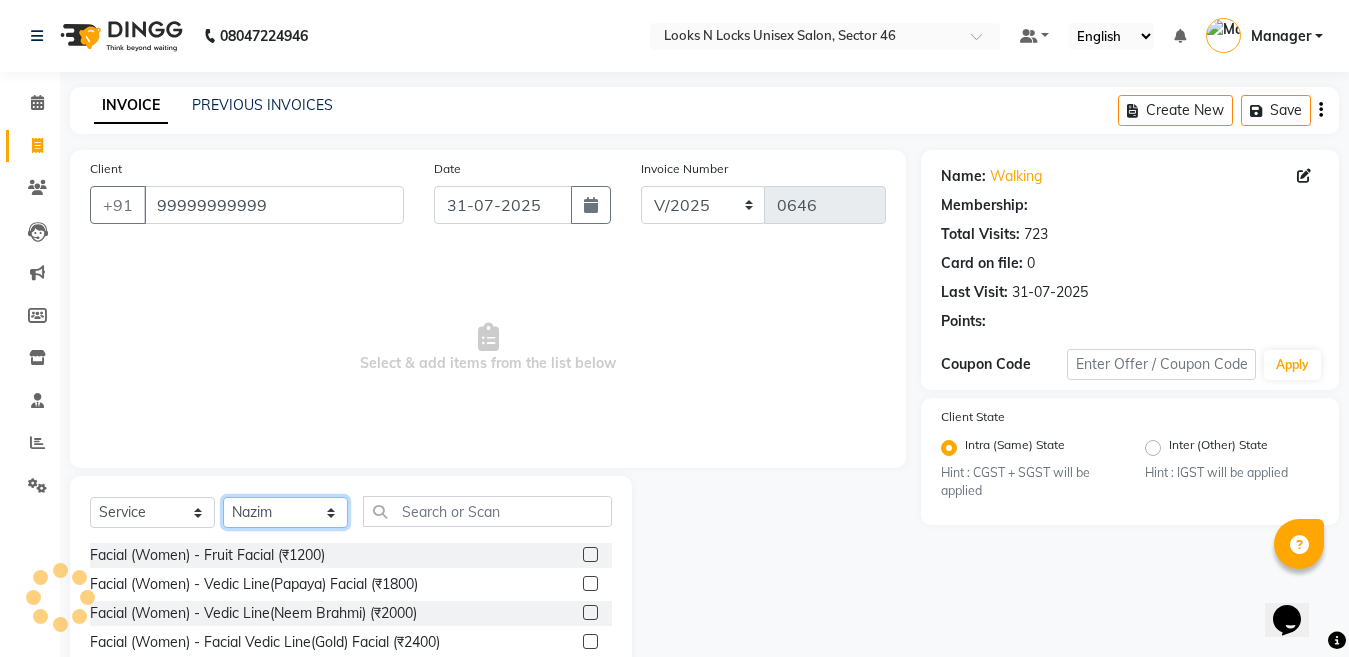 click on "Select Stylist Aakib Ansari Aalam Sheikh Ajay sain Anil  Sahu Gaurav Gulzar  Anshari Ibrahim Kamala Khushboo kusum maam Lucky Manager Marry Lepcha Nazim Priya Rao Ram Saurabha Seema Shilpa ( sunita) Sonia Sunita Chauhan Vanshika Varun Zafar" 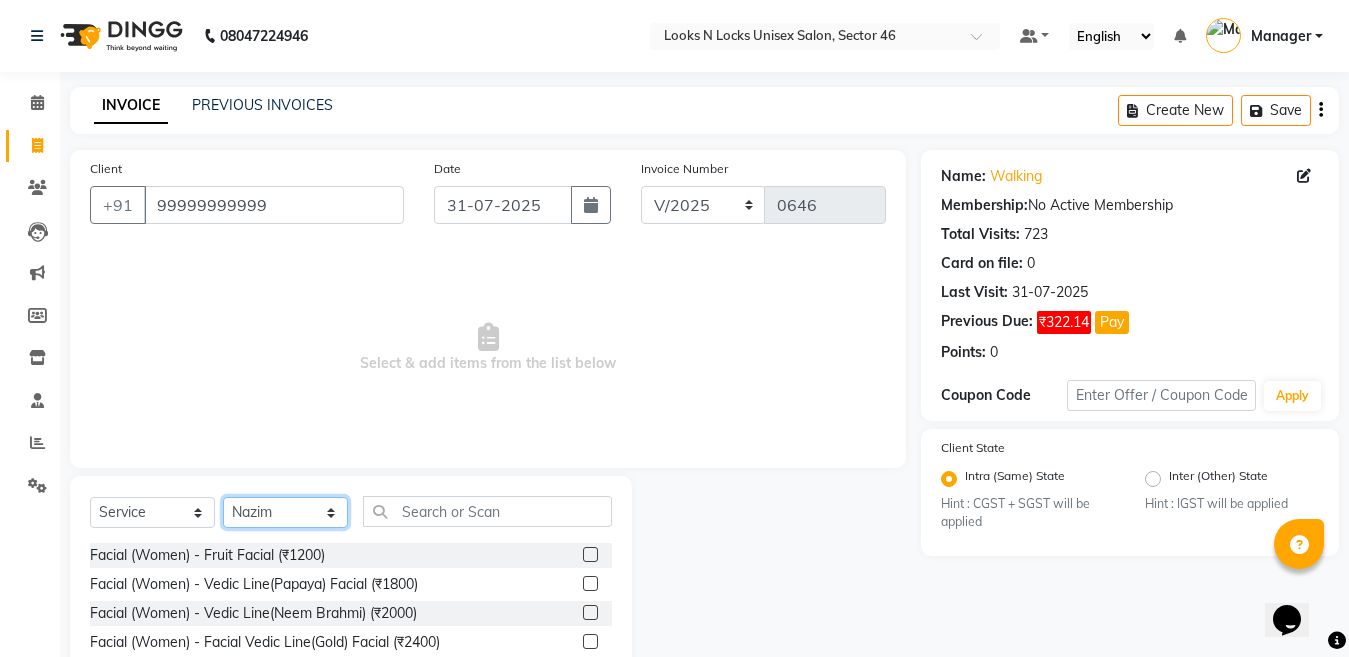 select on "69067" 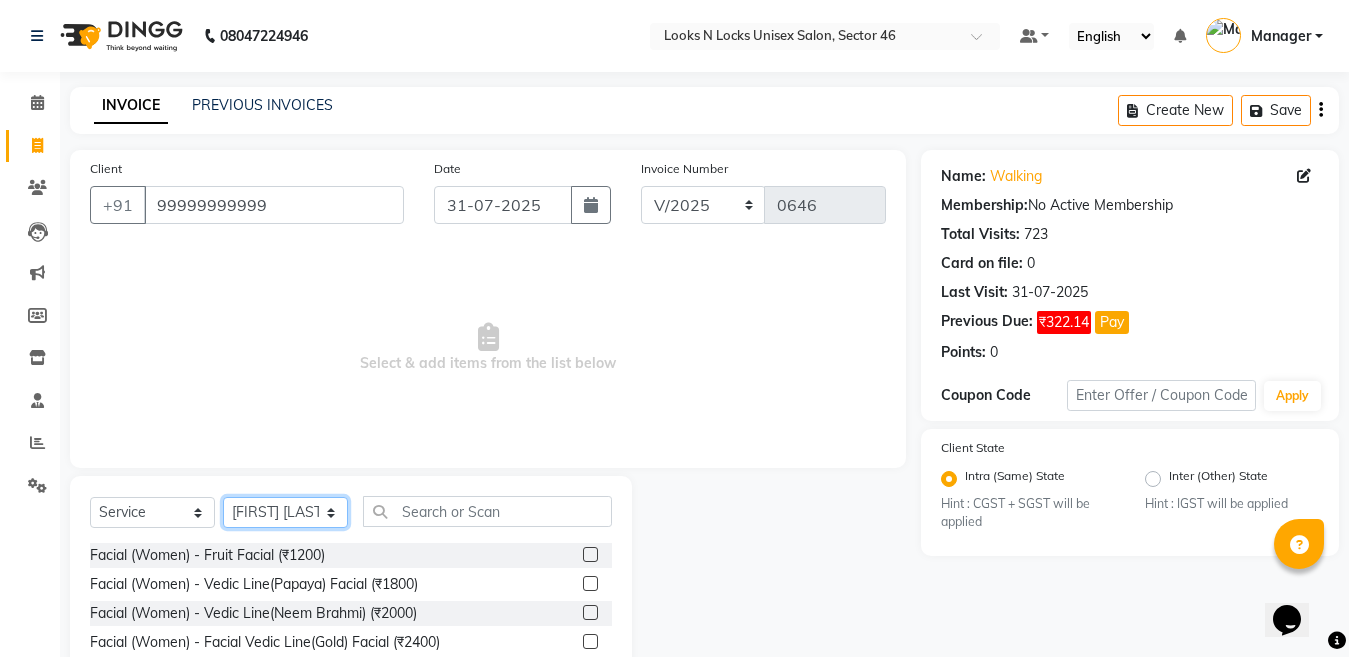 click on "Select Stylist Aakib Ansari Aalam Sheikh Ajay sain Anil  Sahu Gaurav Gulzar  Anshari Ibrahim Kamala Khushboo kusum maam Lucky Manager Marry Lepcha Nazim Priya Rao Ram Saurabha Seema Shilpa ( sunita) Sonia Sunita Chauhan Vanshika Varun Zafar" 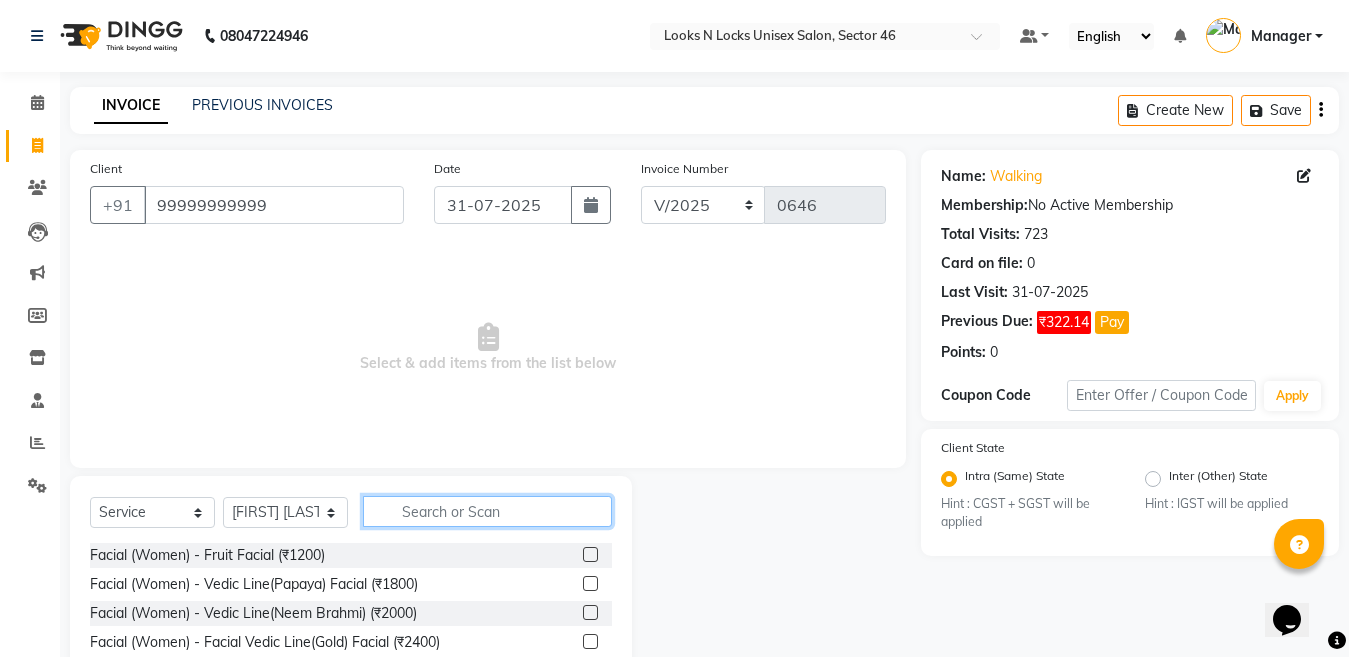 click 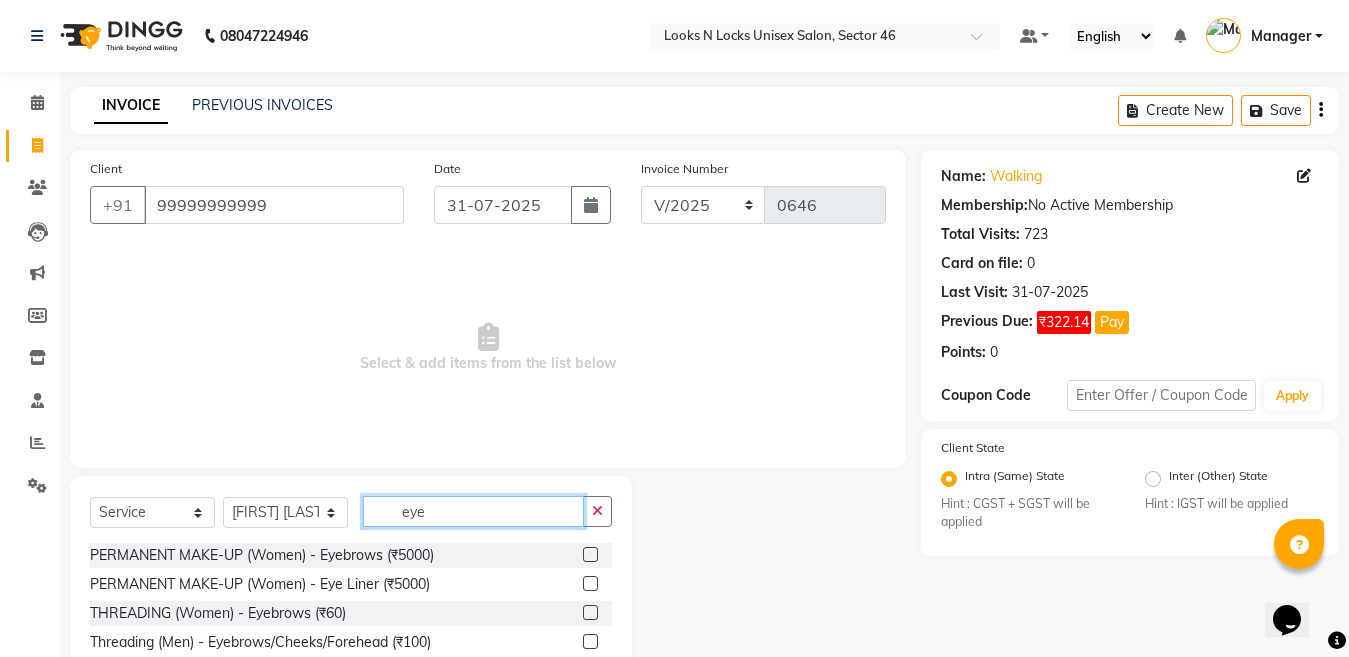 type on "eye" 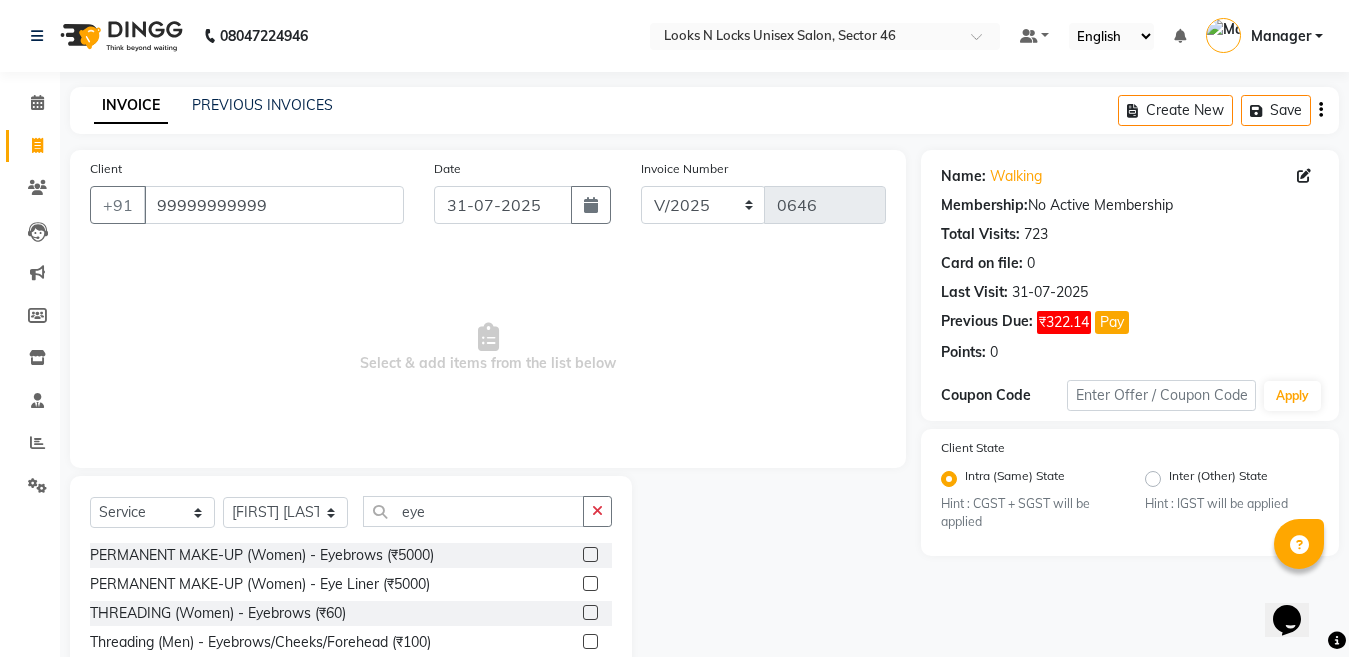 click 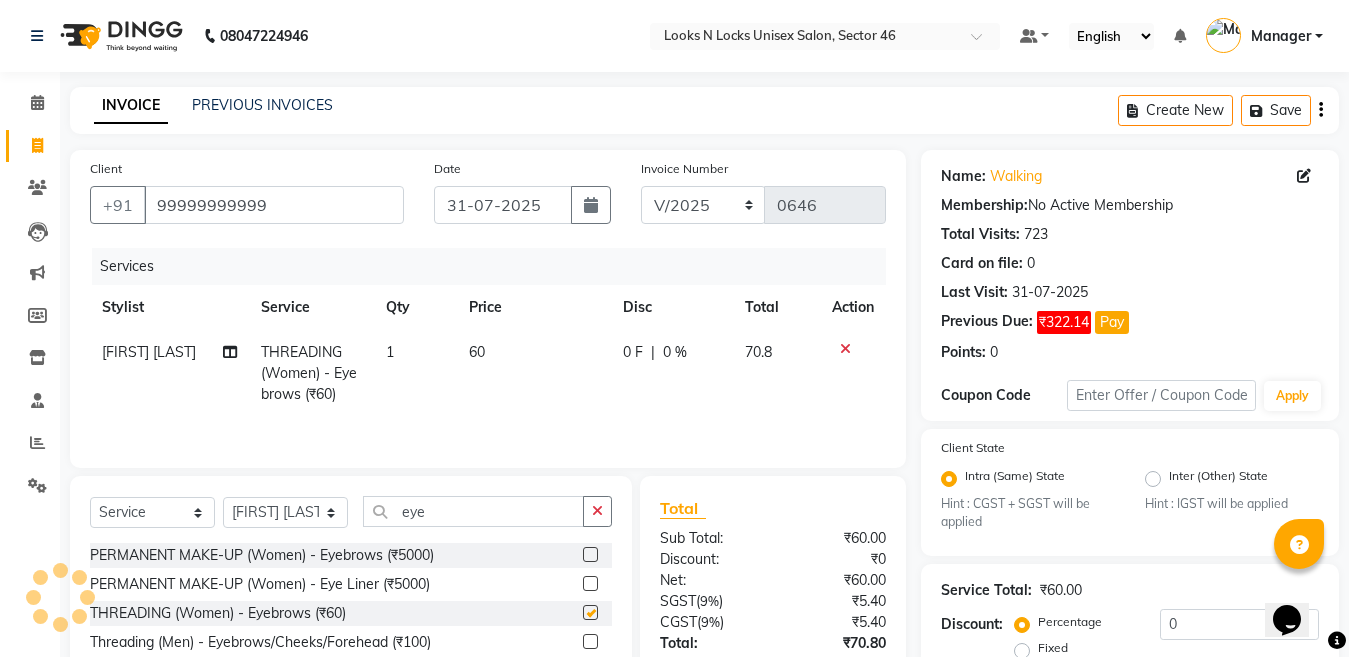 checkbox on "false" 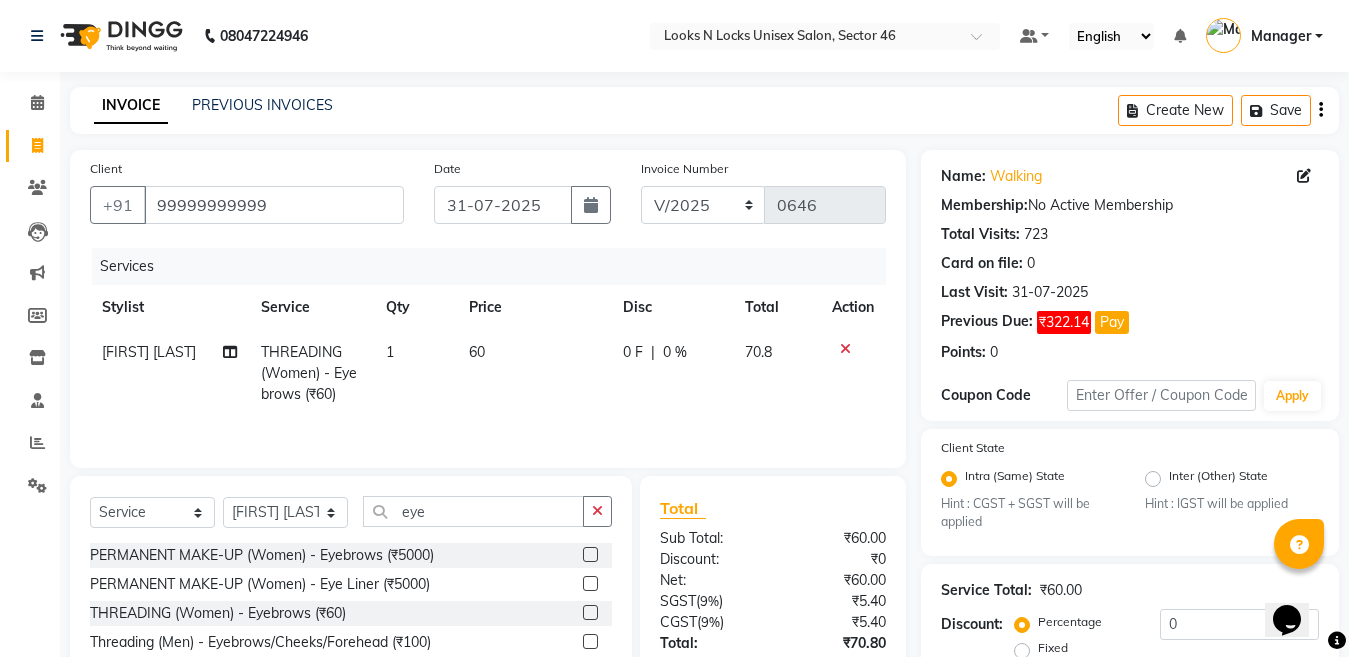 click on "1" 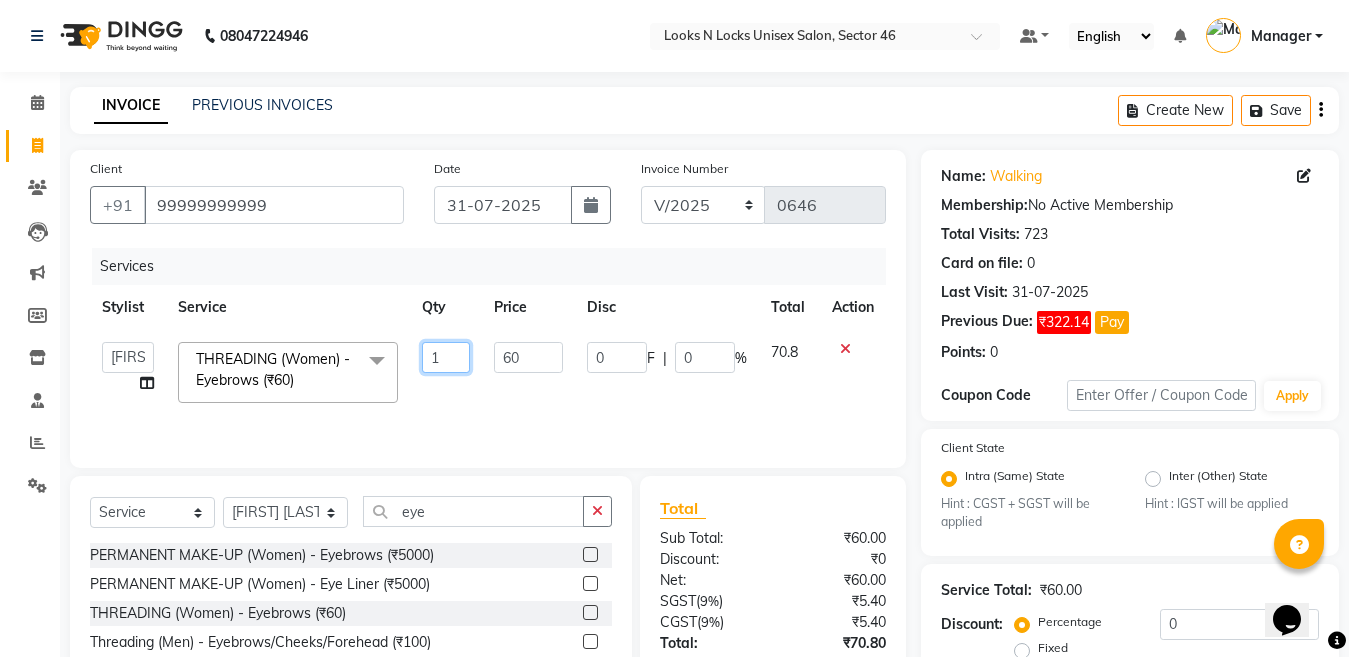 click on "1" 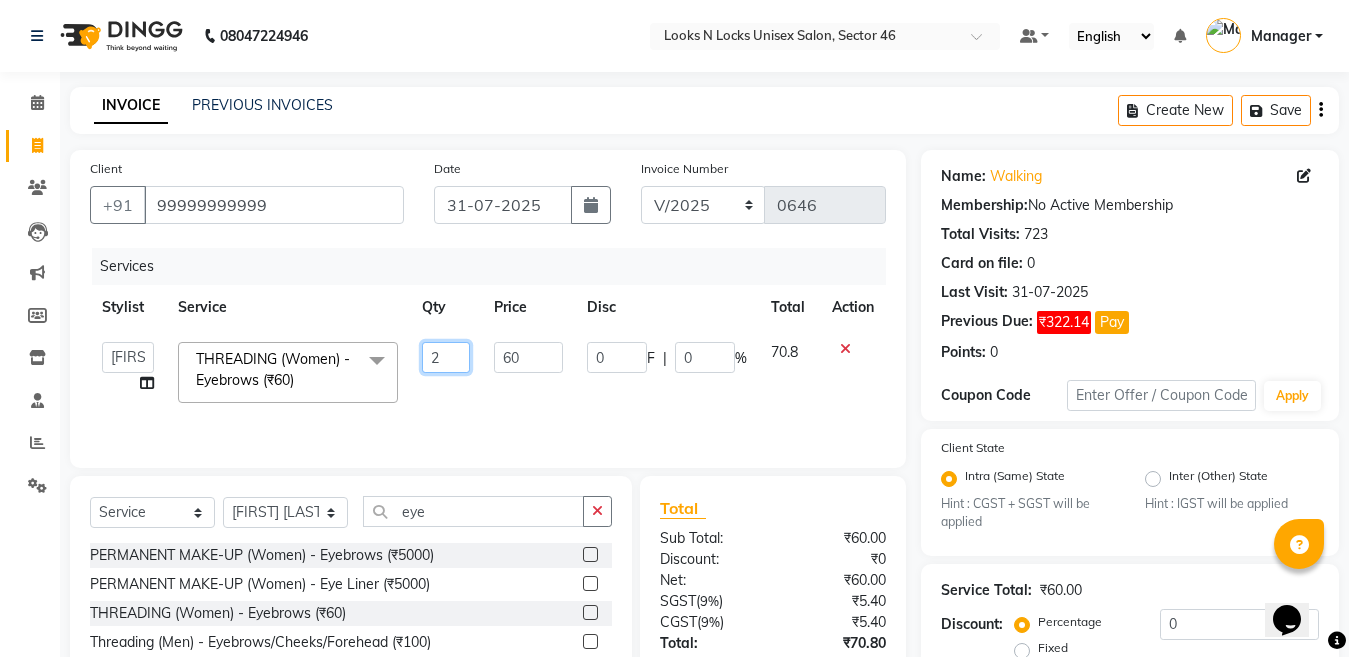 type on "3" 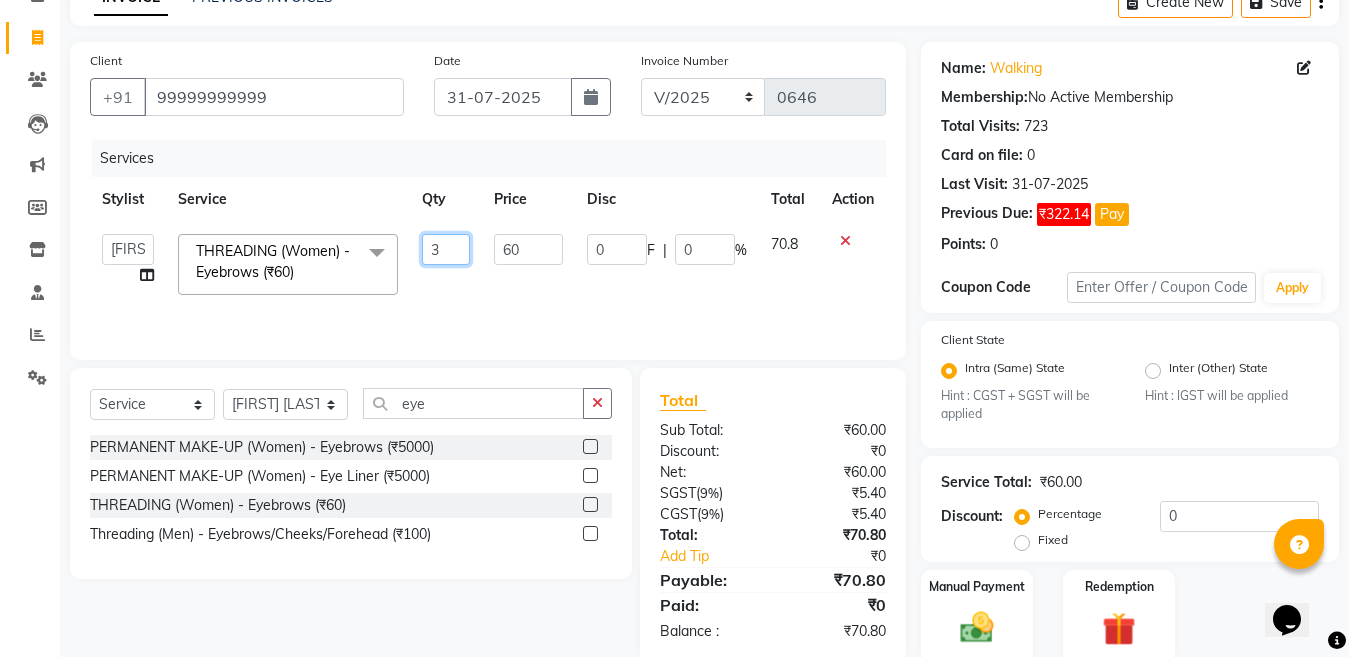 scroll, scrollTop: 184, scrollLeft: 0, axis: vertical 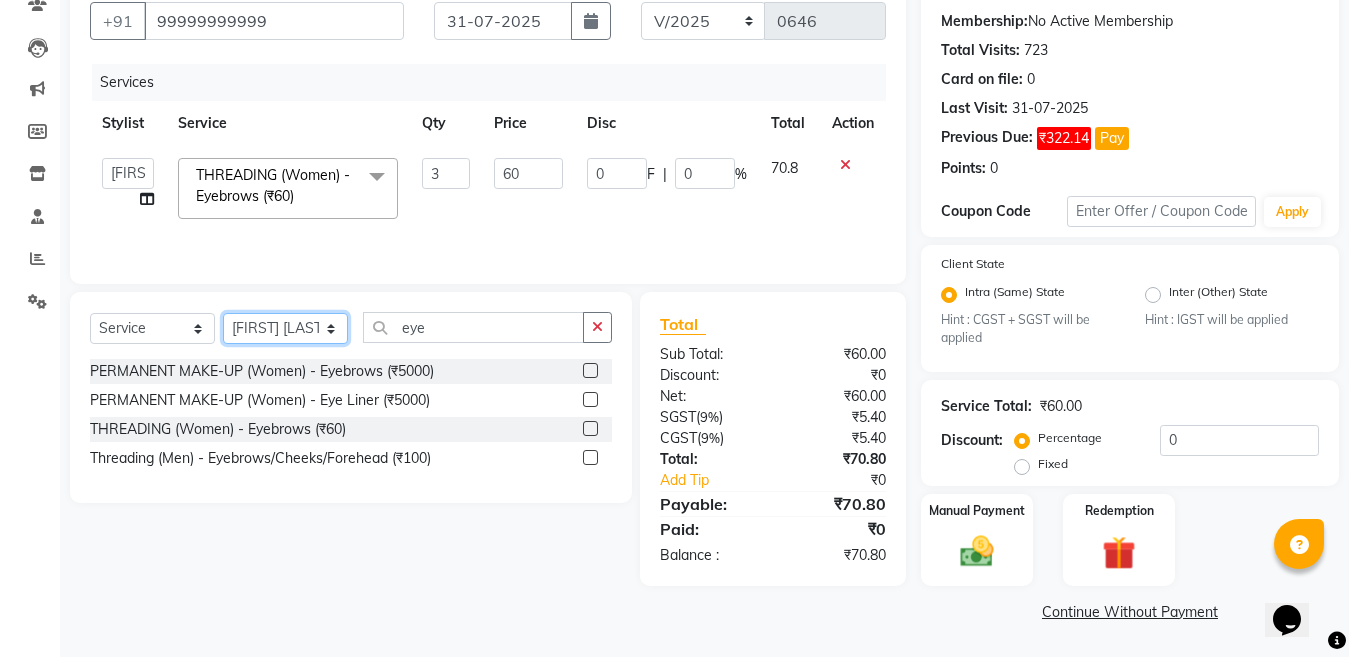 click on "Select Stylist Aakib Ansari Aalam Sheikh Ajay sain Anil  Sahu Gaurav Gulzar  Anshari Ibrahim Kamala Khushboo kusum maam Lucky Manager Marry Lepcha Nazim Priya Rao Ram Saurabha Seema Shilpa ( sunita) Sonia Sunita Chauhan Vanshika Varun Zafar" 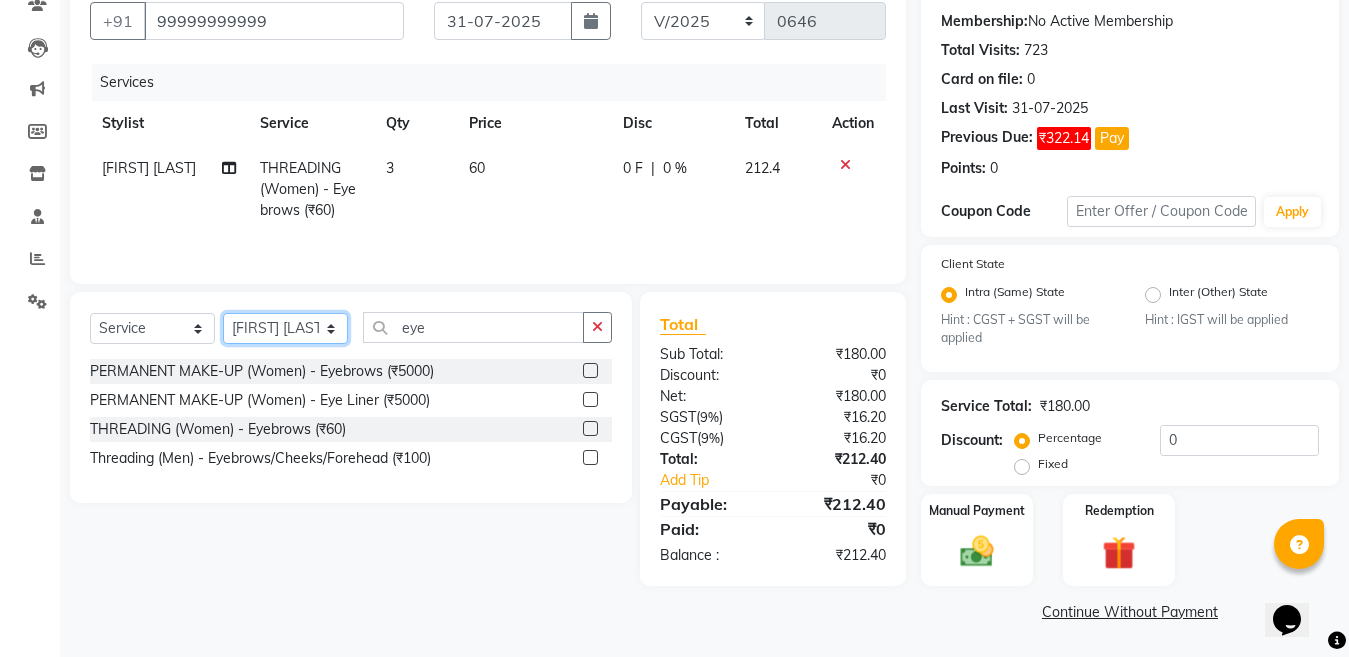 select on "70289" 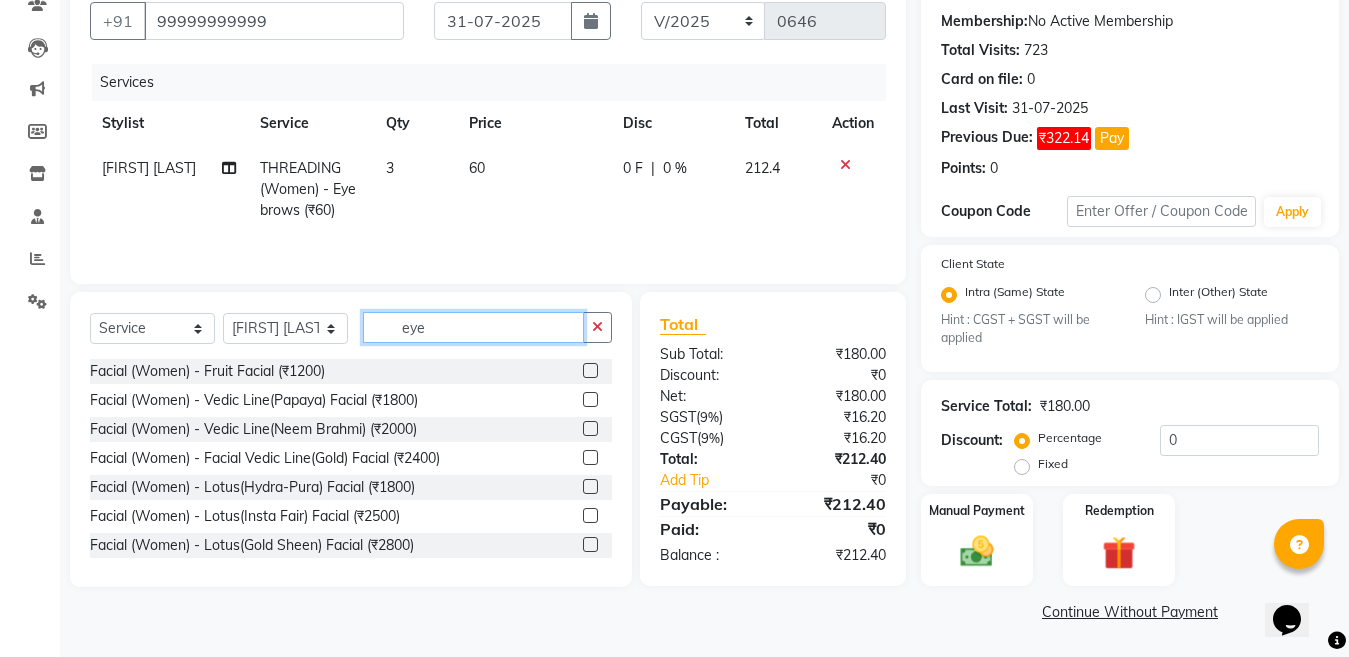 click on "eye" 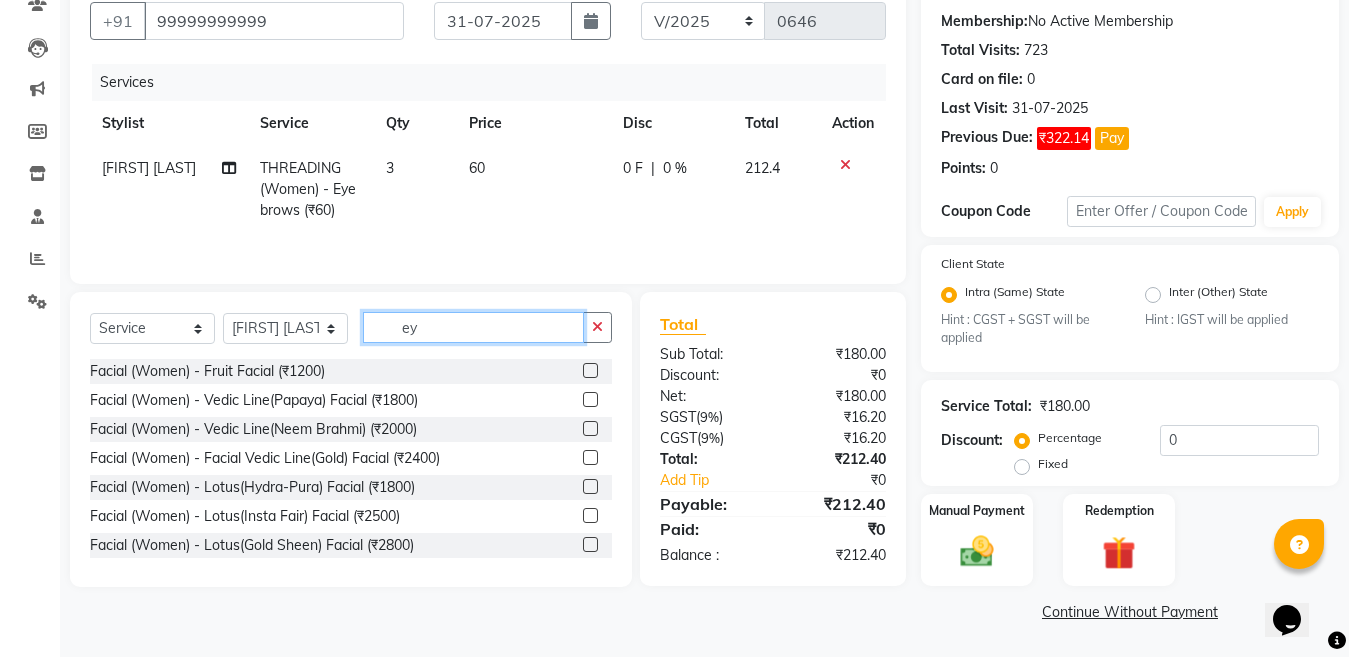 type on "e" 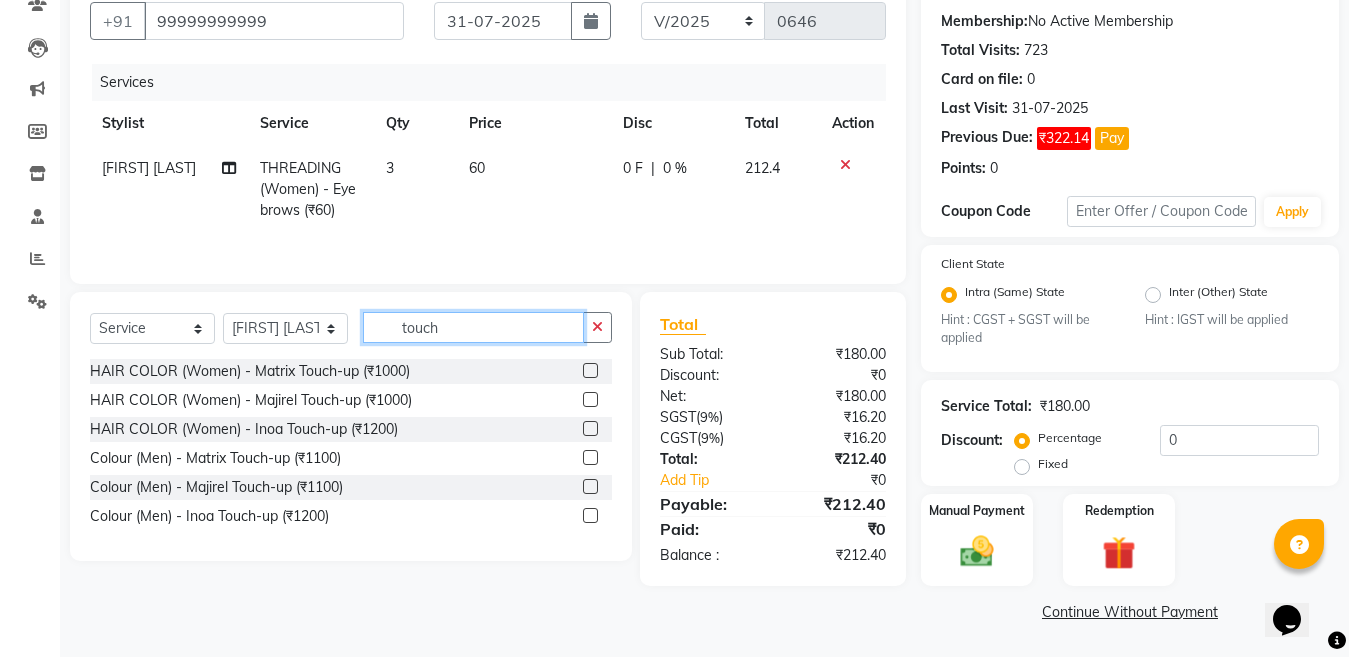 type on "touch" 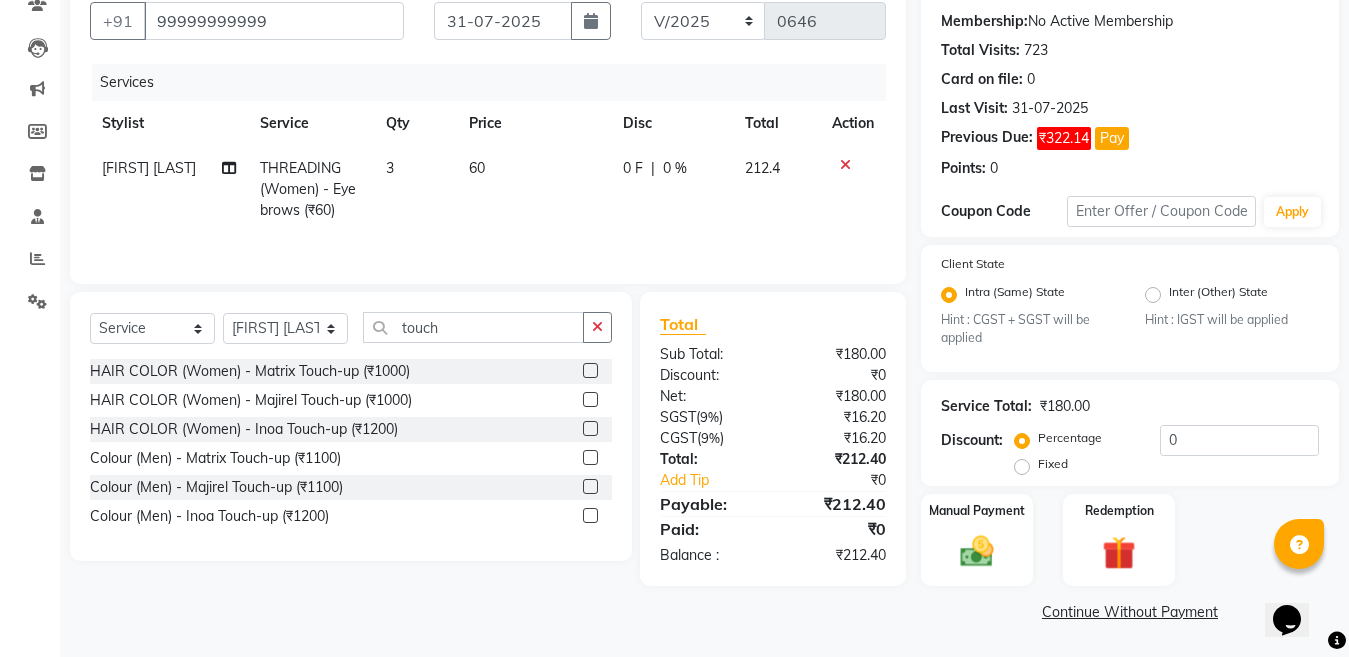 click 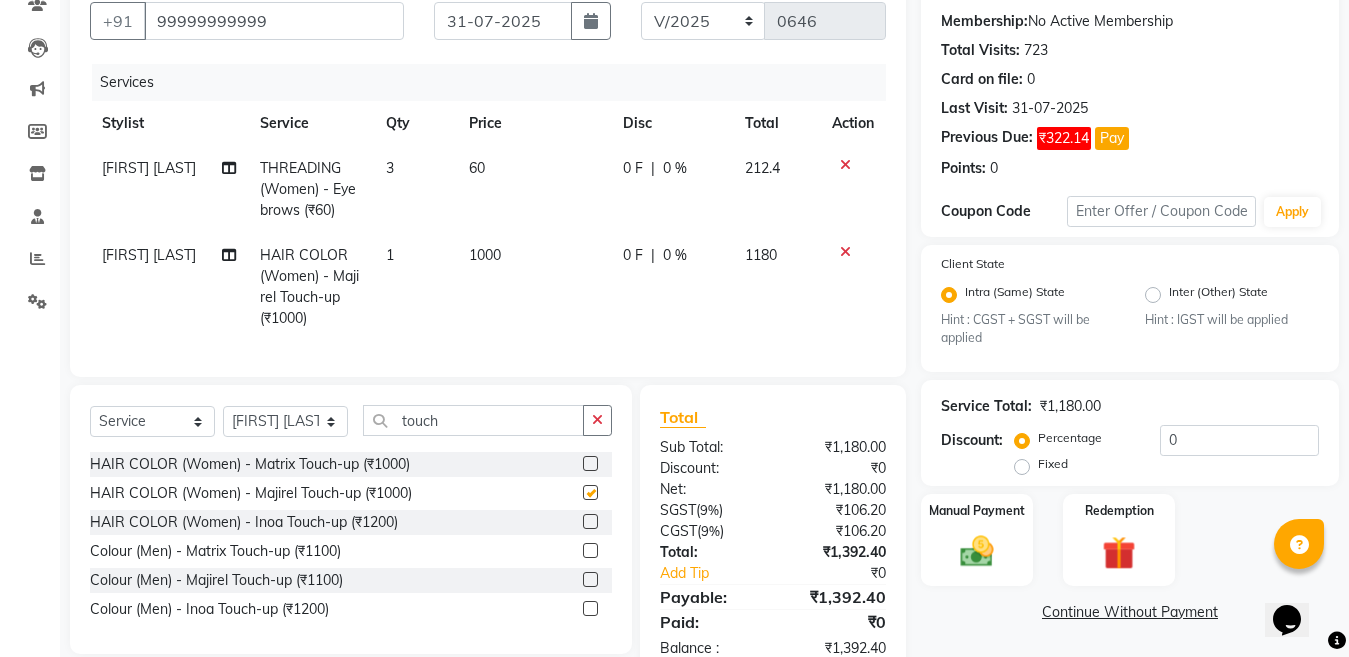 checkbox on "false" 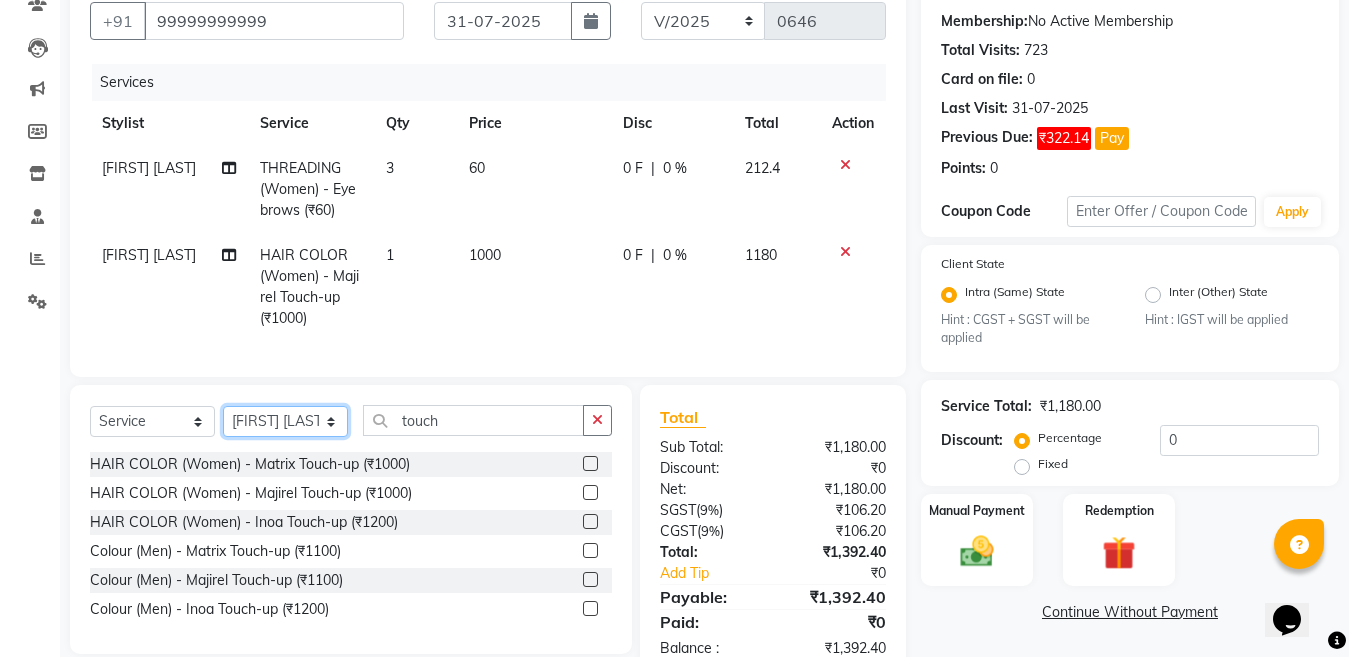 click on "Select Stylist Aakib Ansari Aalam Sheikh Ajay sain Anil  Sahu Gaurav Gulzar  Anshari Ibrahim Kamala Khushboo kusum maam Lucky Manager Marry Lepcha Nazim Priya Rao Ram Saurabha Seema Shilpa ( sunita) Sonia Sunita Chauhan Vanshika Varun Zafar" 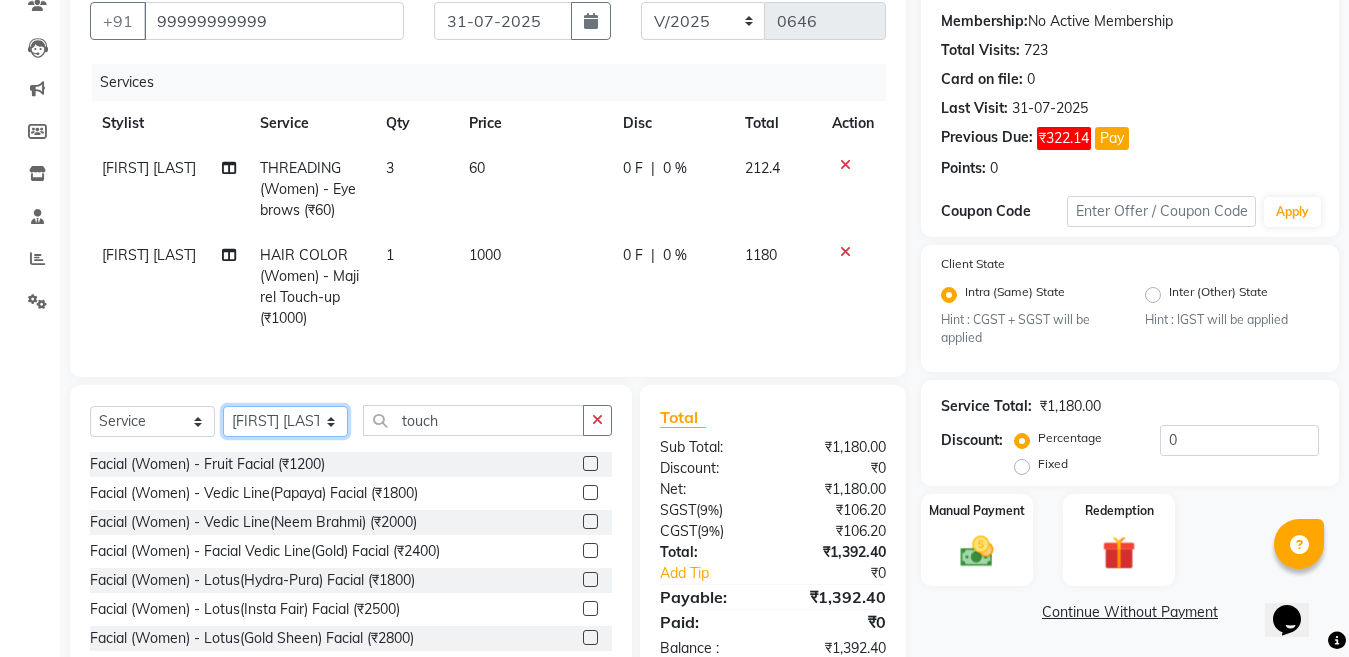 drag, startPoint x: 277, startPoint y: 442, endPoint x: 273, endPoint y: 423, distance: 19.416489 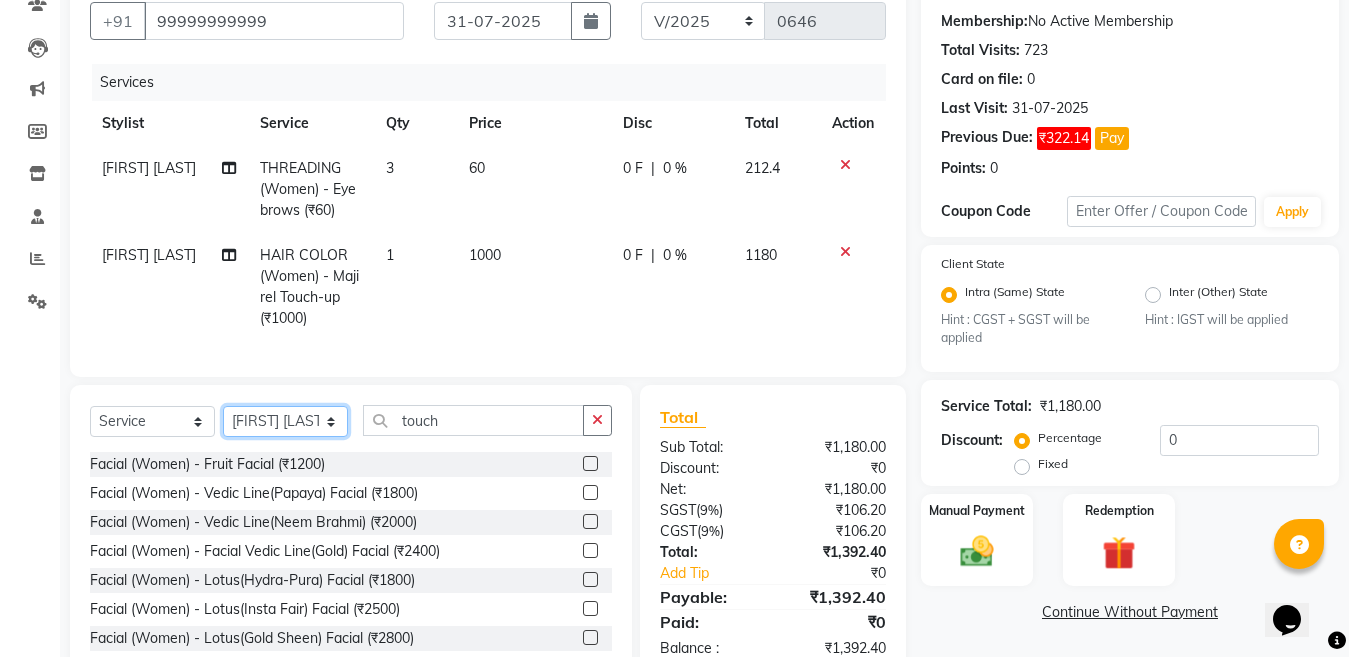 select on "67932" 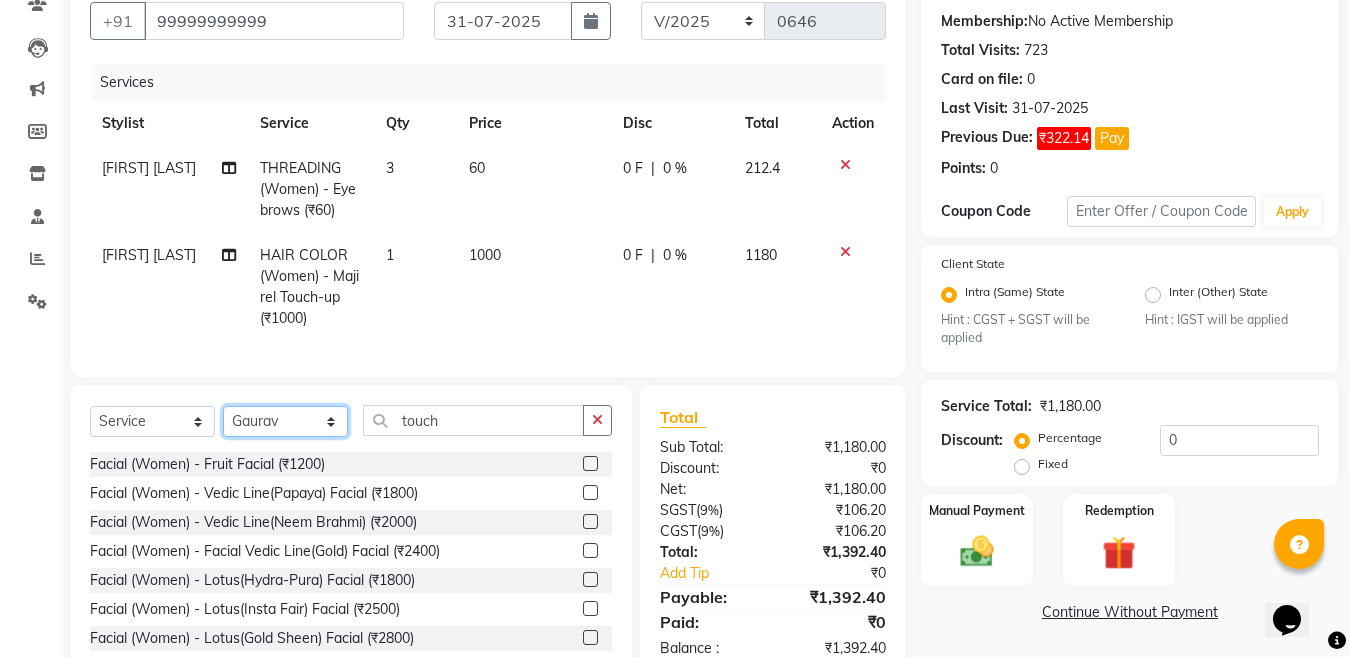 click on "Select Stylist Aakib Ansari Aalam Sheikh Ajay sain Anil  Sahu Gaurav Gulzar  Anshari Ibrahim Kamala Khushboo kusum maam Lucky Manager Marry Lepcha Nazim Priya Rao Ram Saurabha Seema Shilpa ( sunita) Sonia Sunita Chauhan Vanshika Varun Zafar" 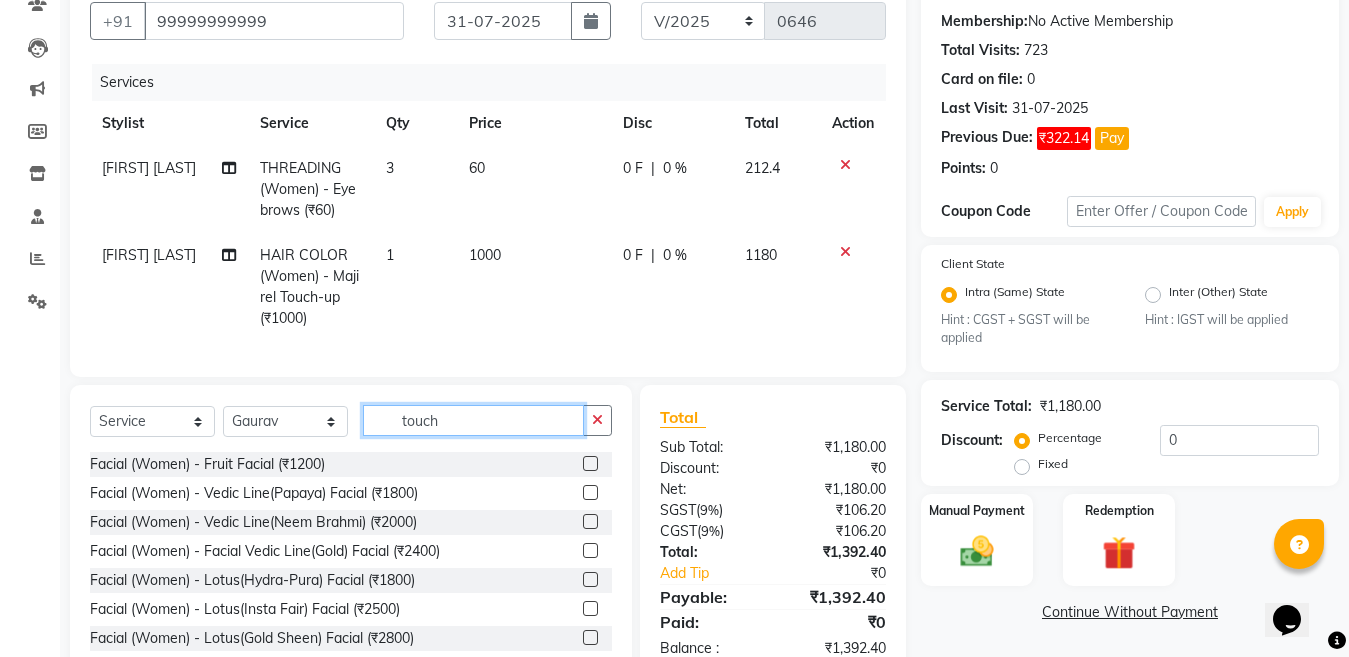 click on "touch" 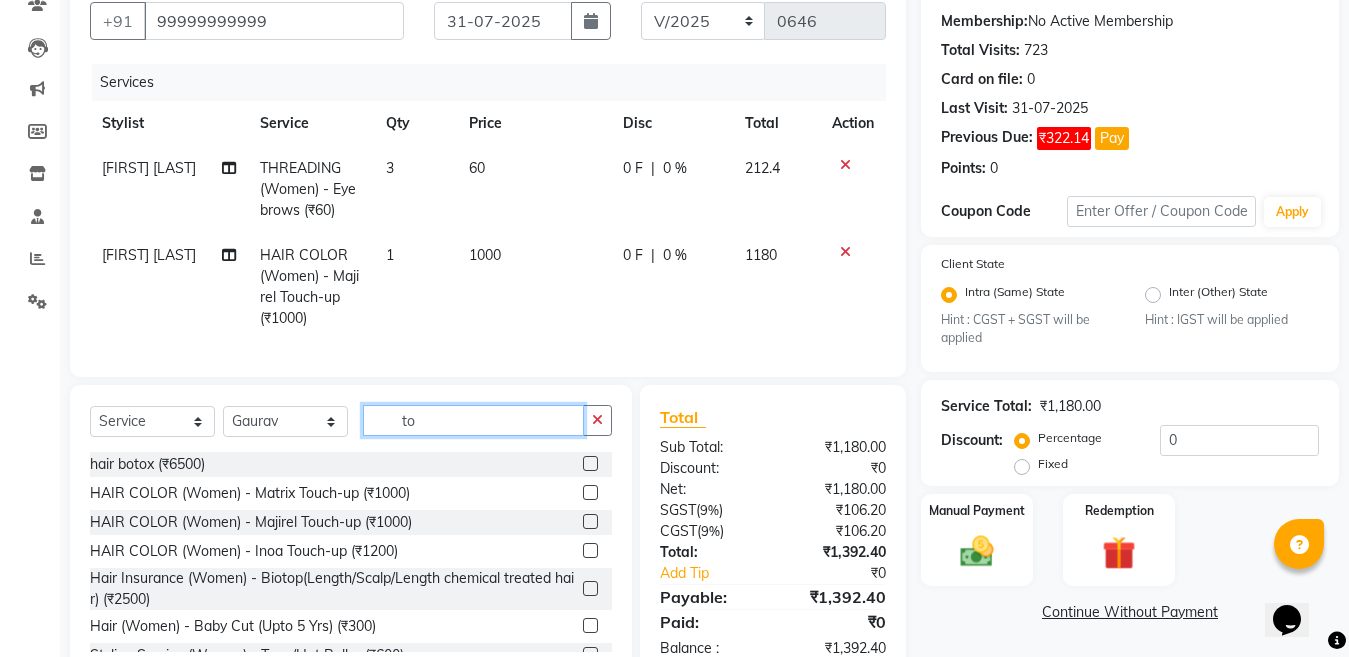type on "t" 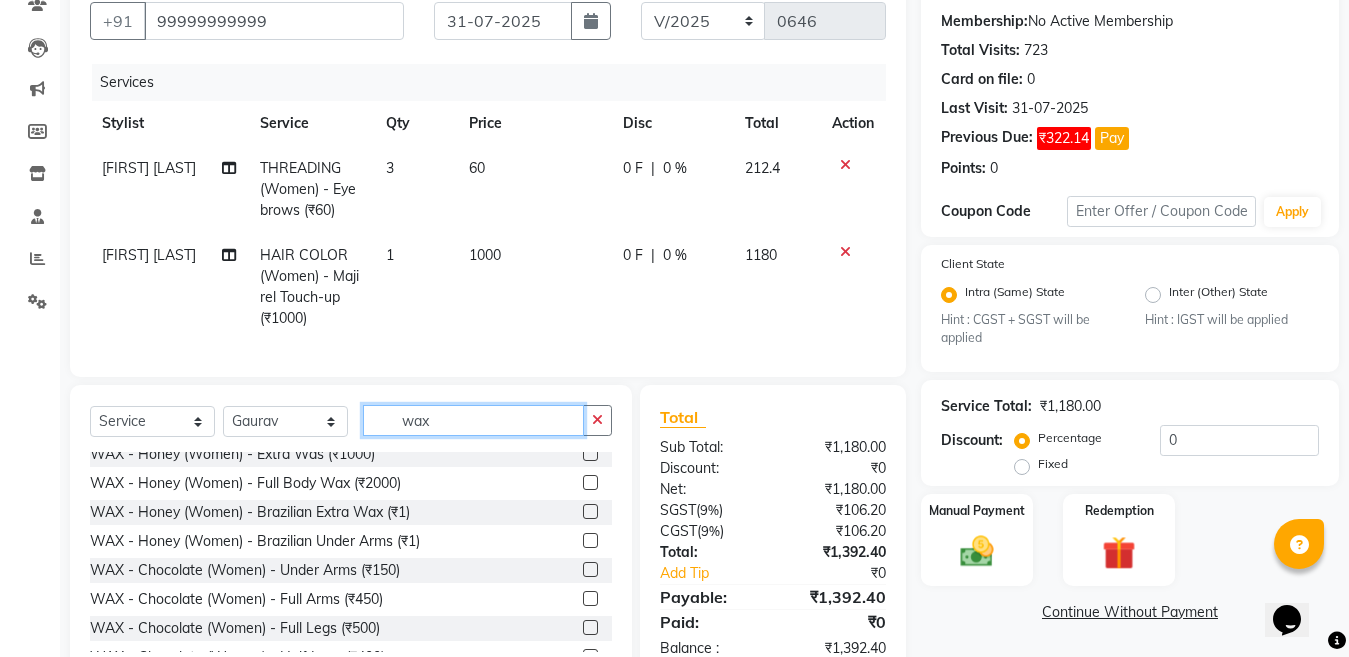 scroll, scrollTop: 400, scrollLeft: 0, axis: vertical 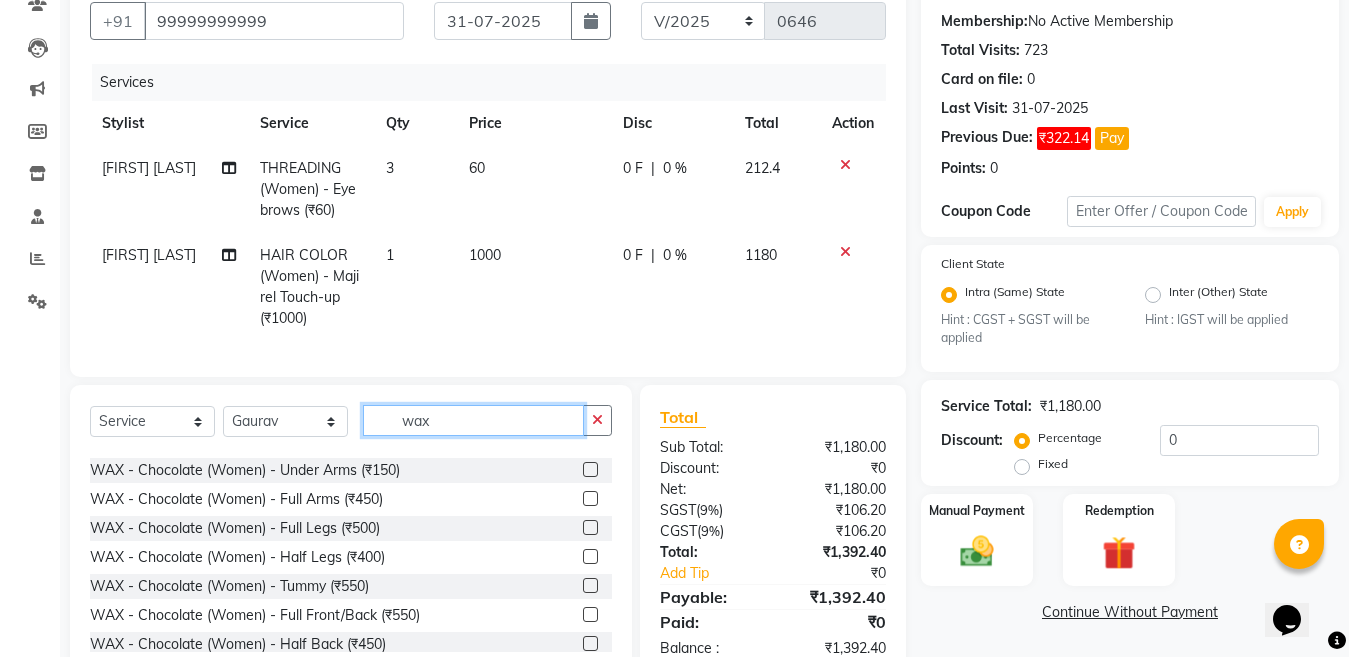 type on "wax" 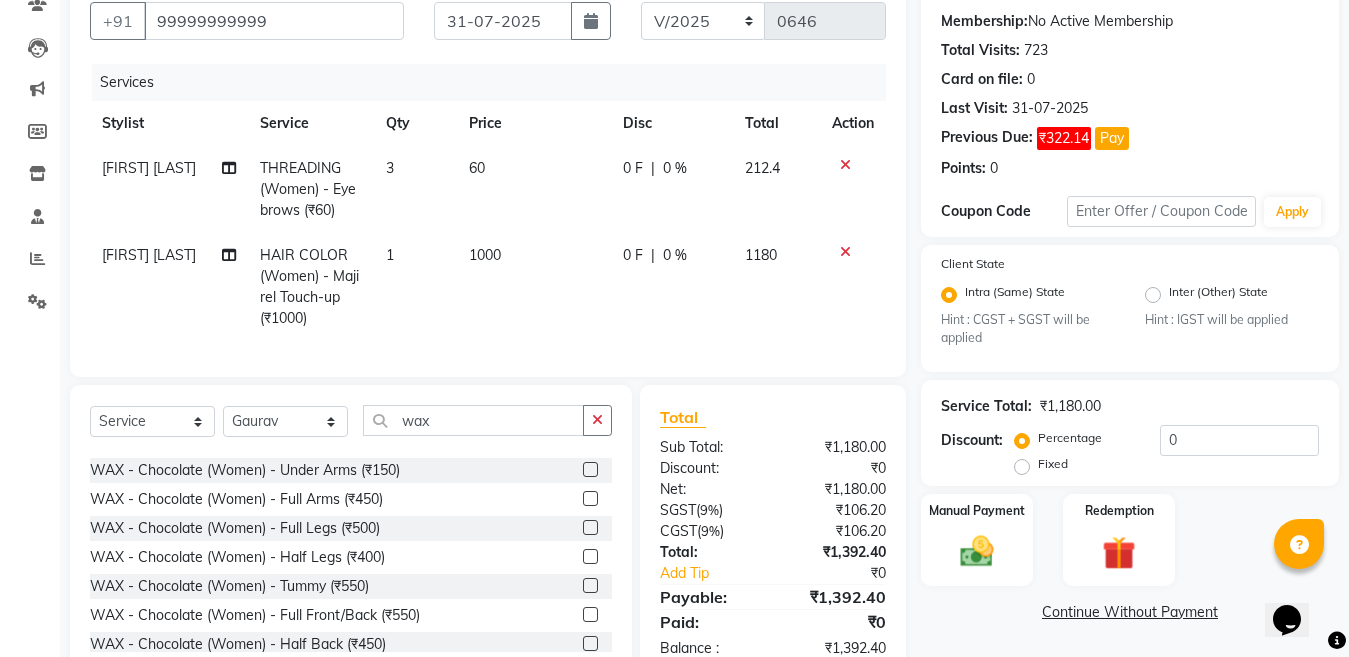 click 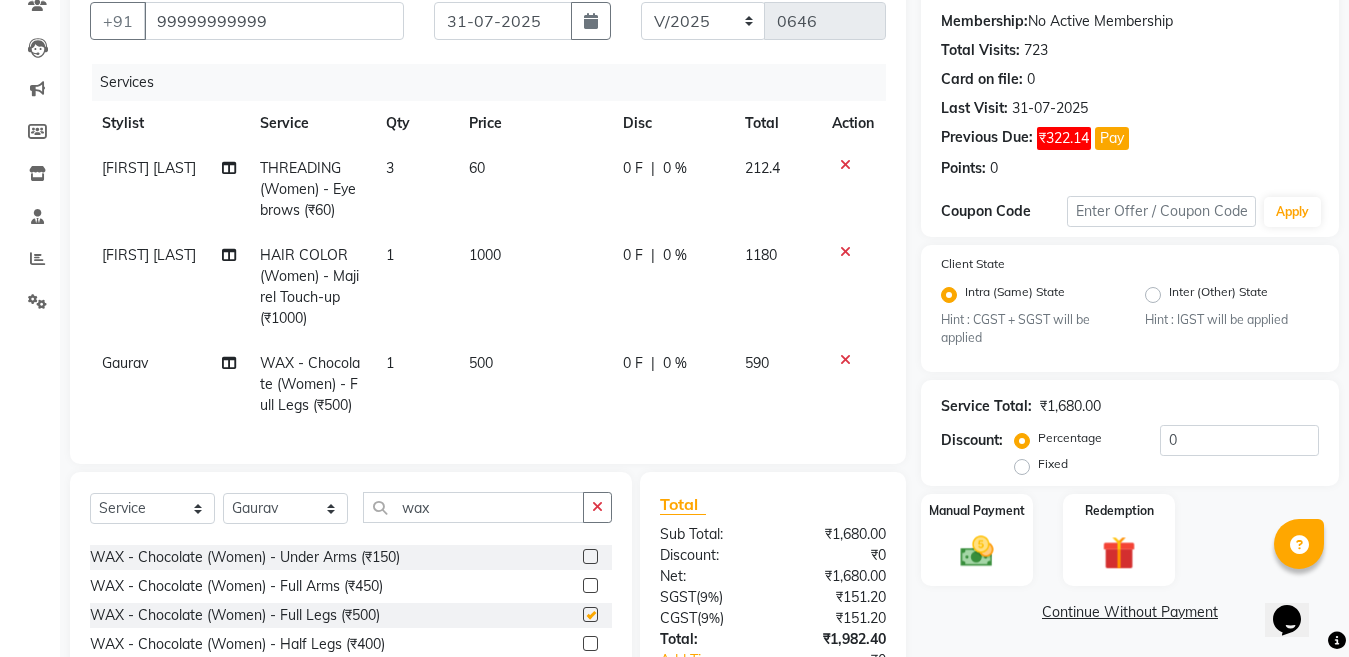 checkbox on "false" 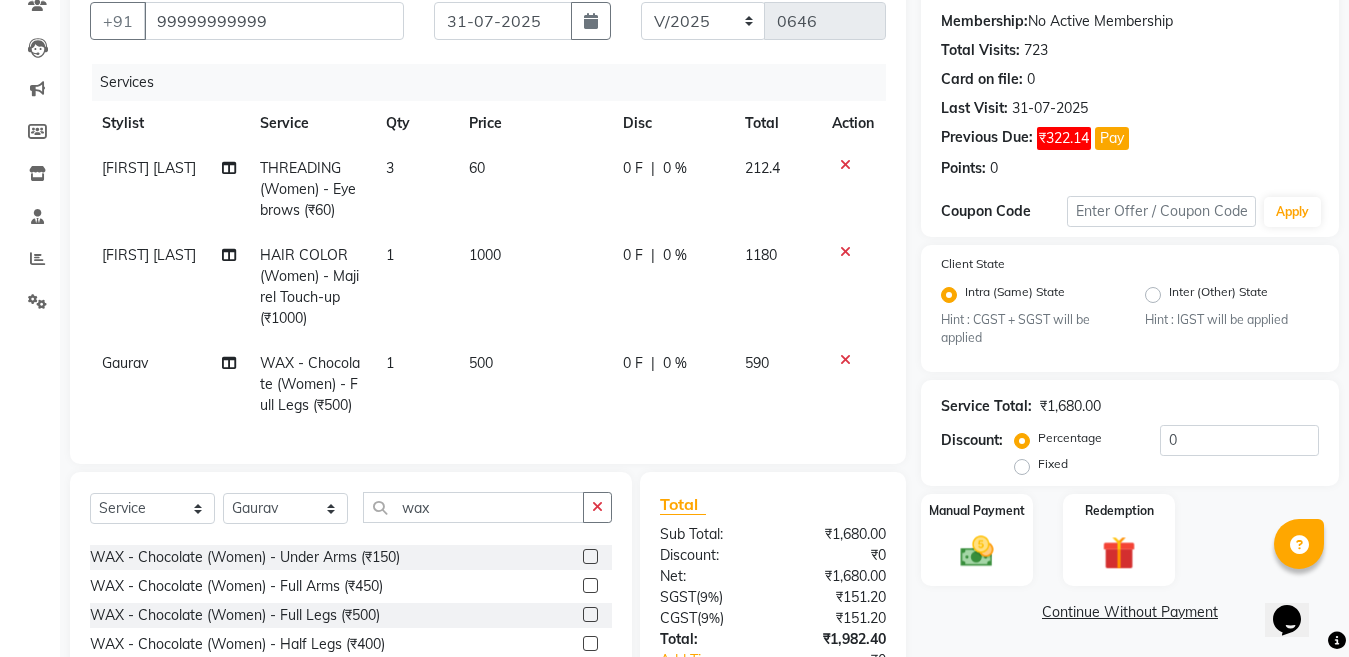 click on "1000" 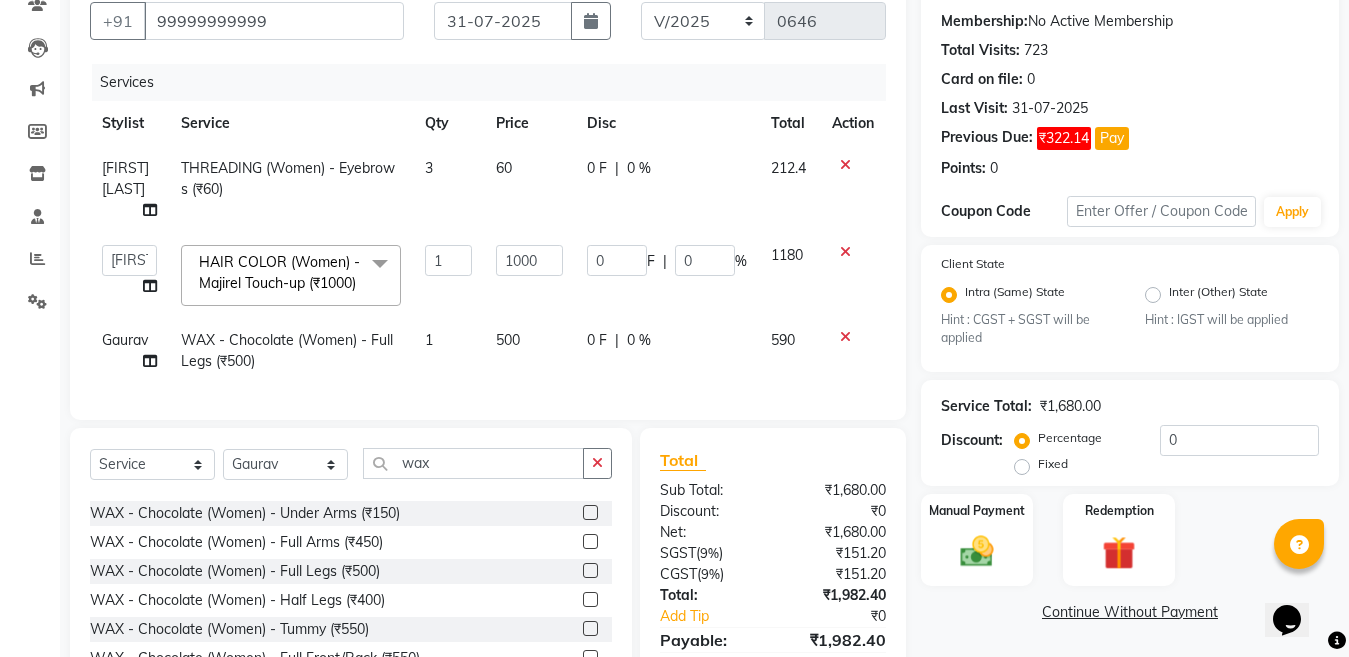 click on "500" 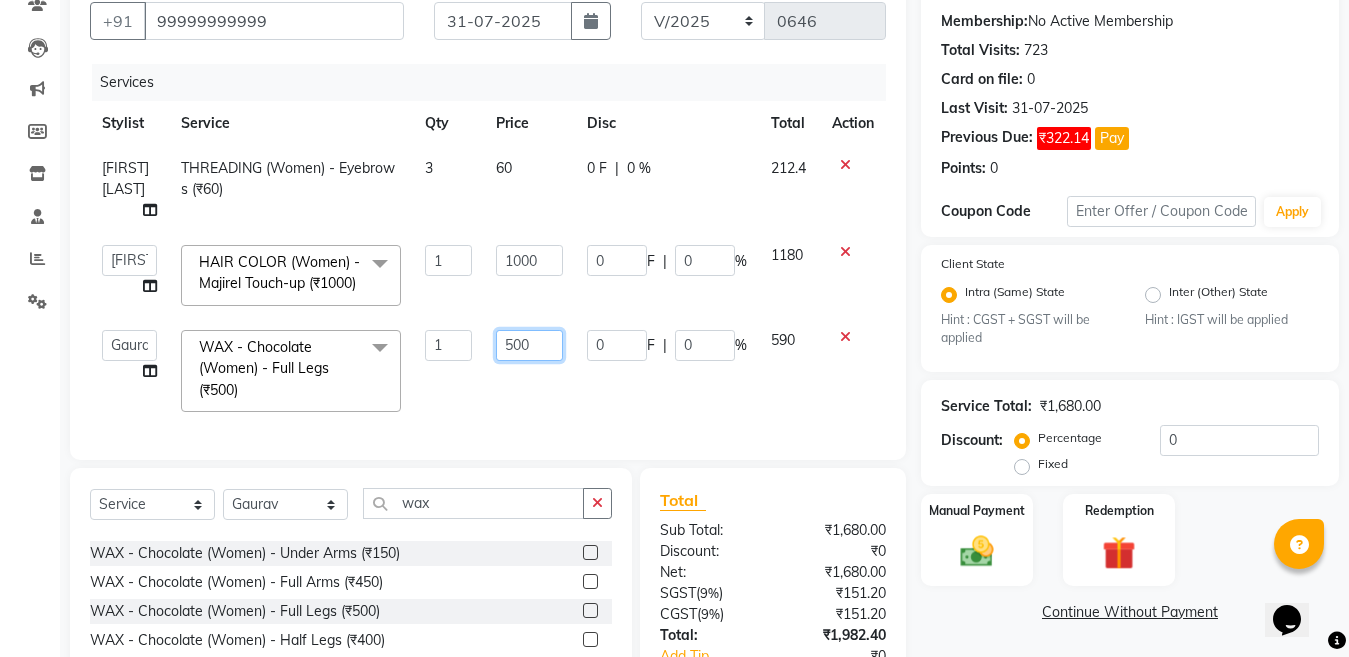 click on "500" 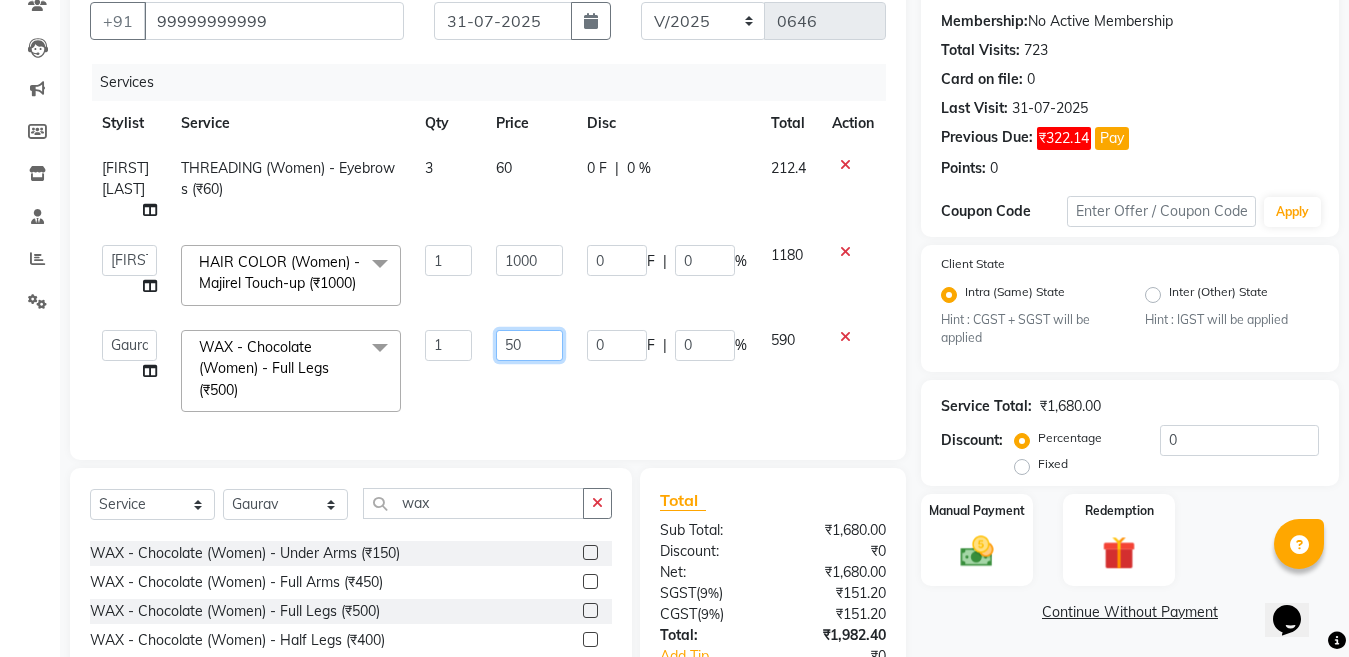 type on "5" 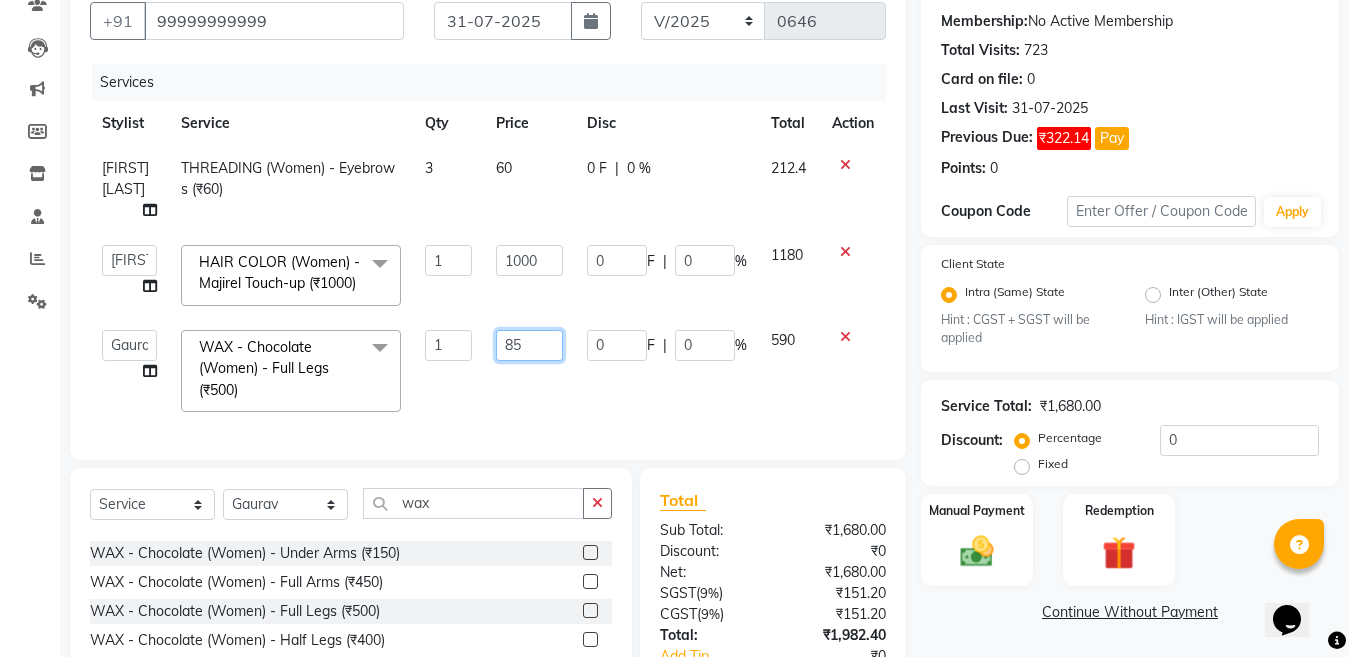 type on "850" 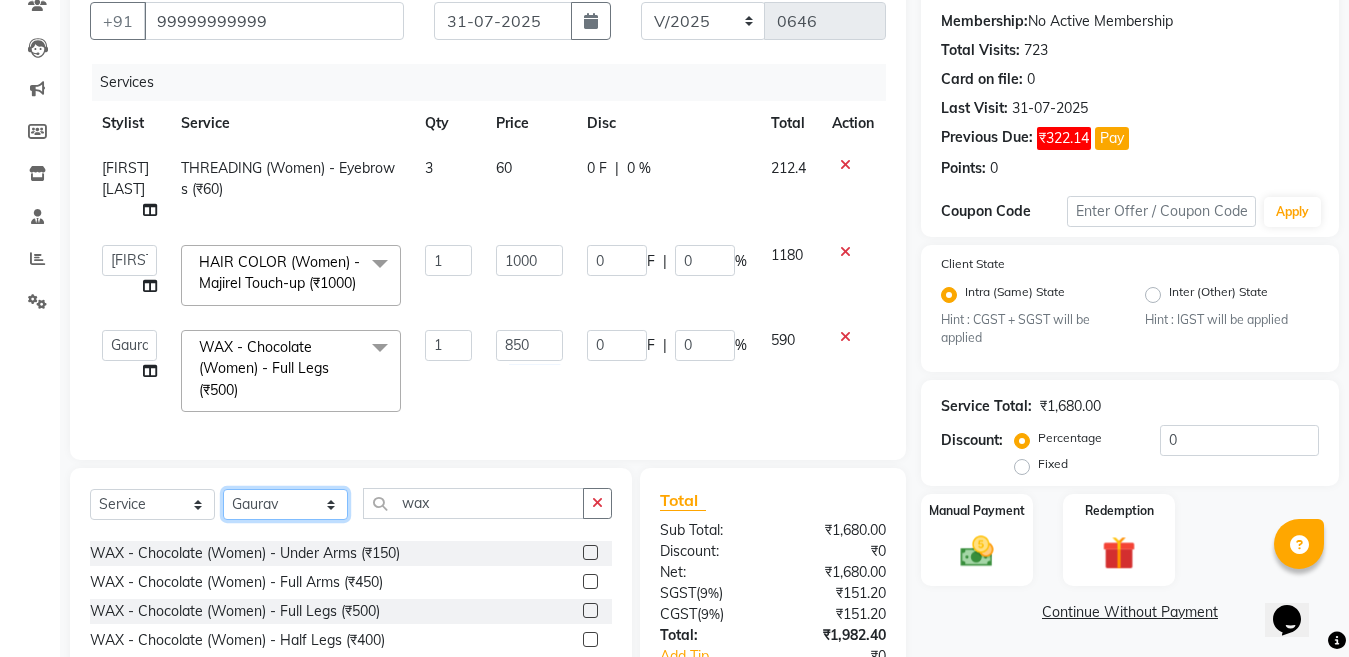 click on "Select  Service  Product  Membership  Package Voucher Prepaid Gift Card  Select Stylist Aakib Ansari Aalam Sheikh Ajay sain Anil  Sahu Gaurav Gulzar  Anshari Ibrahim Kamala Khushboo kusum maam Lucky Manager Marry Lepcha Nazim  Priya Rao Ram Saurabha Seema Shilpa ( sunita) Sonia Sunita Chauhan Vanshika Varun Zafar wax MANICURE (Women) - Peraffin Wax (₹1)  PEDICURE (Women) - Peraffin Wax (₹300)  THREADING (Women) - Full Face BRAZILIAN WAX (₹100)  WAX - Honey (Women) - Under Arms (₹100)  WAX - Honey (Women) - Full Arms (₹400)  WAX - Honey (Women) - Full Legs (₹450)  WAX - Honey (Women) - Half Legs (₹350)  WAX - Honey (Women) - Tummy (₹500)  WAX - Honey (Women) - Full Front/Back (₹500)  WAX - Honey (Women) - Half Back (₹400)  WAX - Honey (Women) - Extra Was (₹1000)  WAX - Honey (Women) - Full Body Wax (₹2000)  WAX - Honey (Women) - Brazilian Extra Wax (₹1)  WAX - Honey (Women) - Brazilian Under Arms (₹1)  WAX - Chocolate (Women) - Under Arms (₹150)" 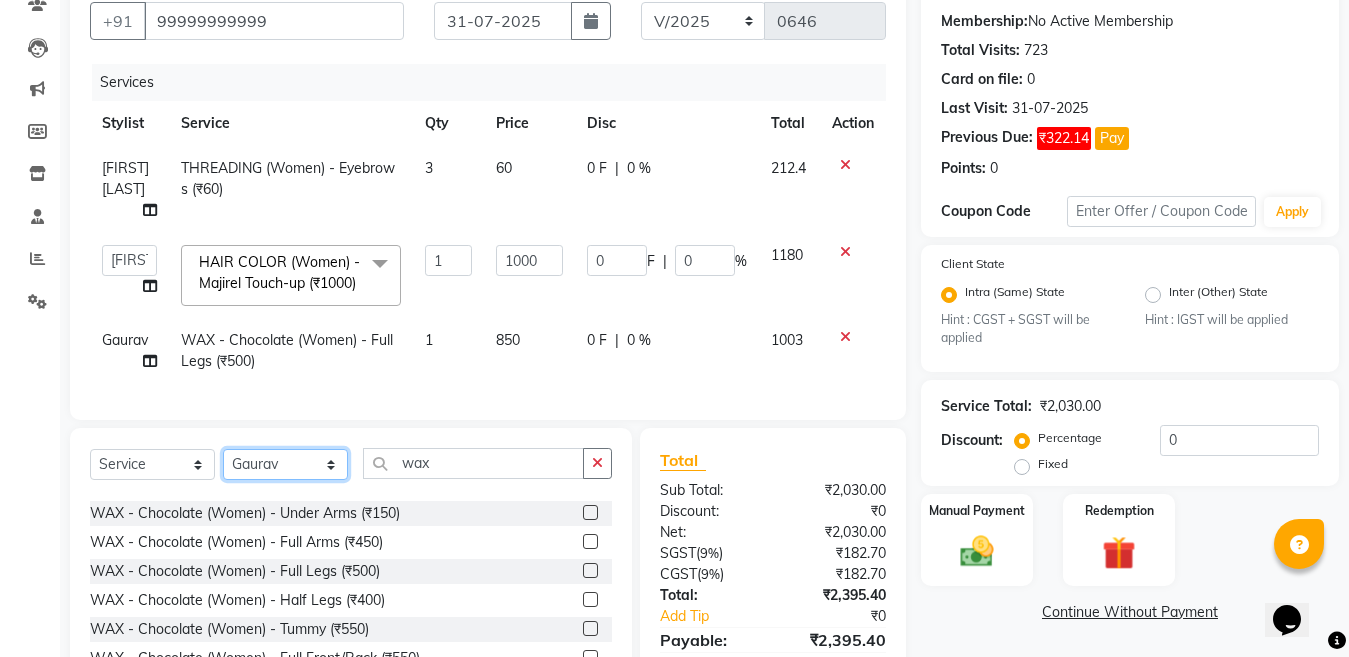 select on "44650" 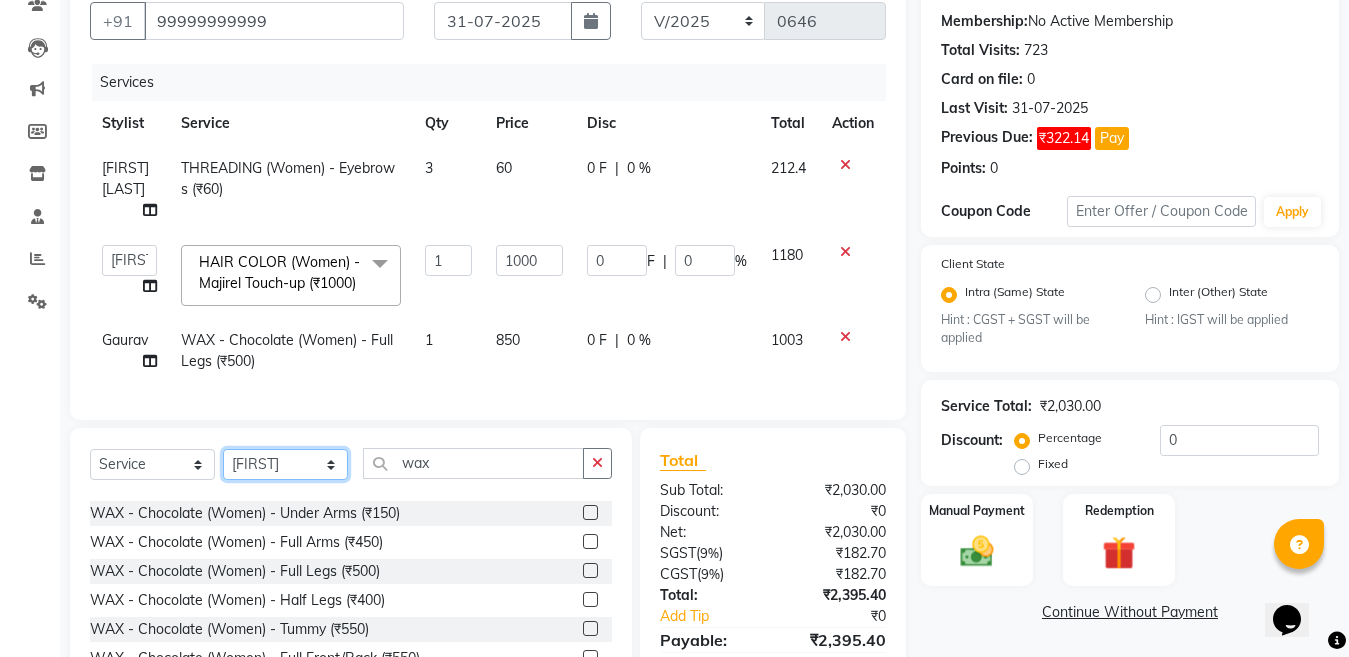 click on "Select Stylist Aakib Ansari Aalam Sheikh Ajay sain Anil  Sahu Gaurav Gulzar  Anshari Ibrahim Kamala Khushboo kusum maam Lucky Manager Marry Lepcha Nazim Priya Rao Ram Saurabha Seema Shilpa ( sunita) Sonia Sunita Chauhan Vanshika Varun Zafar" 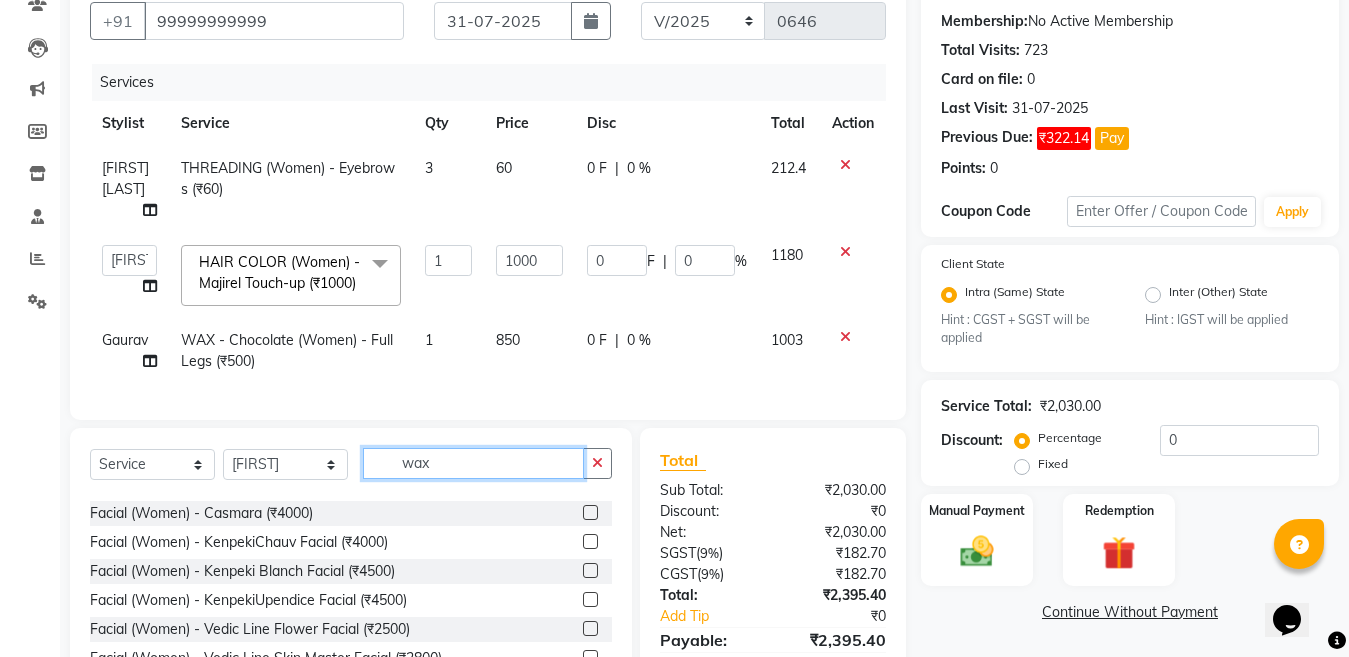 click on "wax" 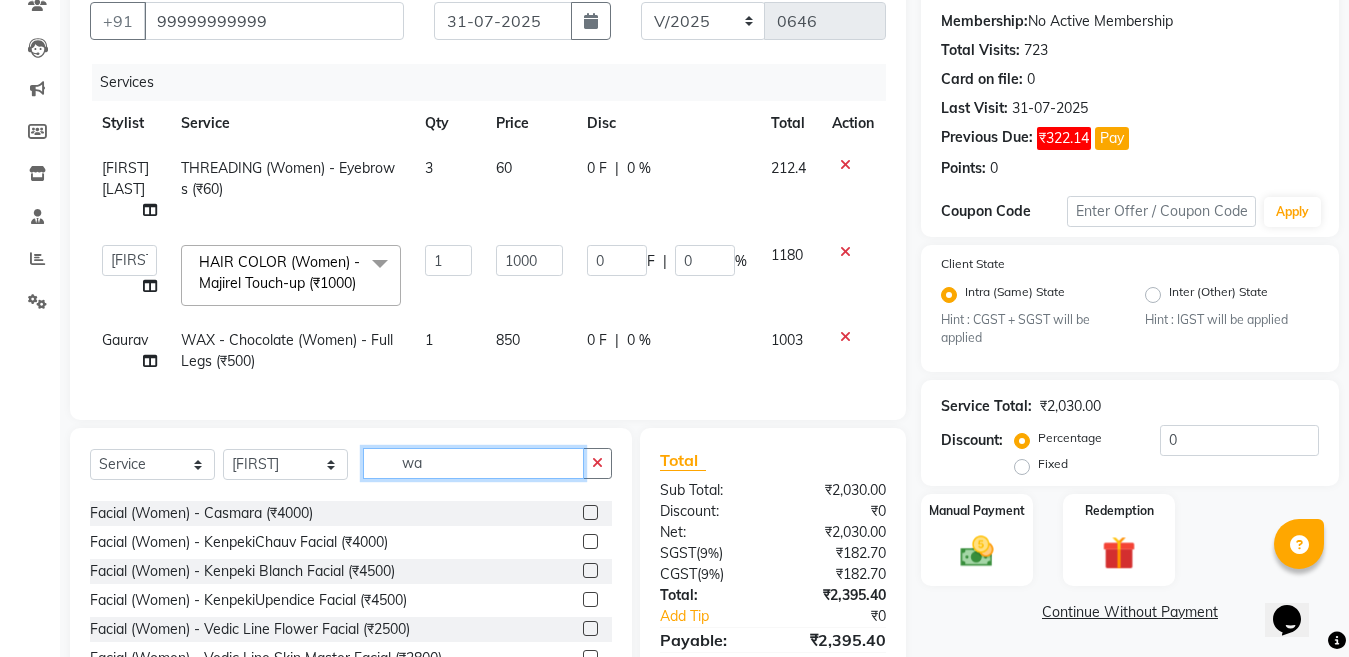 type on "w" 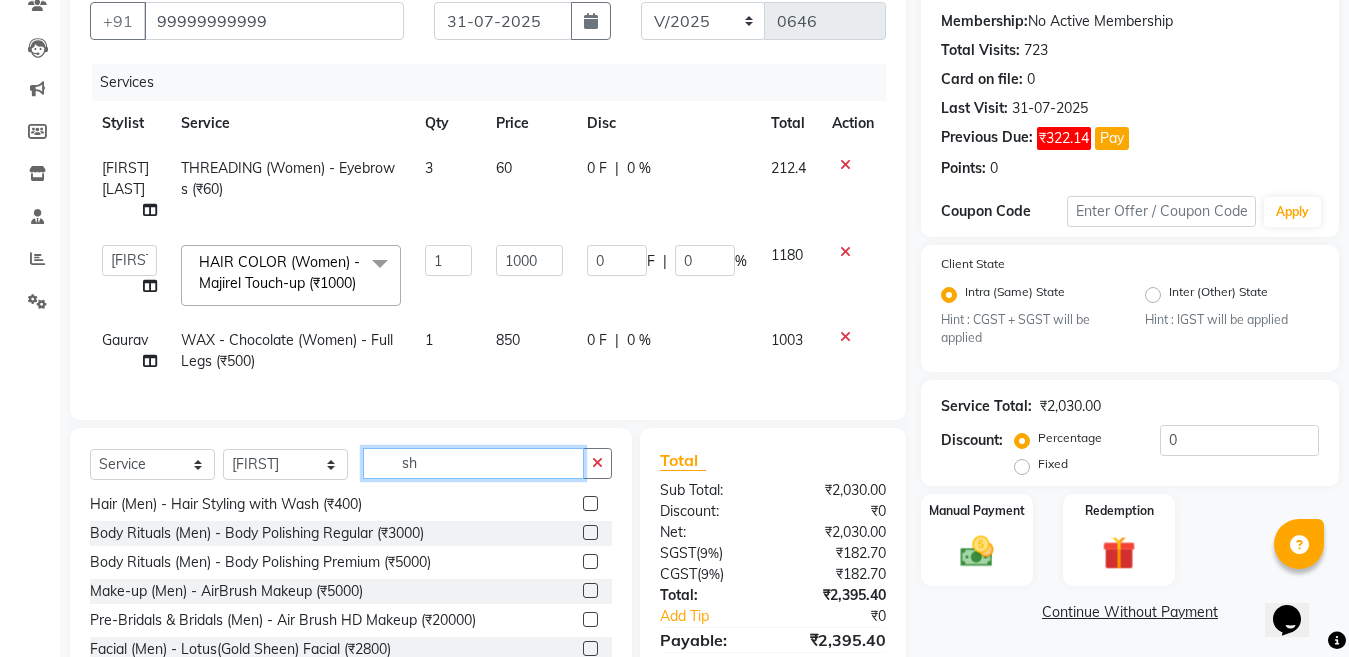 scroll, scrollTop: 0, scrollLeft: 0, axis: both 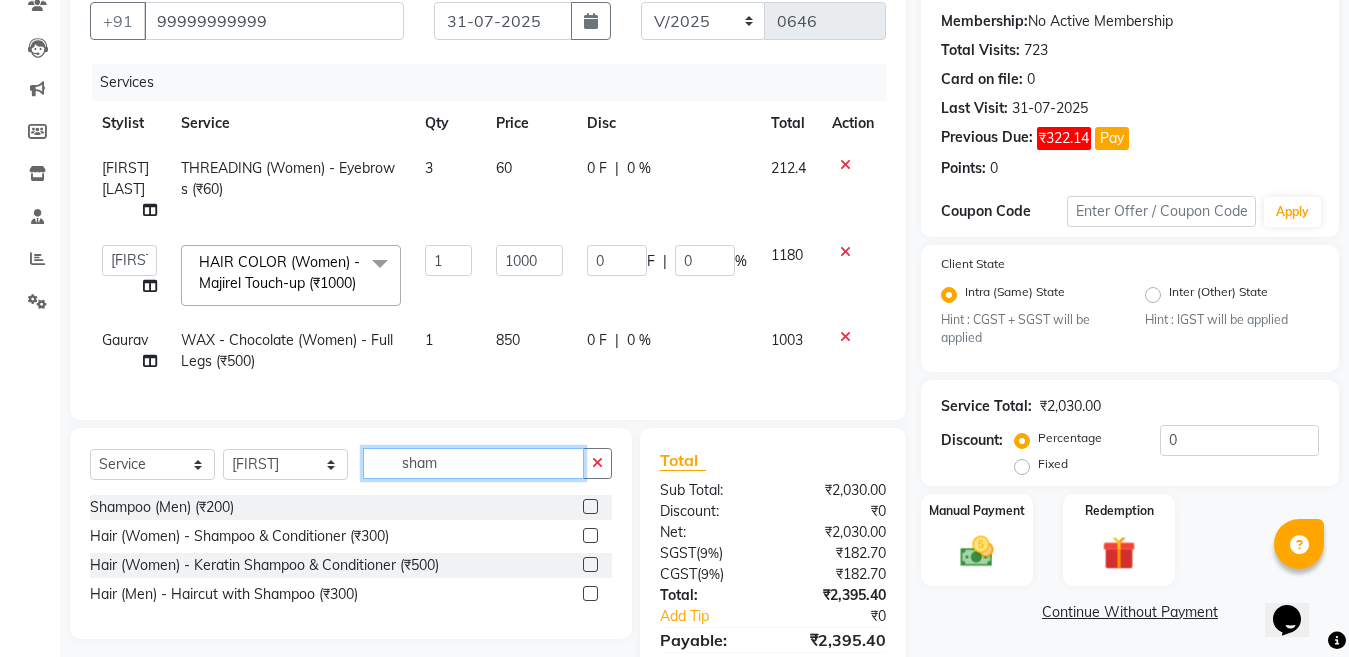 type on "sham" 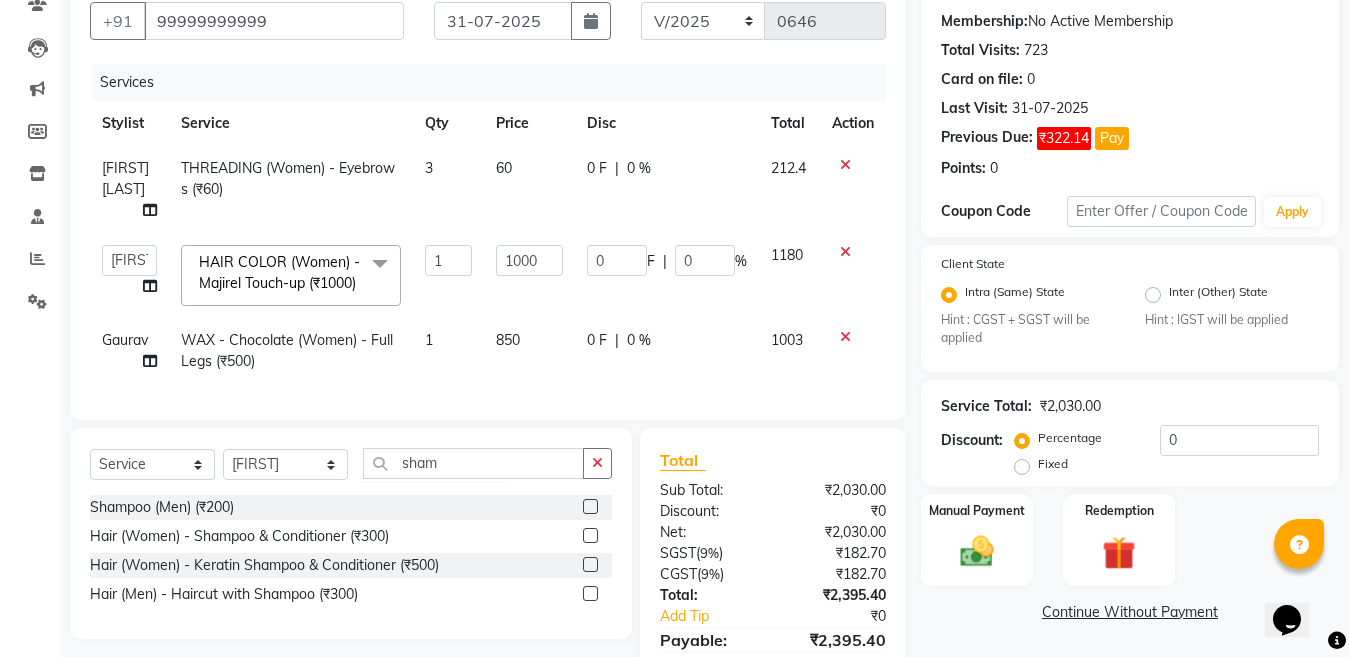 click 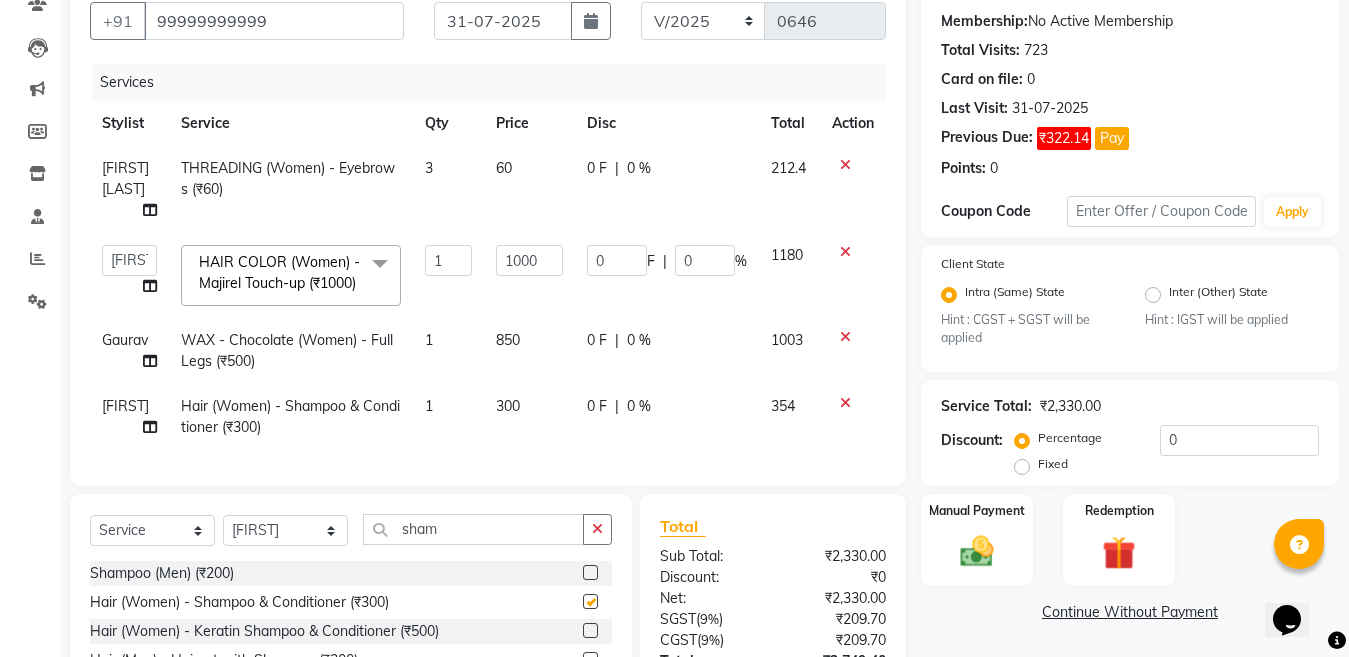 checkbox on "false" 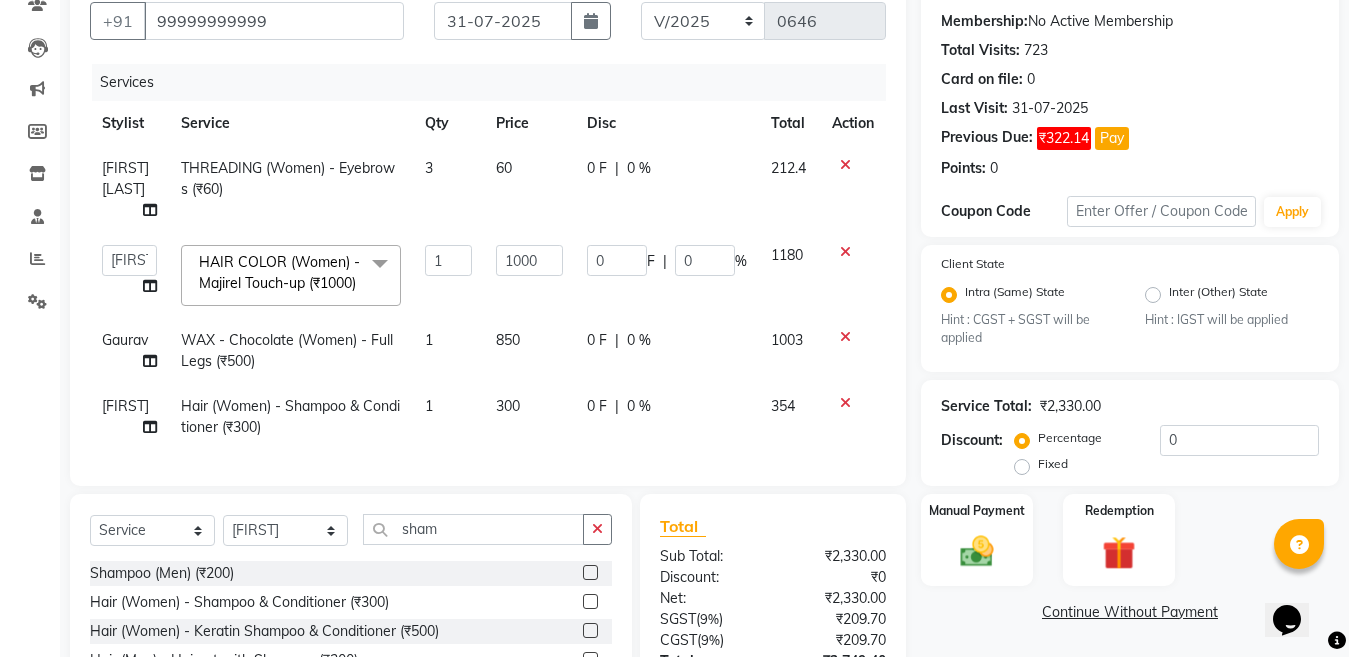 scroll, scrollTop: 284, scrollLeft: 0, axis: vertical 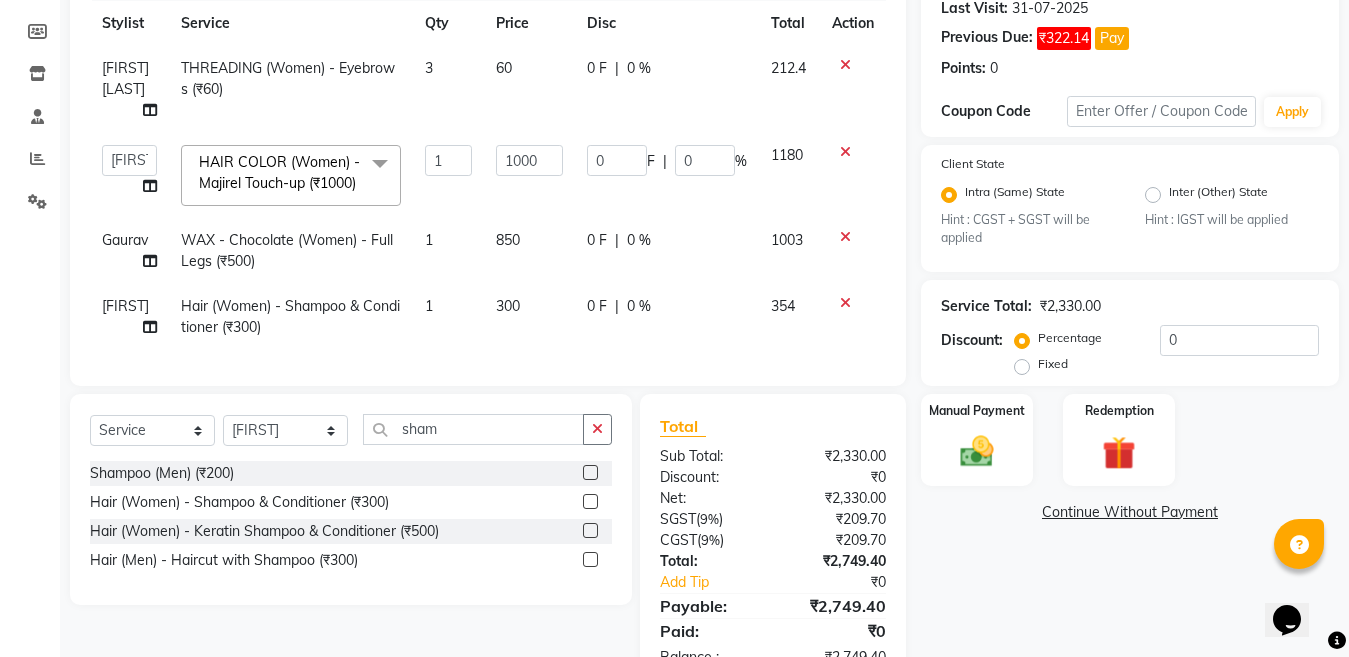 click on "300" 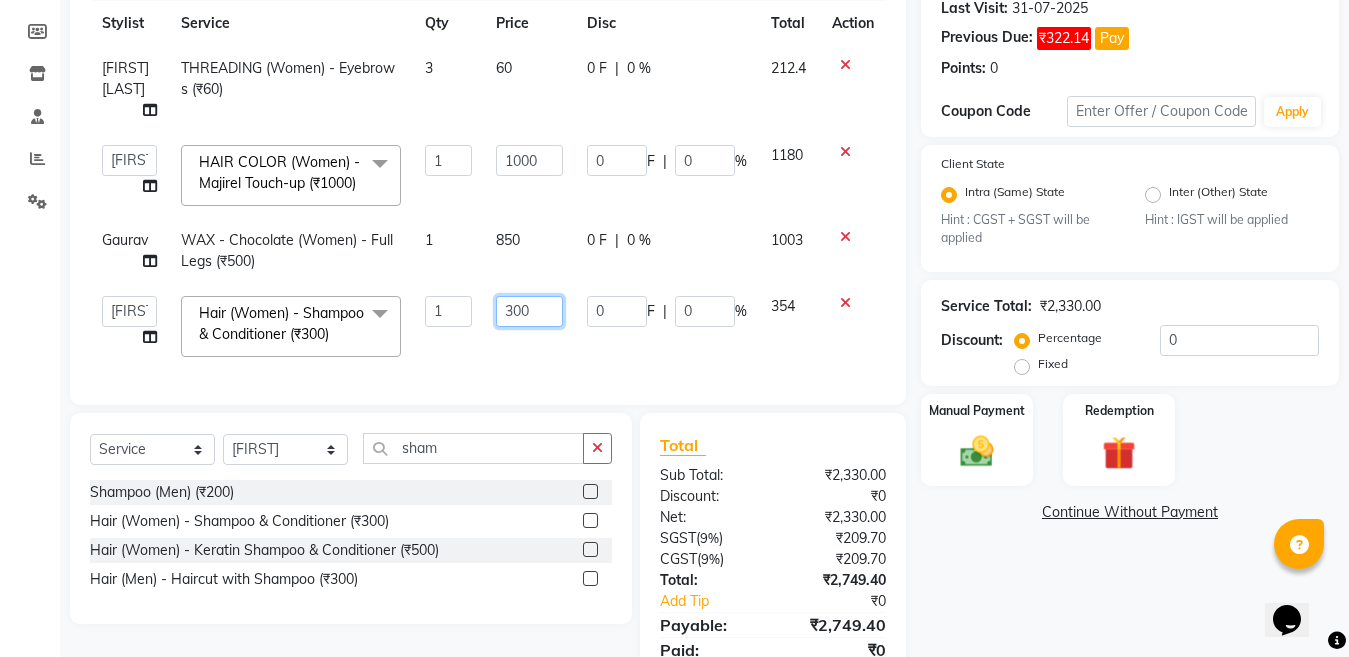 click on "300" 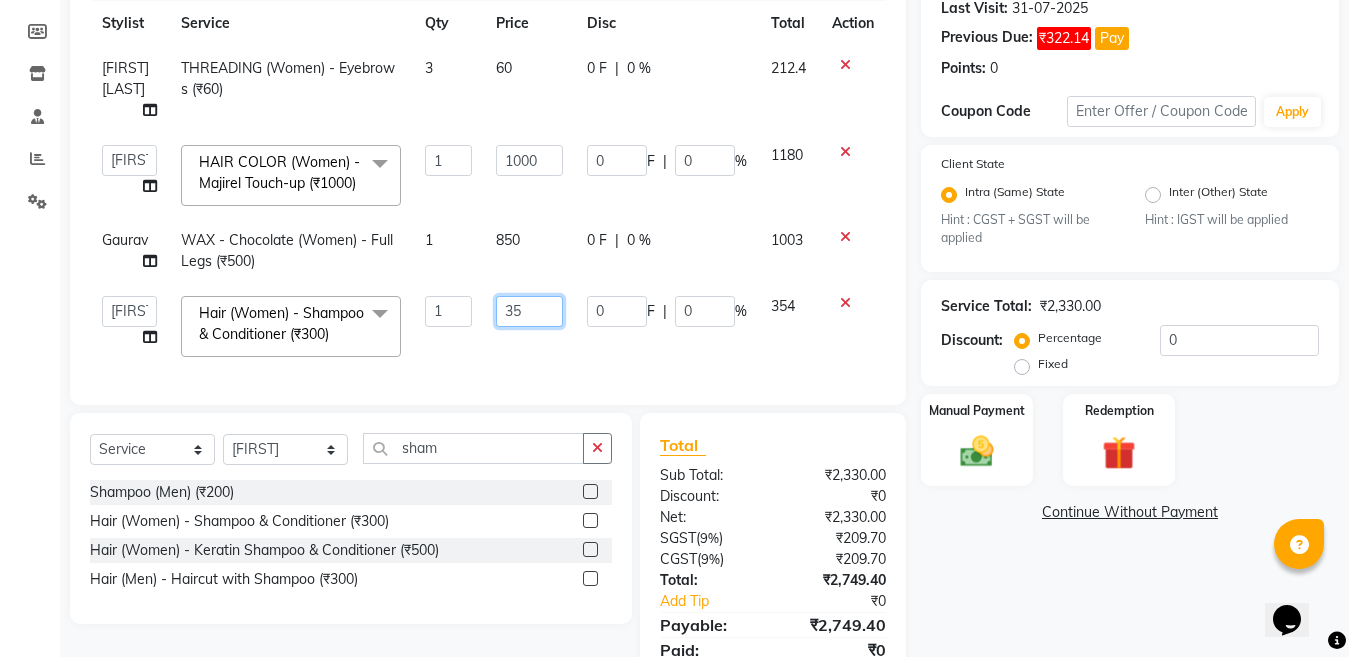 type on "350" 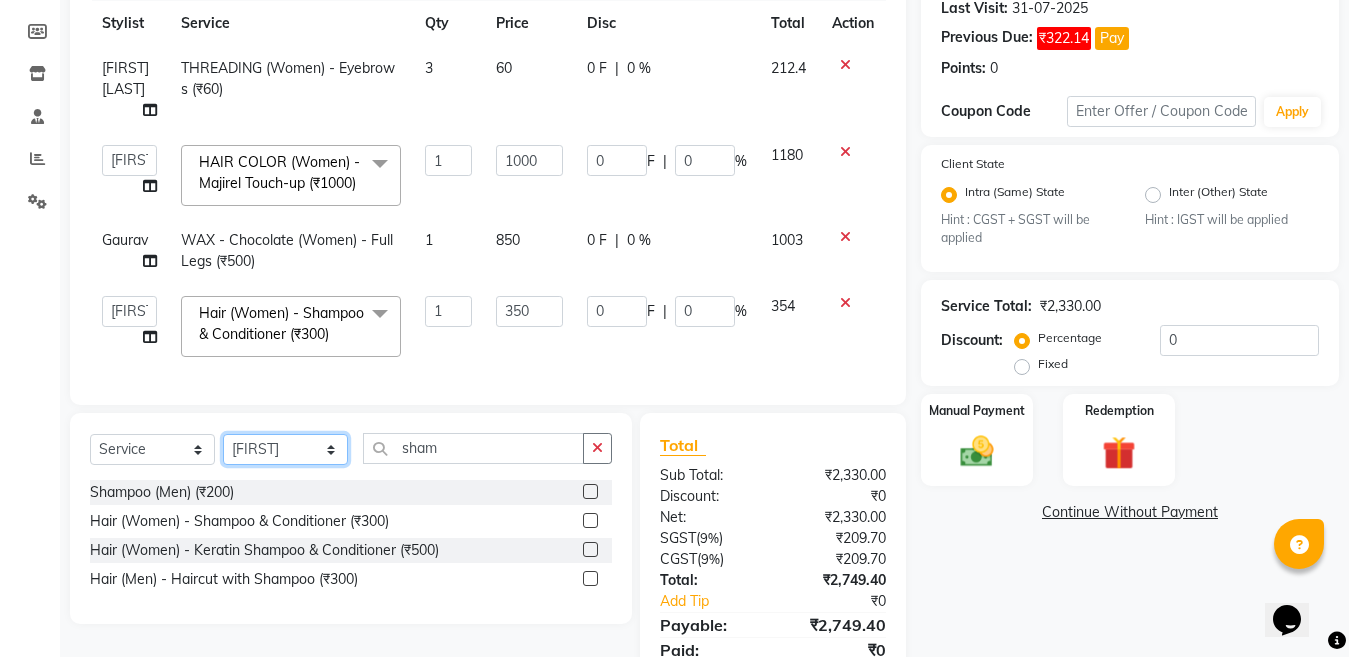 click on "Select Stylist Aakib Ansari Aalam Sheikh Ajay sain Anil  Sahu Gaurav Gulzar  Anshari Ibrahim Kamala Khushboo kusum maam Lucky Manager Marry Lepcha Nazim Priya Rao Ram Saurabha Seema Shilpa ( sunita) Sonia Sunita Chauhan Vanshika Varun Zafar" 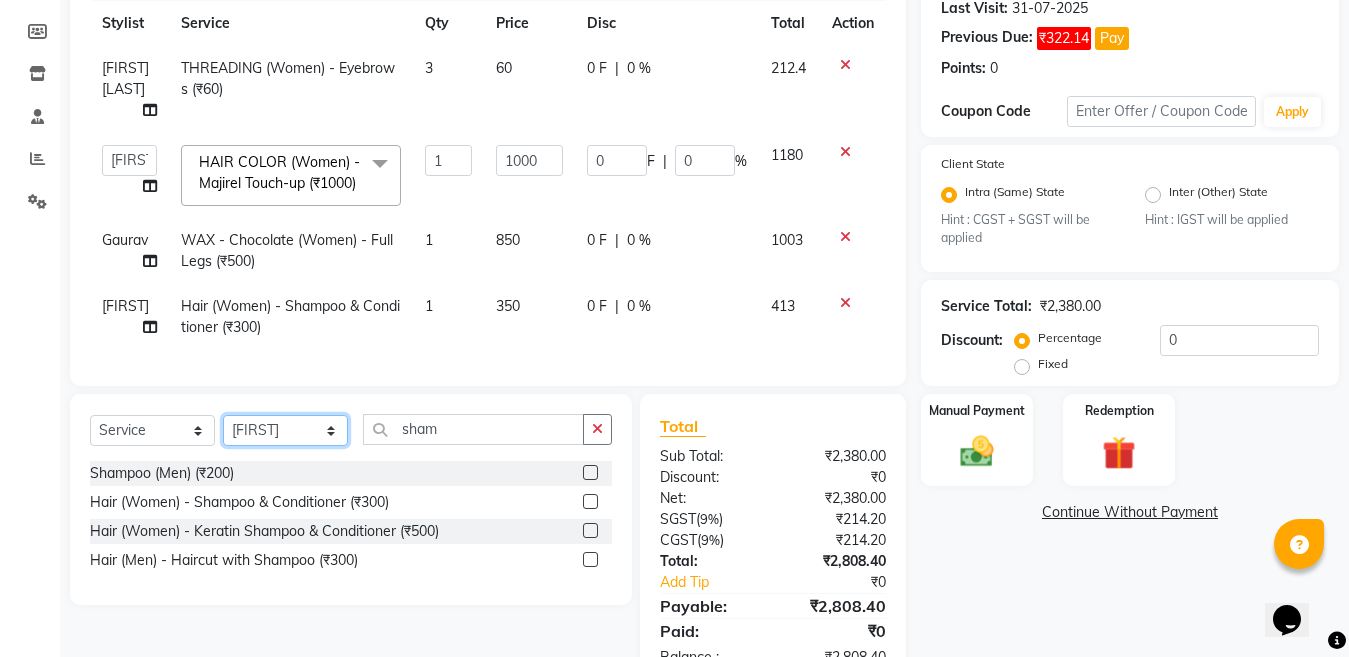 select on "83154" 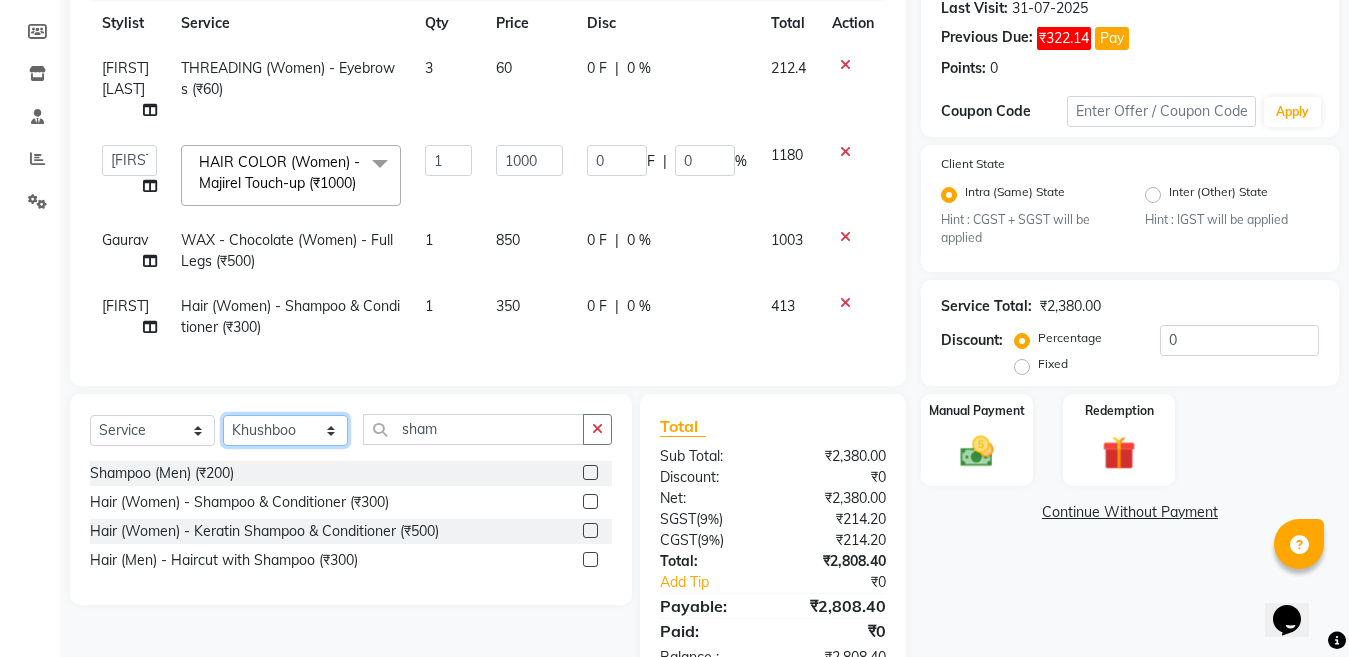 click on "Select Stylist Aakib Ansari Aalam Sheikh Ajay sain Anil  Sahu Gaurav Gulzar  Anshari Ibrahim Kamala Khushboo kusum maam Lucky Manager Marry Lepcha Nazim Priya Rao Ram Saurabha Seema Shilpa ( sunita) Sonia Sunita Chauhan Vanshika Varun Zafar" 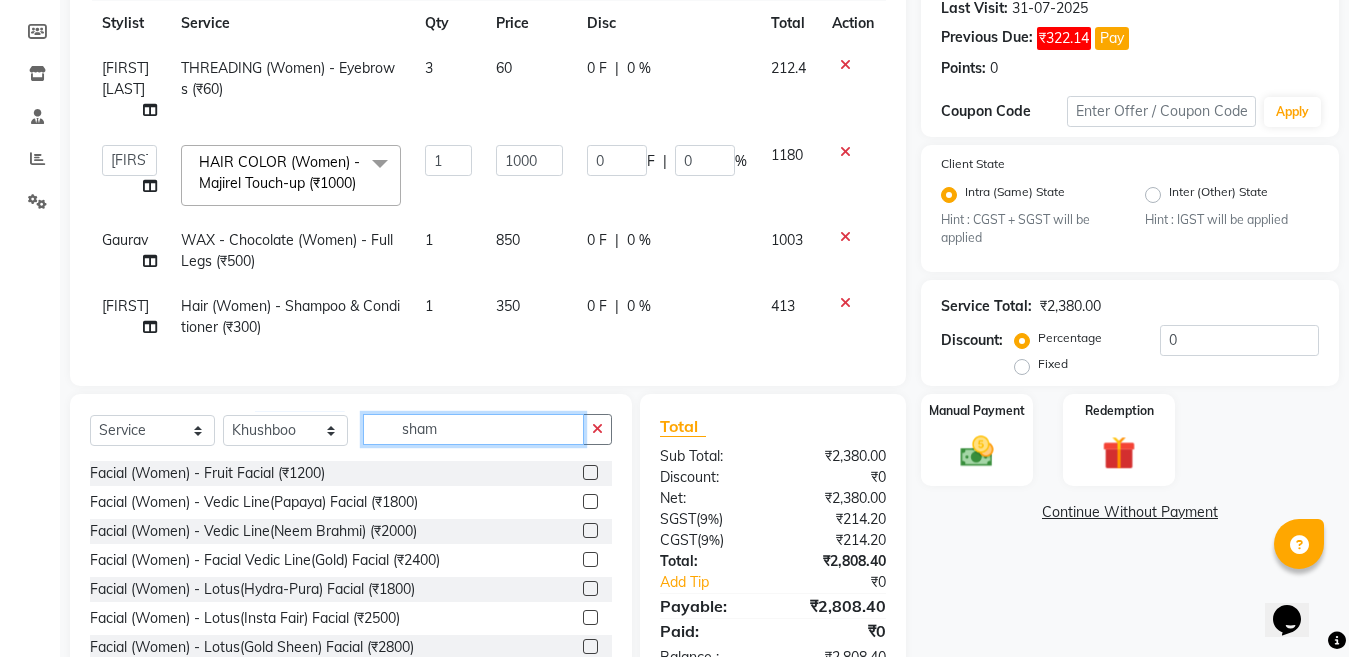 click on "sham" 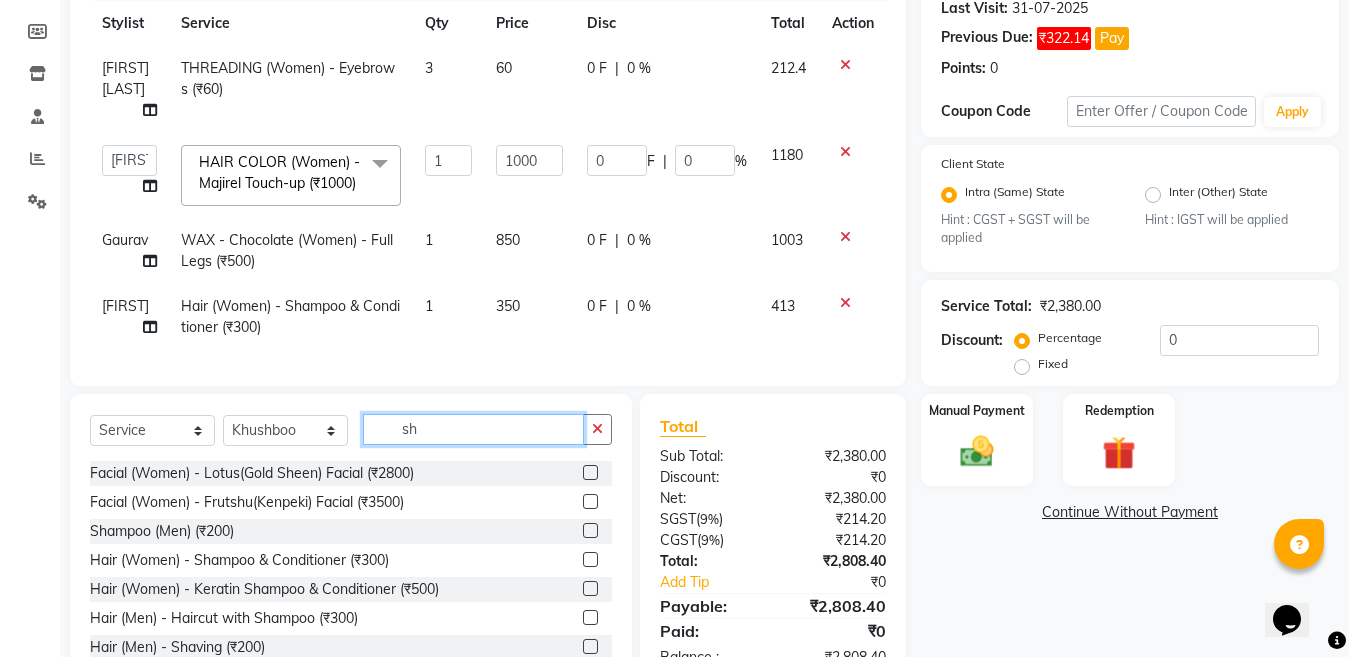 type on "s" 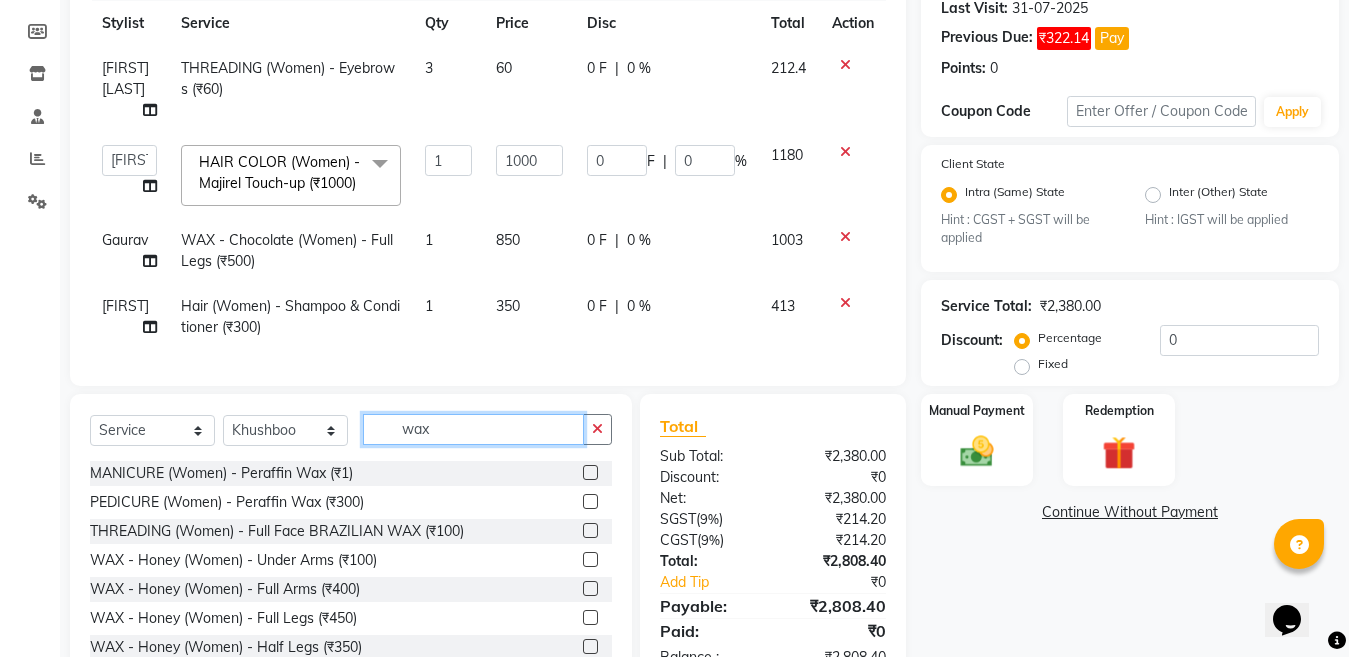type on "wax" 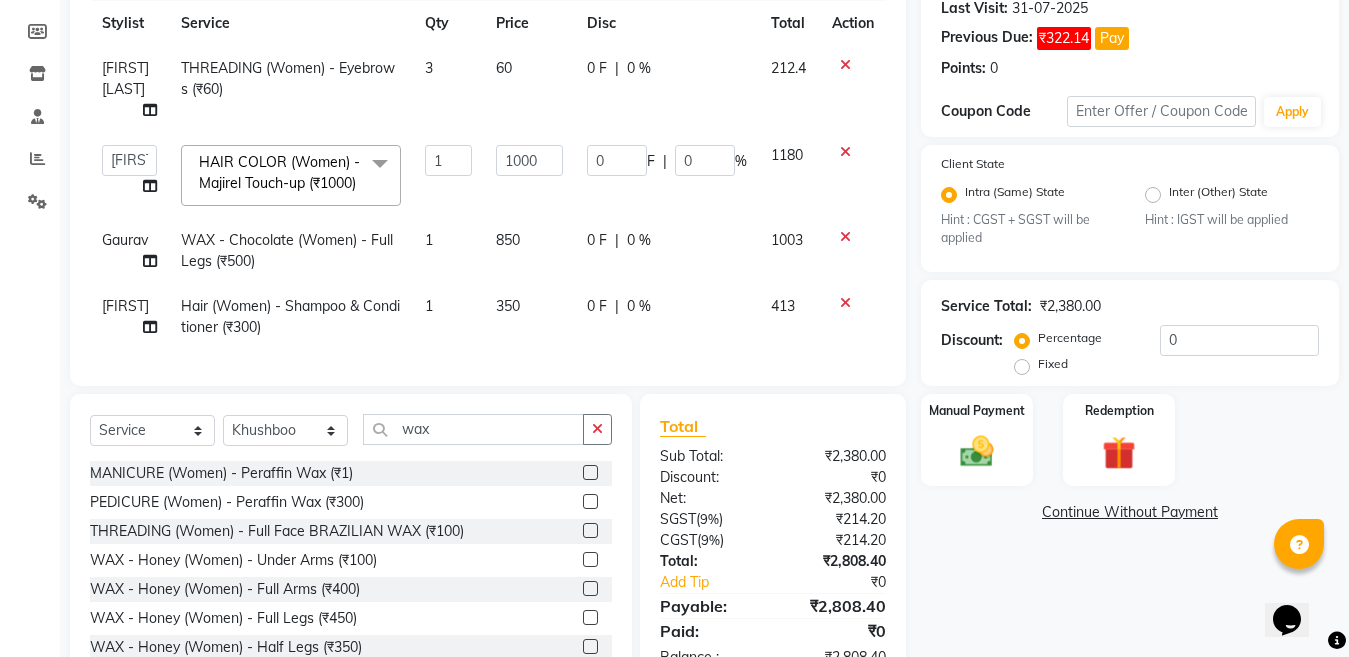 click 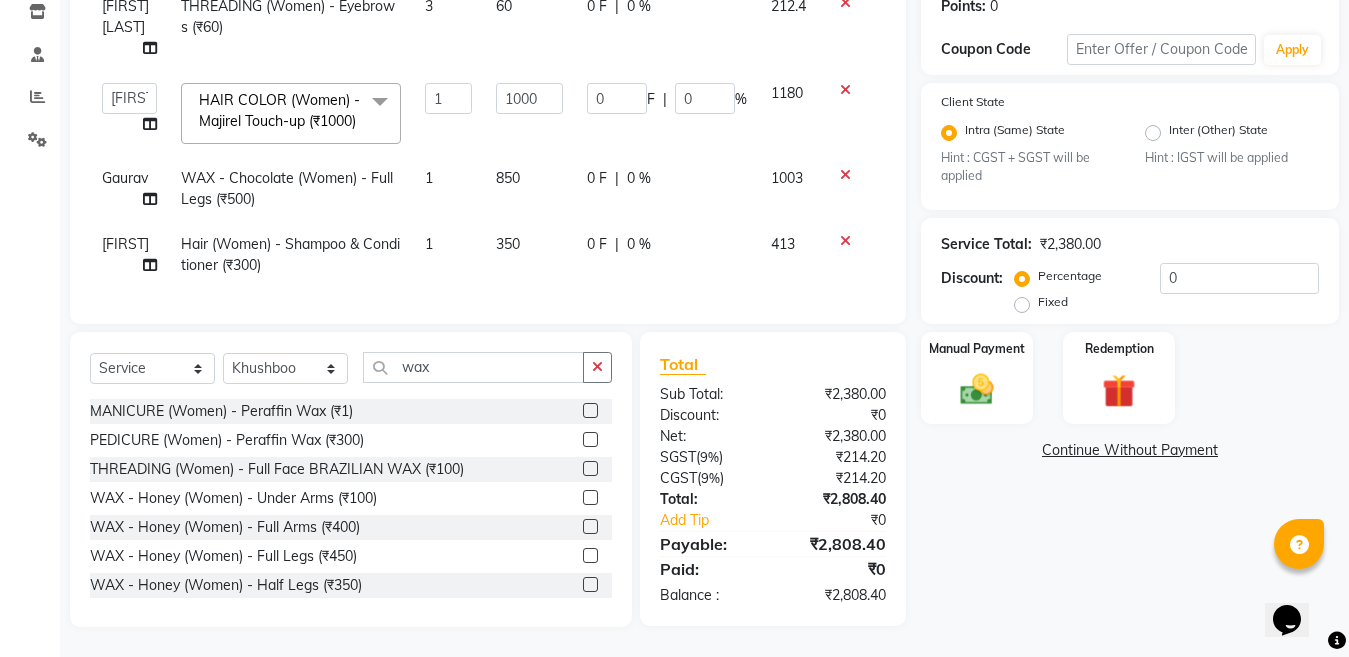 scroll, scrollTop: 363, scrollLeft: 0, axis: vertical 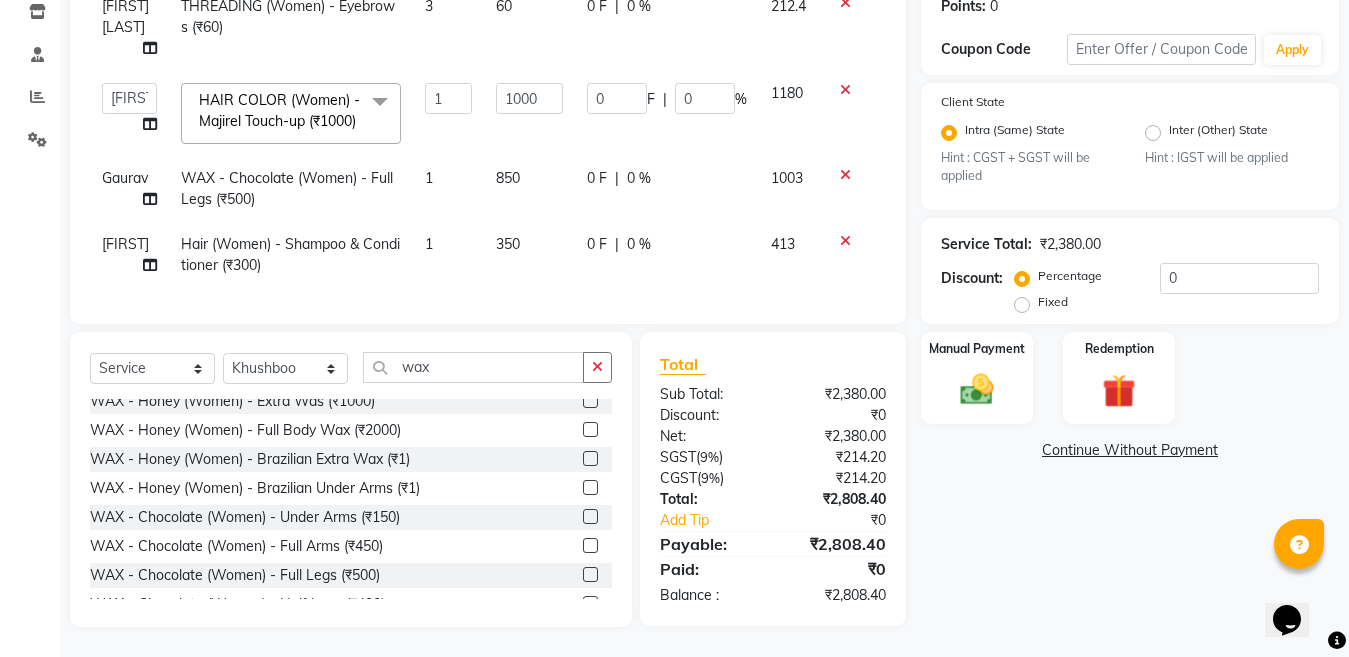 click 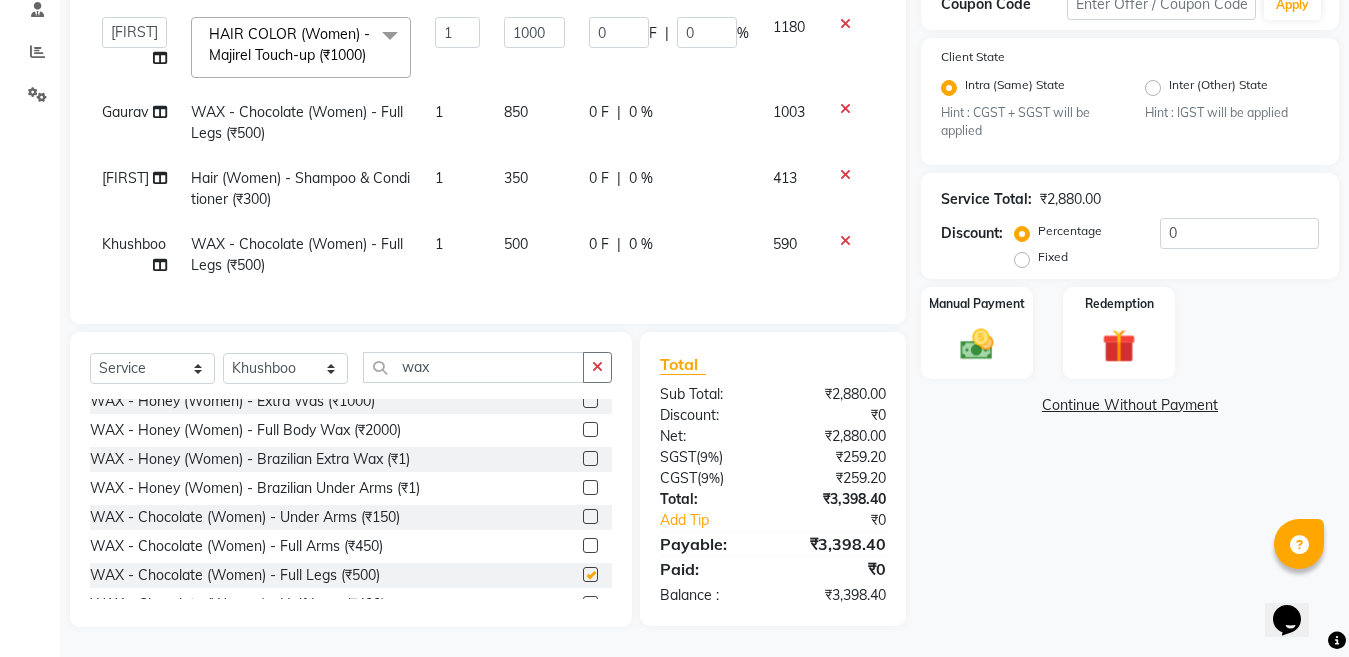 checkbox on "false" 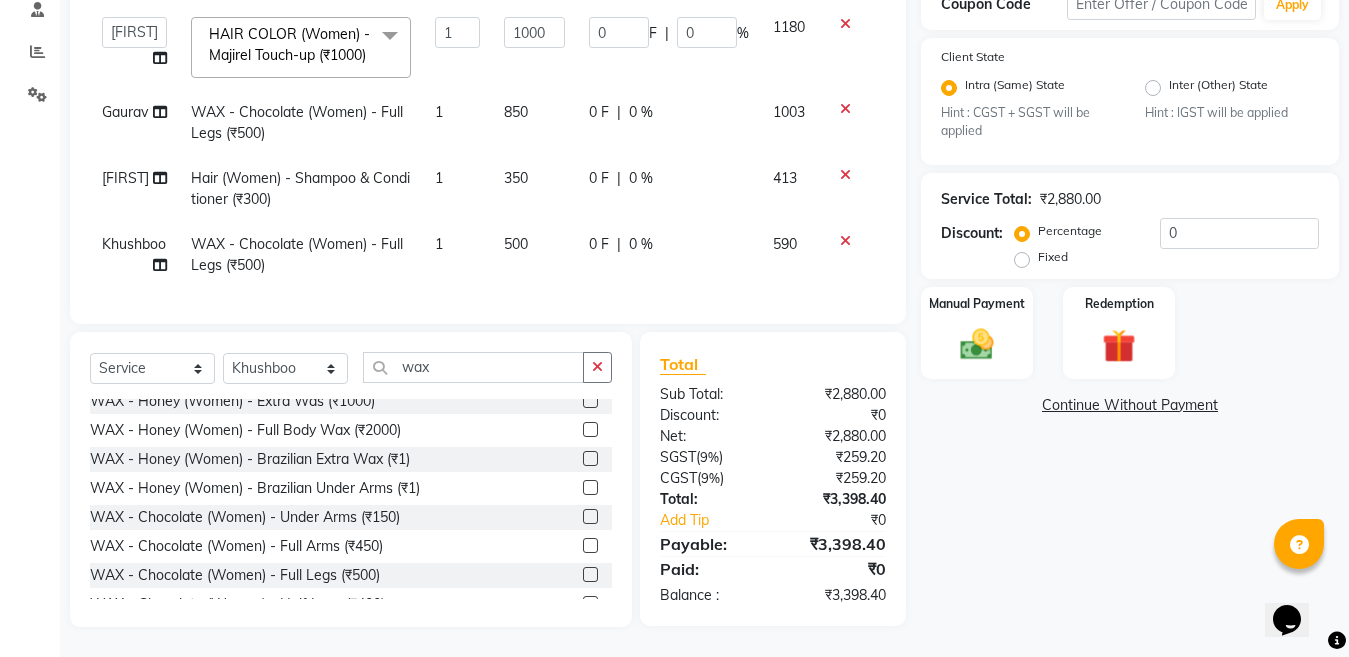 scroll, scrollTop: 429, scrollLeft: 0, axis: vertical 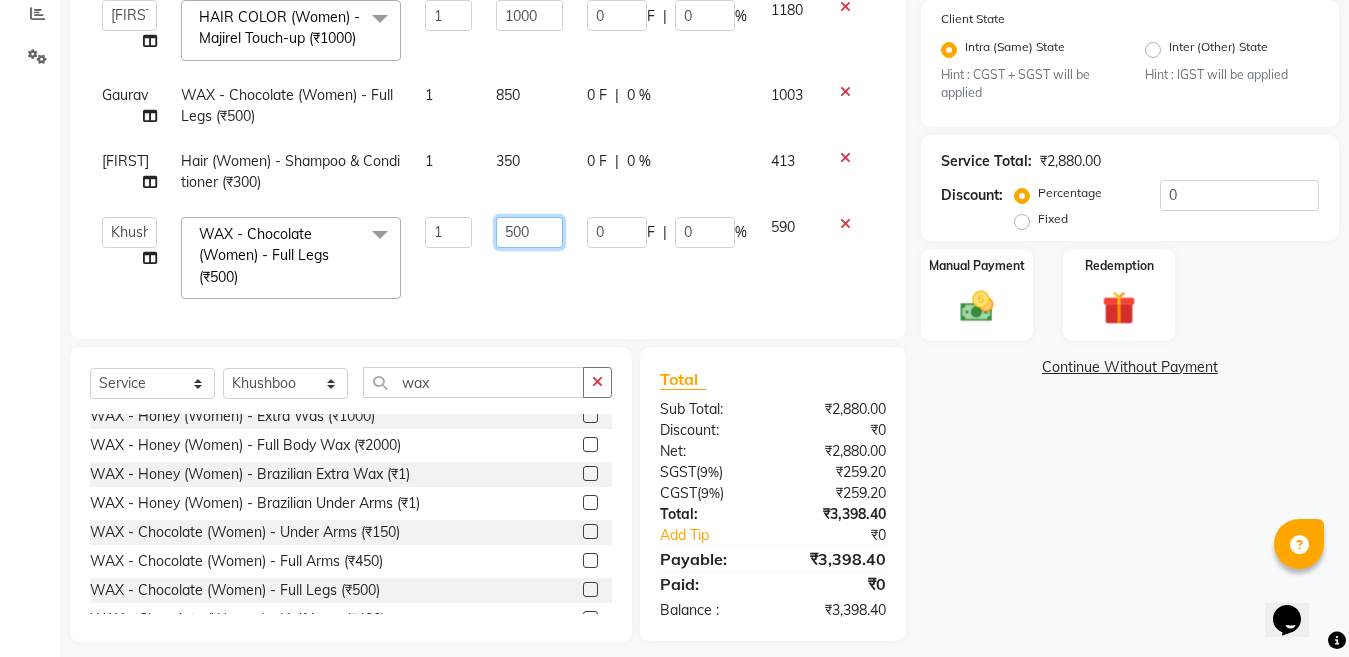 click on "500" 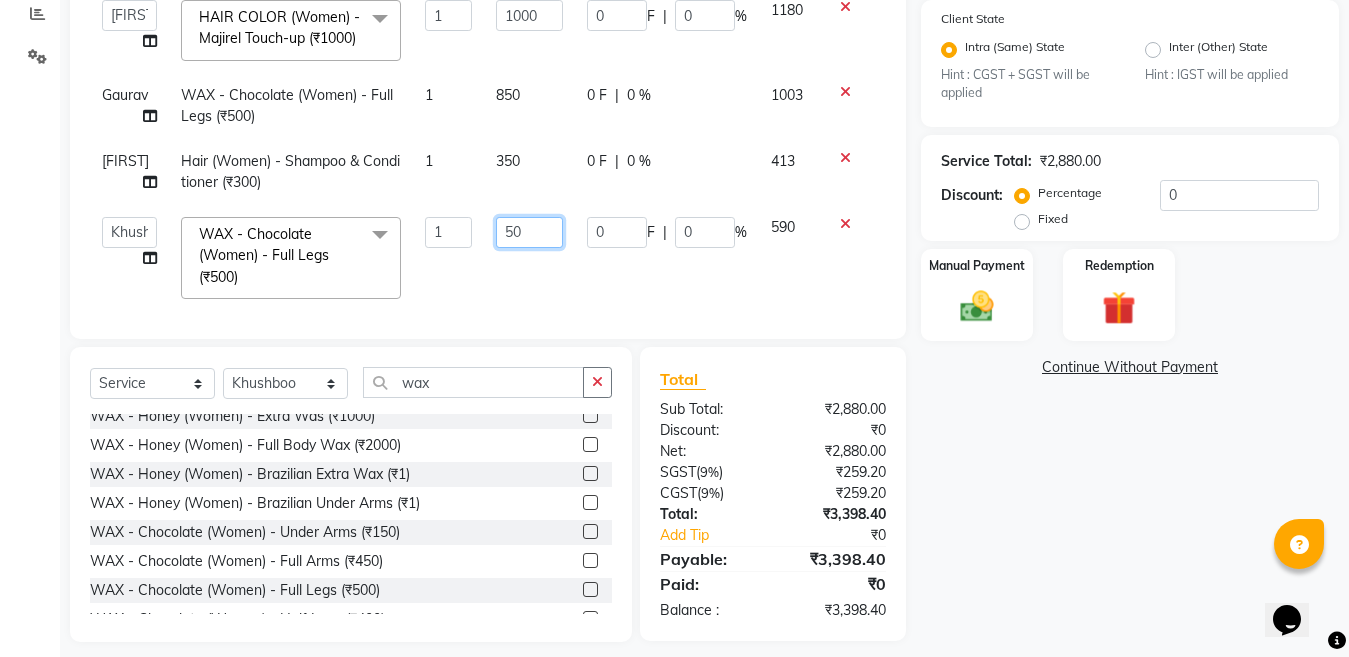 type on "5" 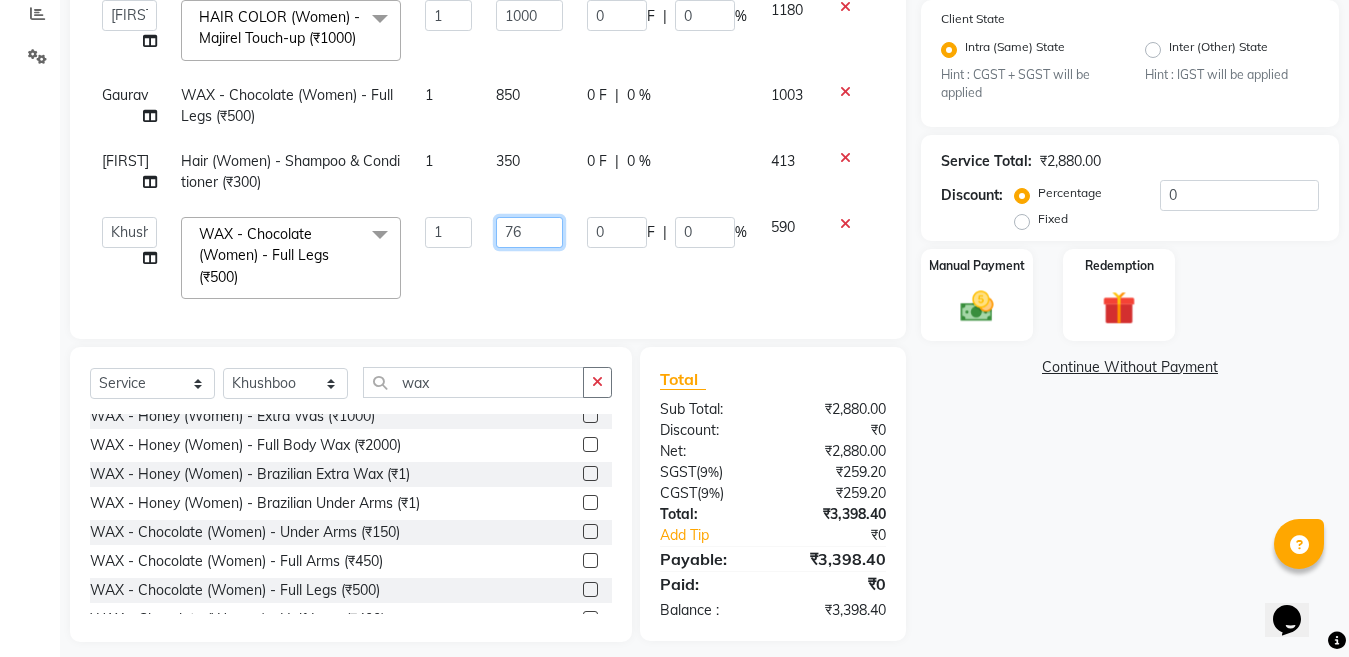 type on "760" 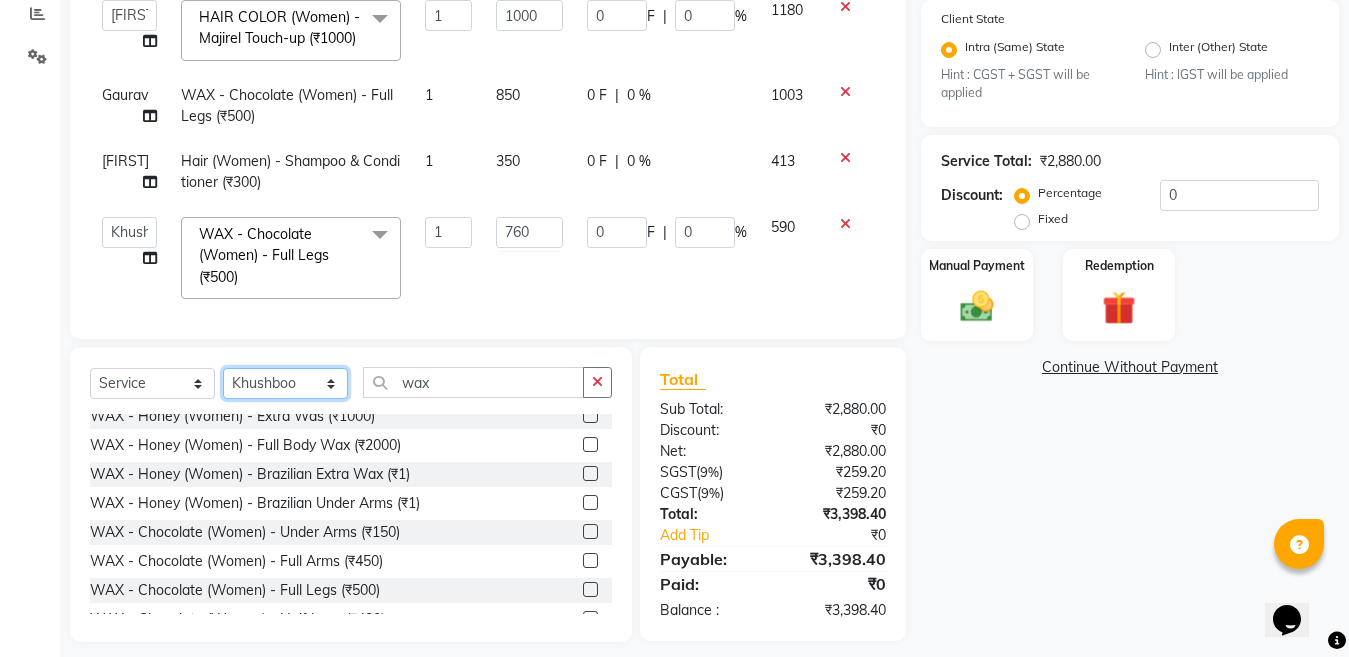 click on "Select  Service  Product  Membership  Package Voucher Prepaid Gift Card  Select Stylist Aakib Ansari Aalam Sheikh Ajay sain Anil  Sahu Gaurav Gulzar  Anshari Ibrahim Kamala Khushboo kusum maam Lucky Manager Marry Lepcha Nazim Priya Rao Ram Saurabha Seema Shilpa ( sunita) Sonia Sunita Chauhan Vanshika Varun Zafar wax" 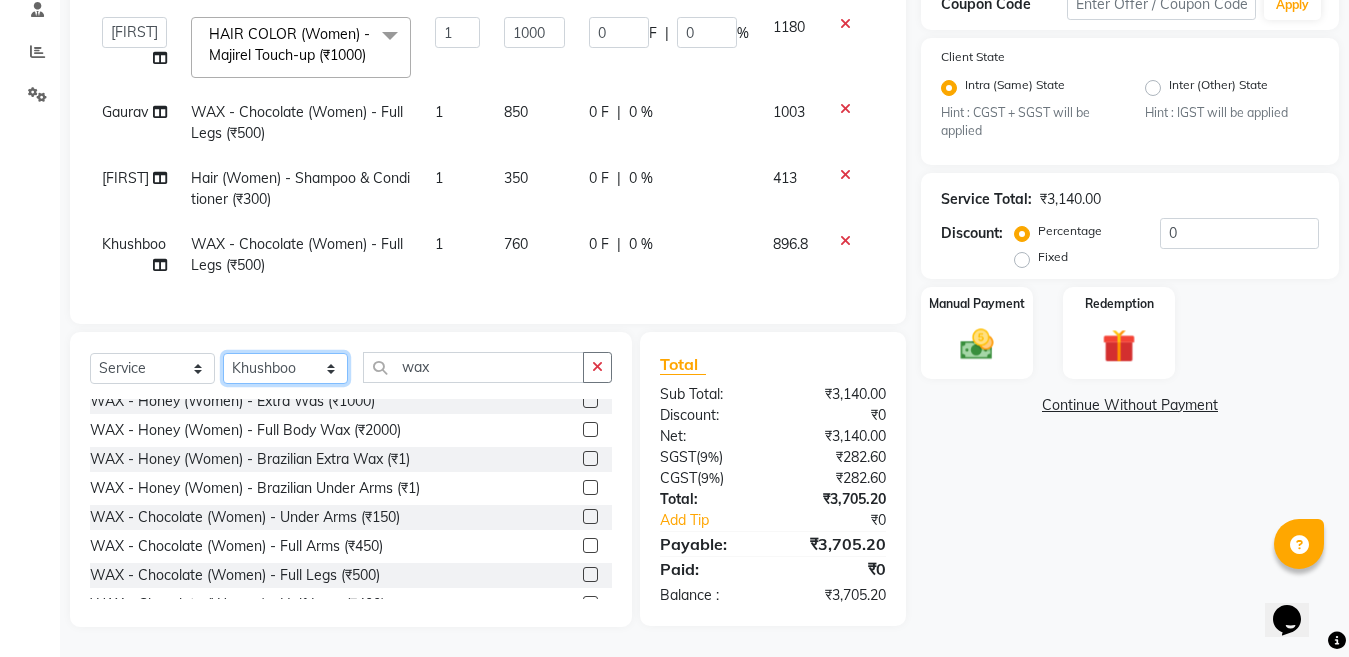 scroll, scrollTop: 412, scrollLeft: 0, axis: vertical 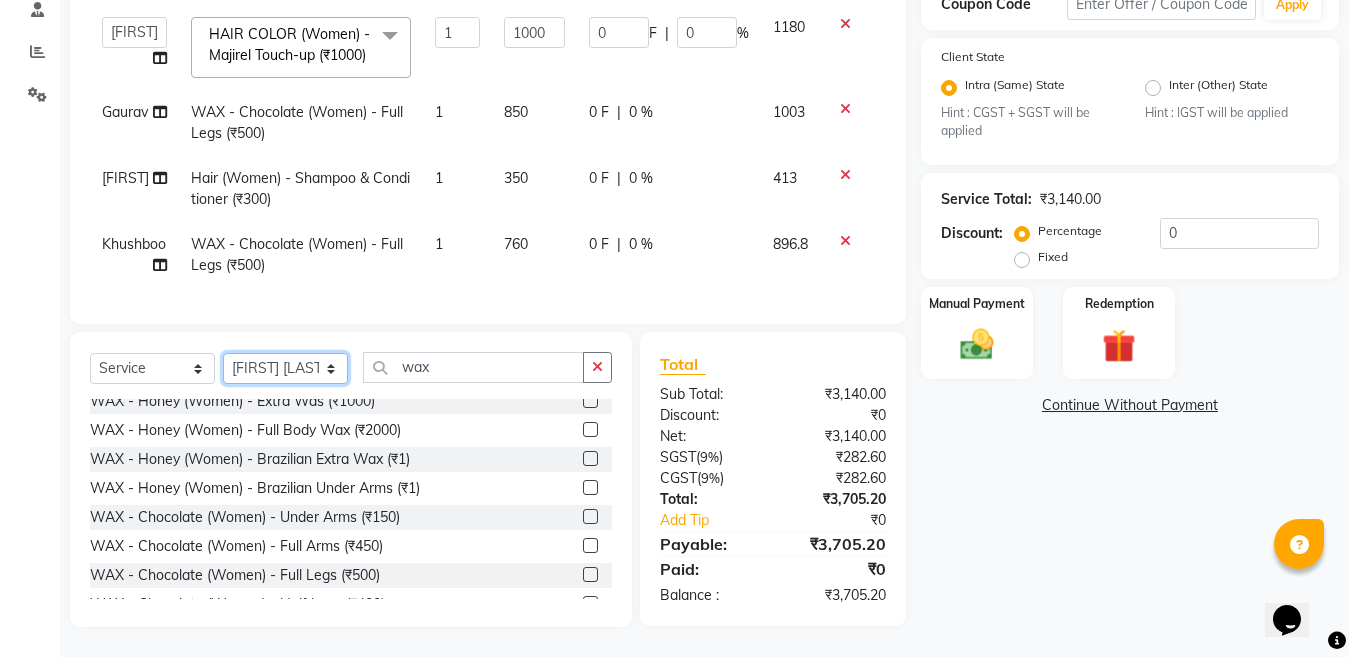 click on "Select Stylist Aakib Ansari Aalam Sheikh Ajay sain Anil  Sahu Gaurav Gulzar  Anshari Ibrahim Kamala Khushboo kusum maam Lucky Manager Marry Lepcha Nazim Priya Rao Ram Saurabha Seema Shilpa ( sunita) Sonia Sunita Chauhan Vanshika Varun Zafar" 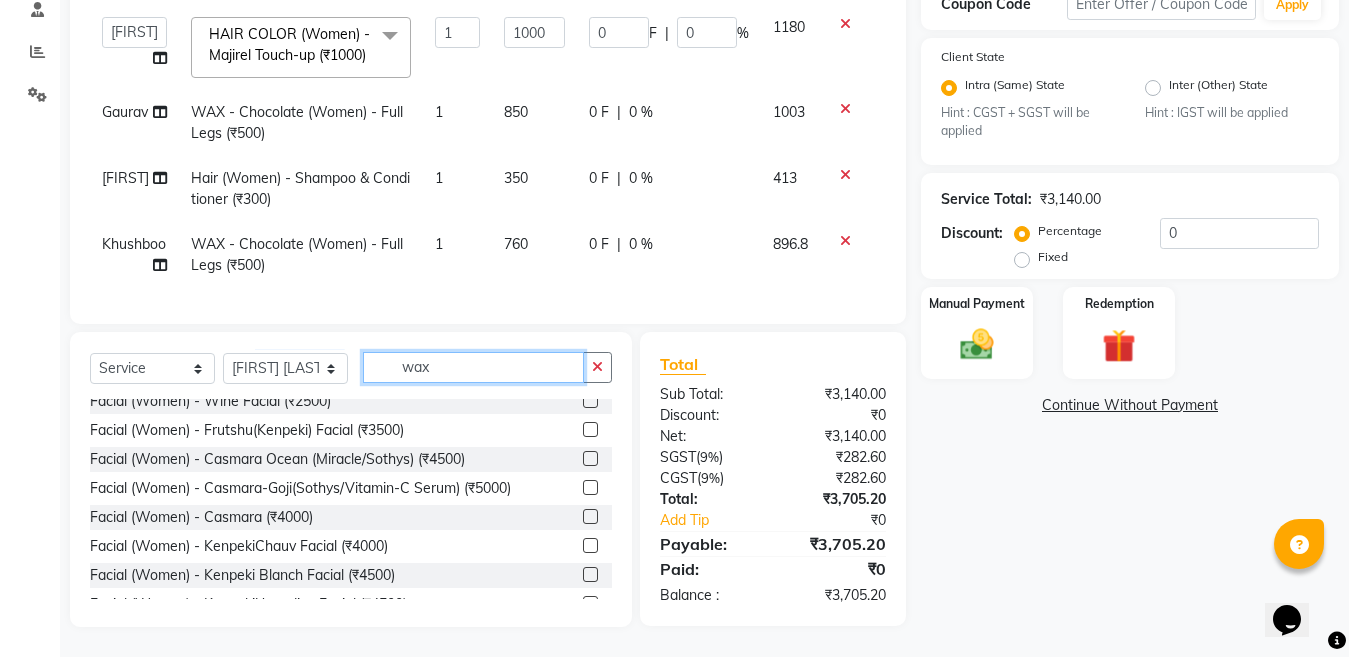 click on "wax" 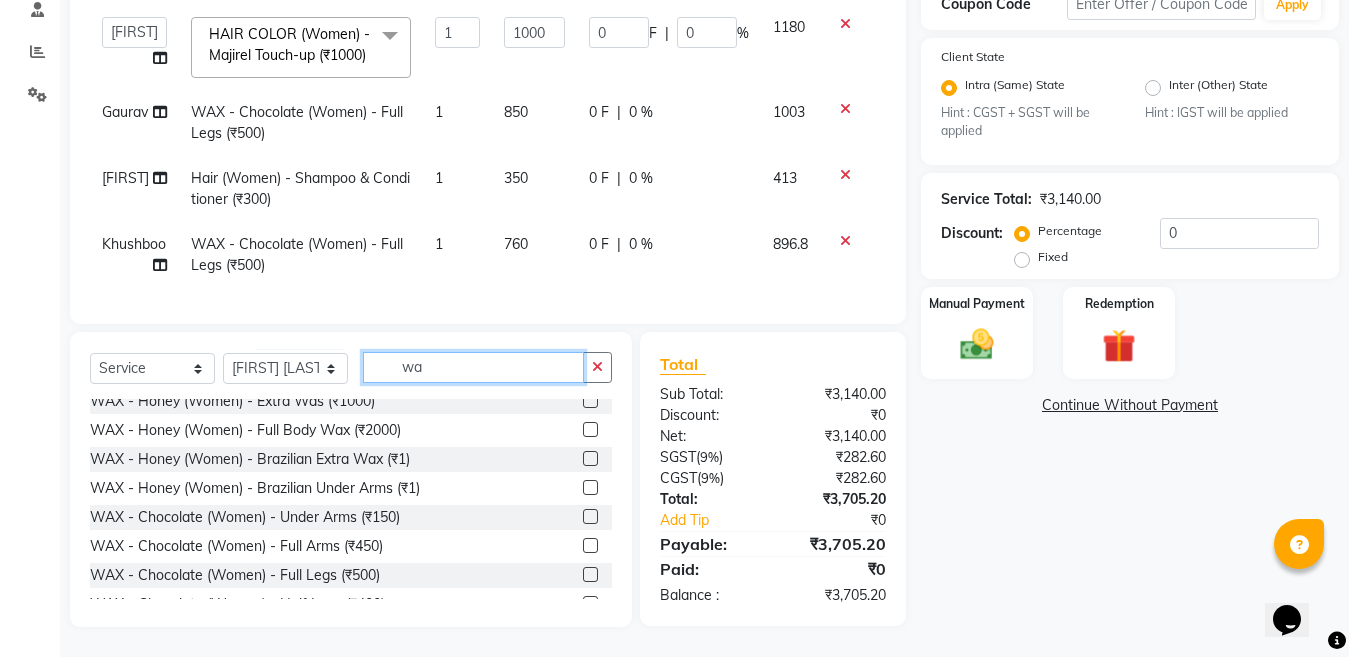 type on "w" 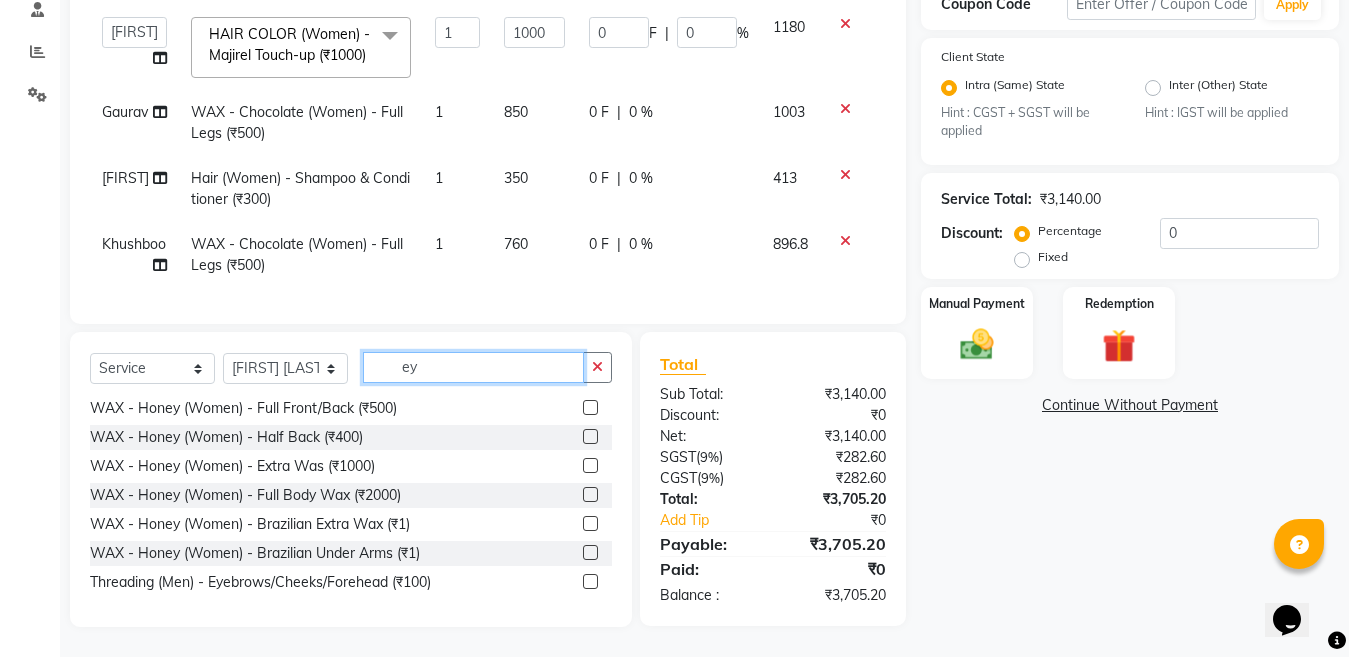 scroll, scrollTop: 281, scrollLeft: 0, axis: vertical 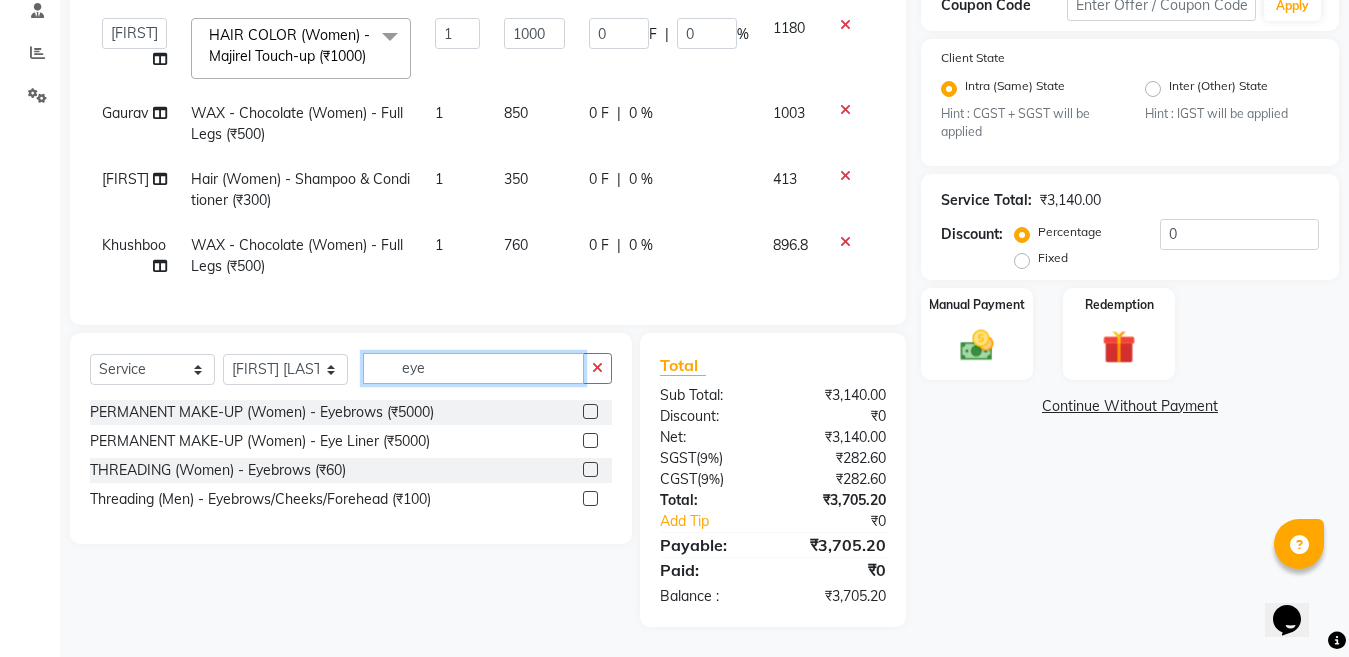 type on "eye" 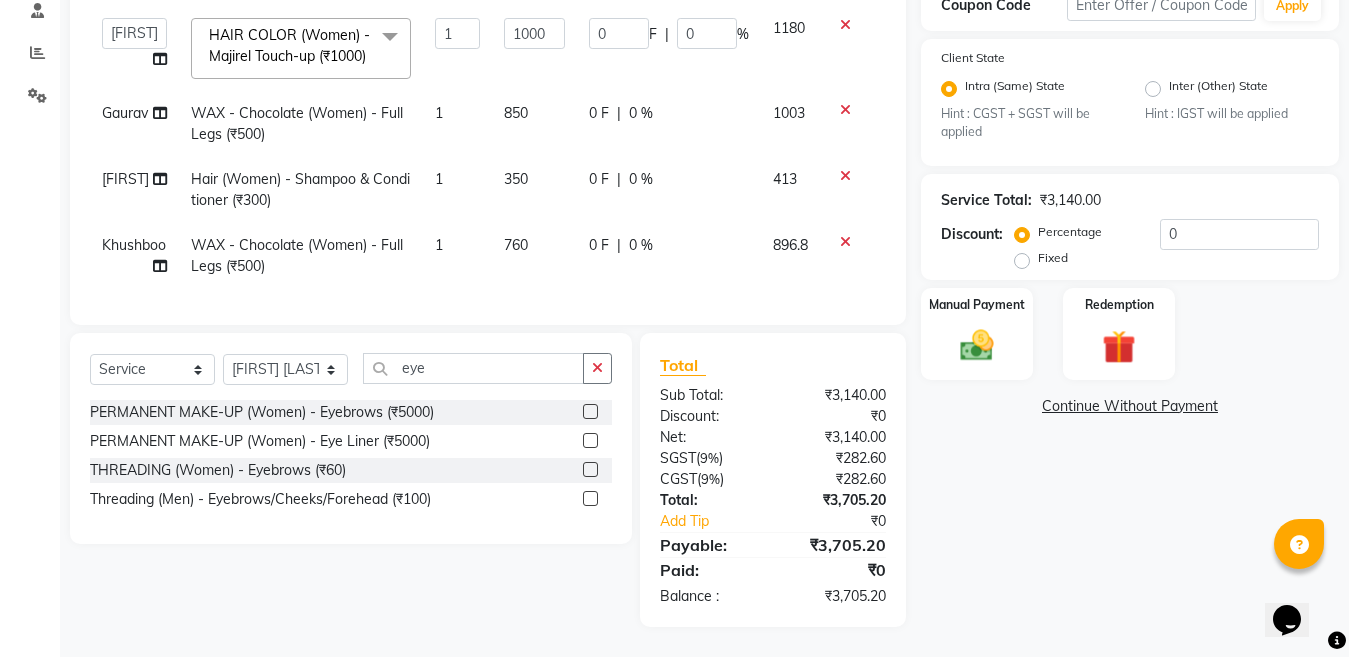 click 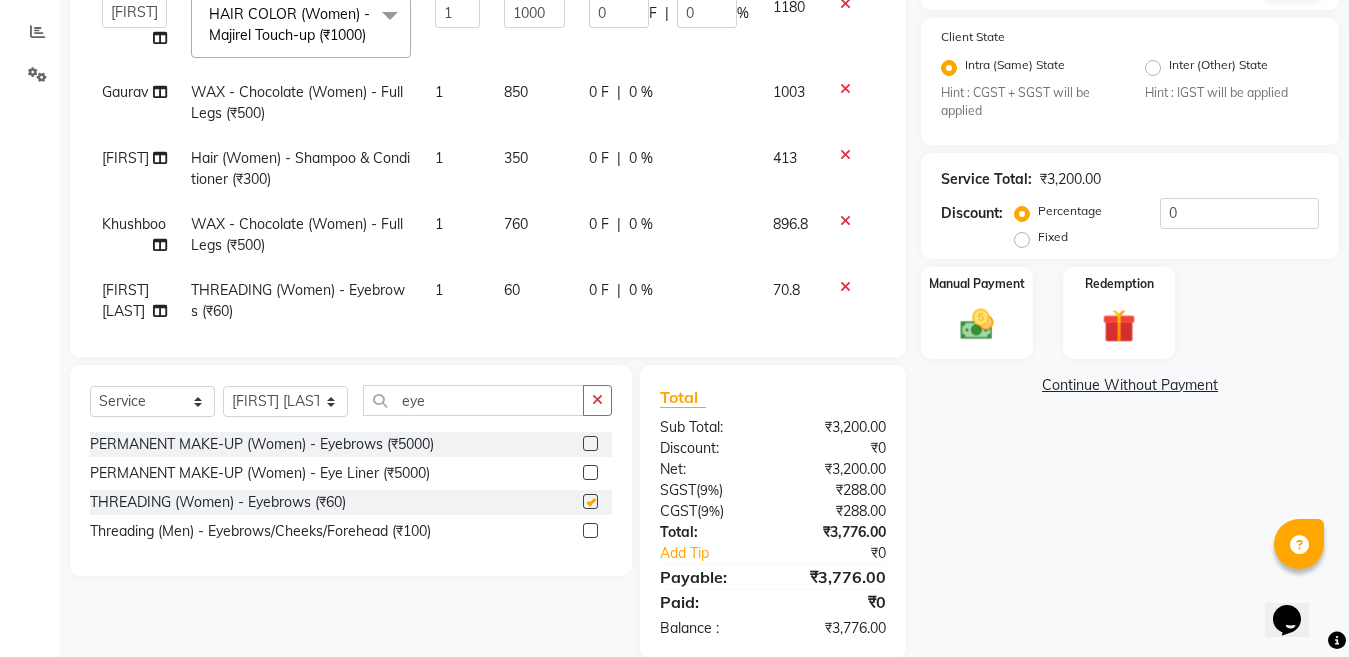 checkbox on "false" 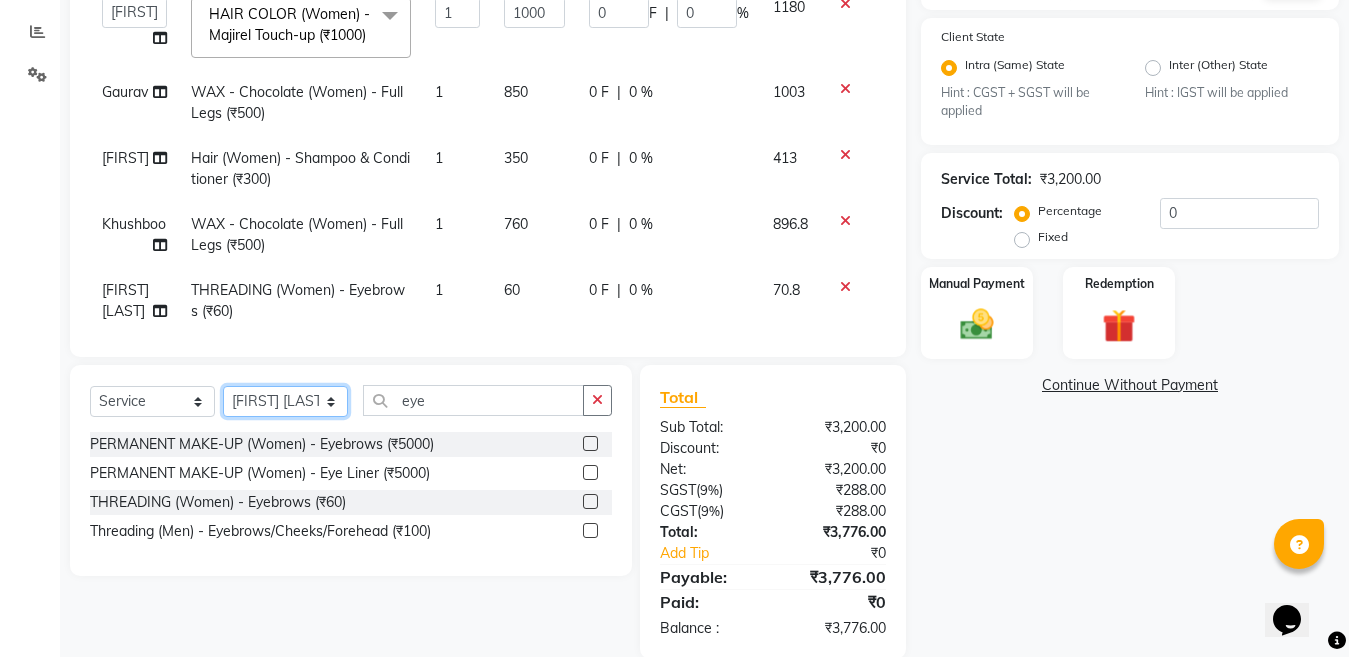 click on "Select Stylist Aakib Ansari Aalam Sheikh Ajay sain Anil  Sahu Gaurav Gulzar  Anshari Ibrahim Kamala Khushboo kusum maam Lucky Manager Marry Lepcha Nazim Priya Rao Ram Saurabha Seema Shilpa ( sunita) Sonia Sunita Chauhan Vanshika Varun Zafar" 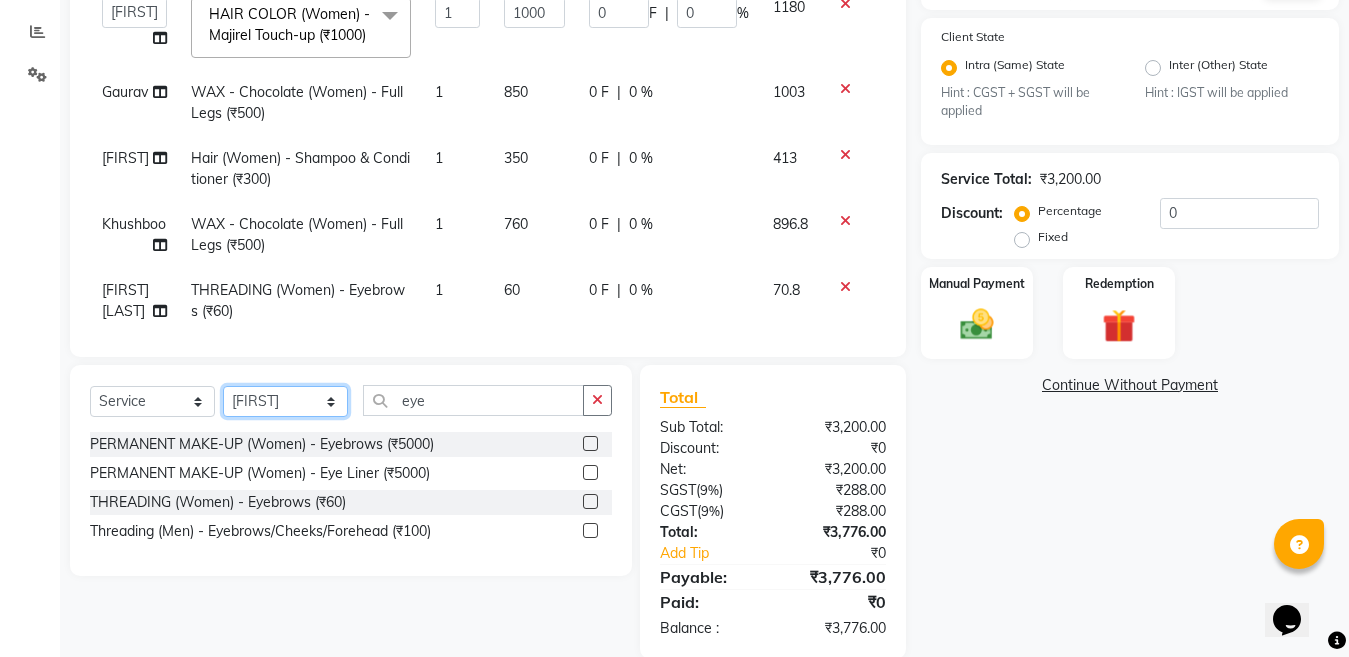 click on "Select Stylist Aakib Ansari Aalam Sheikh Ajay sain Anil  Sahu Gaurav Gulzar  Anshari Ibrahim Kamala Khushboo kusum maam Lucky Manager Marry Lepcha Nazim Priya Rao Ram Saurabha Seema Shilpa ( sunita) Sonia Sunita Chauhan Vanshika Varun Zafar" 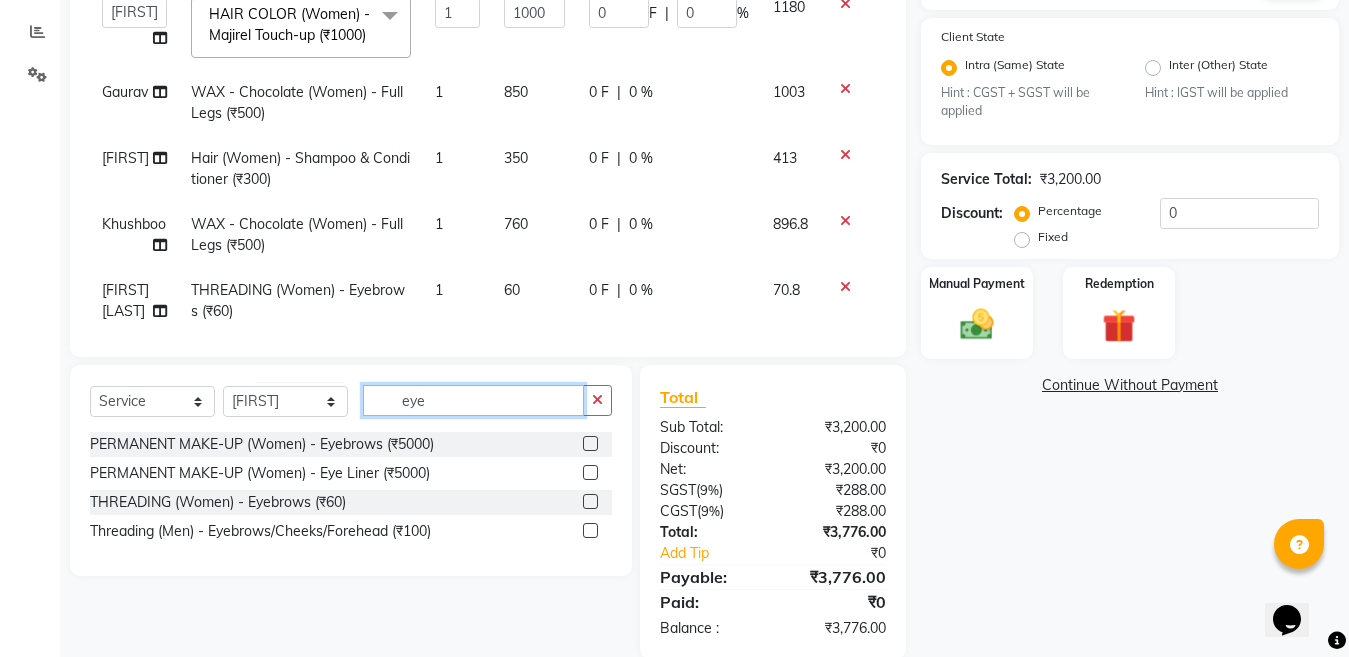 click on "eye" 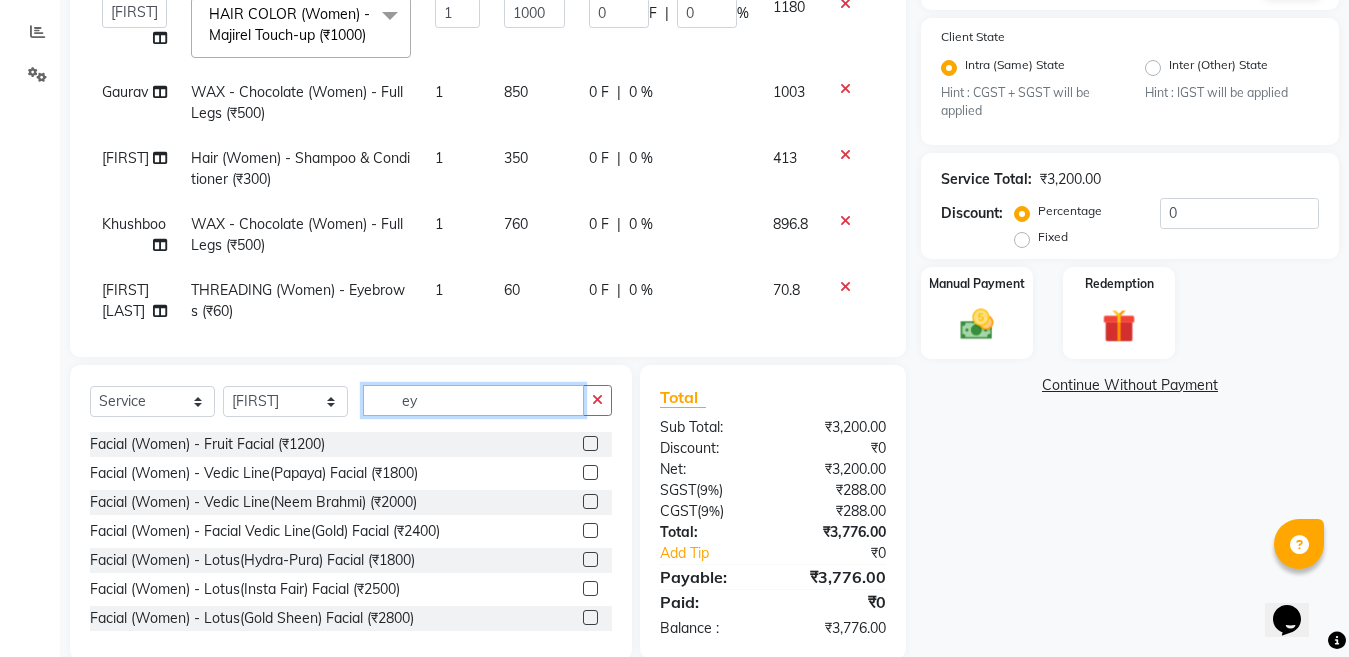 type on "e" 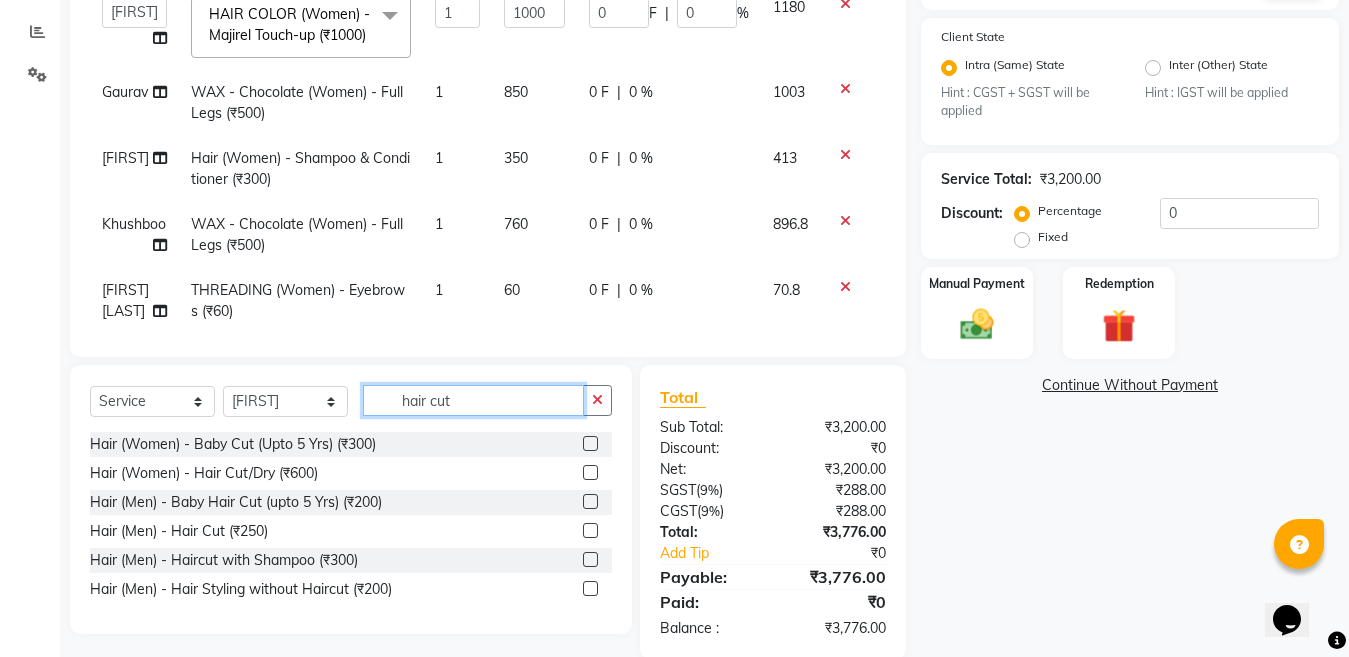 type on "hair cut" 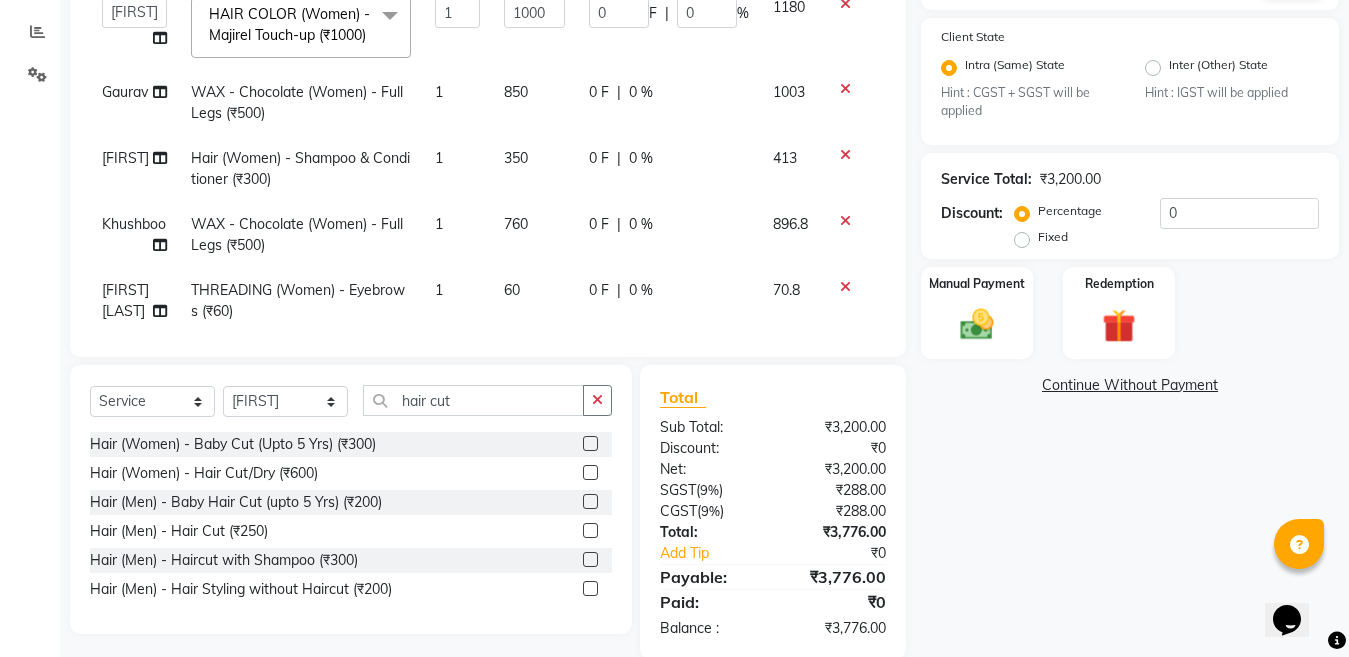 click 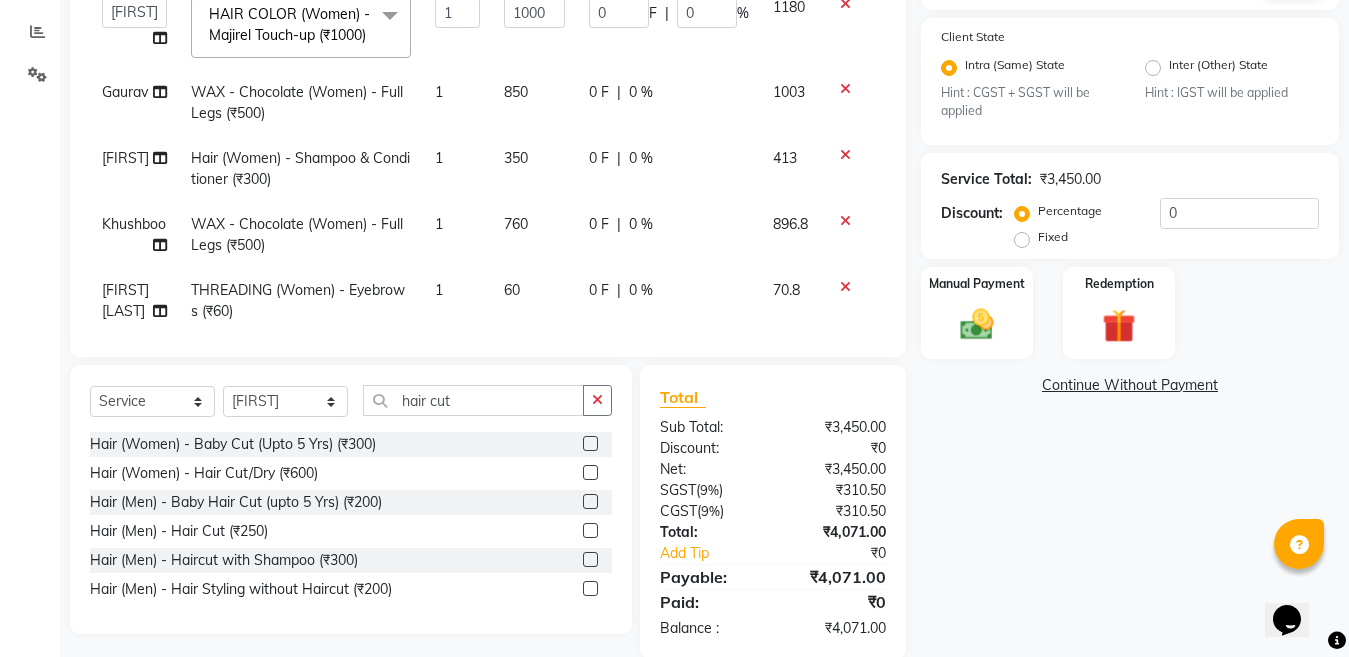 scroll, scrollTop: 443, scrollLeft: 0, axis: vertical 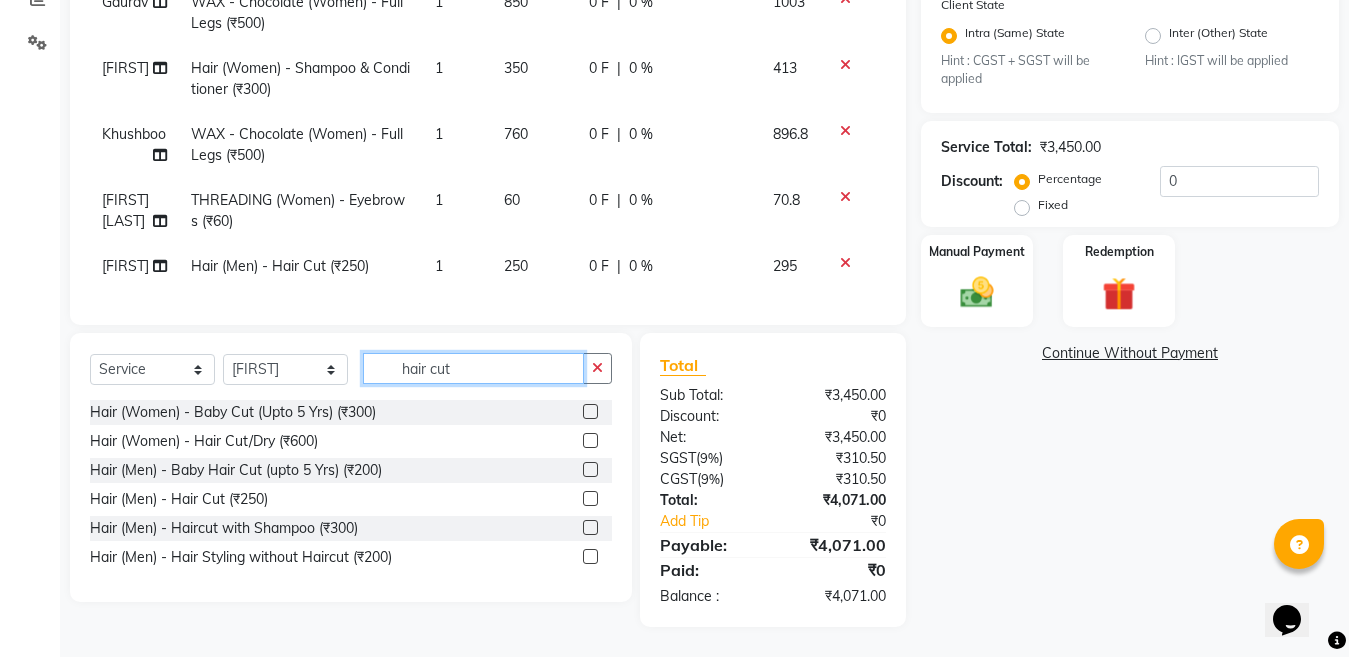 click on "hair cut" 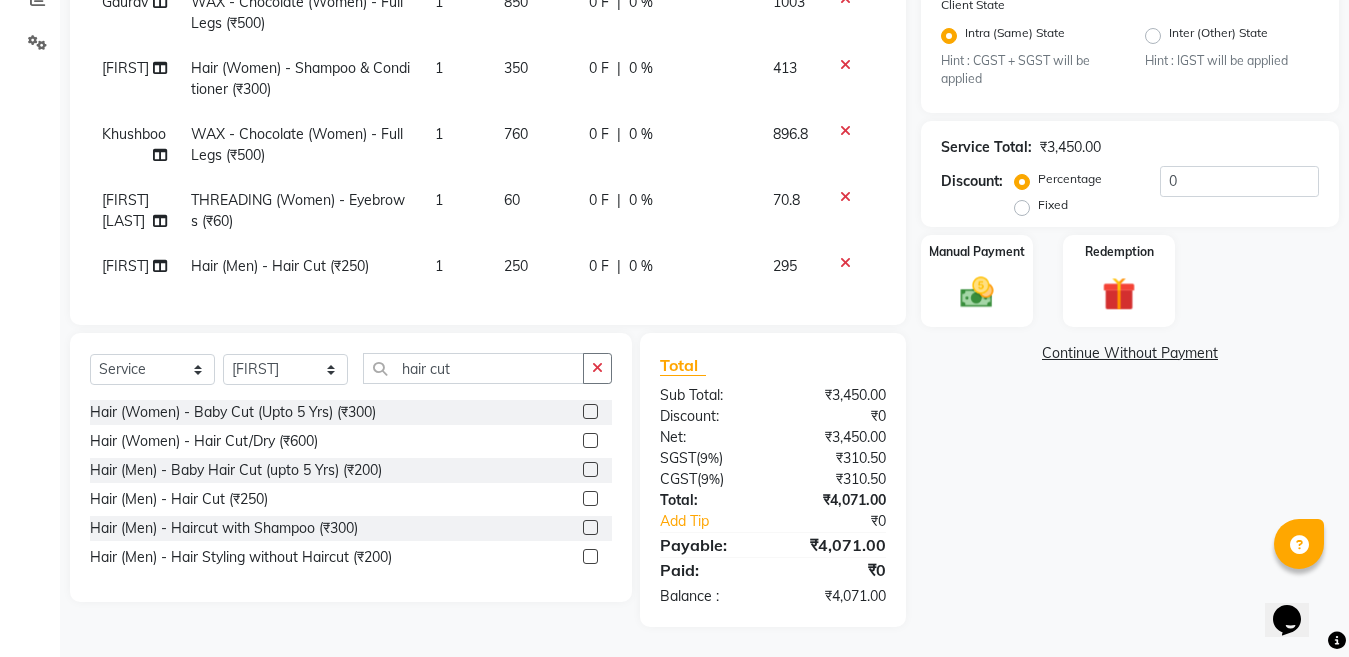 click 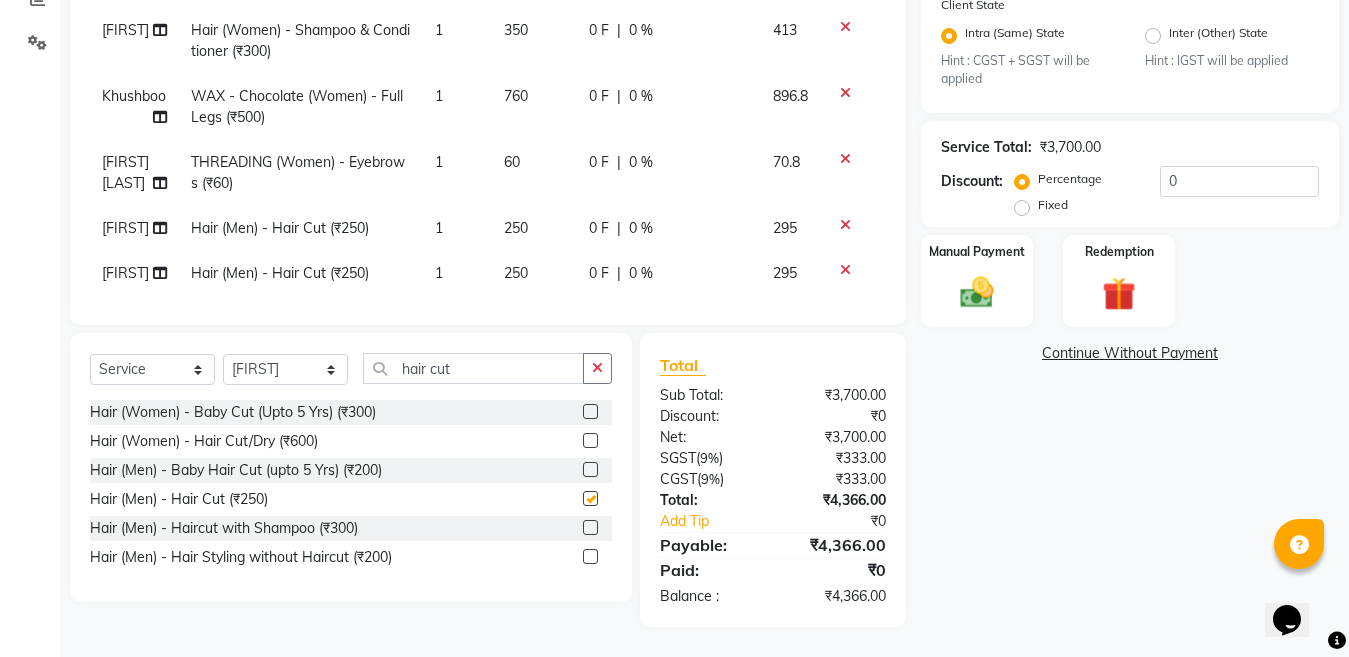 checkbox on "false" 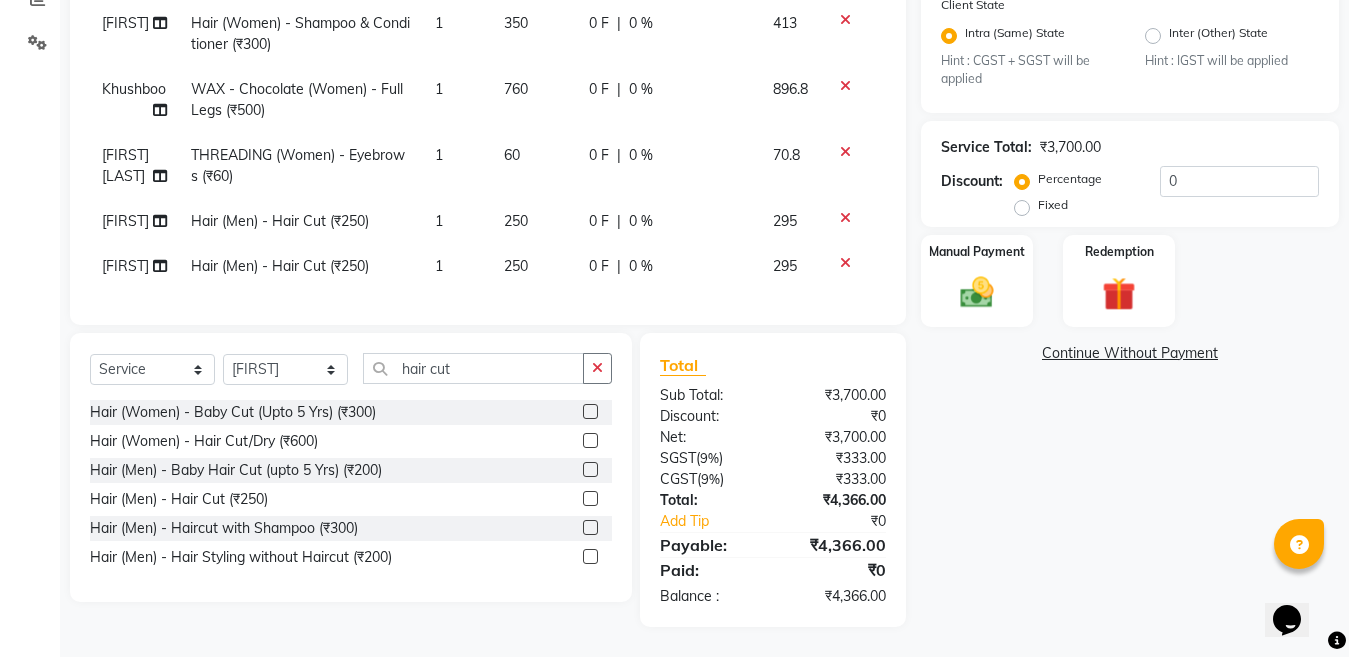 scroll, scrollTop: 141, scrollLeft: 0, axis: vertical 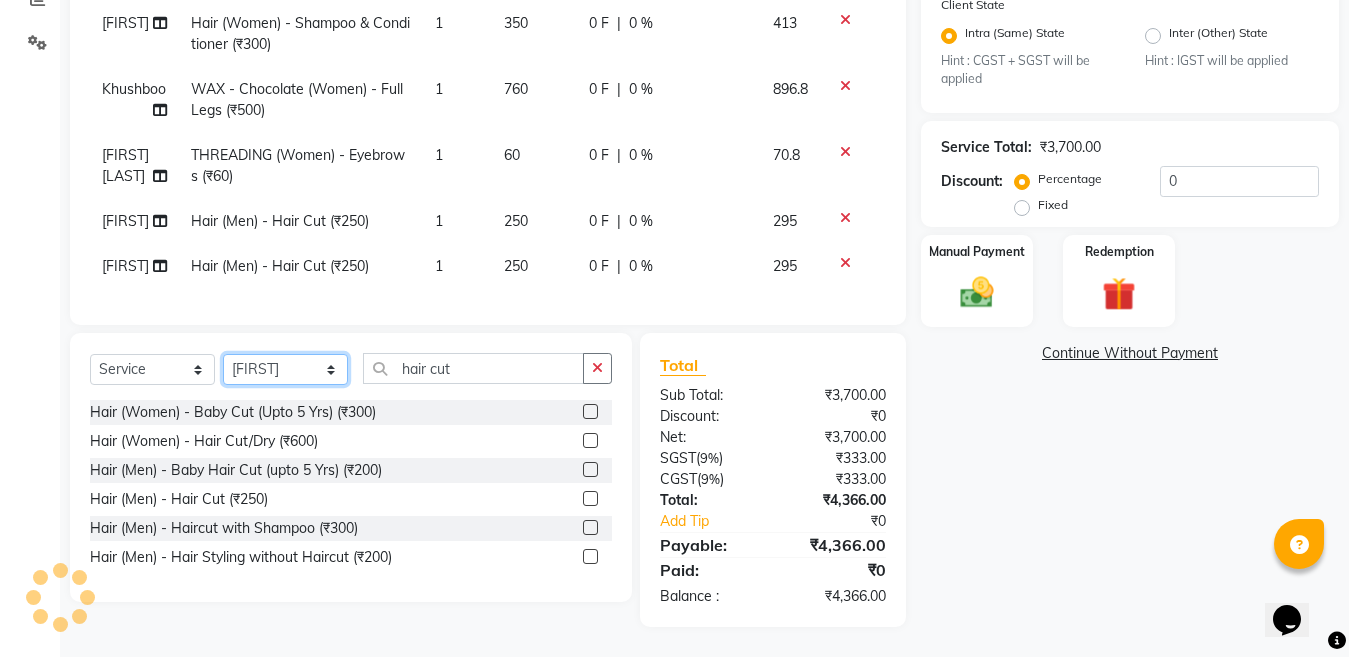 click on "Select Stylist Aakib Ansari Aalam Sheikh Ajay sain Anil  Sahu Gaurav Gulzar  Anshari Ibrahim Kamala Khushboo kusum maam Lucky Manager Marry Lepcha Nazim Priya Rao Ram Saurabha Seema Shilpa ( sunita) Sonia Sunita Chauhan Vanshika Varun Zafar" 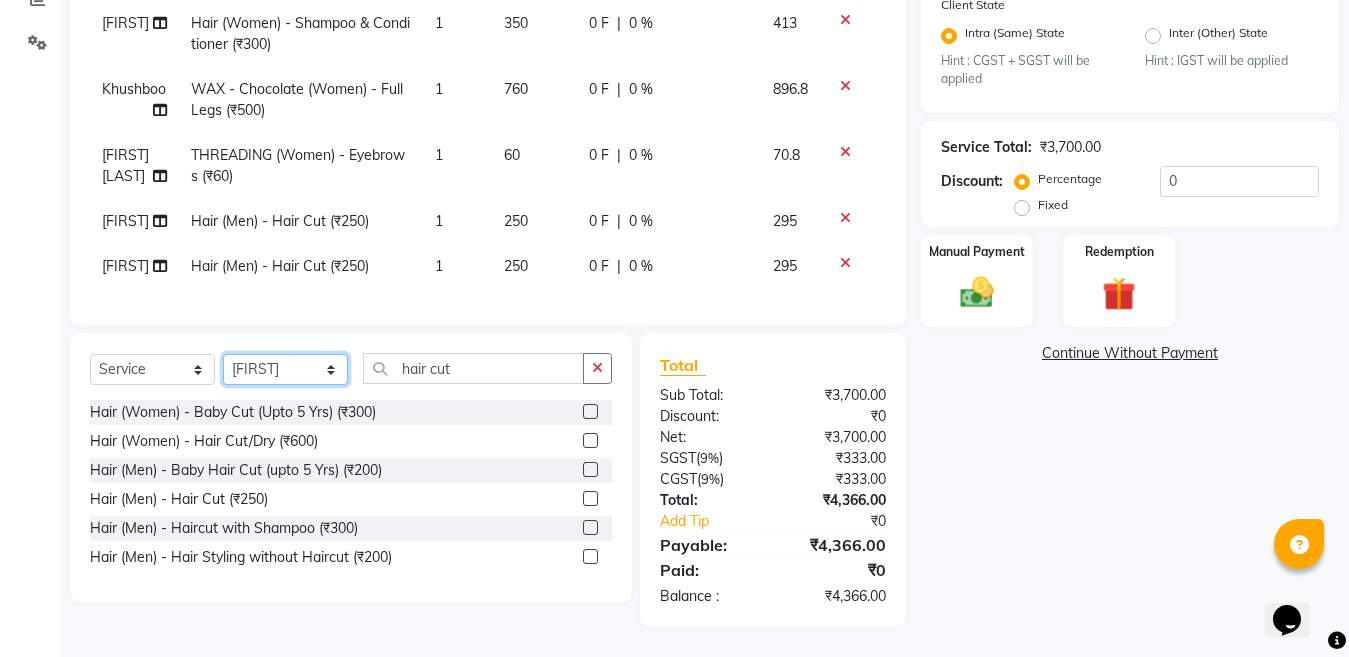 select on "83154" 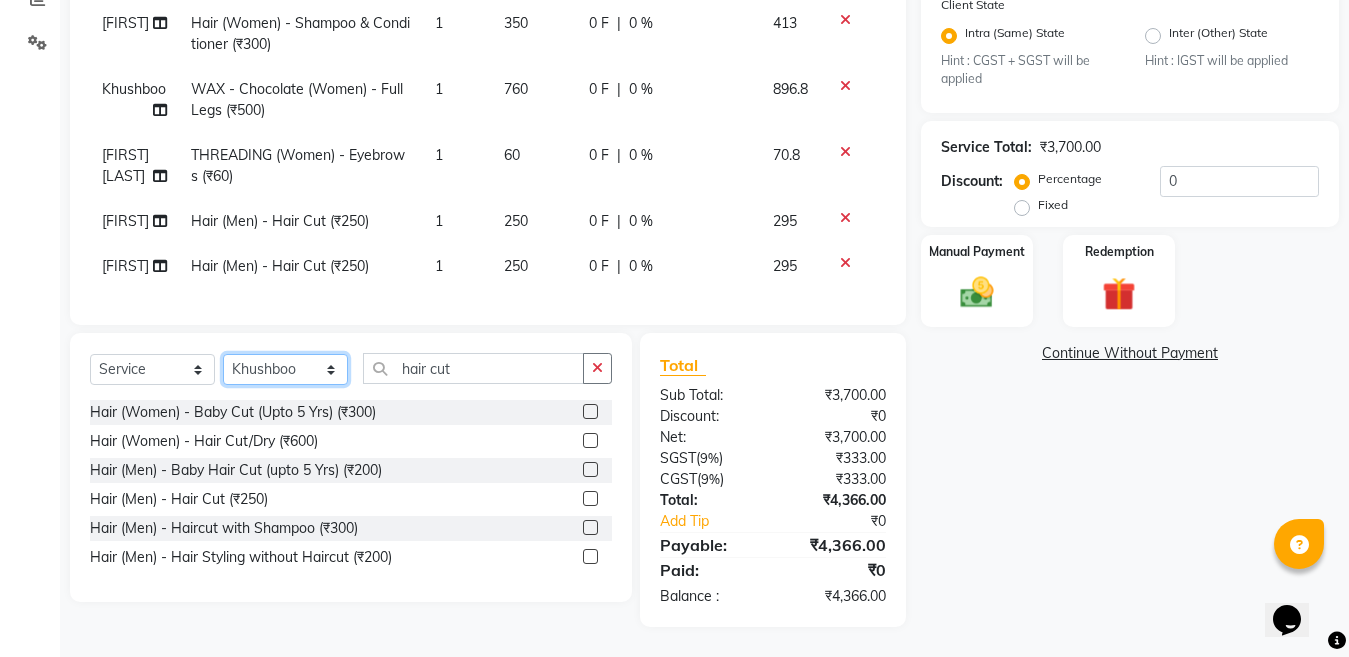 click on "Select Stylist Aakib Ansari Aalam Sheikh Ajay sain Anil  Sahu Gaurav Gulzar  Anshari Ibrahim Kamala Khushboo kusum maam Lucky Manager Marry Lepcha Nazim Priya Rao Ram Saurabha Seema Shilpa ( sunita) Sonia Sunita Chauhan Vanshika Varun Zafar" 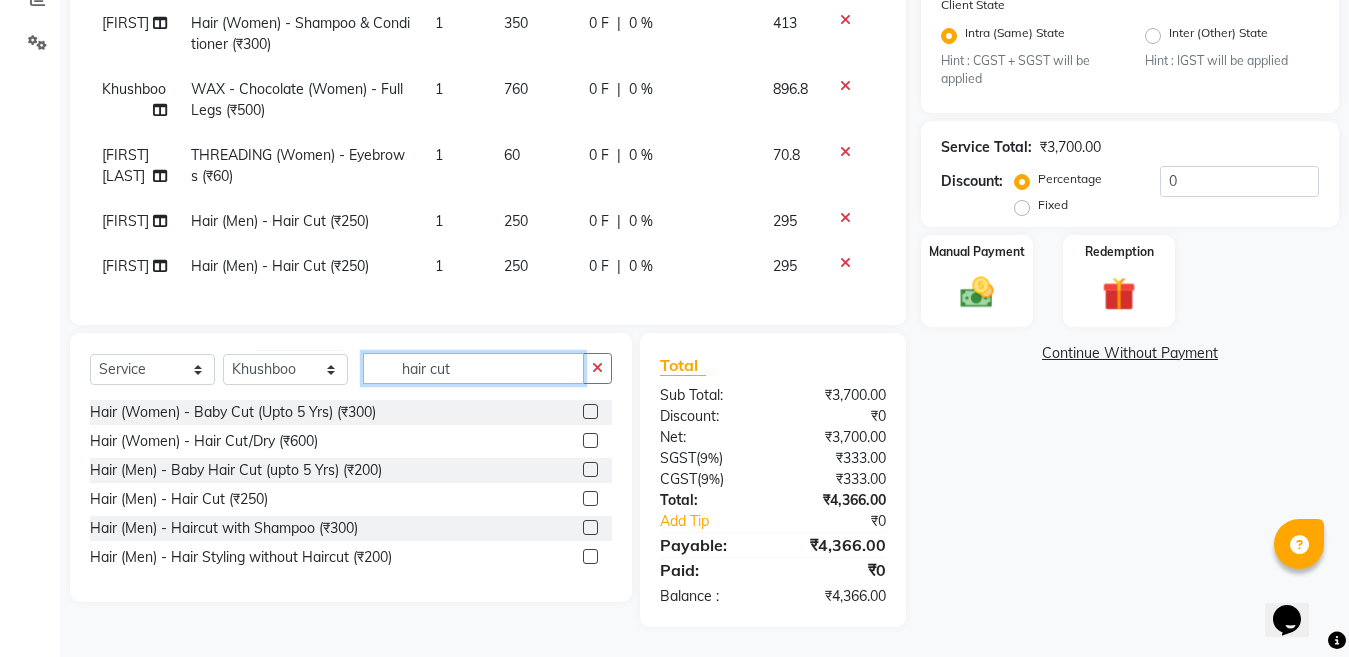 click on "hair cut" 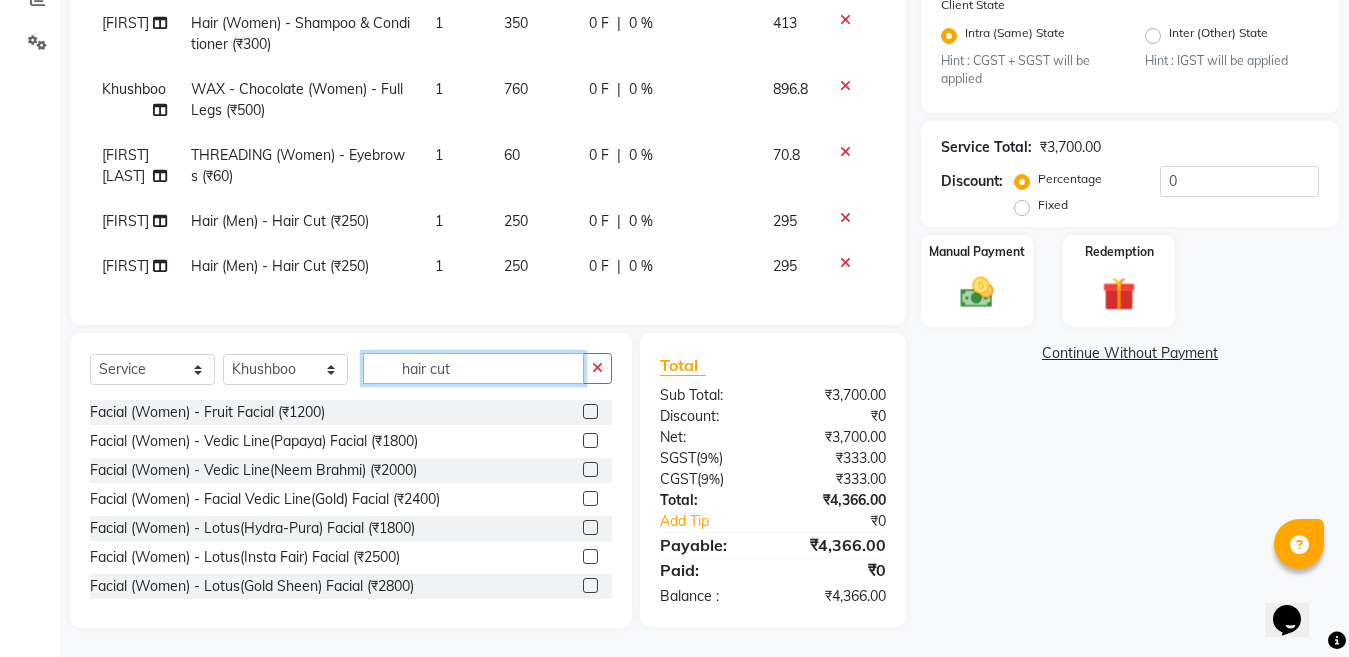 click on "hair cut" 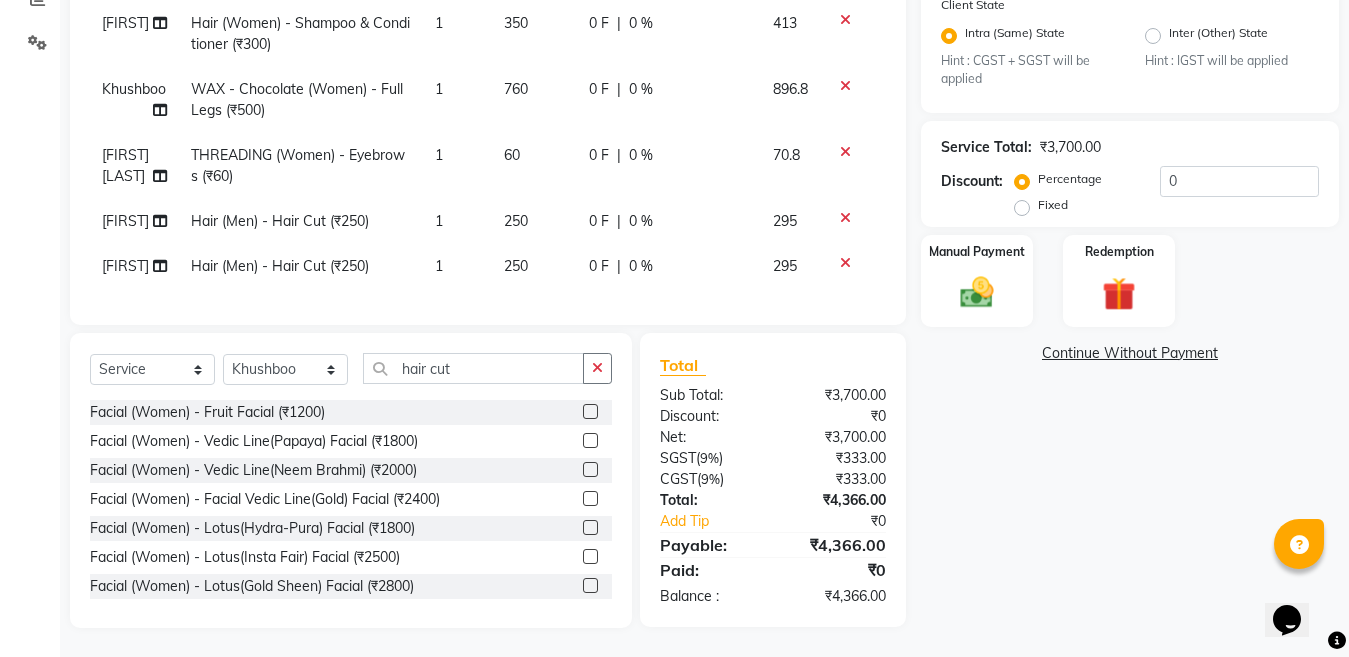 click 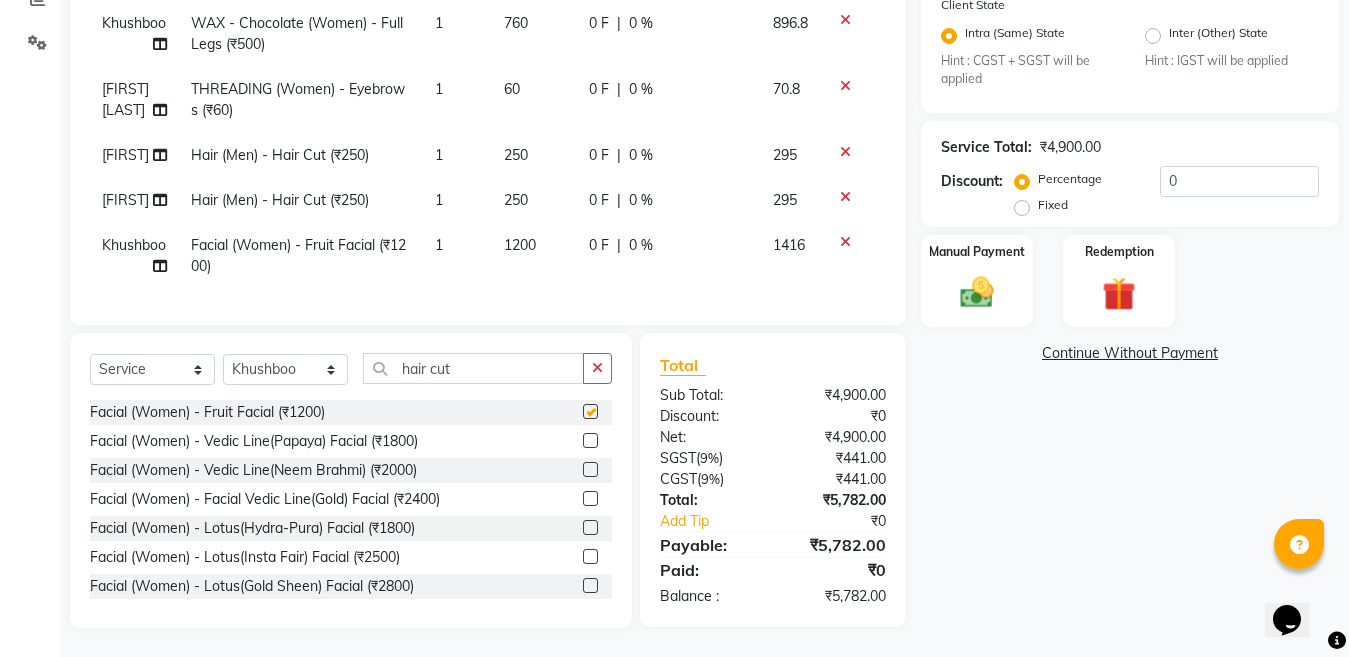 checkbox on "false" 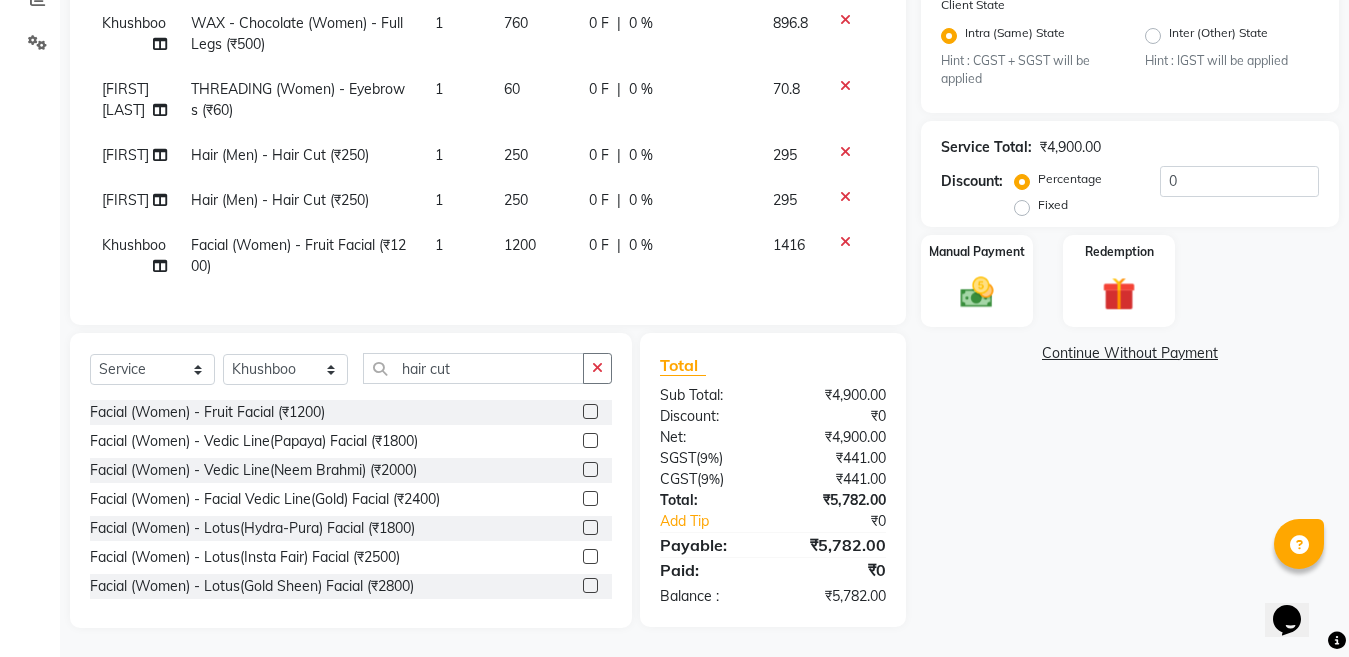 scroll, scrollTop: 207, scrollLeft: 0, axis: vertical 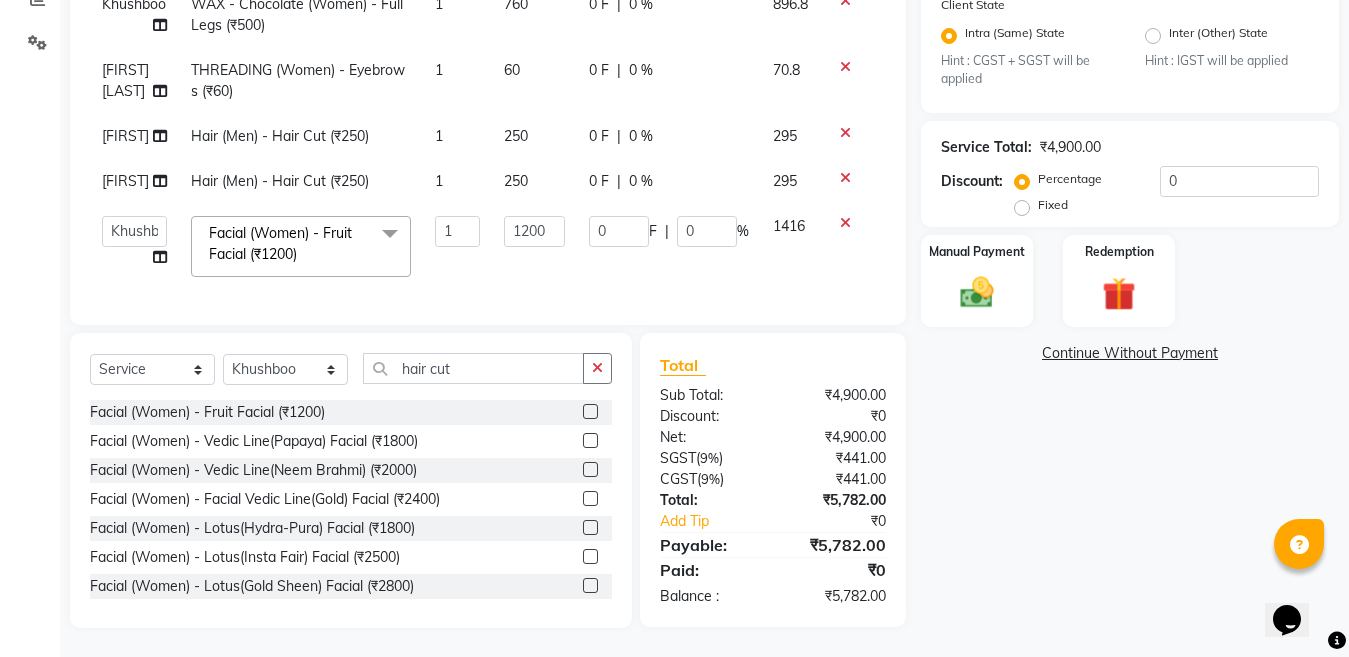 click on "1200" 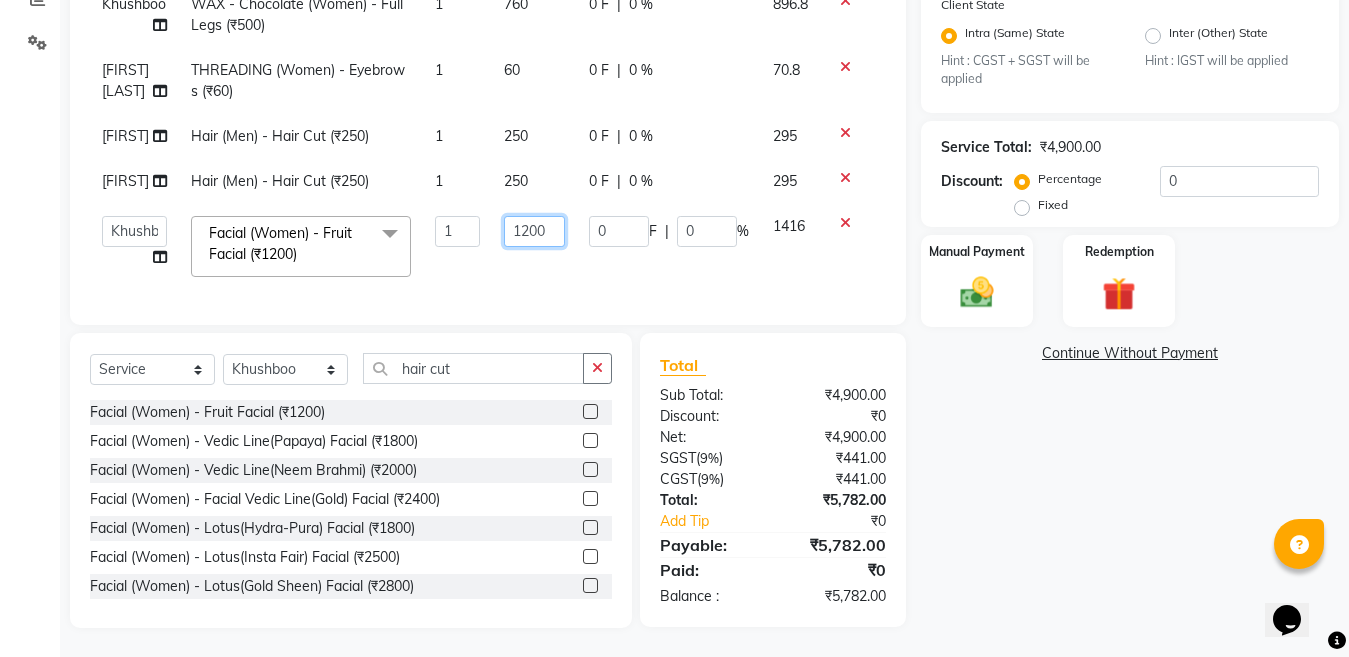 click on "1200" 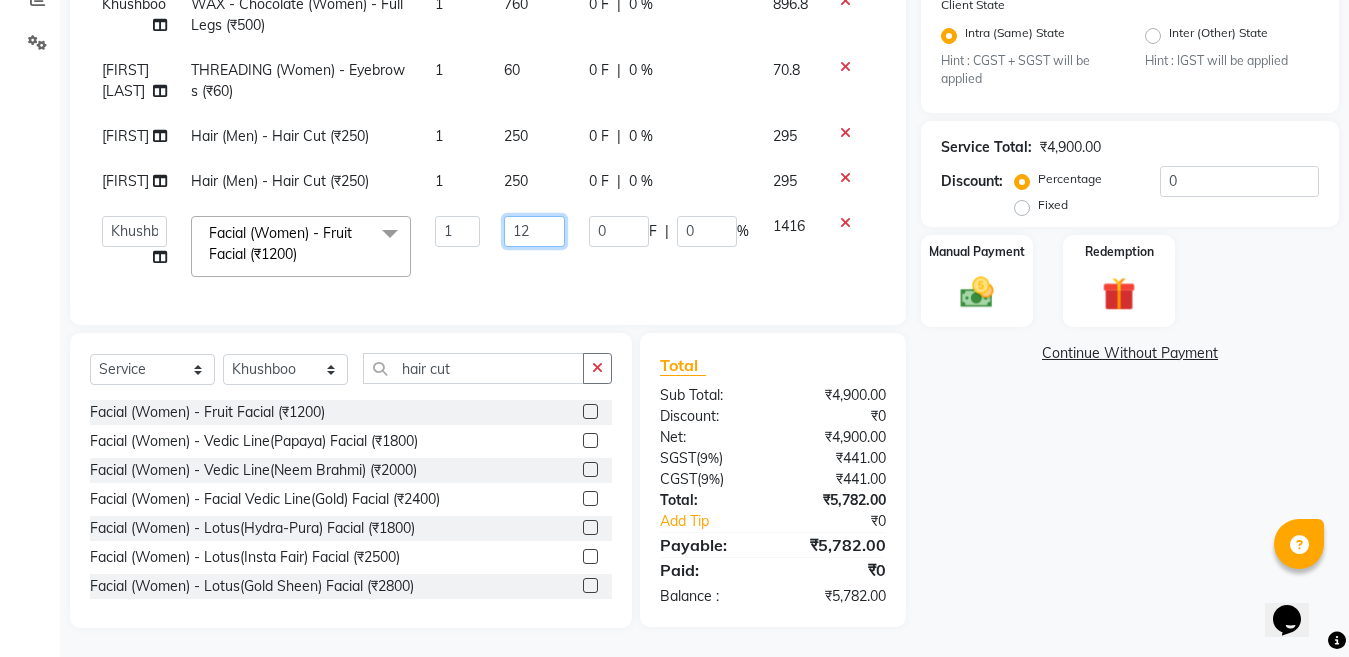 type on "1" 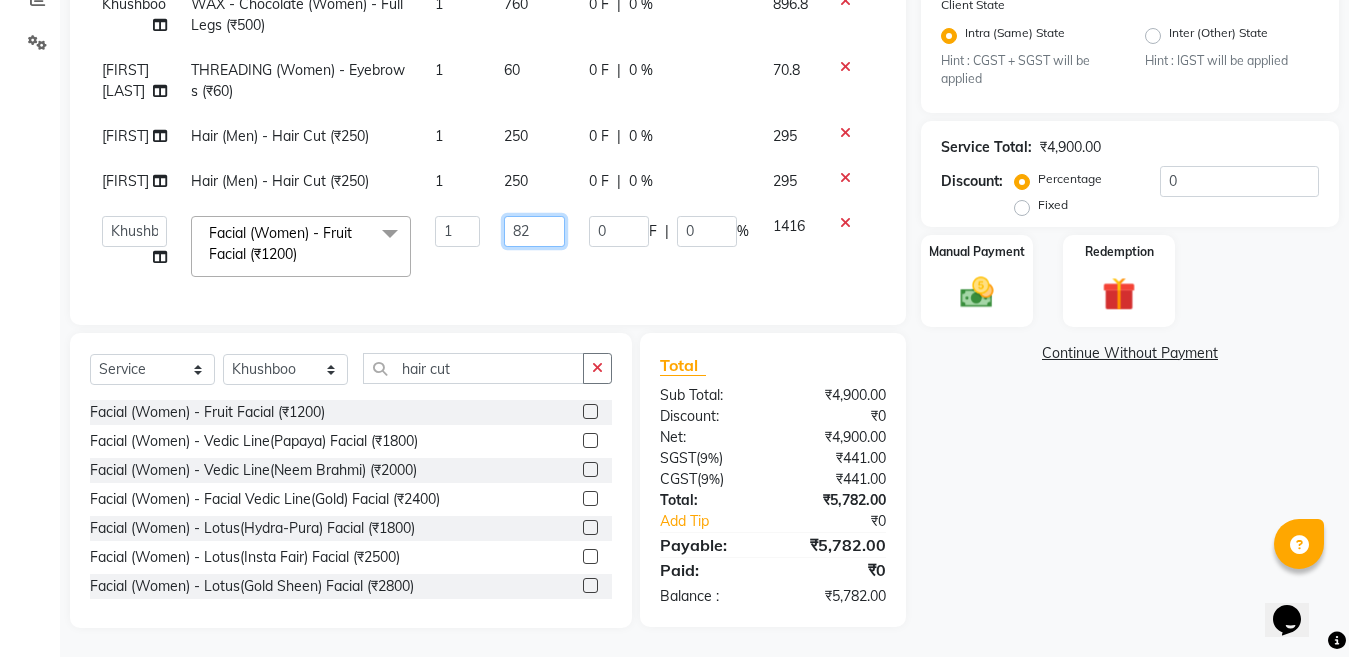 type on "820" 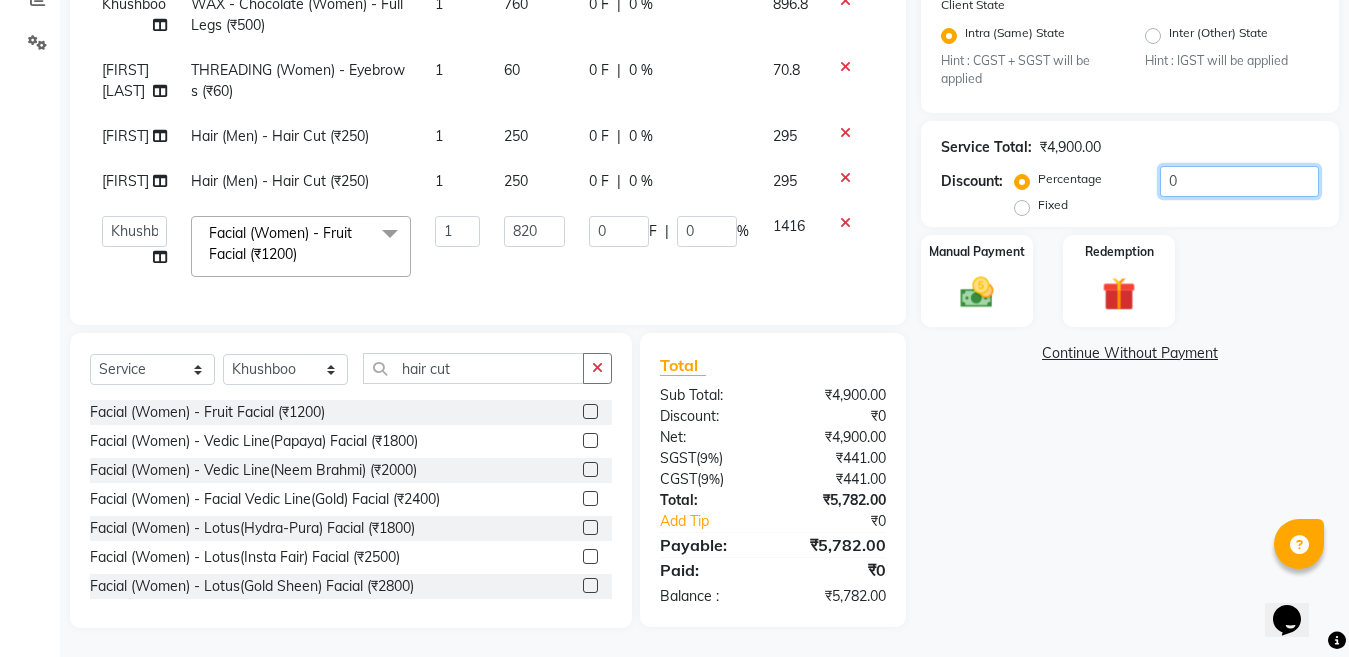 click on "0" 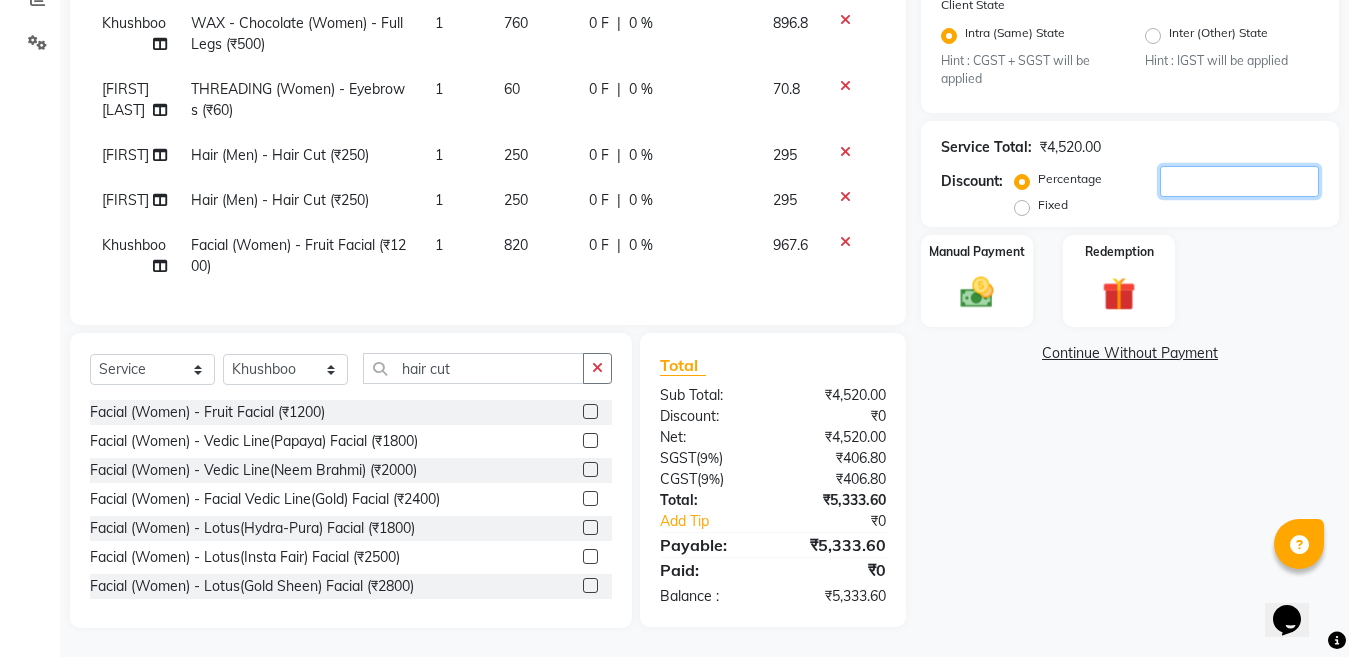 type on "1" 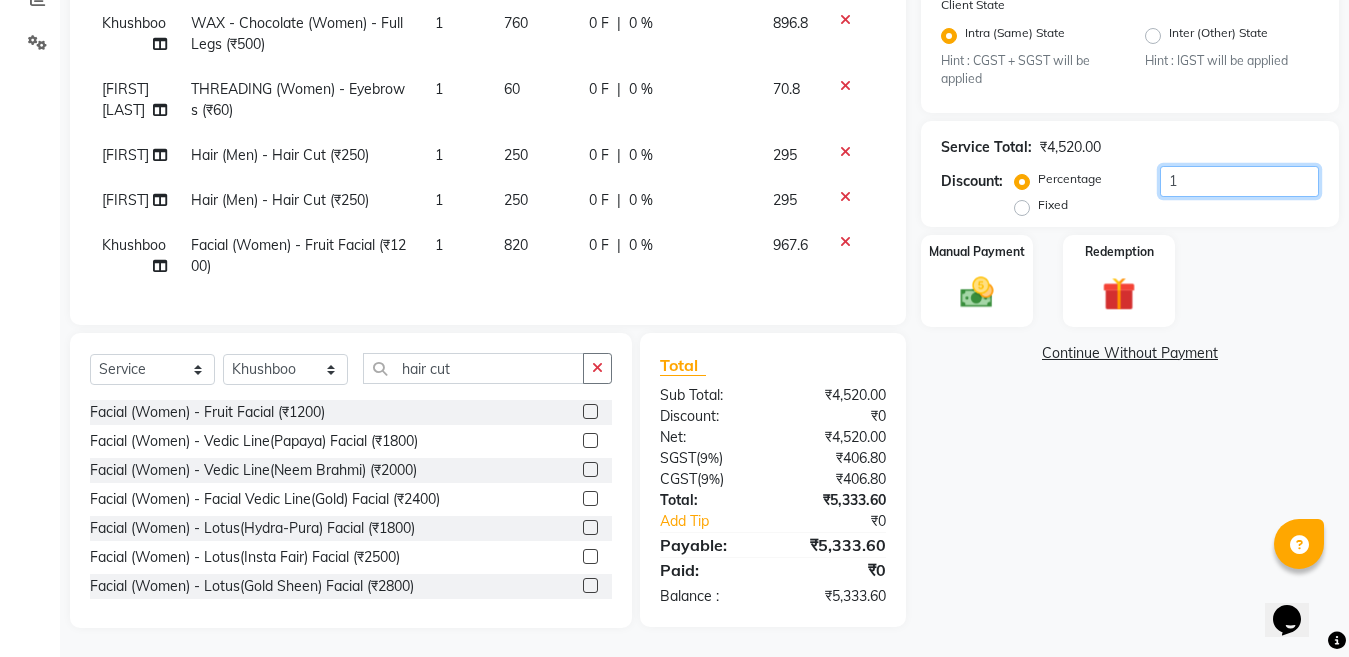 type on "10" 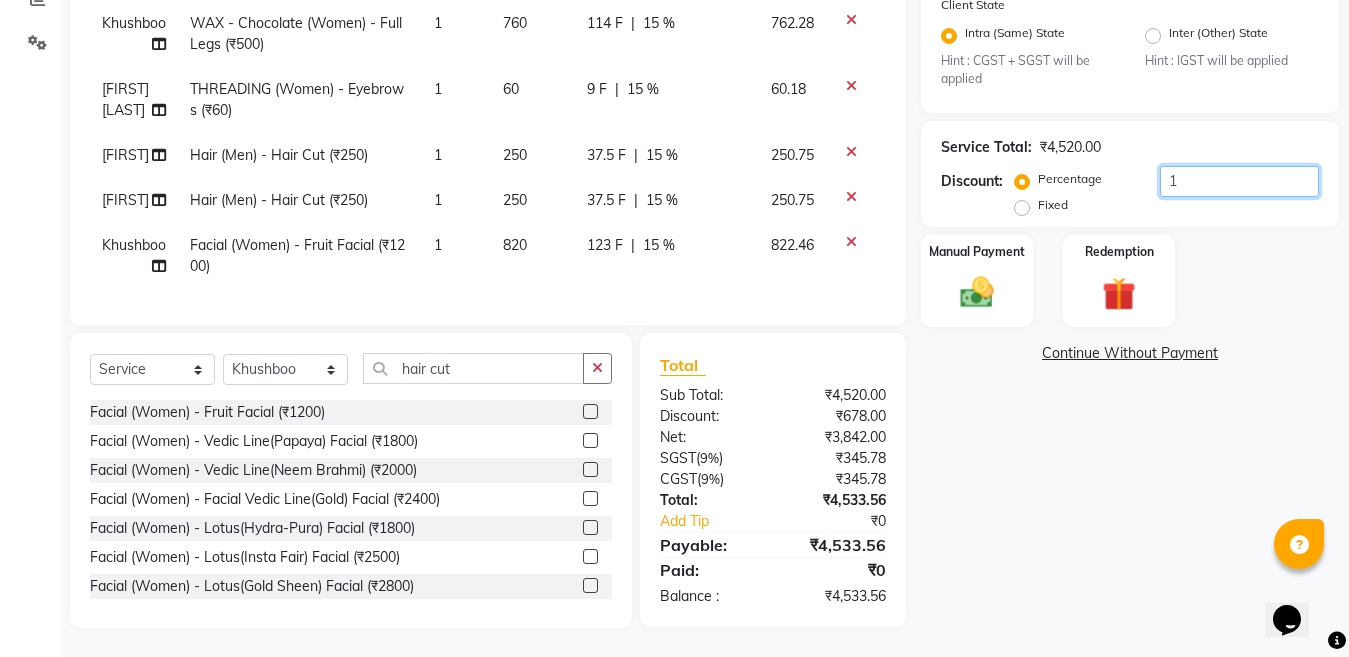 type on "15" 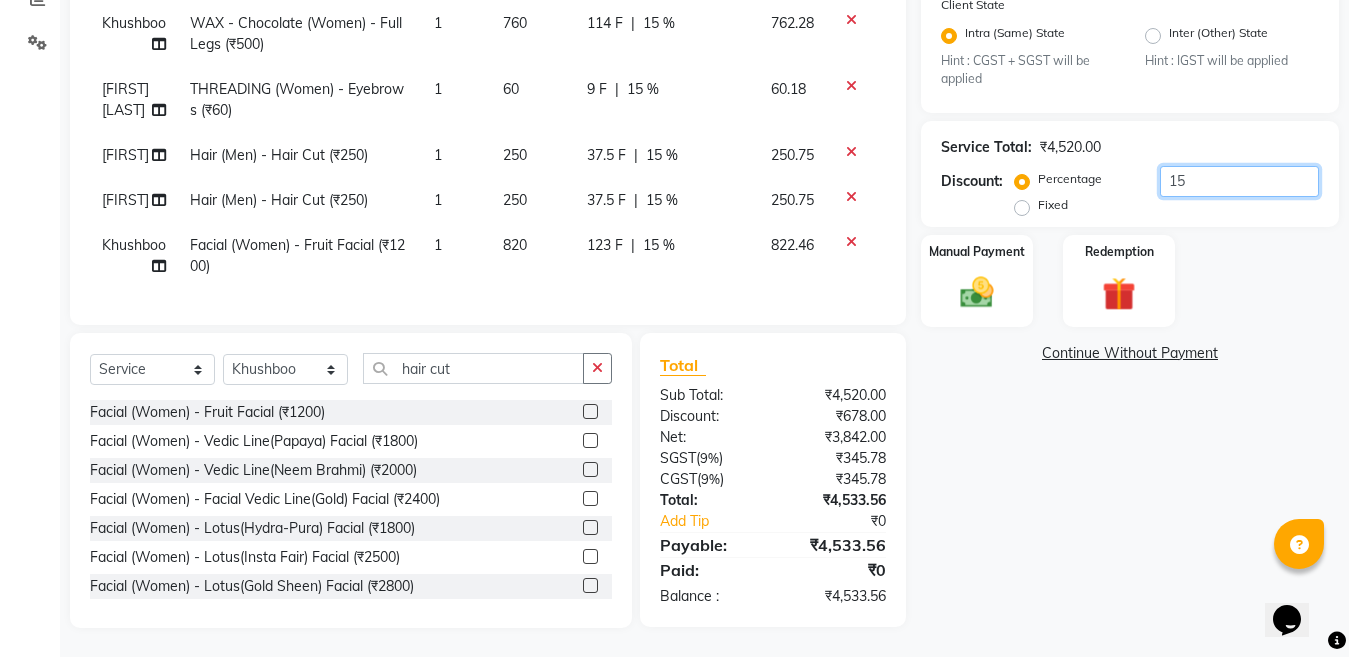 type on "150" 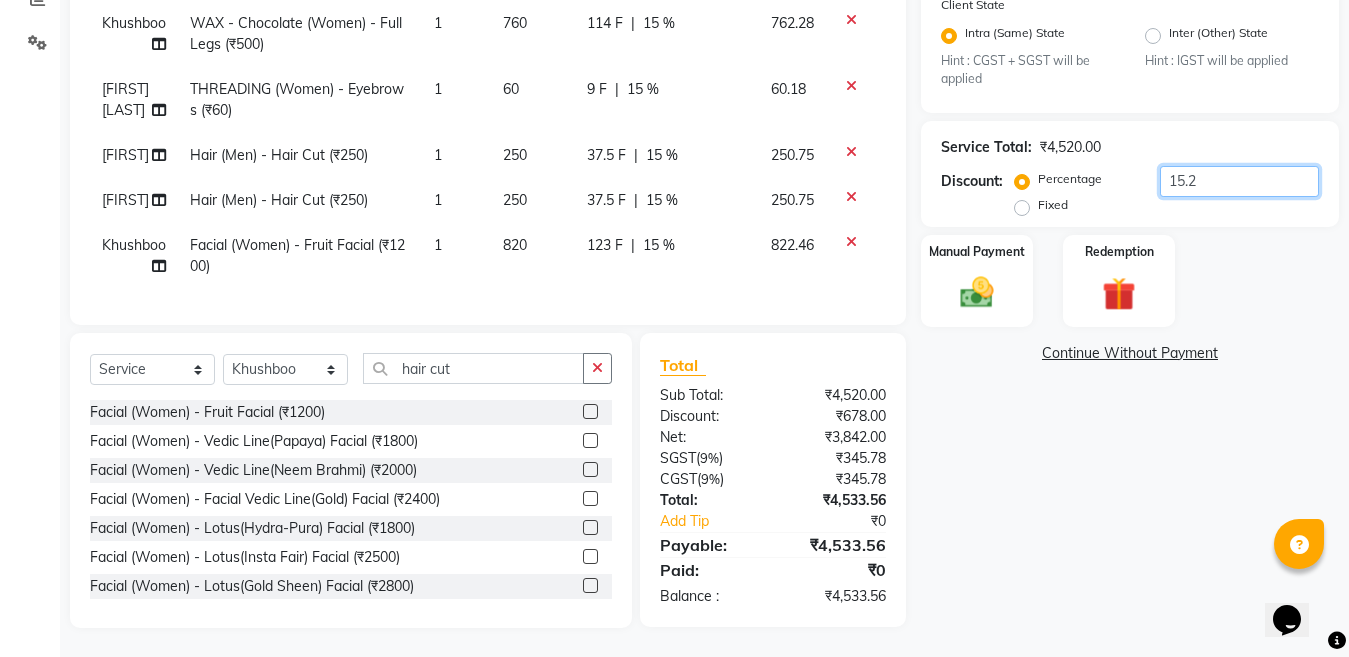 type on "152" 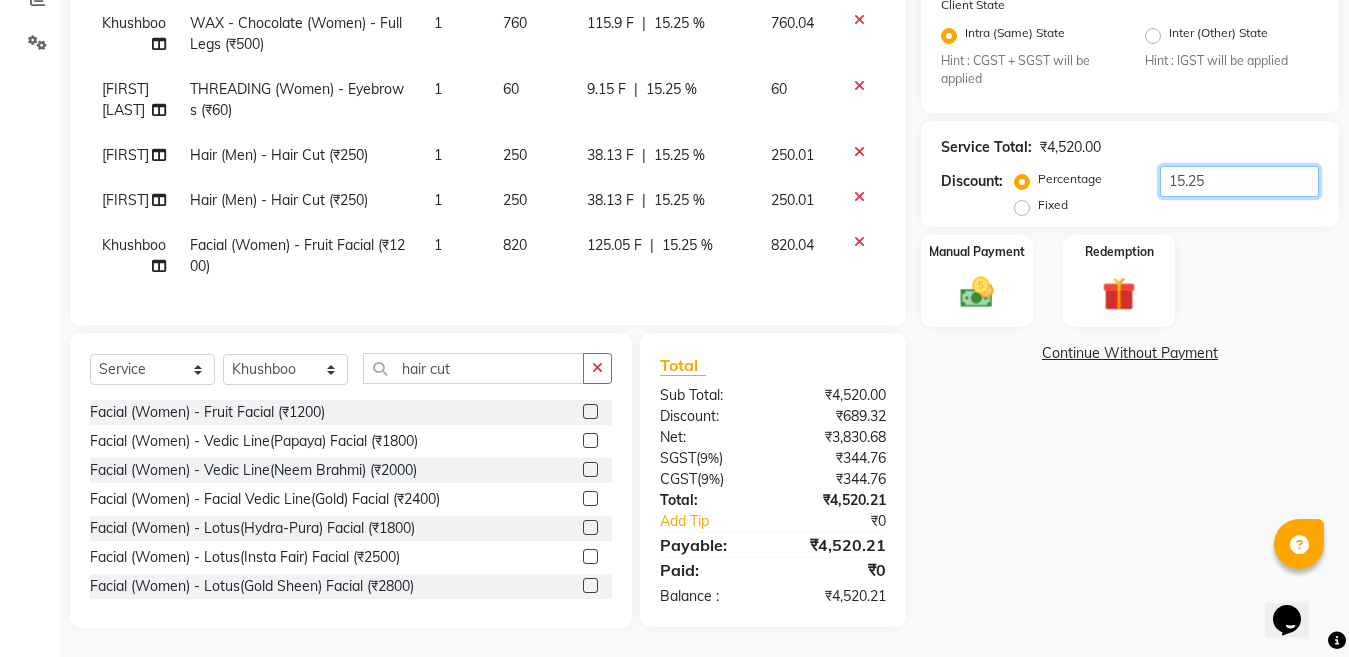 type on "152.5" 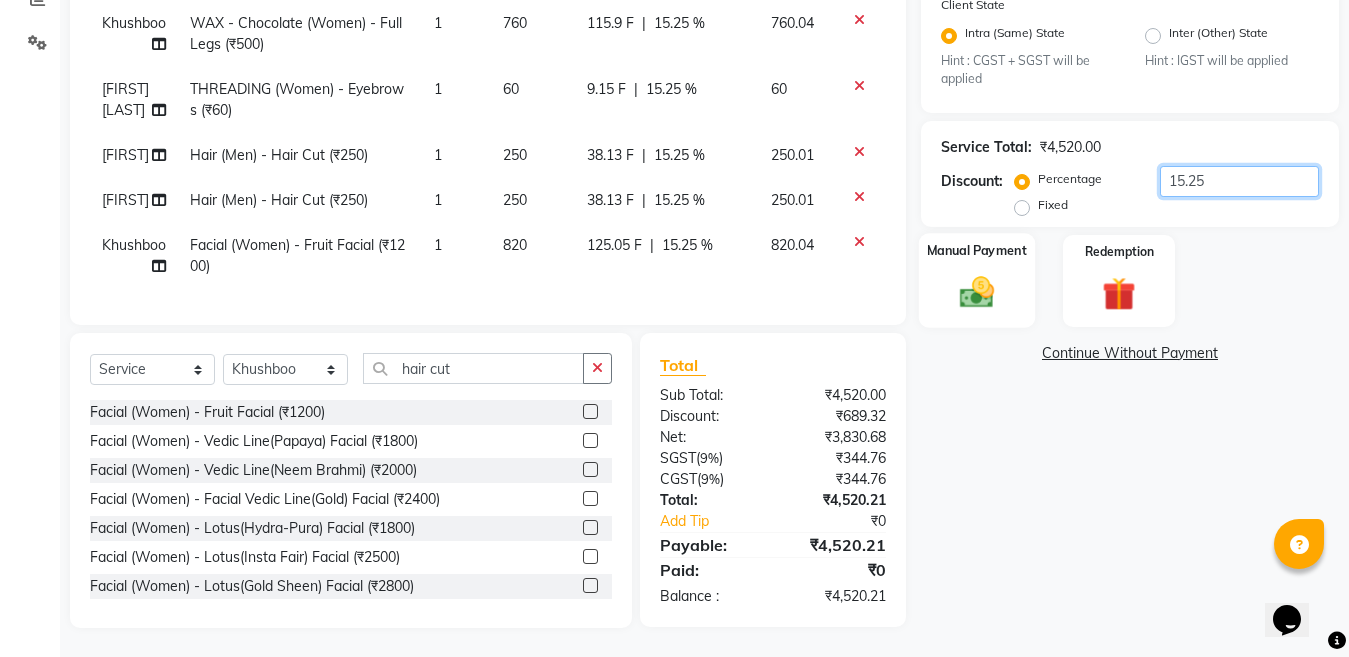 type on "15.25" 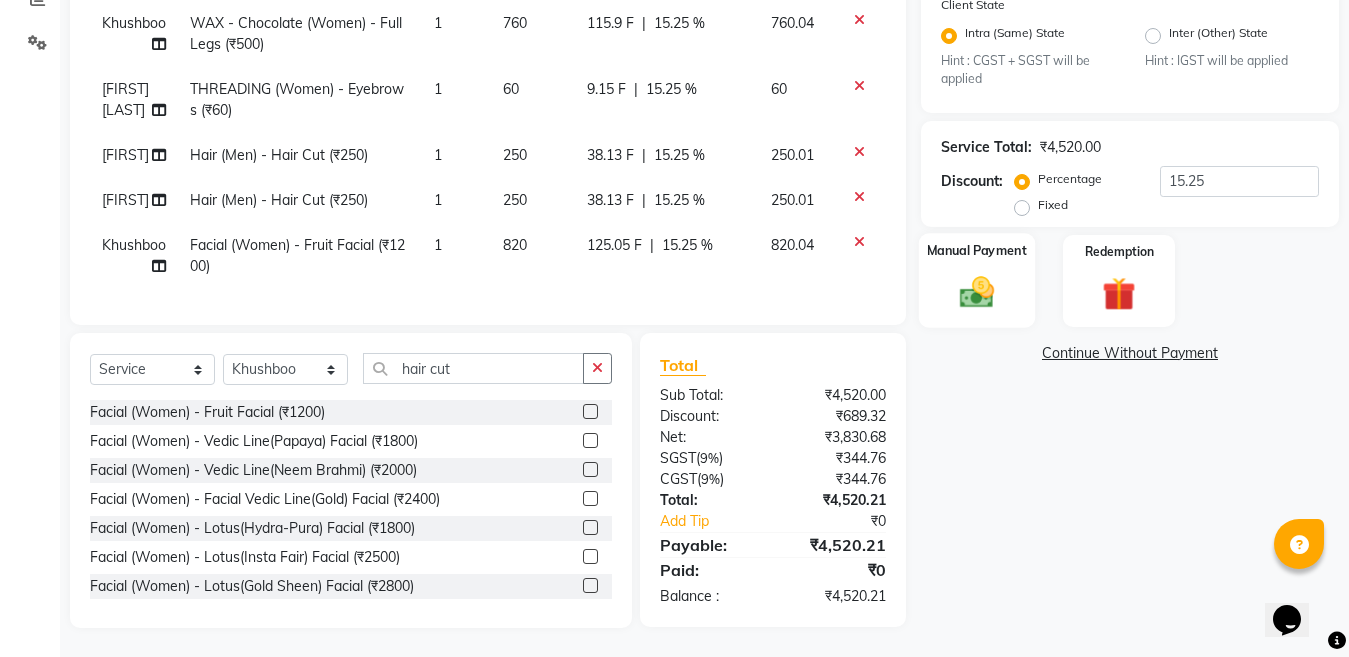 click 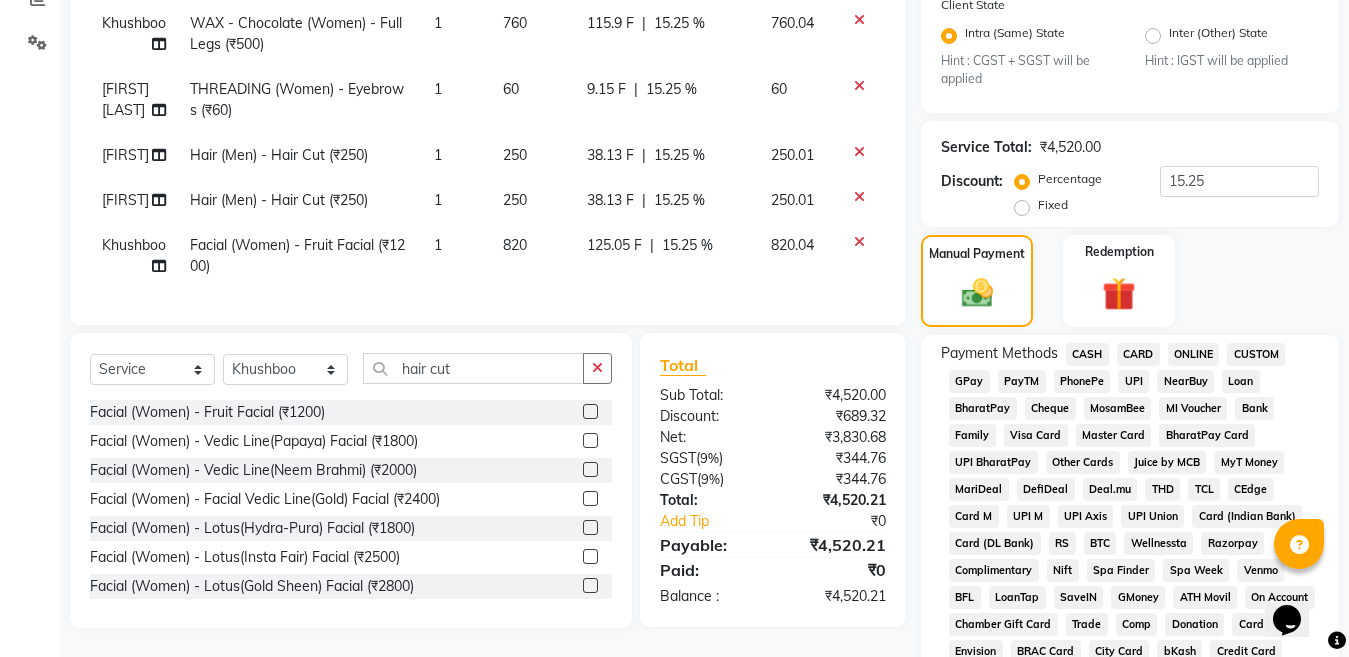scroll, scrollTop: 444, scrollLeft: 0, axis: vertical 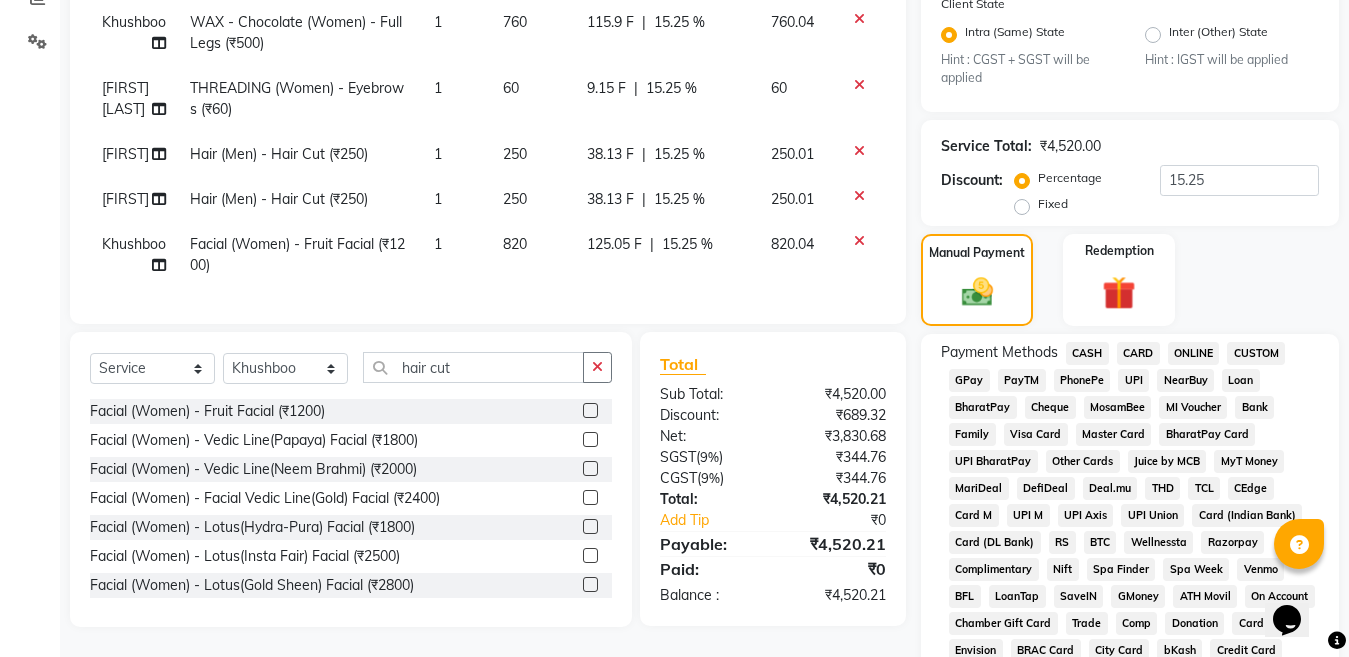 click on "ONLINE" 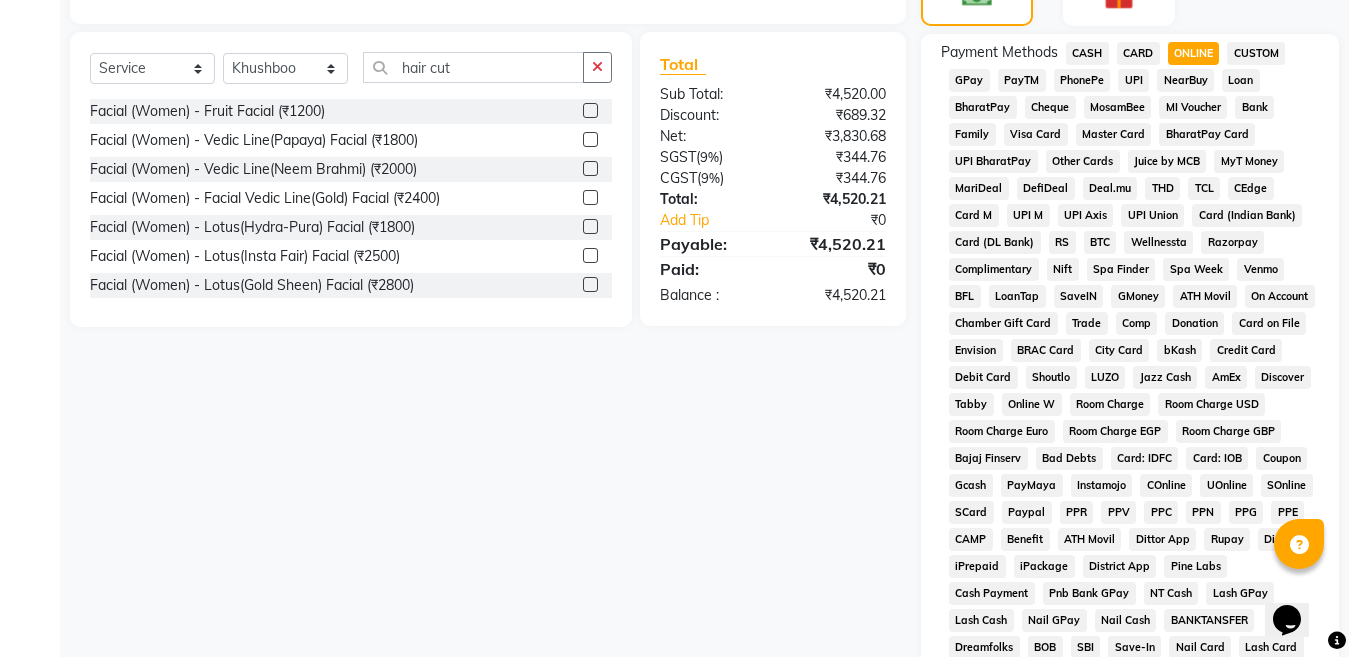 scroll, scrollTop: 1038, scrollLeft: 0, axis: vertical 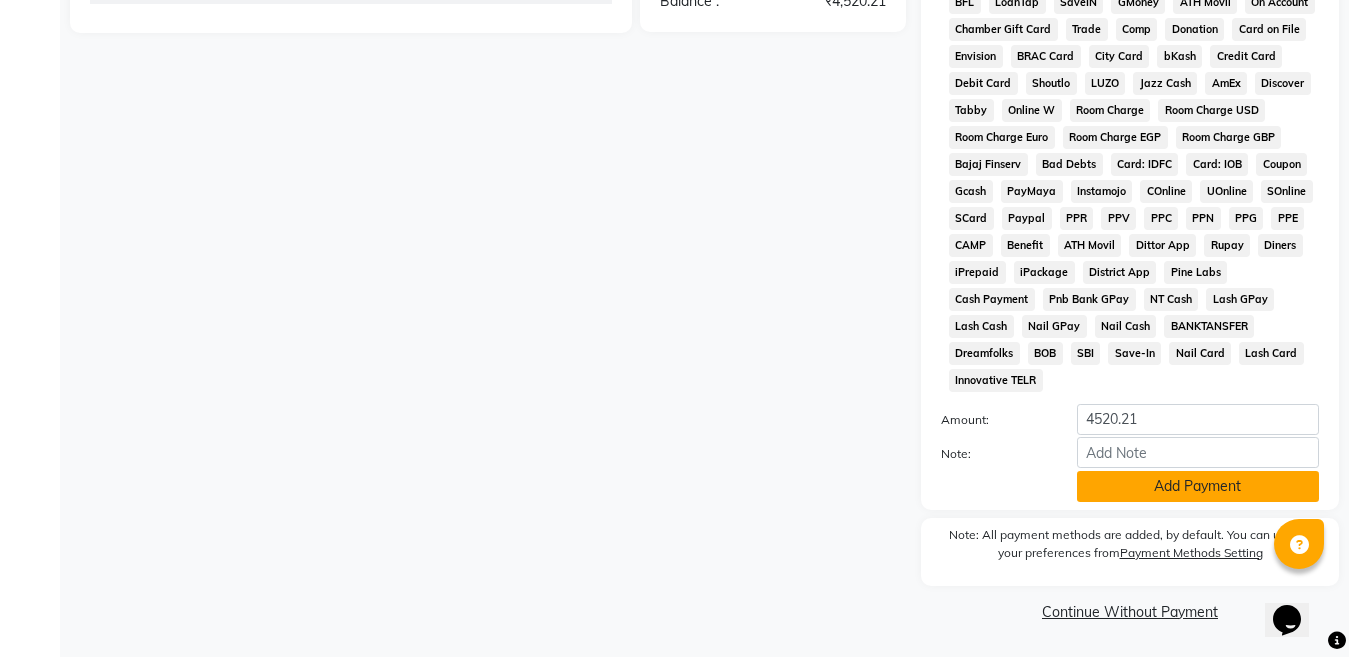click on "Add Payment" 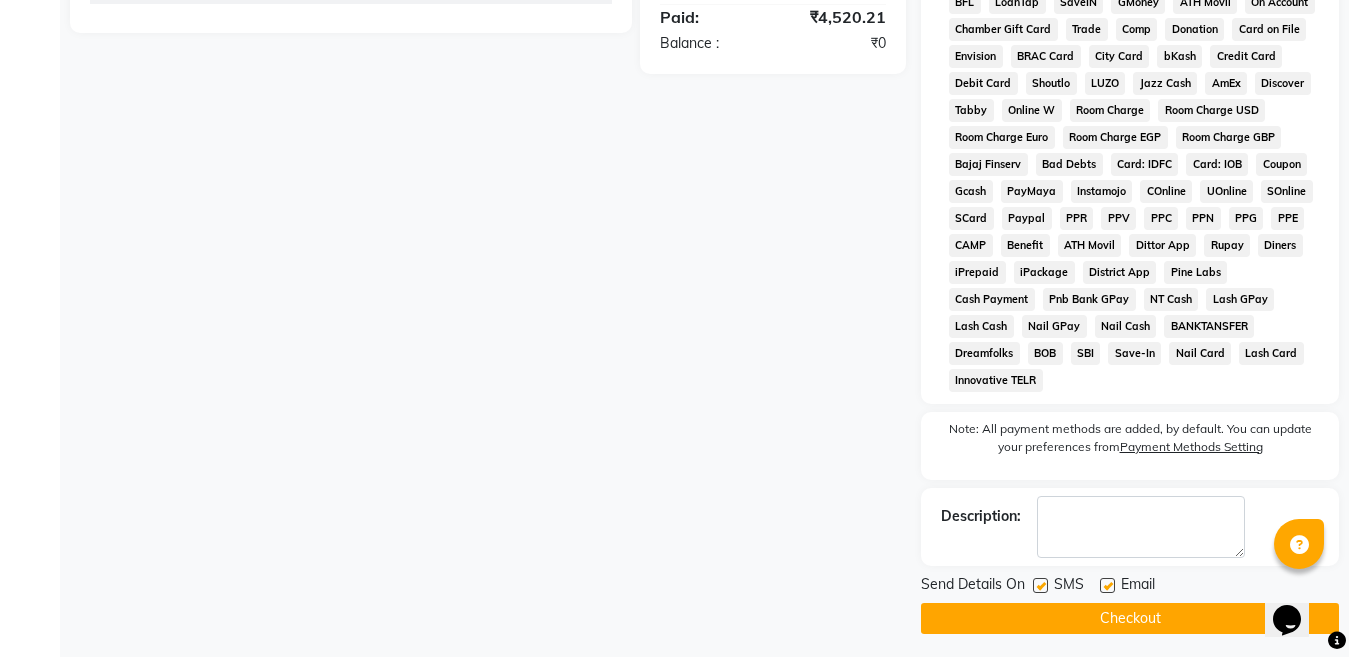 scroll, scrollTop: 1045, scrollLeft: 0, axis: vertical 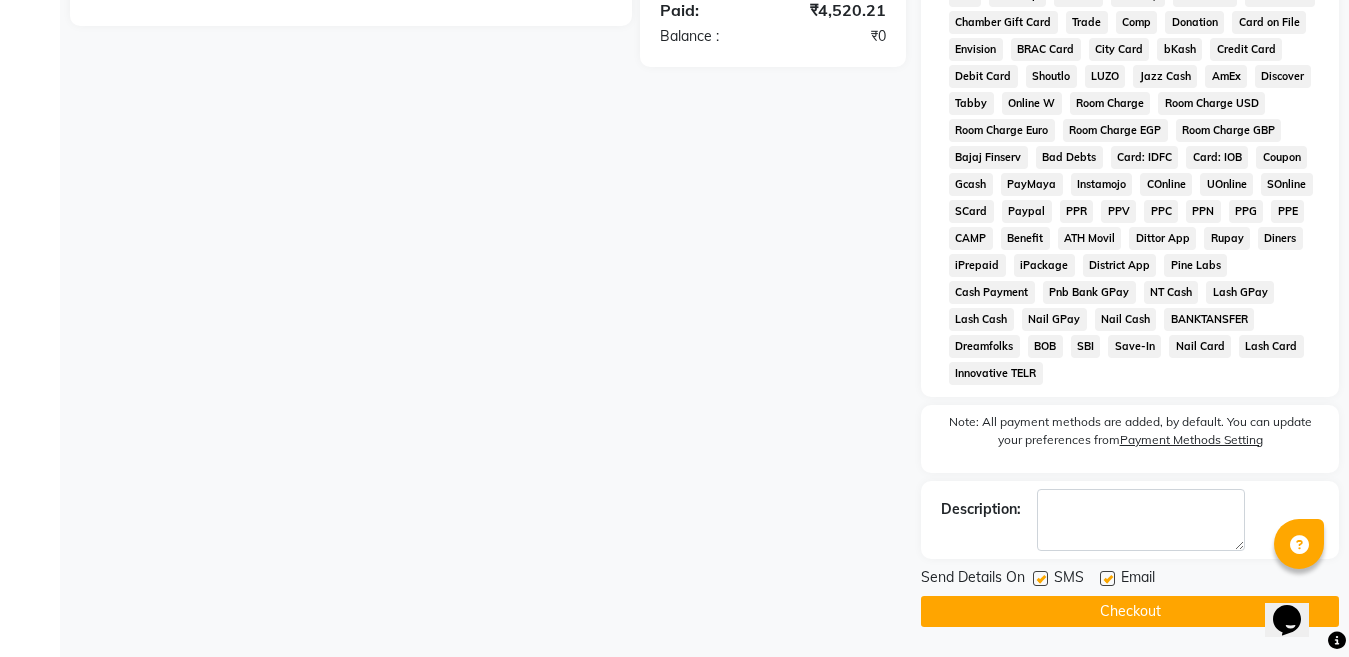 click on "Checkout" 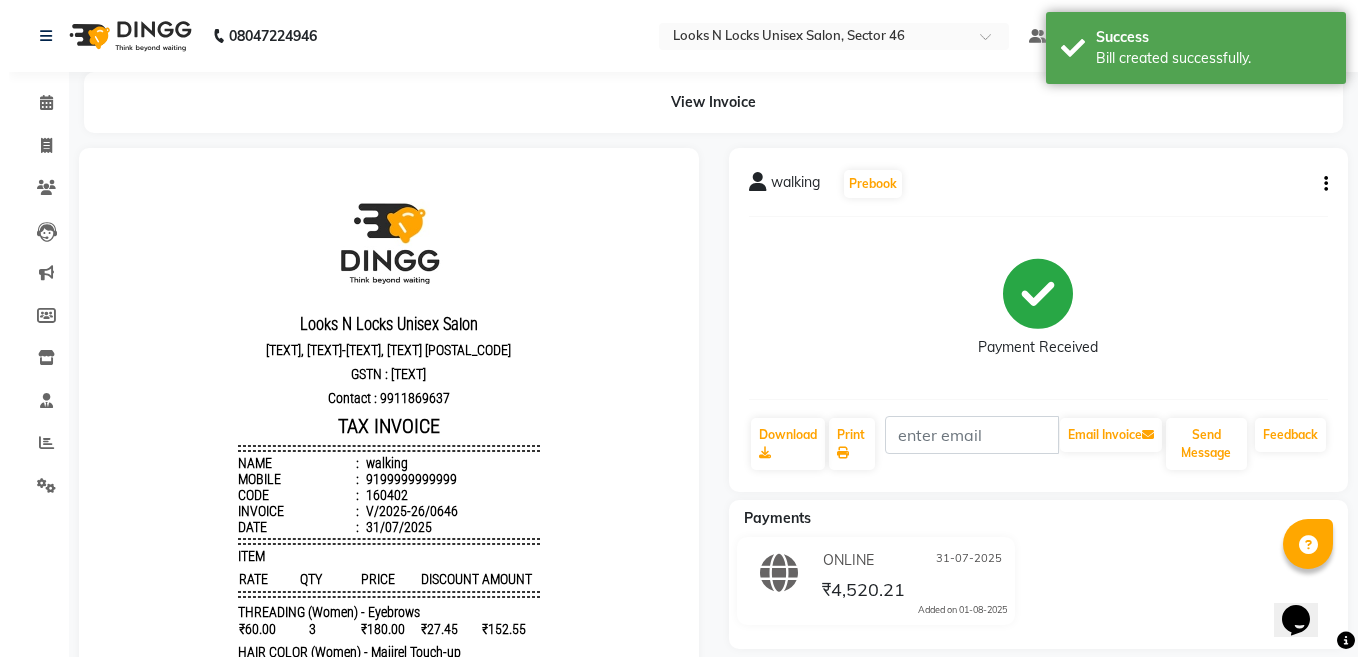 scroll, scrollTop: 0, scrollLeft: 0, axis: both 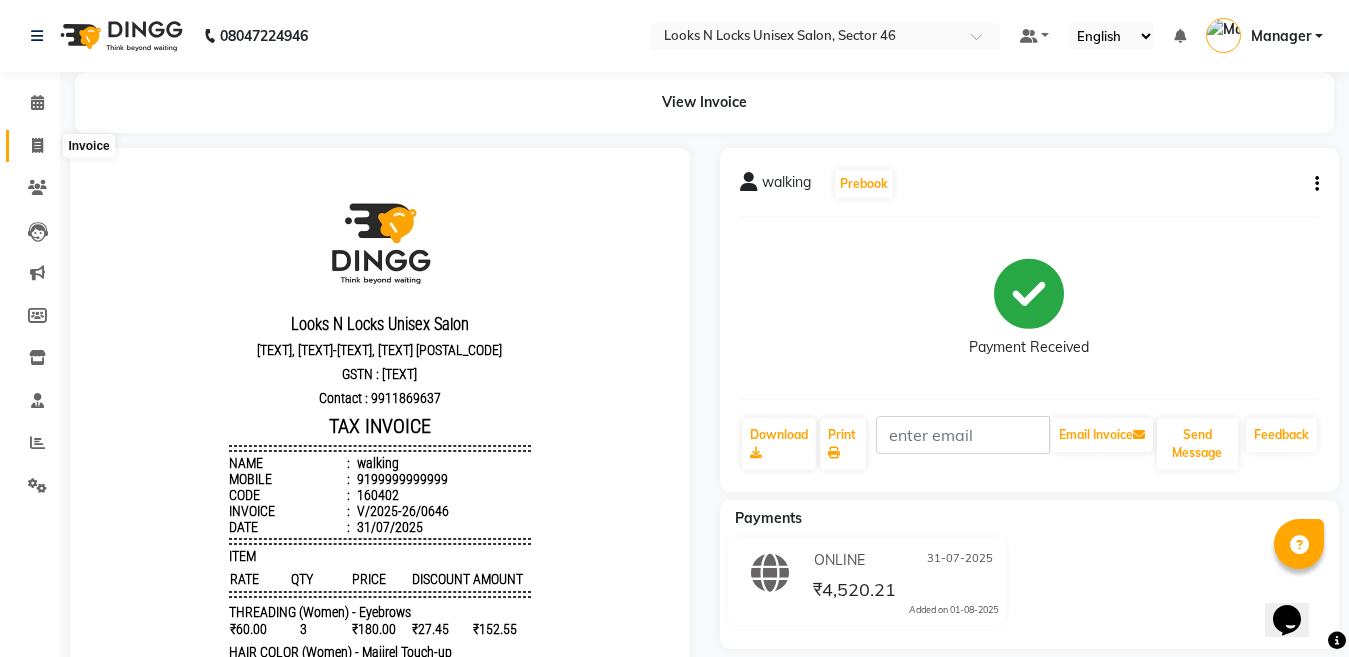 click 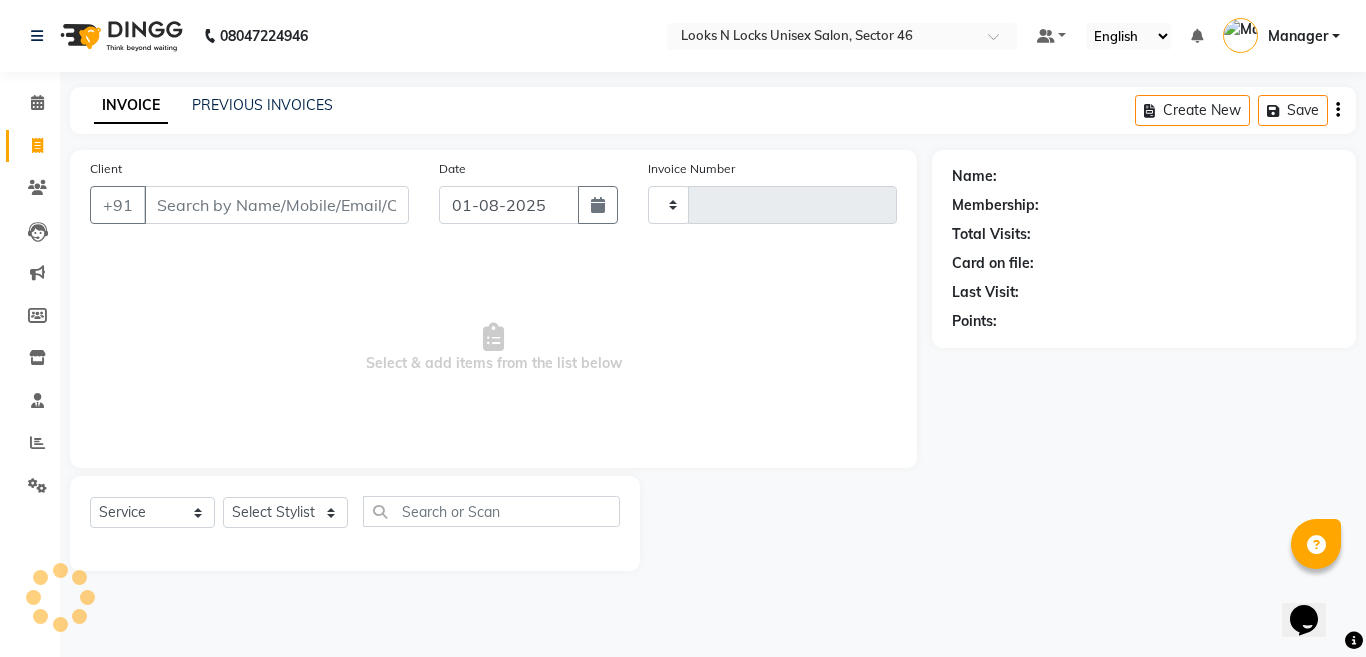 type on "0647" 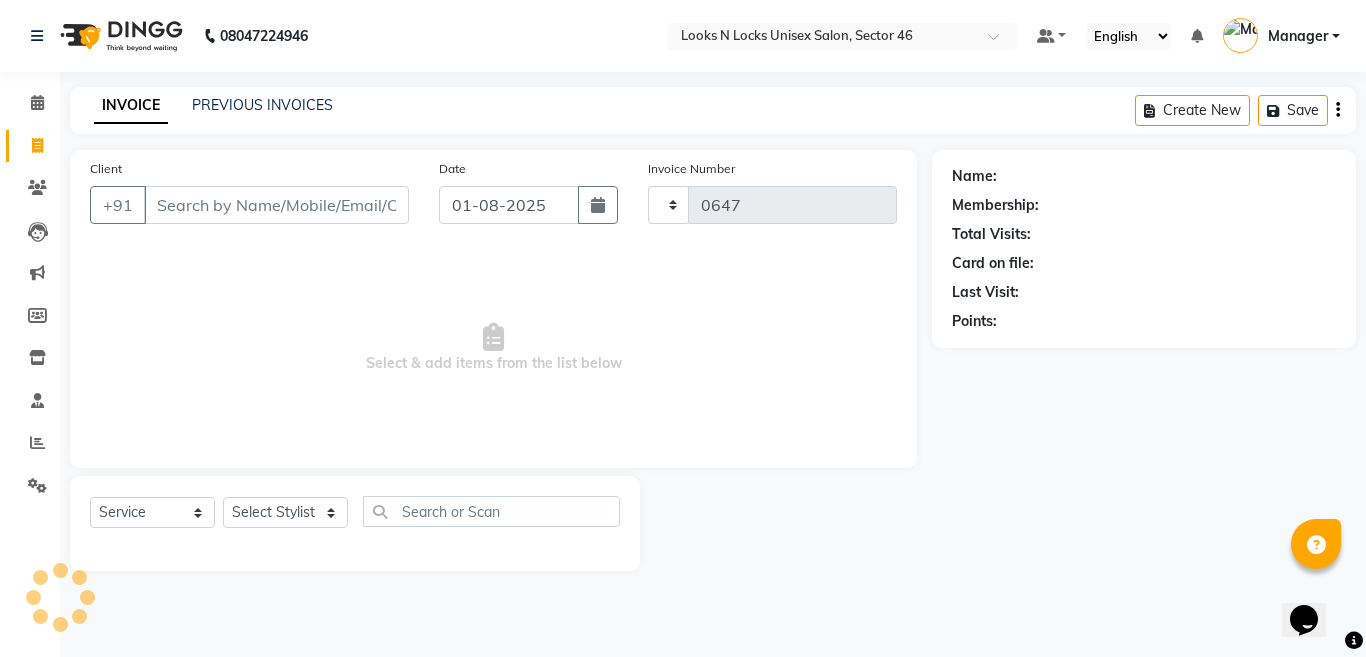 select on "3904" 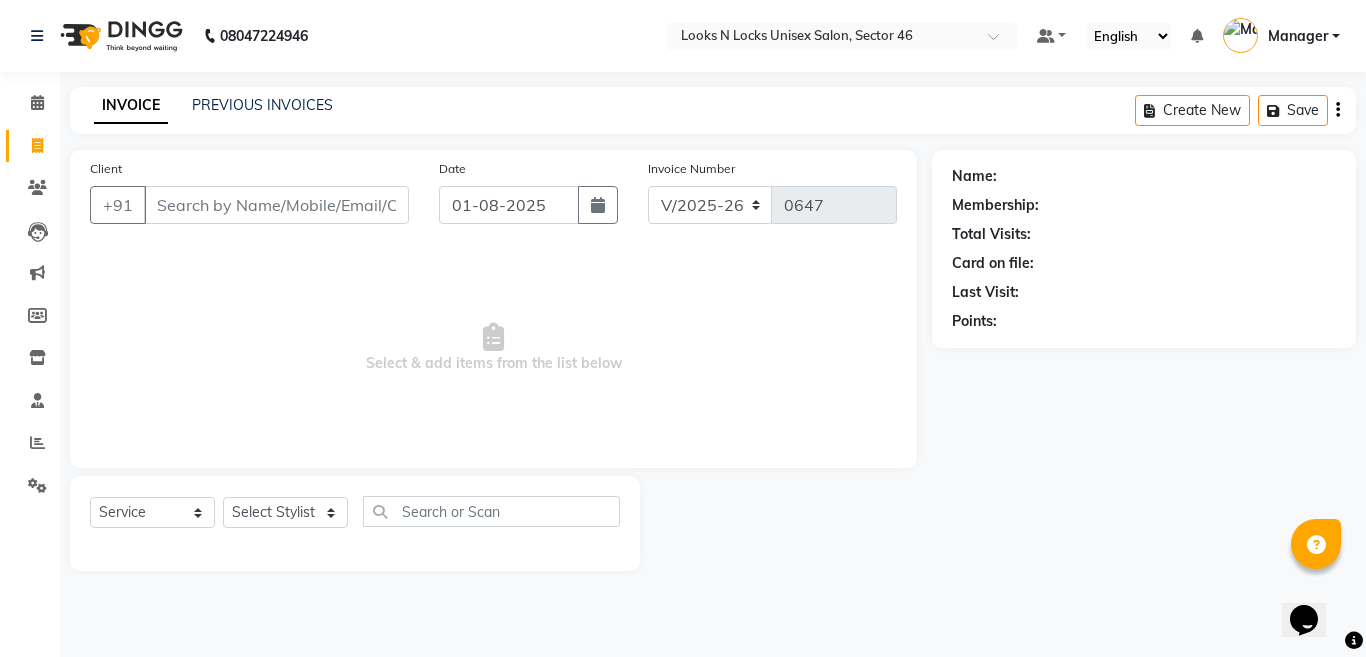 click on "Client" at bounding box center [276, 205] 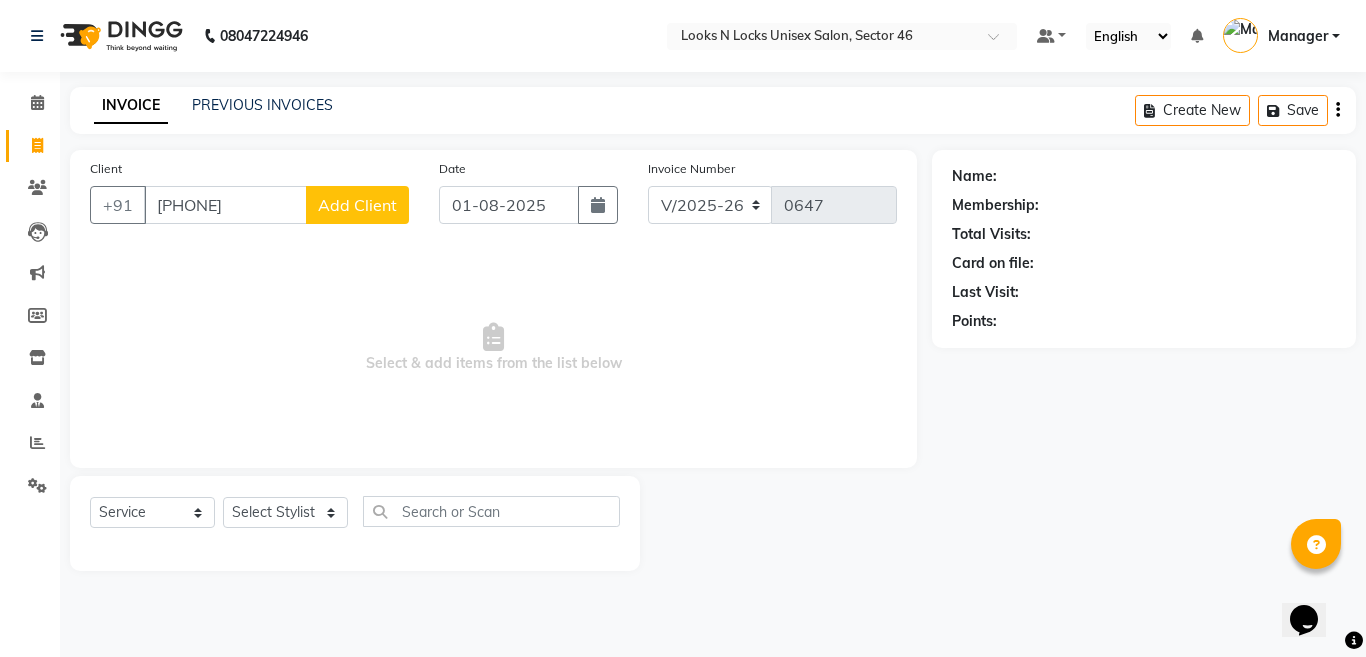 type on "[PHONE]" 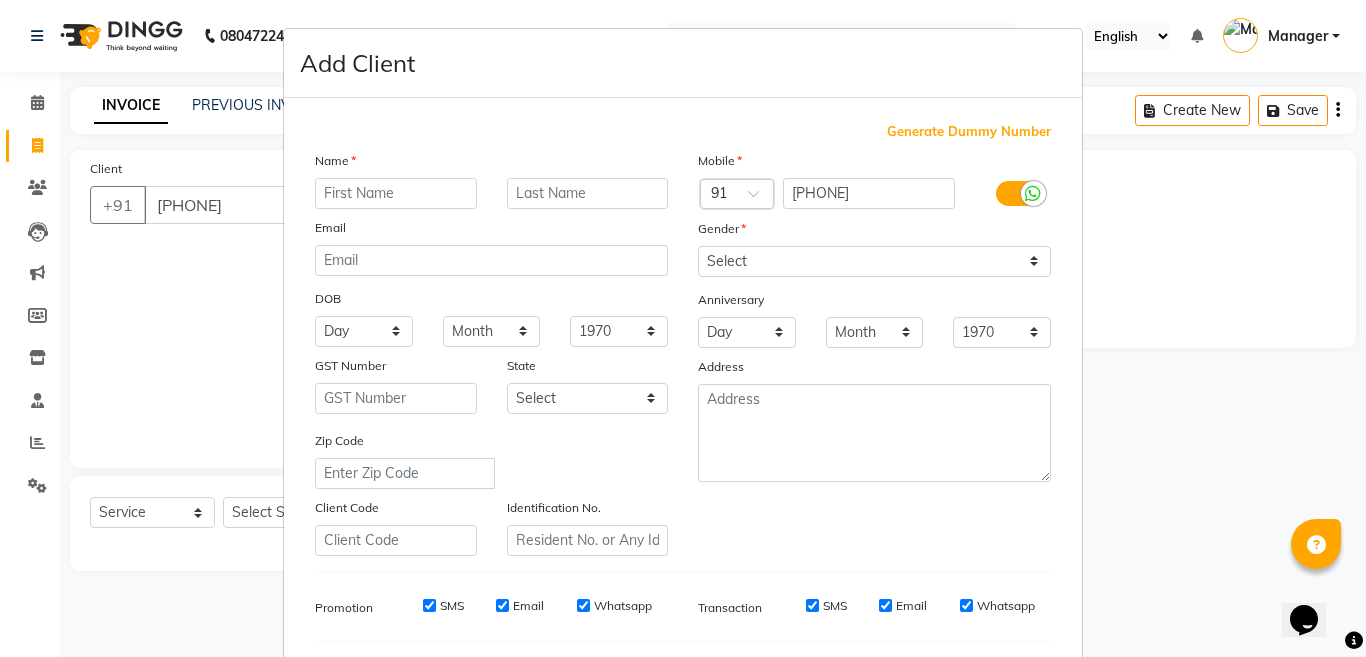 click at bounding box center (396, 193) 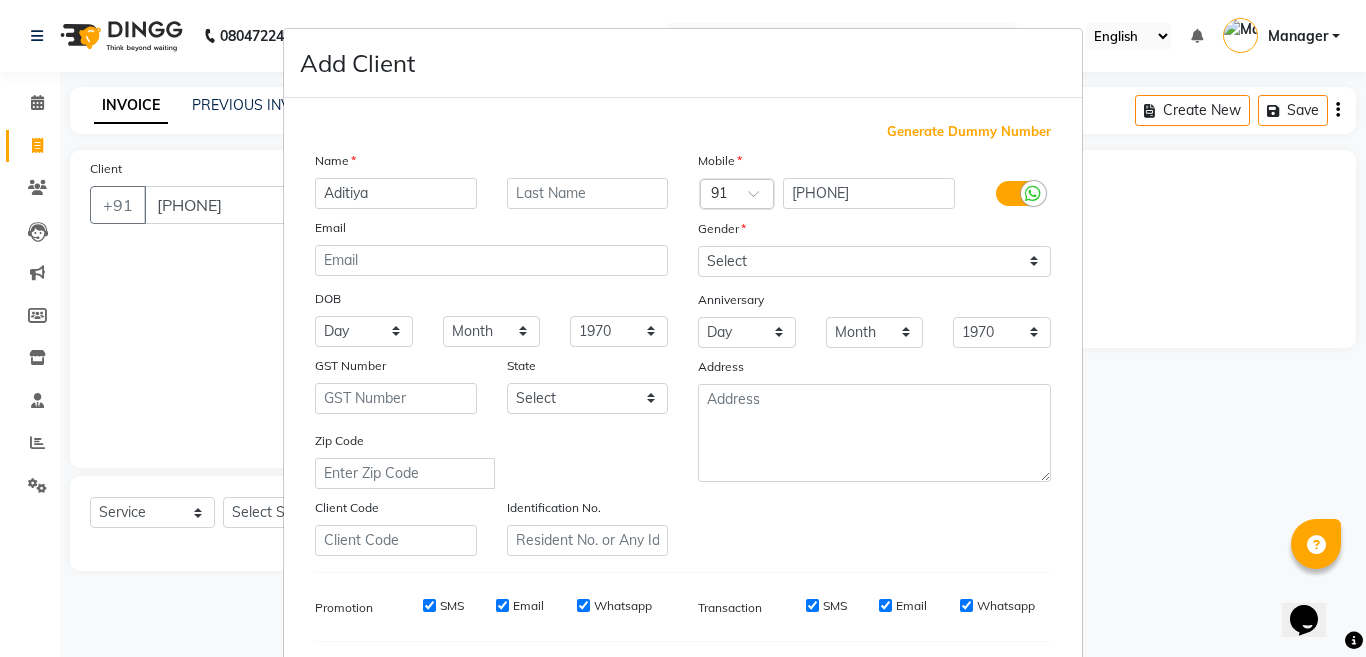 type on "Aditiya" 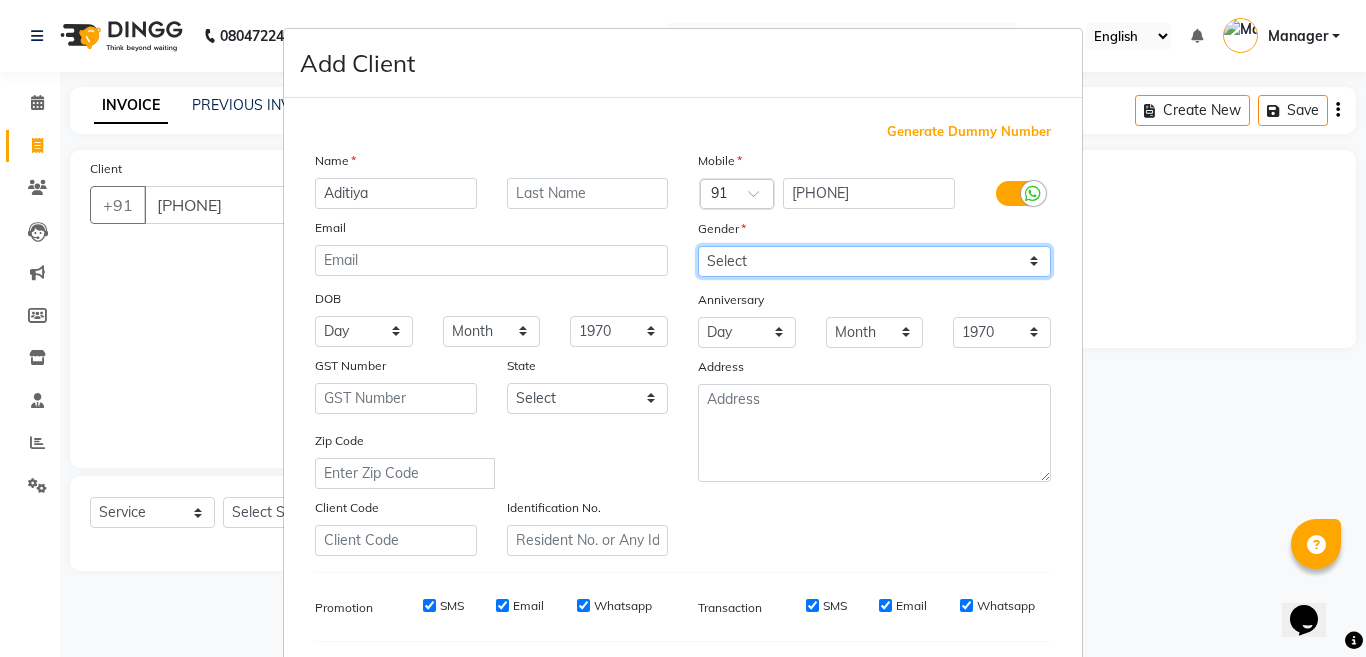 click on "Select Male Female Other Prefer Not To Say" at bounding box center [874, 261] 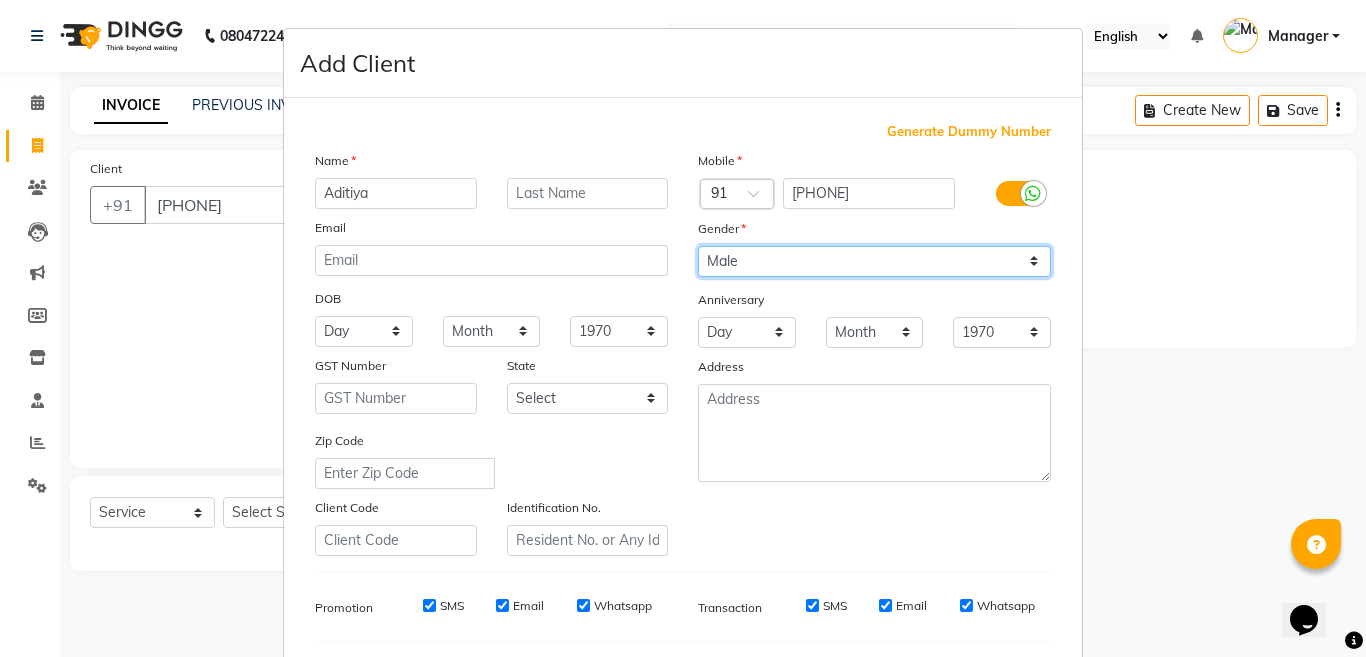 click on "Select Male Female Other Prefer Not To Say" at bounding box center (874, 261) 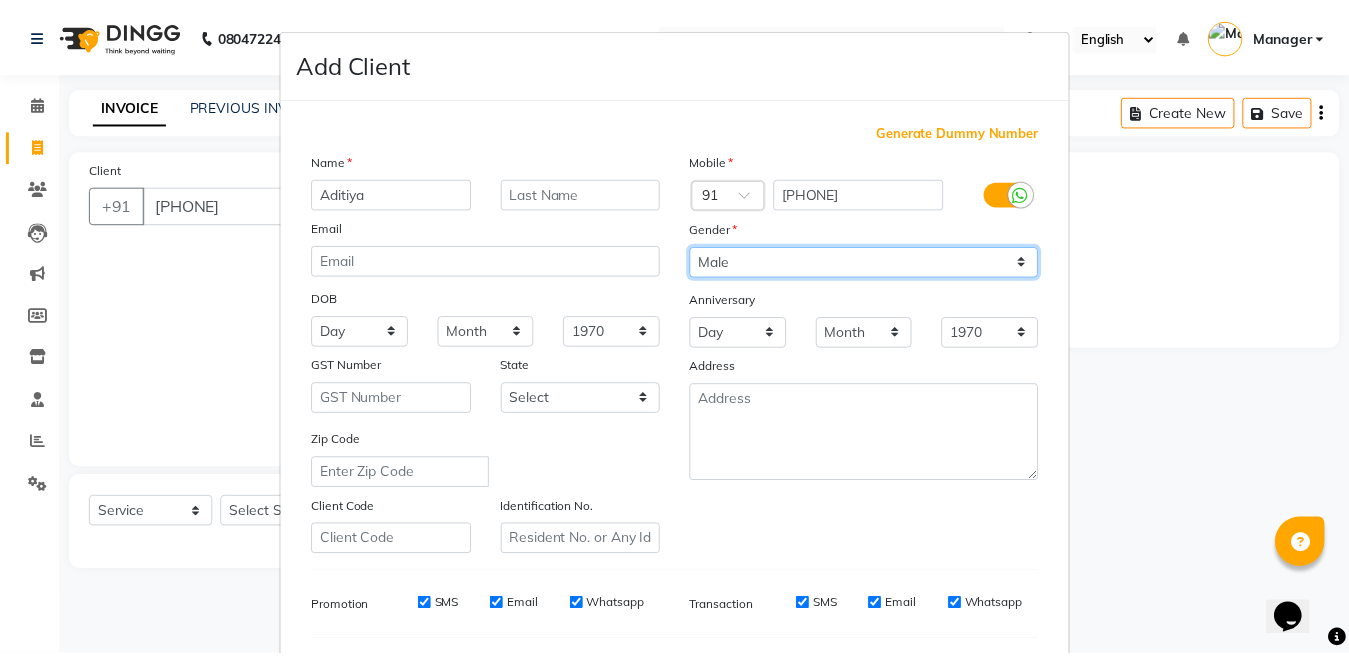 scroll, scrollTop: 266, scrollLeft: 0, axis: vertical 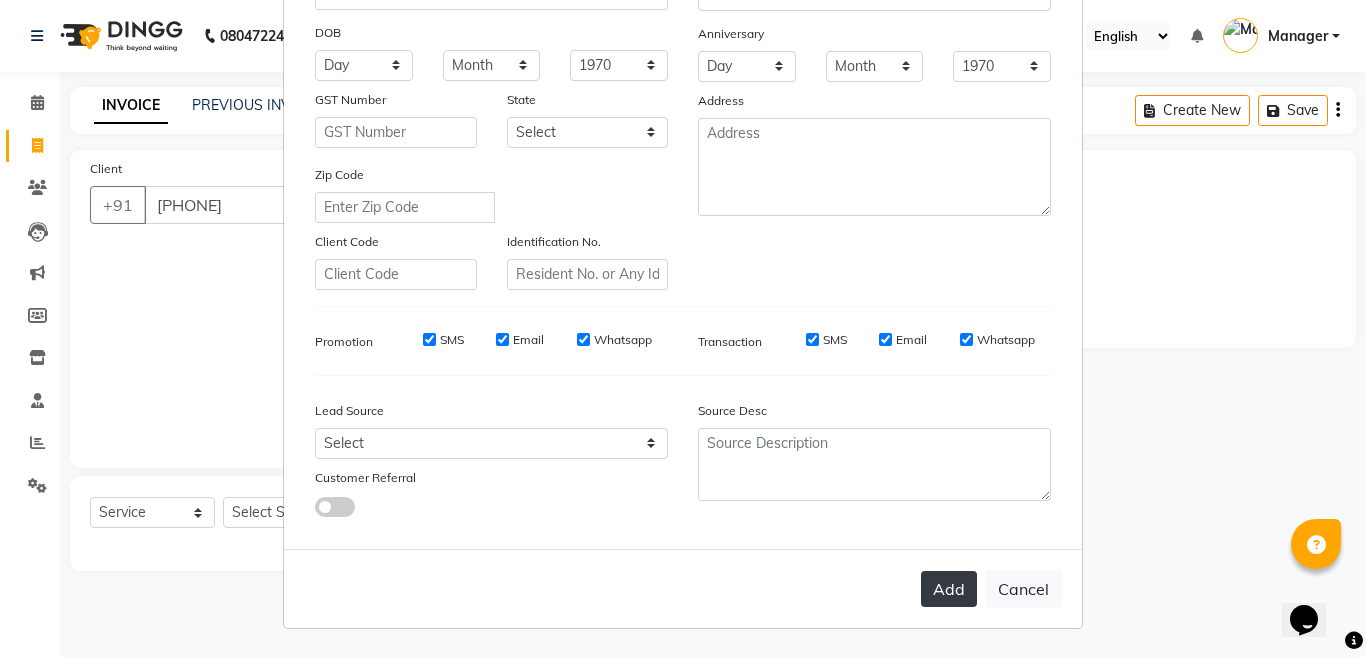 click on "Add" at bounding box center [949, 589] 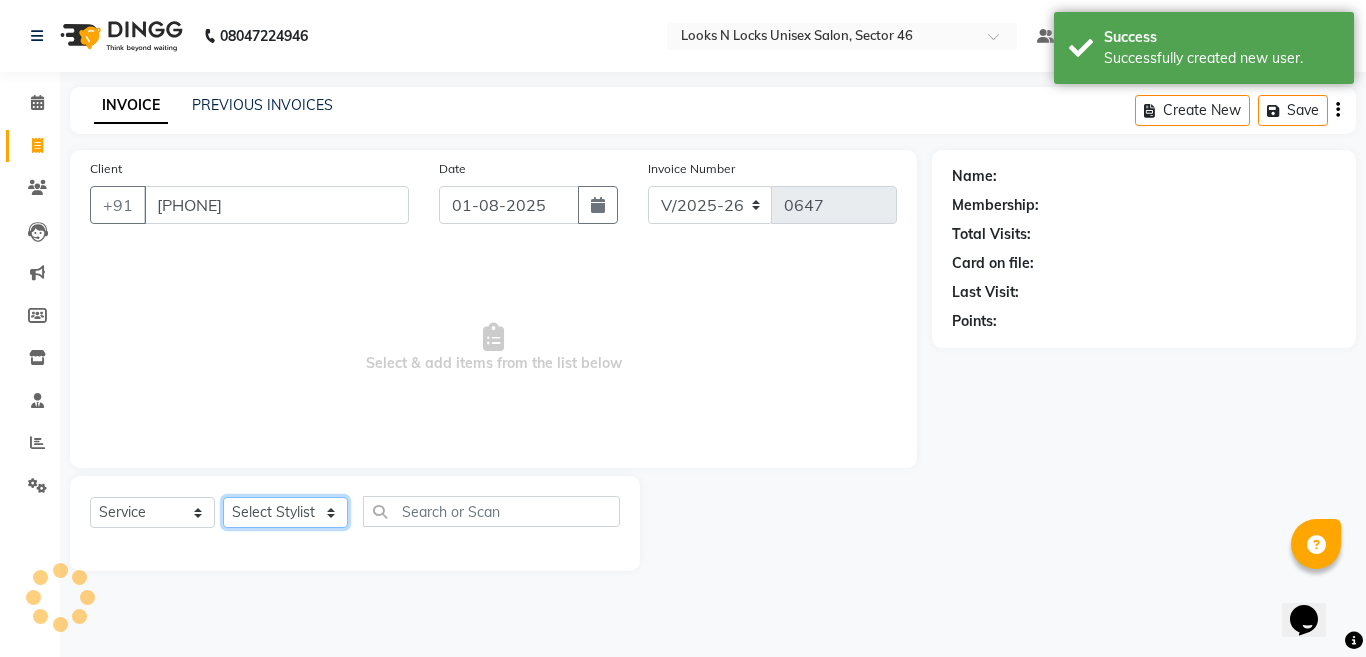click on "Select Stylist Aakib Ansari Aalam Sheikh Ajay sain Anil  Sahu Gaurav Gulzar  Anshari Ibrahim Kamala Khushboo kusum maam Lucky Manager Marry Lepcha Nazim Priya Rao Ram Saurabha Seema Shilpa ( sunita) Sonia Sunita Chauhan Vanshika Varun Zafar" 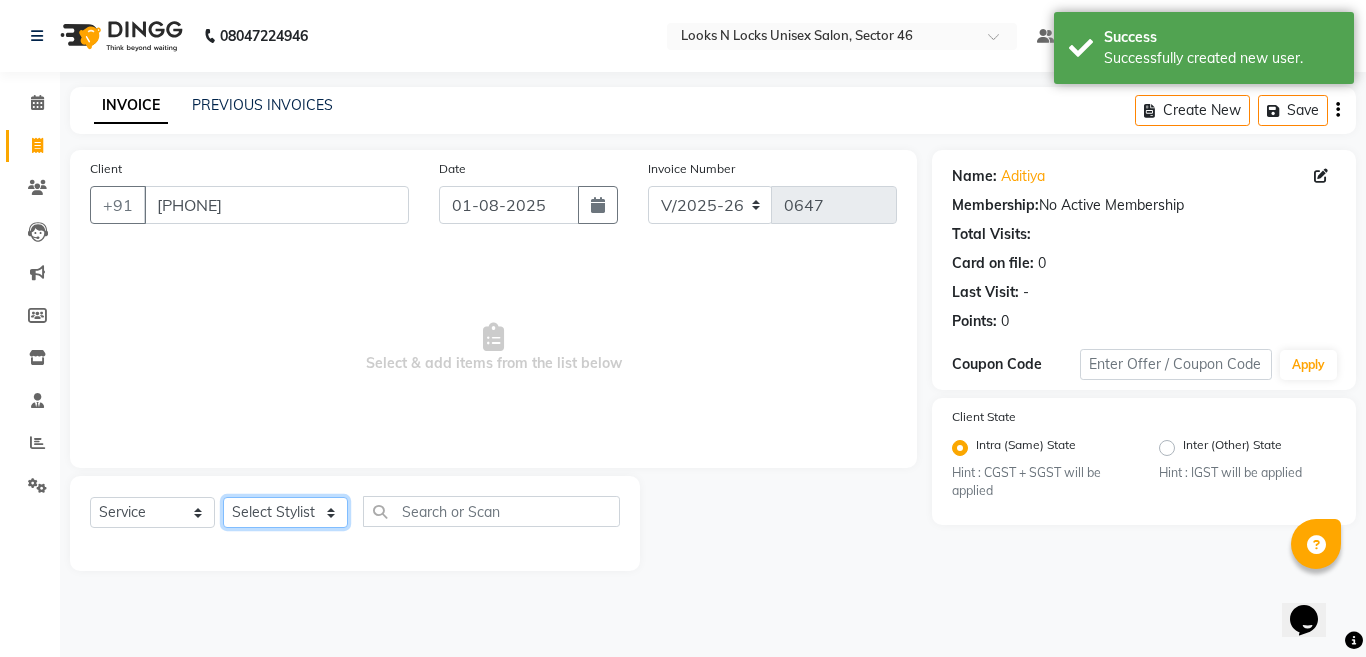 select on "58125" 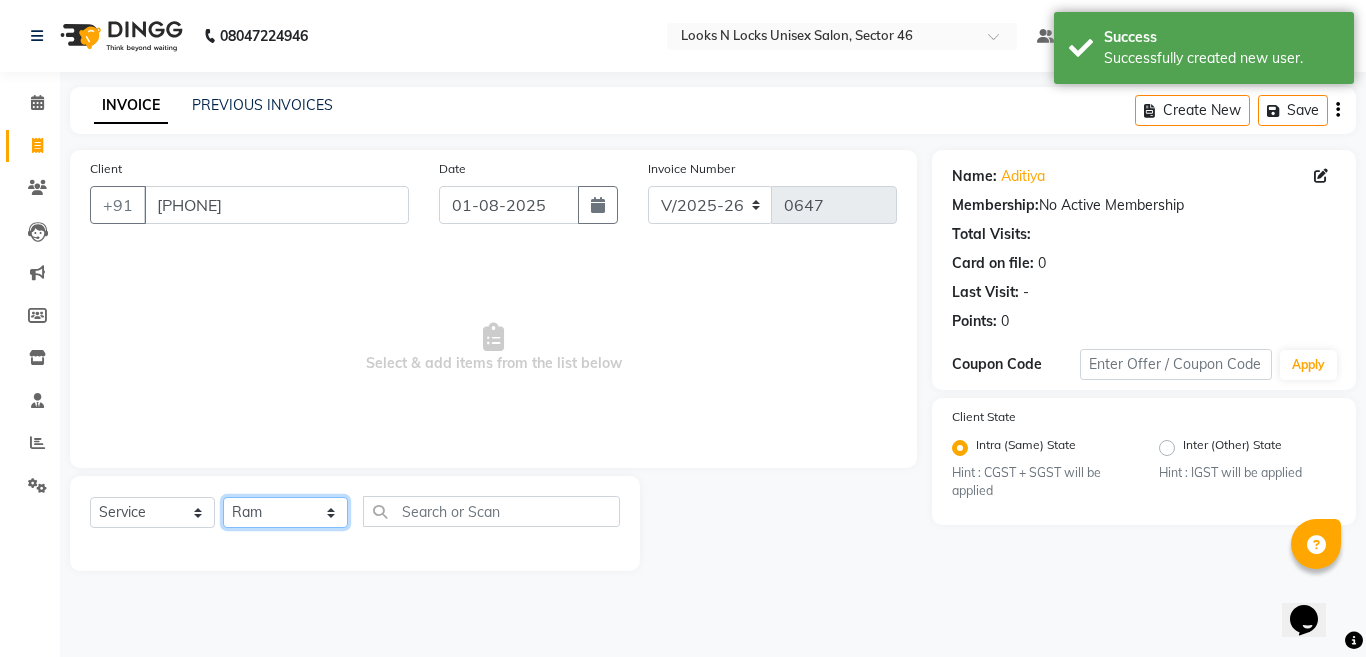 click on "Select Stylist Aakib Ansari Aalam Sheikh Ajay sain Anil  Sahu Gaurav Gulzar  Anshari Ibrahim Kamala Khushboo kusum maam Lucky Manager Marry Lepcha Nazim Priya Rao Ram Saurabha Seema Shilpa ( sunita) Sonia Sunita Chauhan Vanshika Varun Zafar" 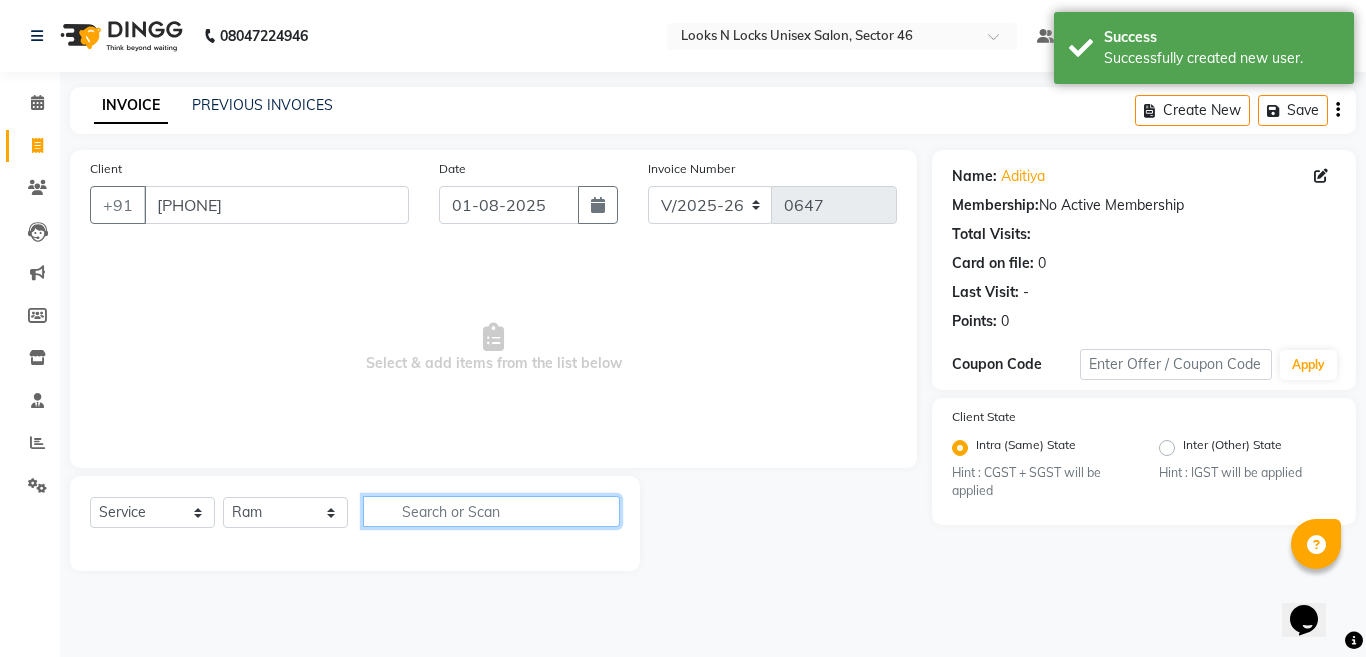click 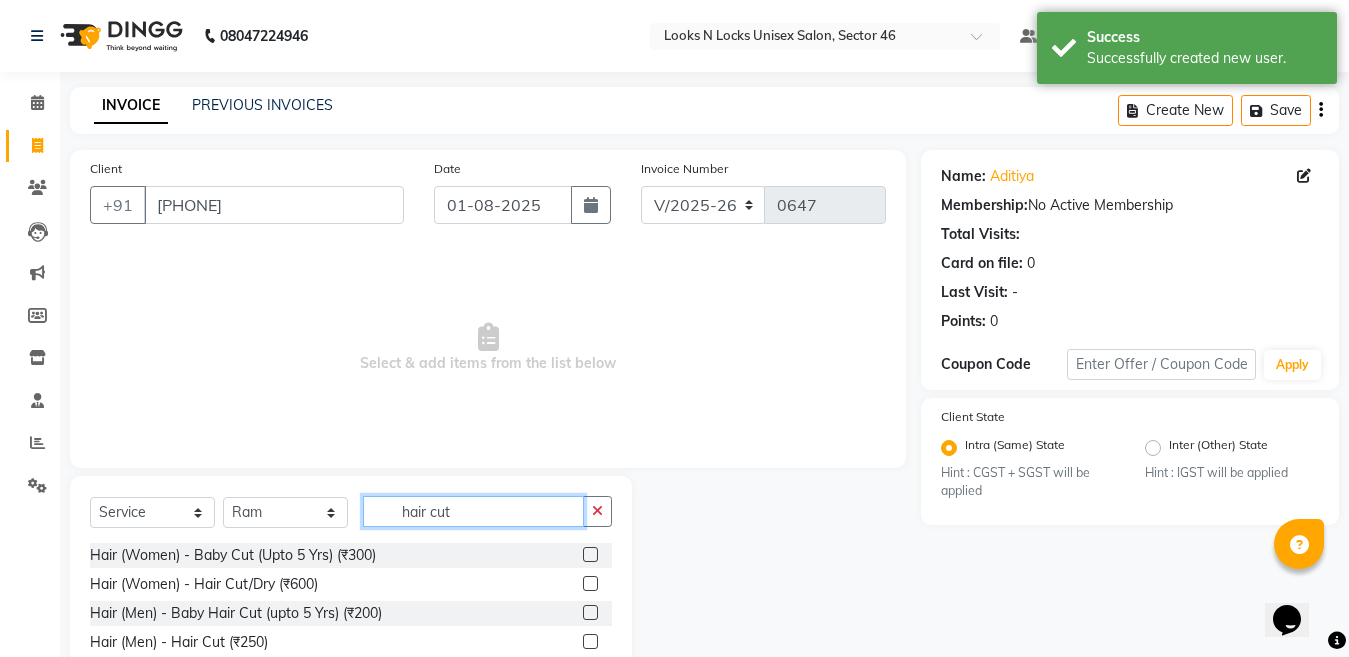 type on "hair cut" 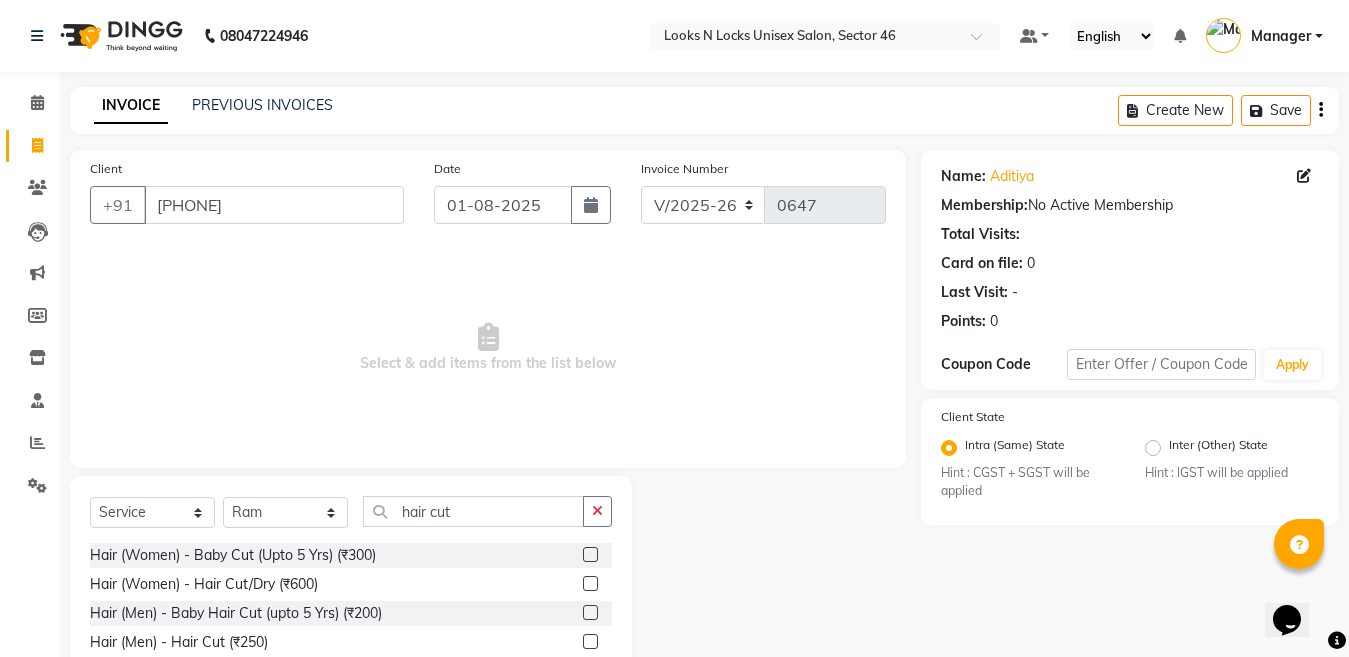 click 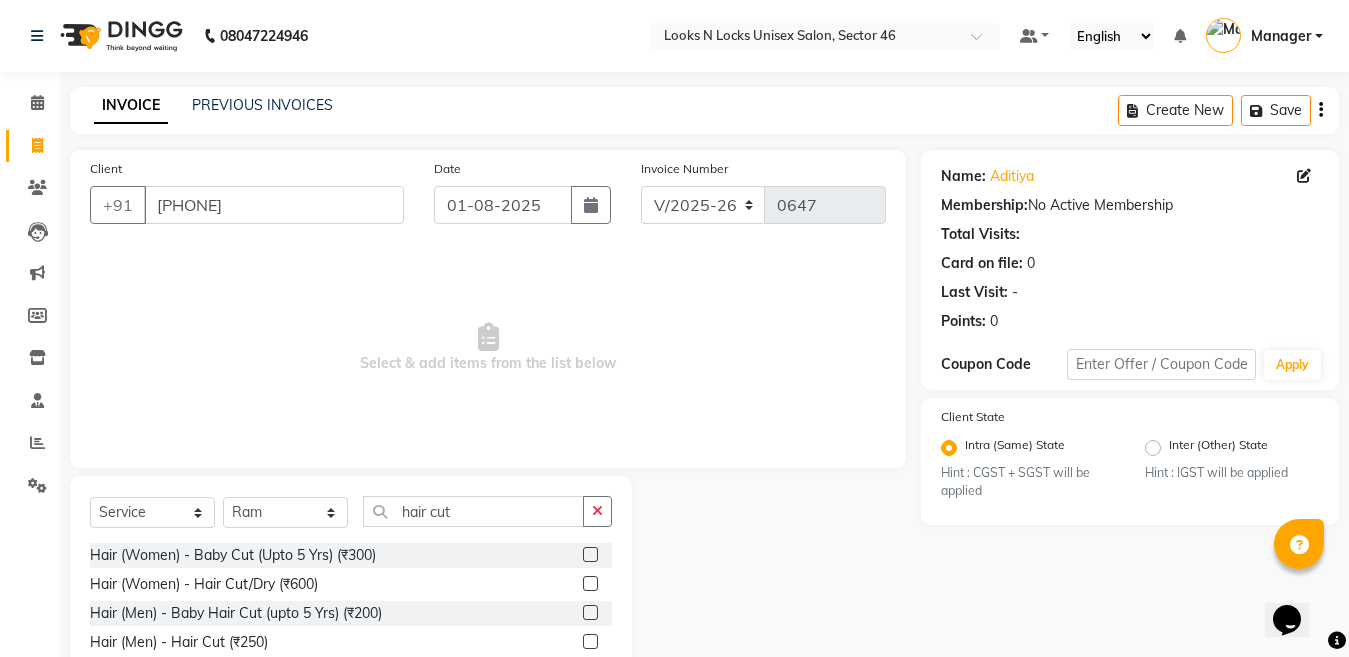 click at bounding box center [589, 642] 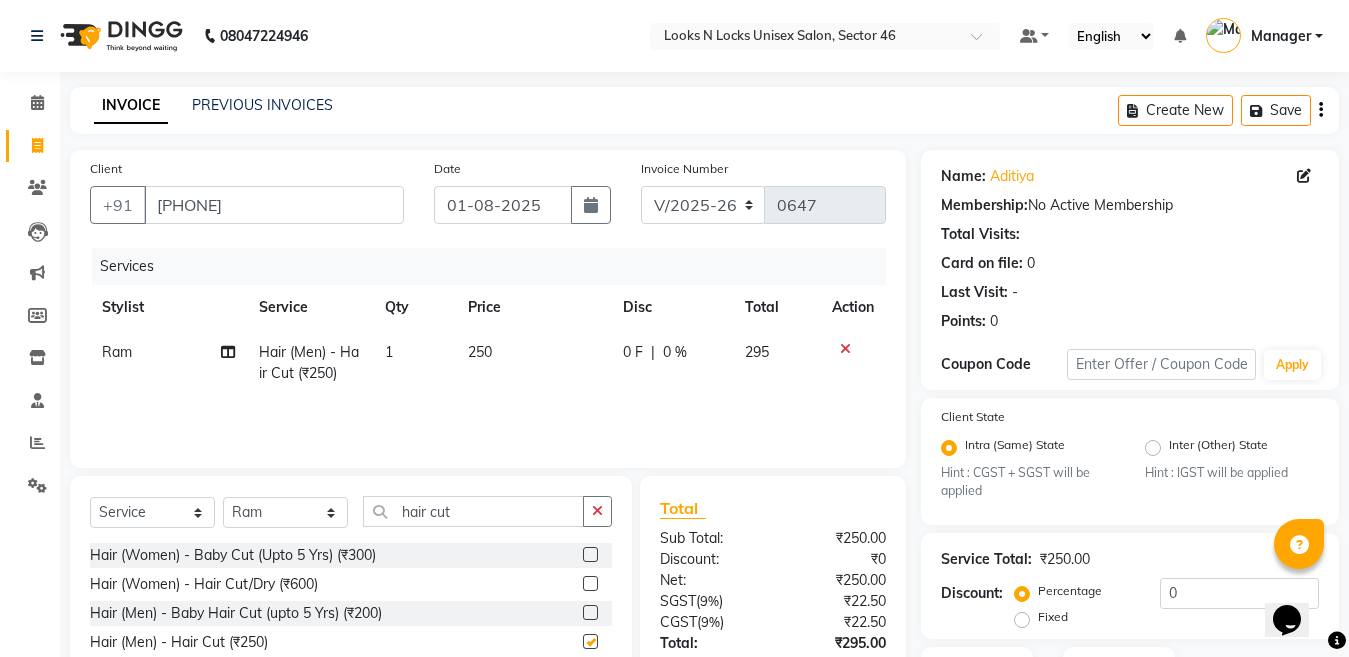 checkbox on "false" 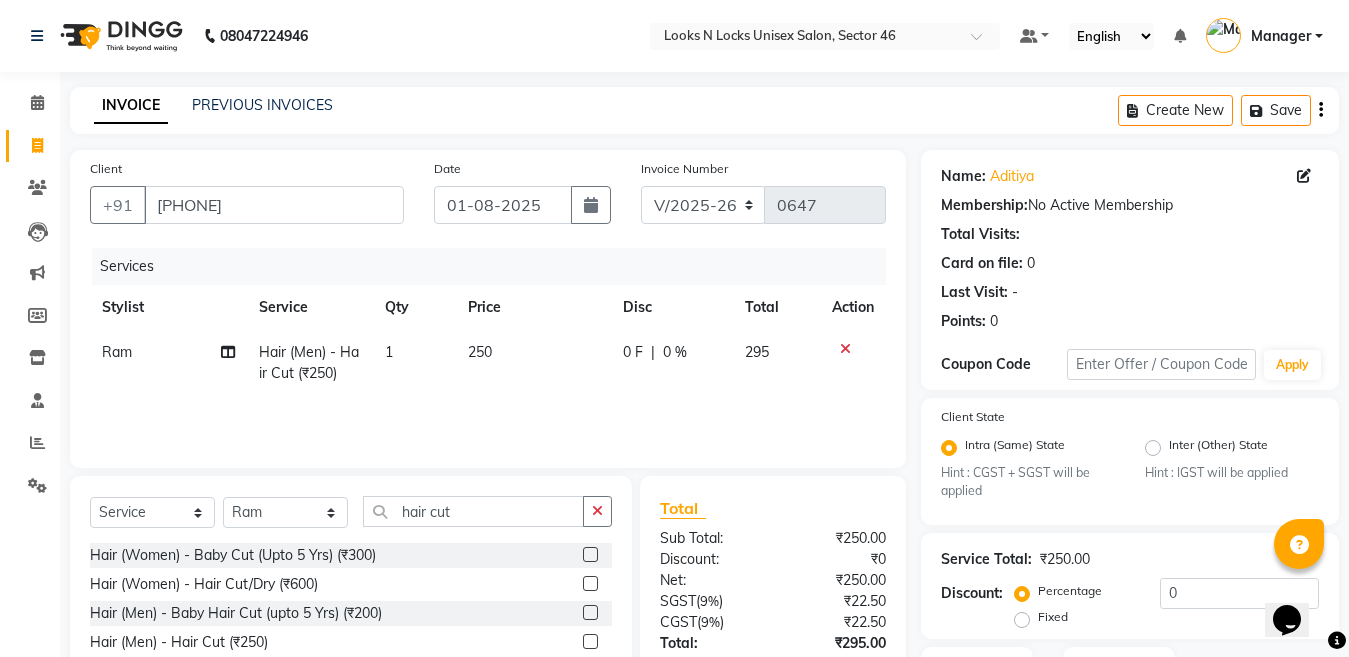 scroll, scrollTop: 153, scrollLeft: 0, axis: vertical 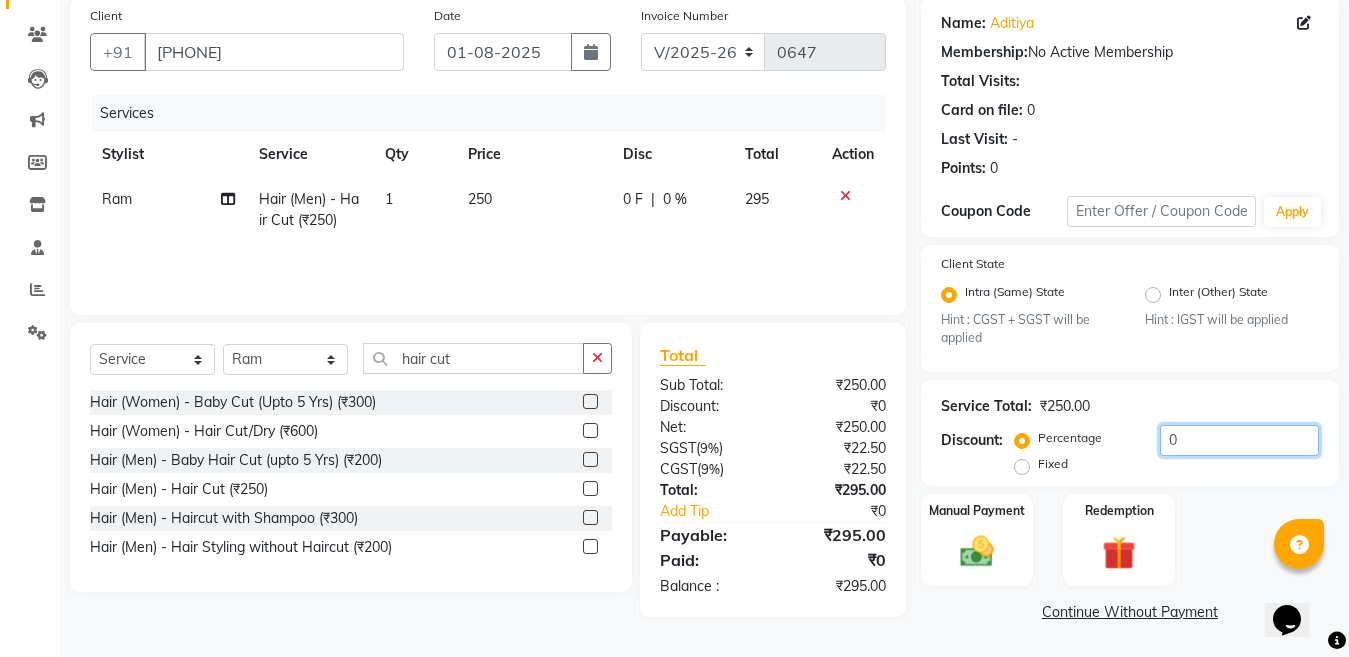 click on "0" 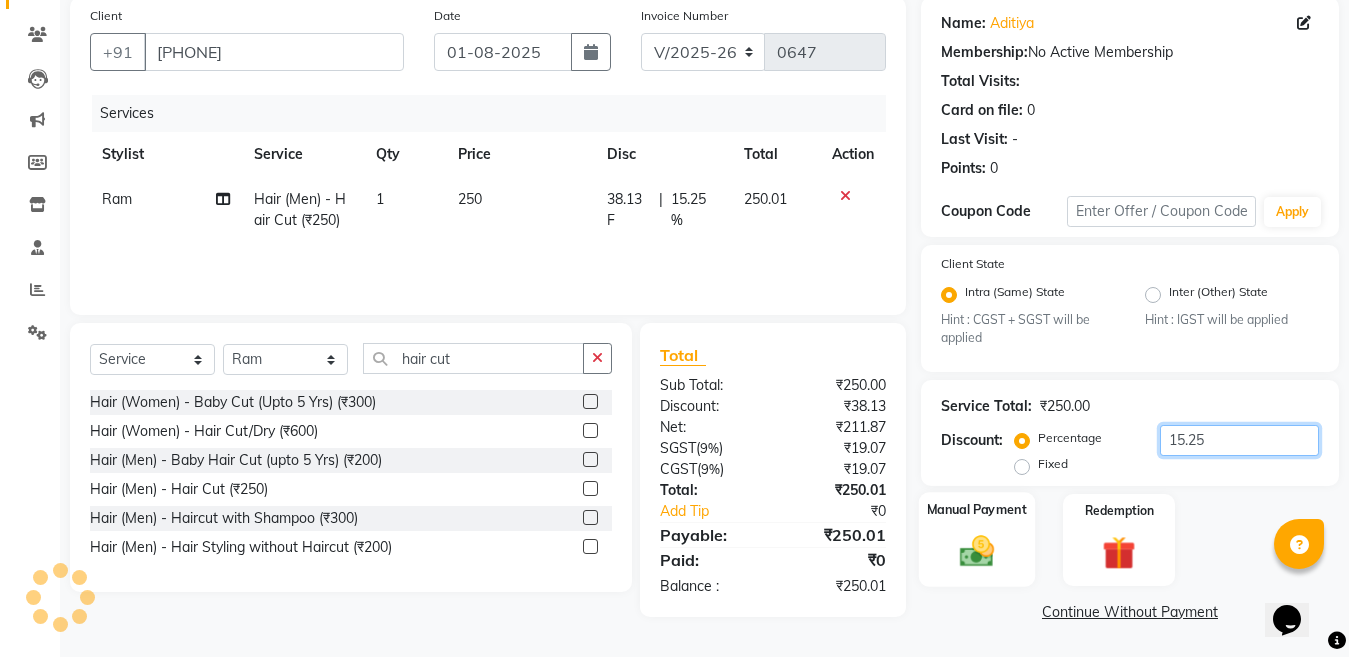type on "15.25" 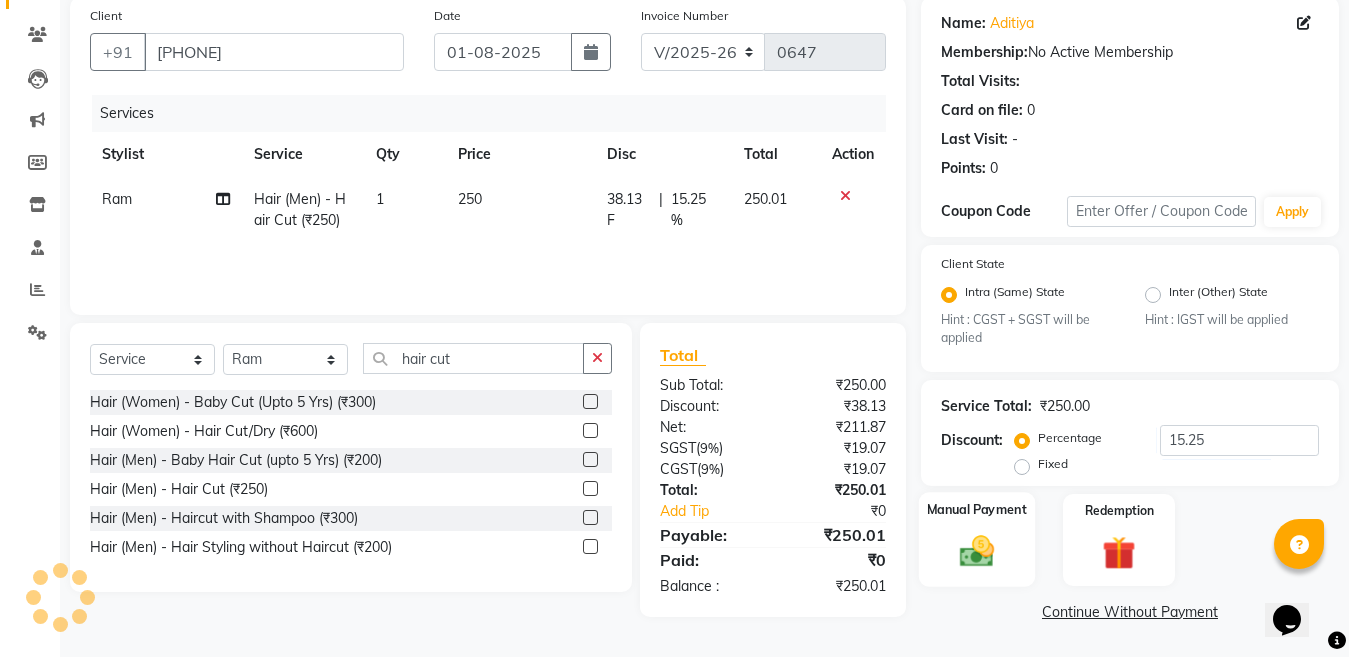 click 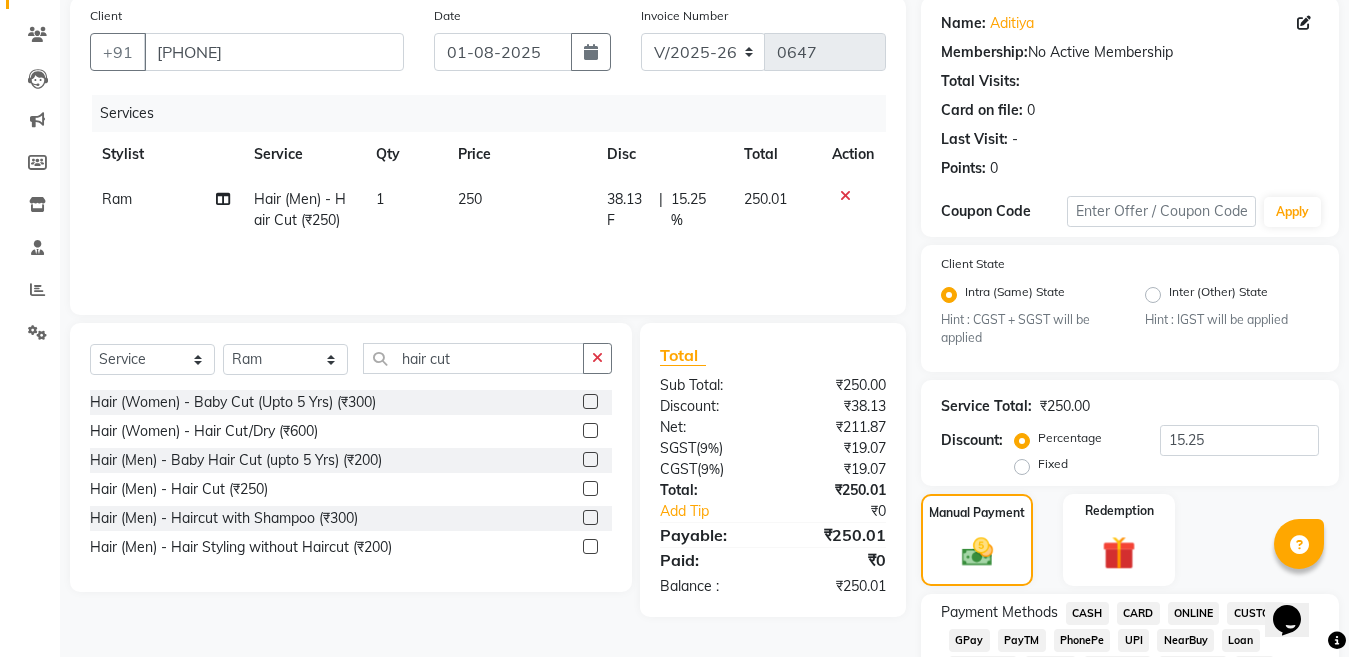 scroll, scrollTop: 253, scrollLeft: 0, axis: vertical 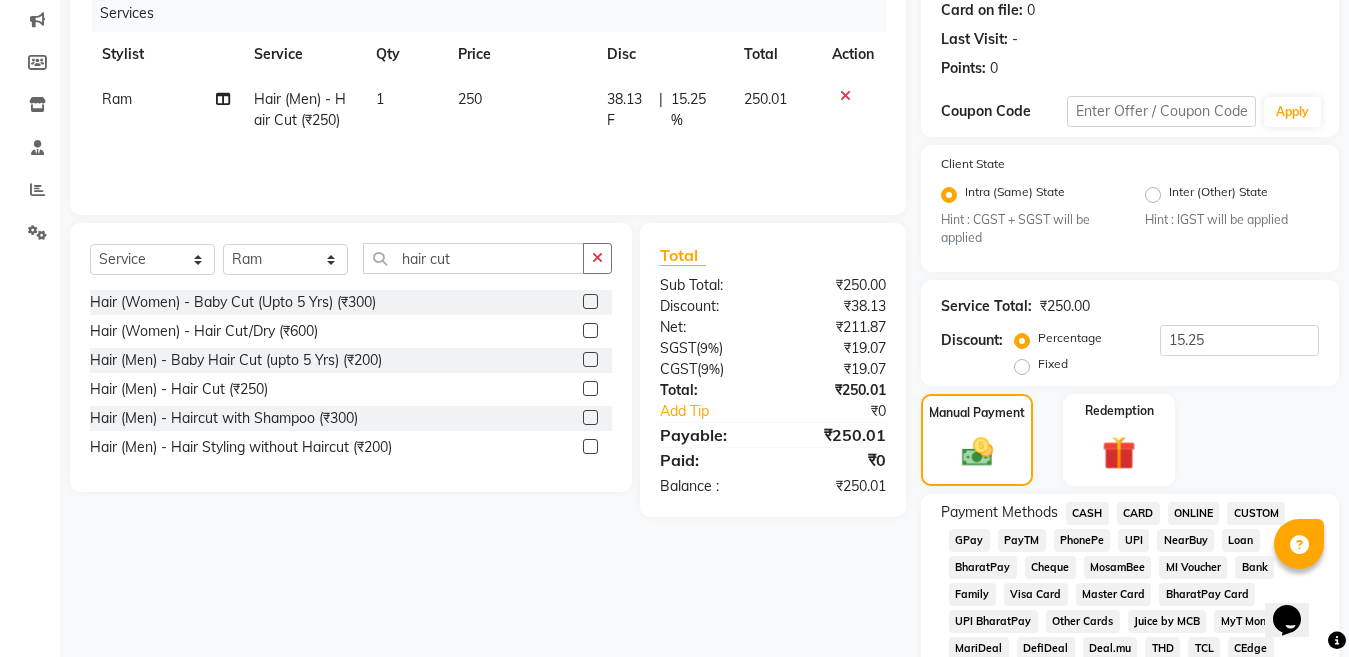 click on "ONLINE" 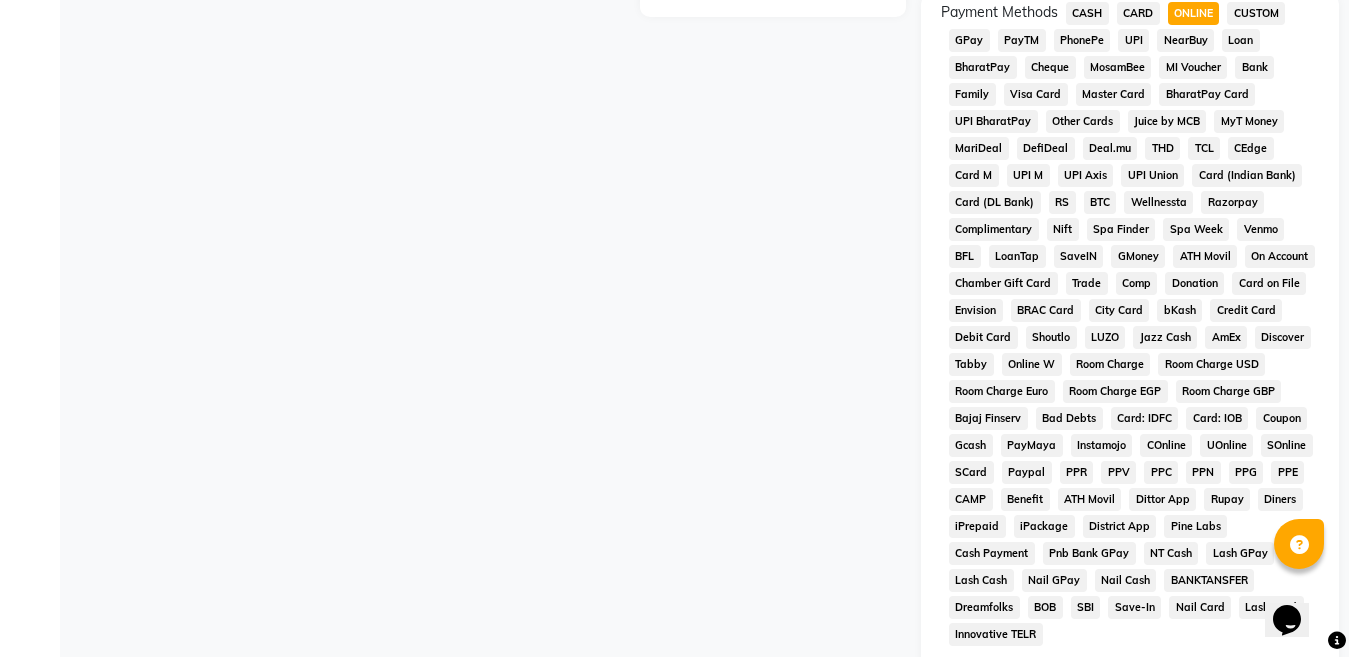 scroll, scrollTop: 1007, scrollLeft: 0, axis: vertical 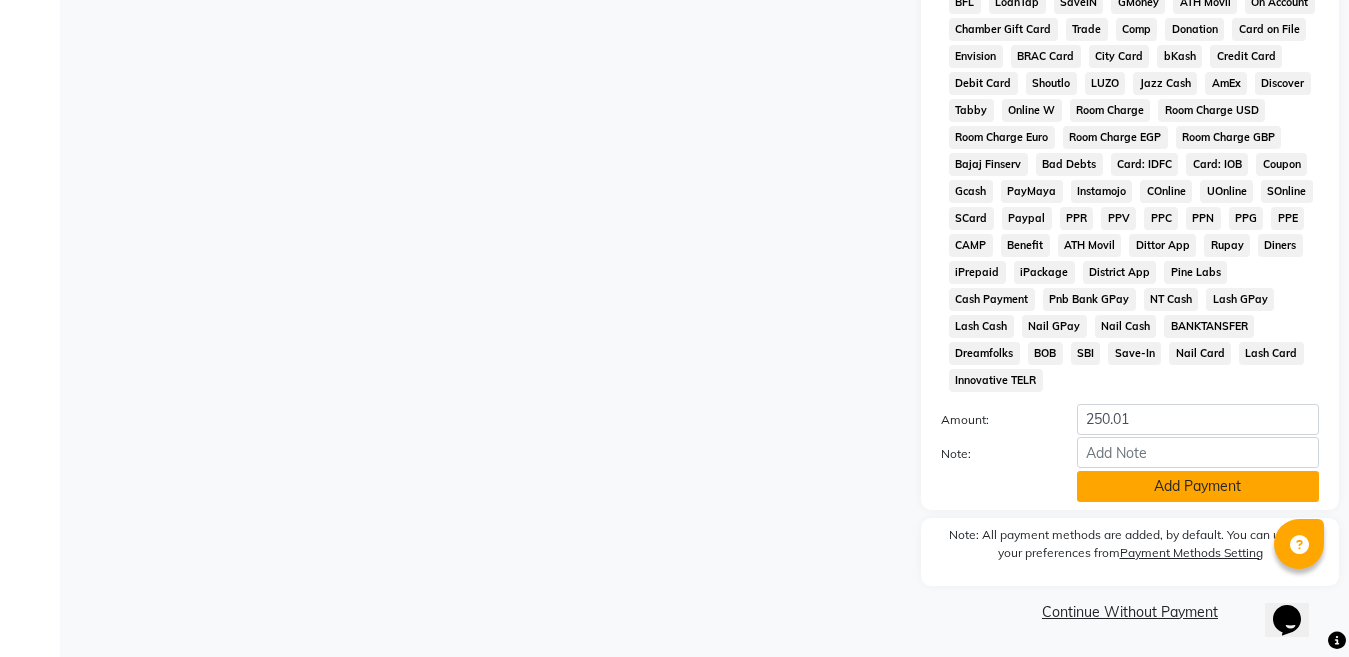 click on "Add Payment" 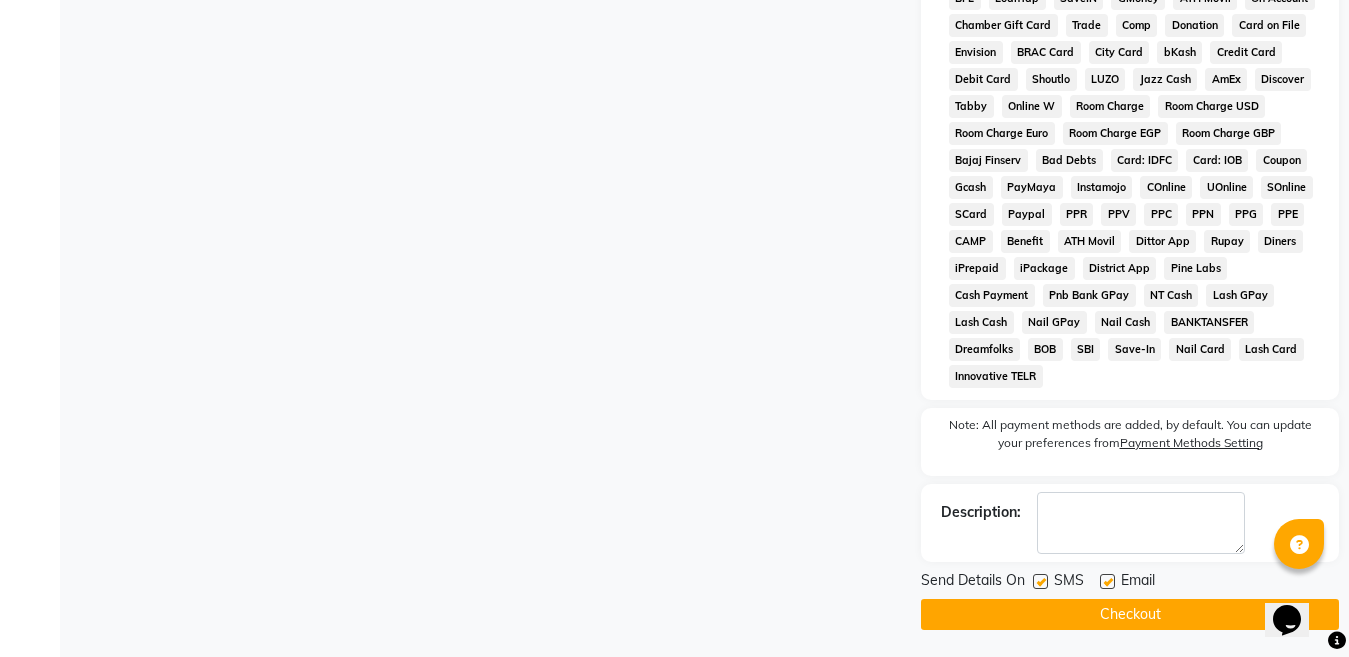 scroll, scrollTop: 1014, scrollLeft: 0, axis: vertical 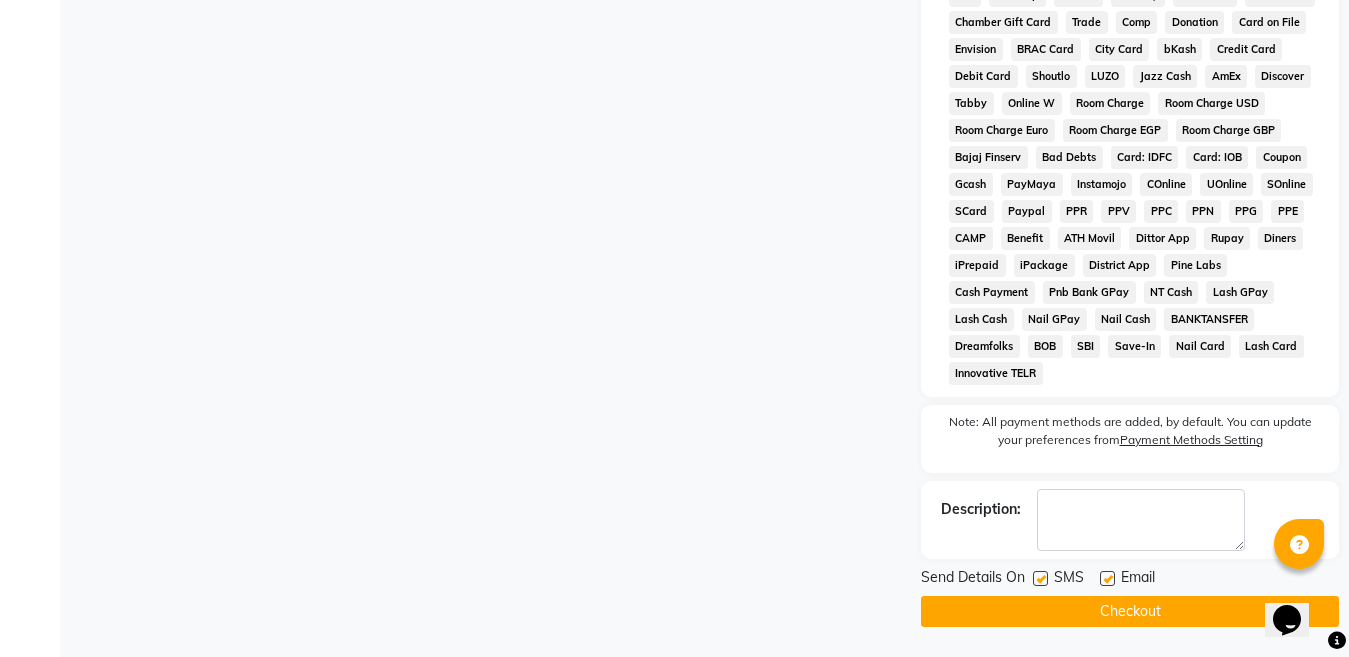 click on "Checkout" 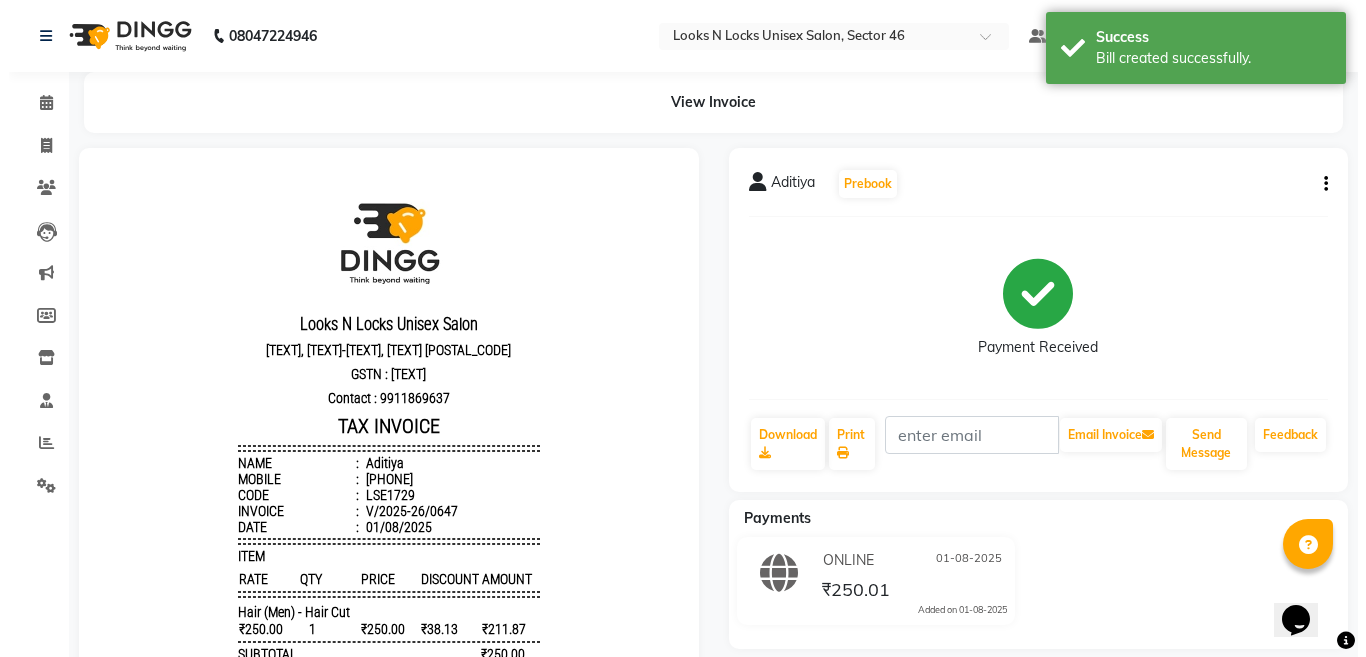 scroll, scrollTop: 0, scrollLeft: 0, axis: both 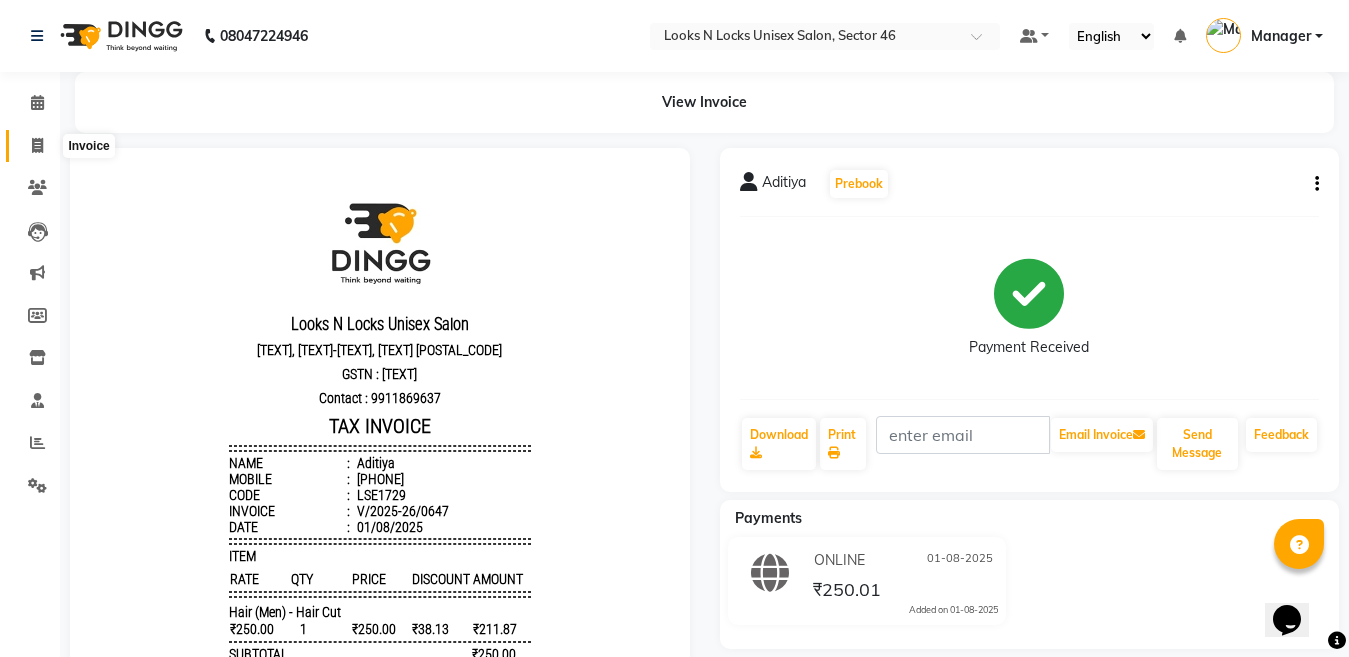 click 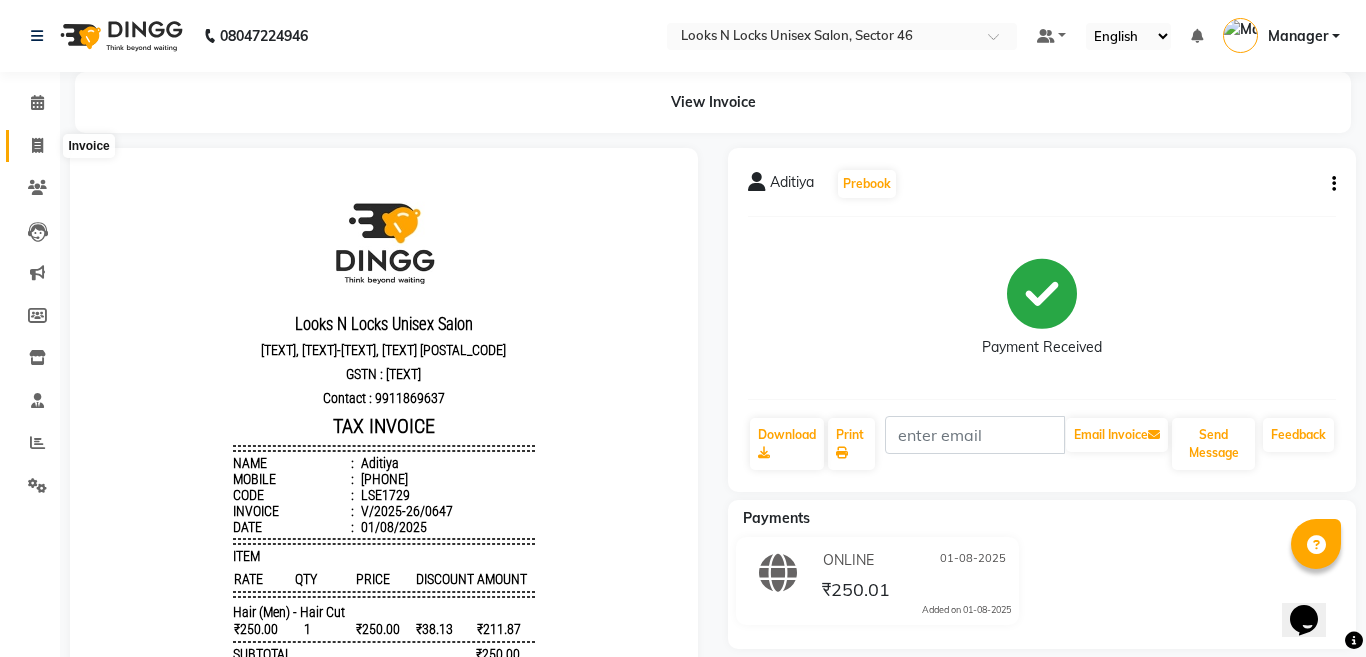 select on "service" 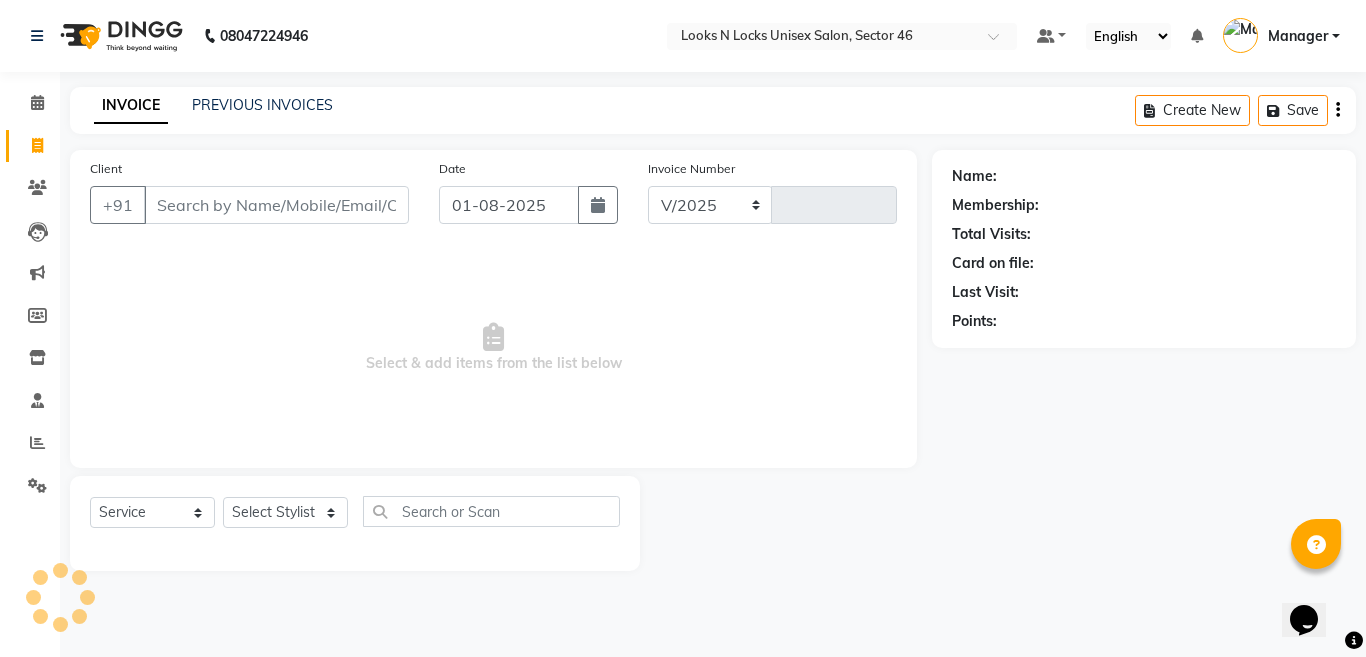select on "3904" 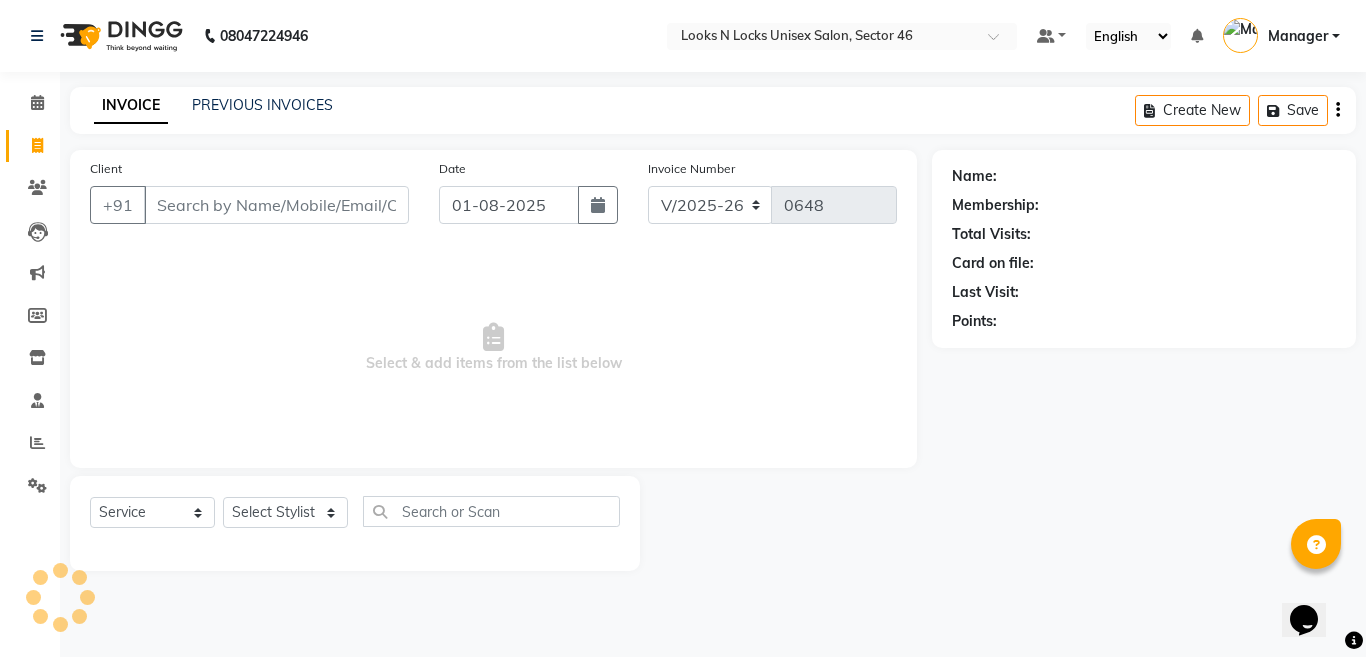 click on "Client" at bounding box center (276, 205) 